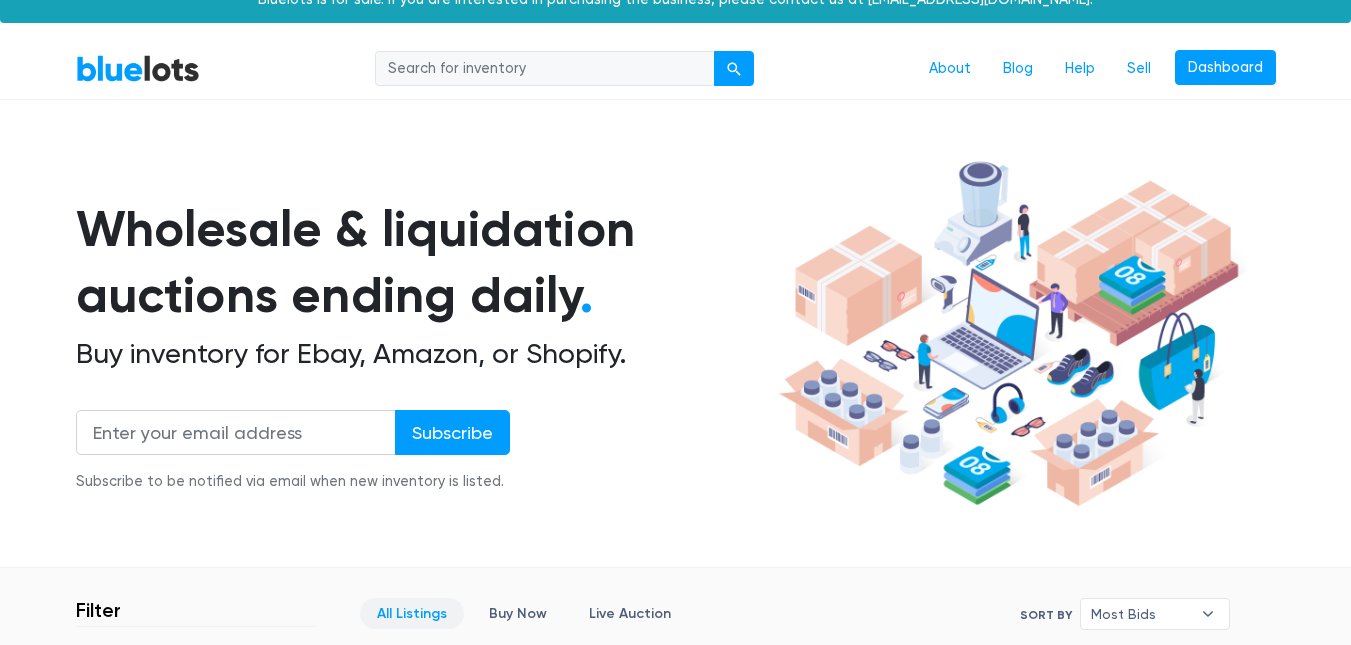 scroll, scrollTop: 0, scrollLeft: 0, axis: both 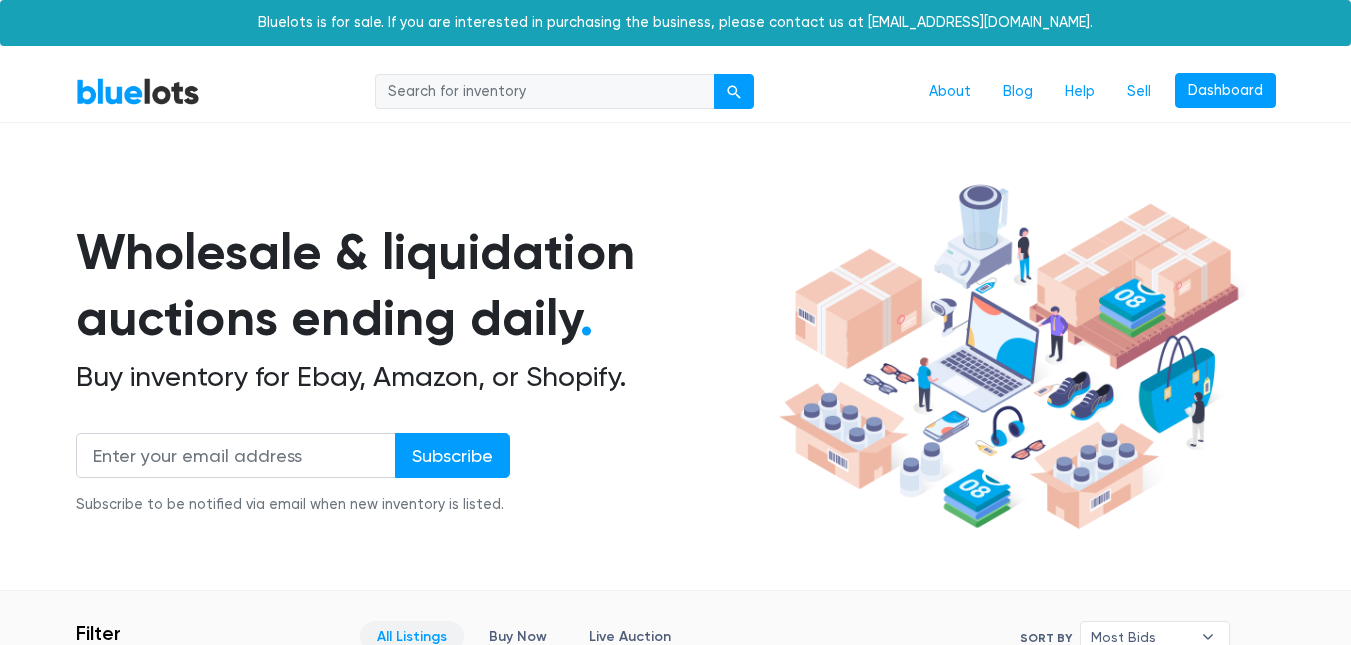 click on "BlueLots
About
Blog
Help
Sell
Dashboard
Wholesale & liquidation
auctions ending daily .
Buy inventory for Ebay, Amazon, or Shopify.
Subscribe
Subscribe to be notified via email when new inventory is listed.
Filter" at bounding box center [675, 4812] 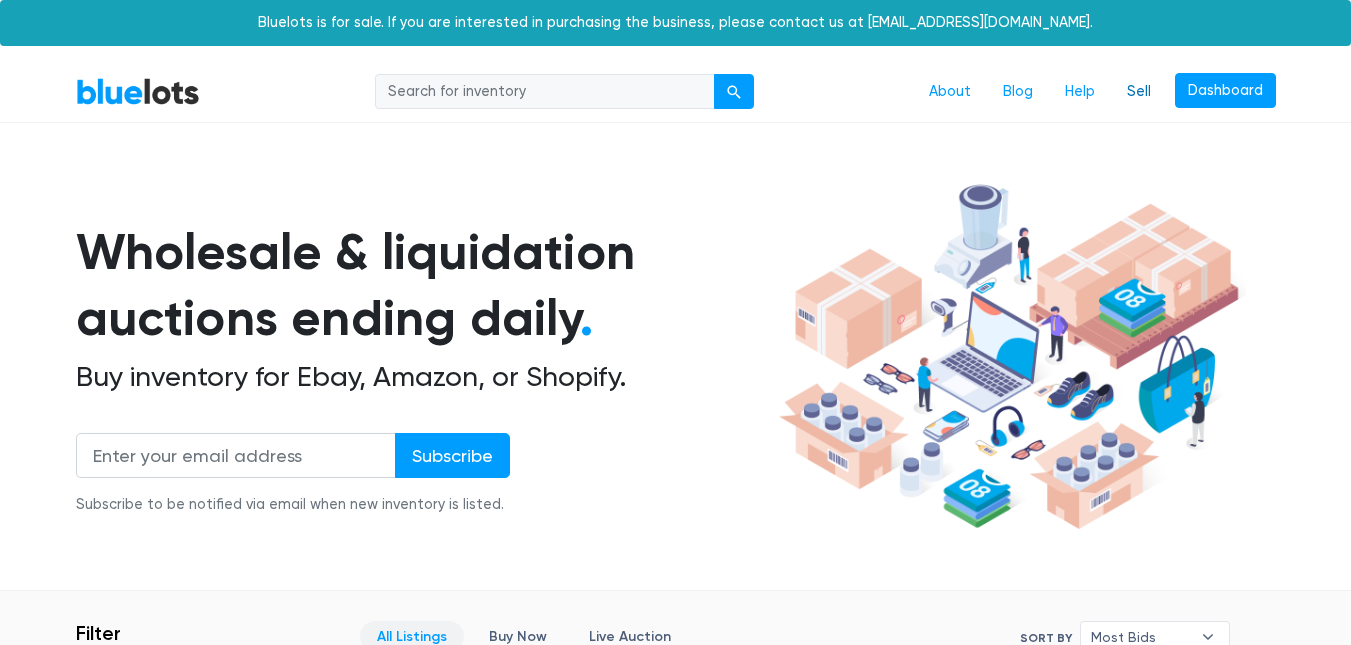 click on "Sell" at bounding box center (1139, 92) 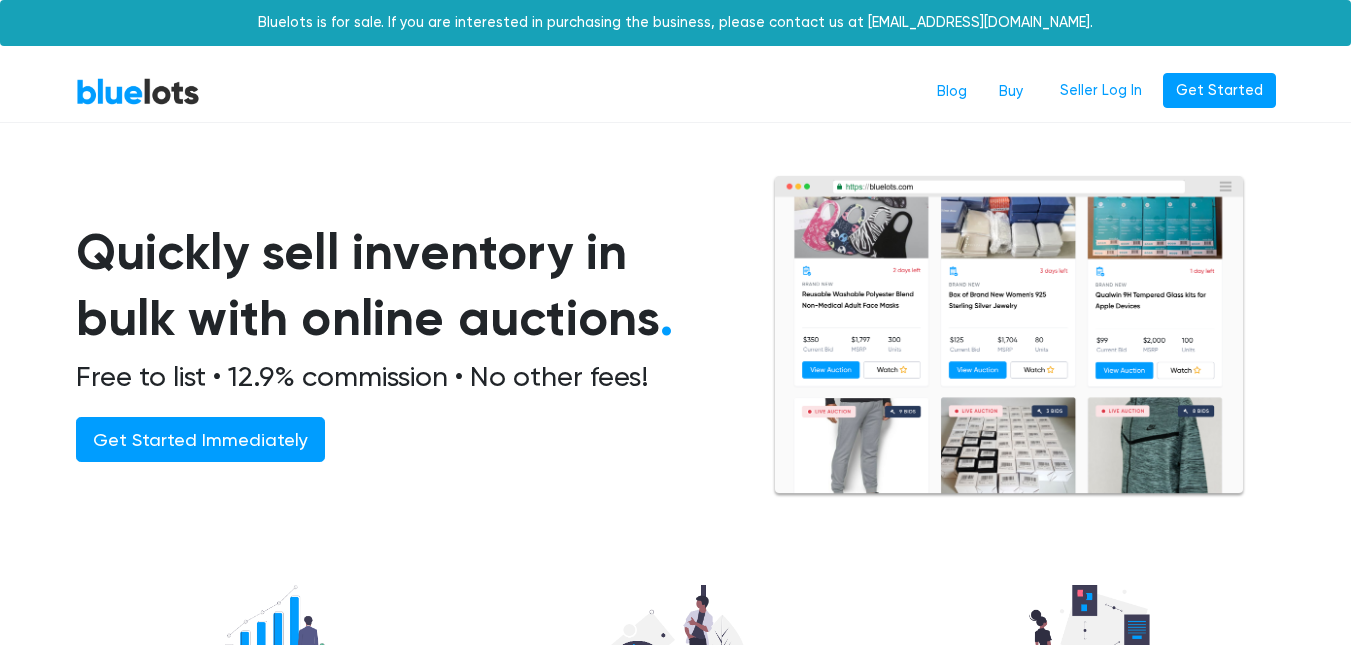 scroll, scrollTop: 0, scrollLeft: 0, axis: both 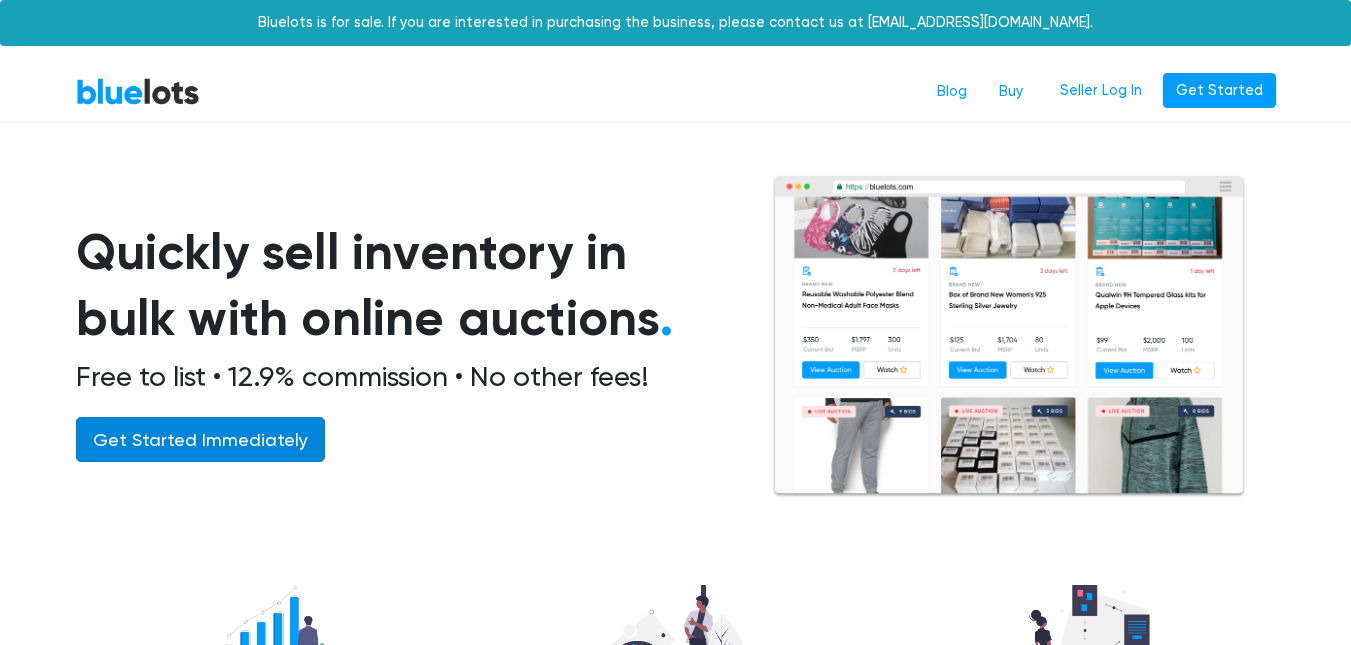 click on "Get Started Immediately" at bounding box center (200, 439) 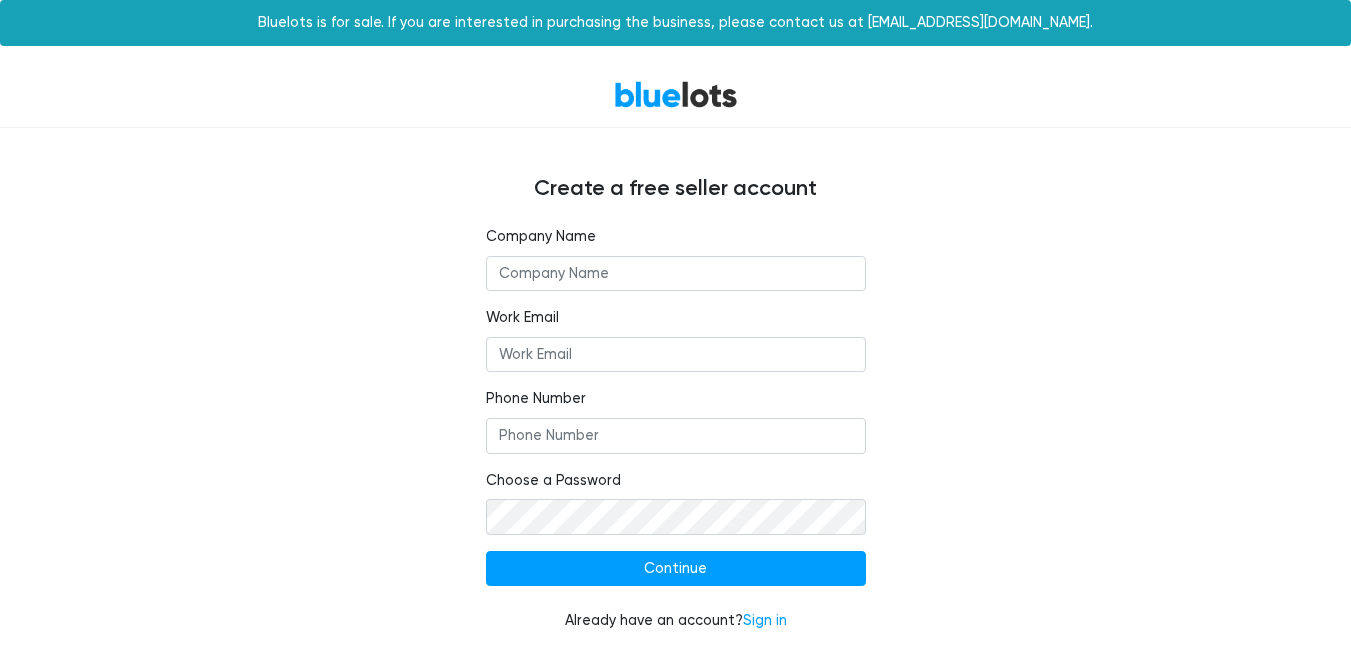 scroll, scrollTop: 0, scrollLeft: 0, axis: both 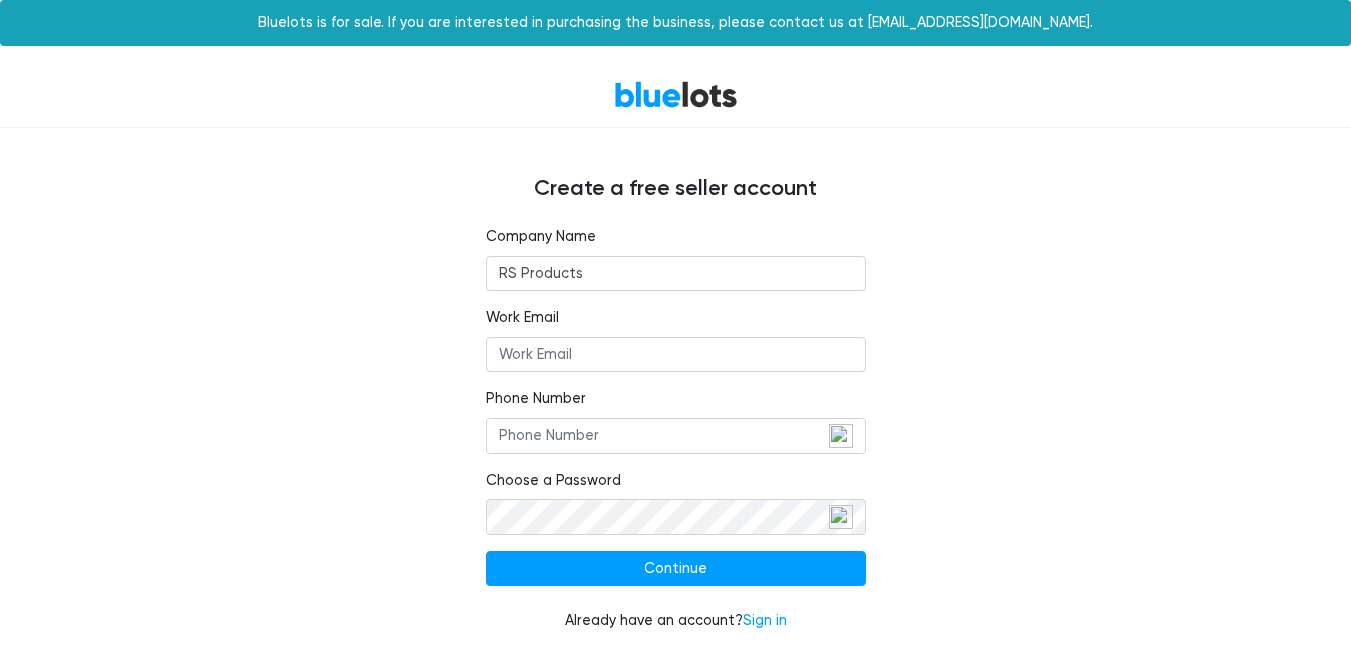 type on "Rs Products LLC" 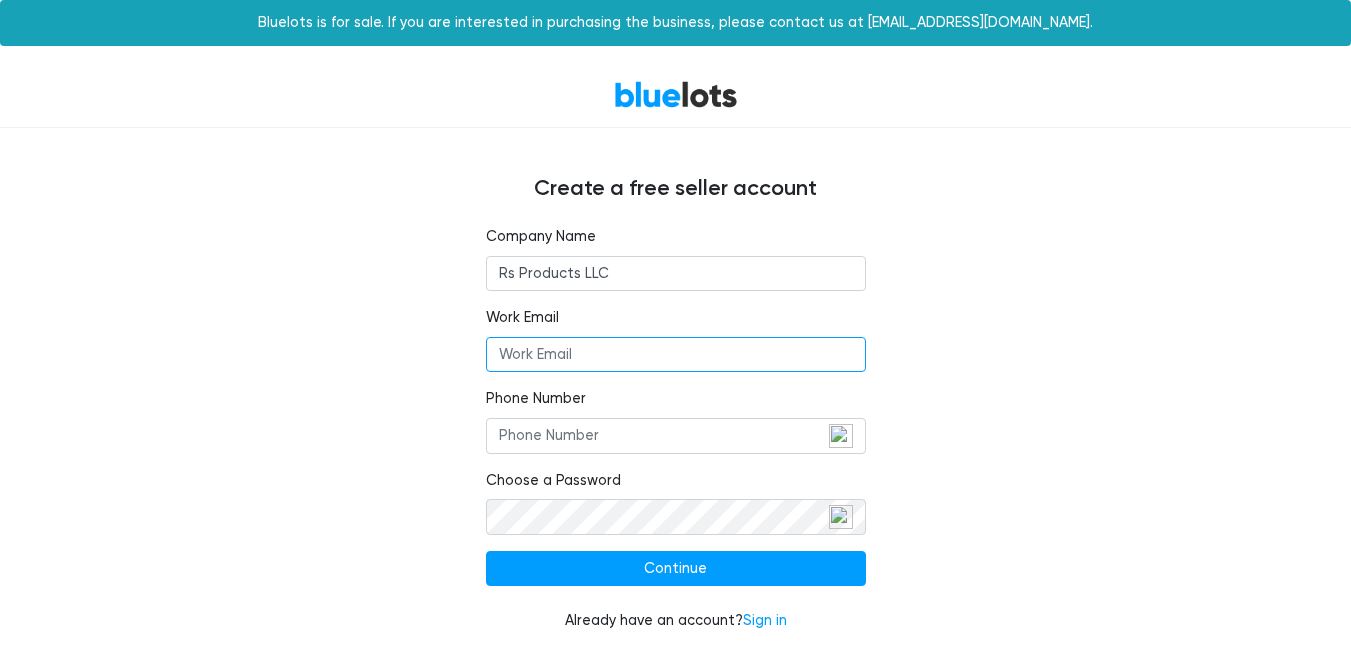 click on "Work Email" at bounding box center (676, 355) 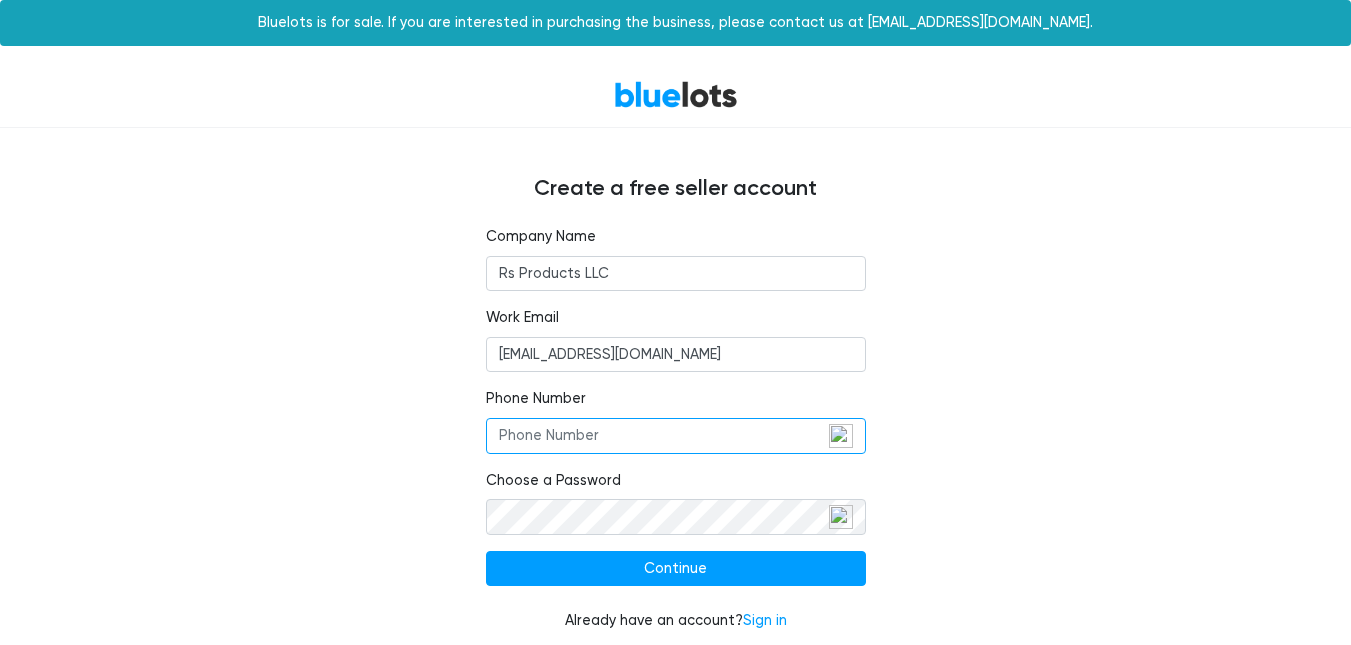 click on "Phone Number" at bounding box center [676, 436] 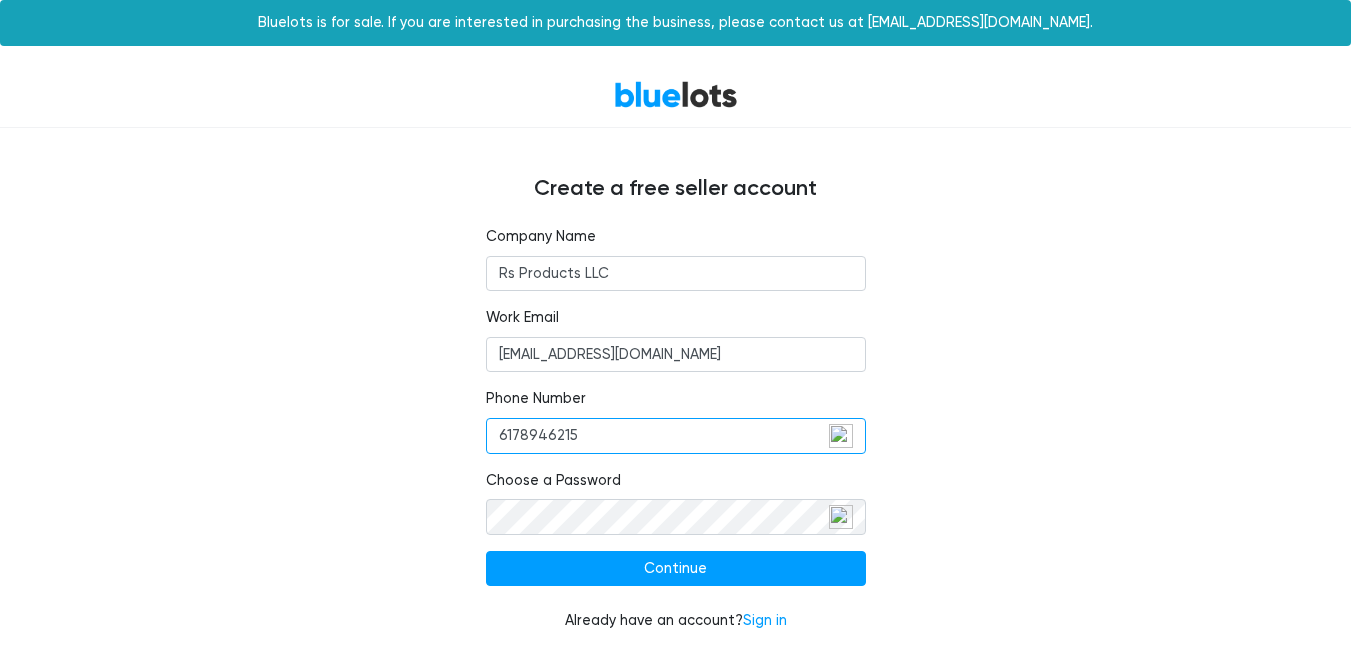 type on "6178946215" 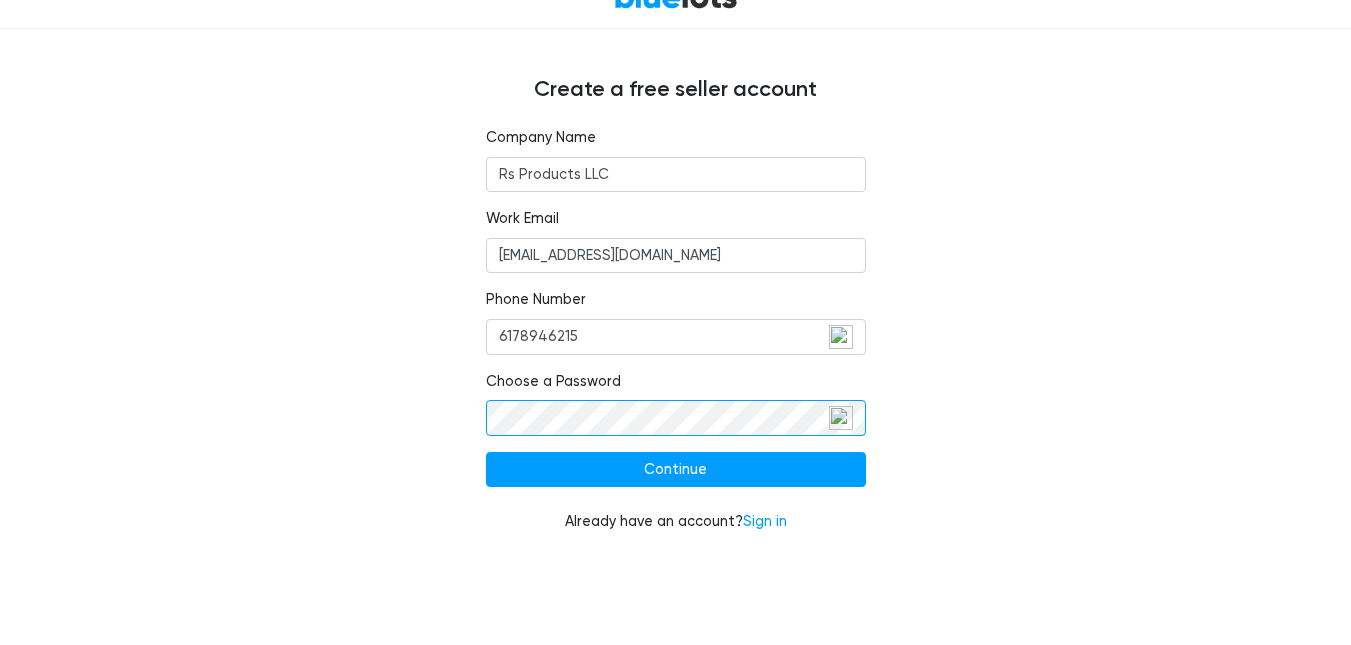 scroll, scrollTop: 100, scrollLeft: 0, axis: vertical 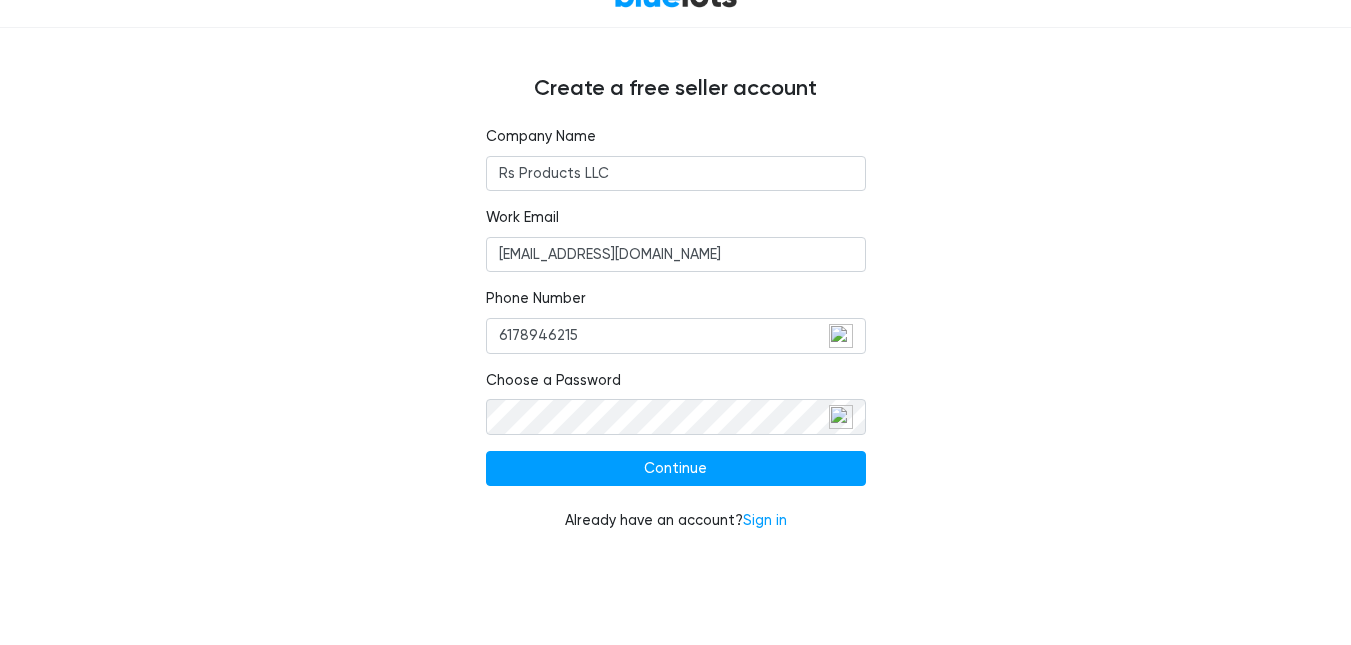 click on "Company Name
Rs Products LLC
Work Email
skol04rs@gmail.com
Phone Number
6178946215
Choose a Password
Continue
Already have an account?  Sign in" at bounding box center [676, 341] 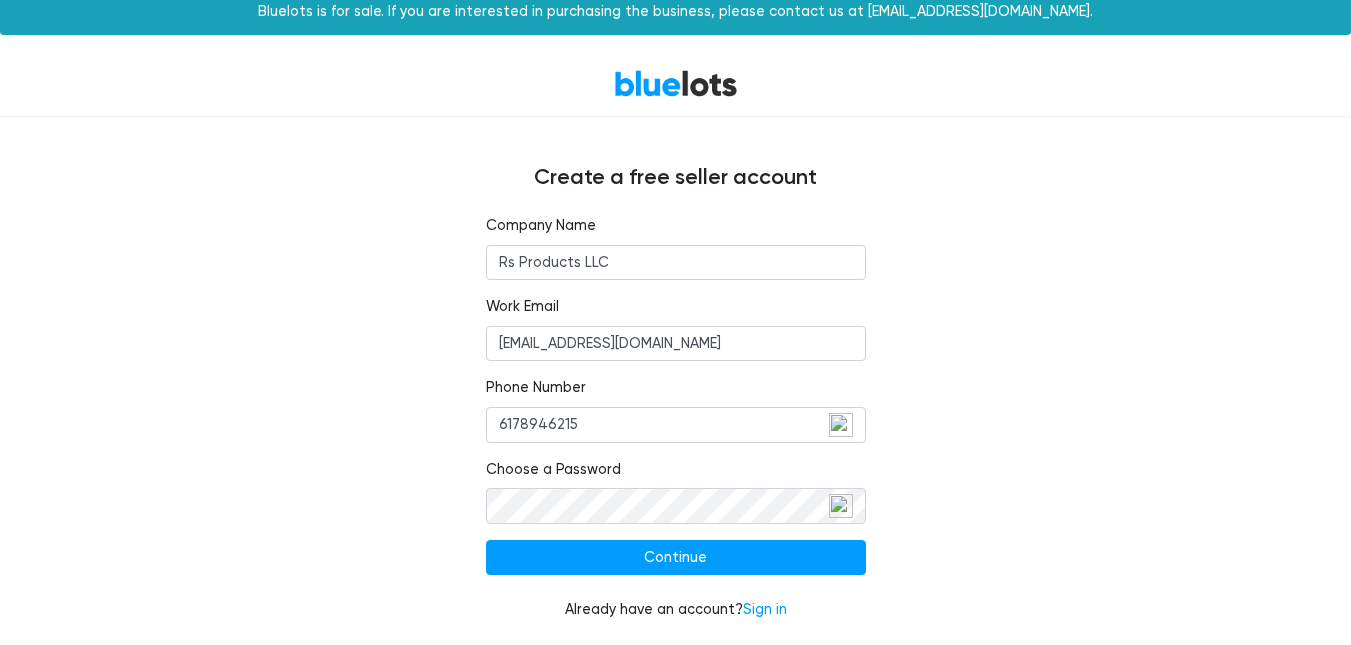 scroll, scrollTop: 11, scrollLeft: 0, axis: vertical 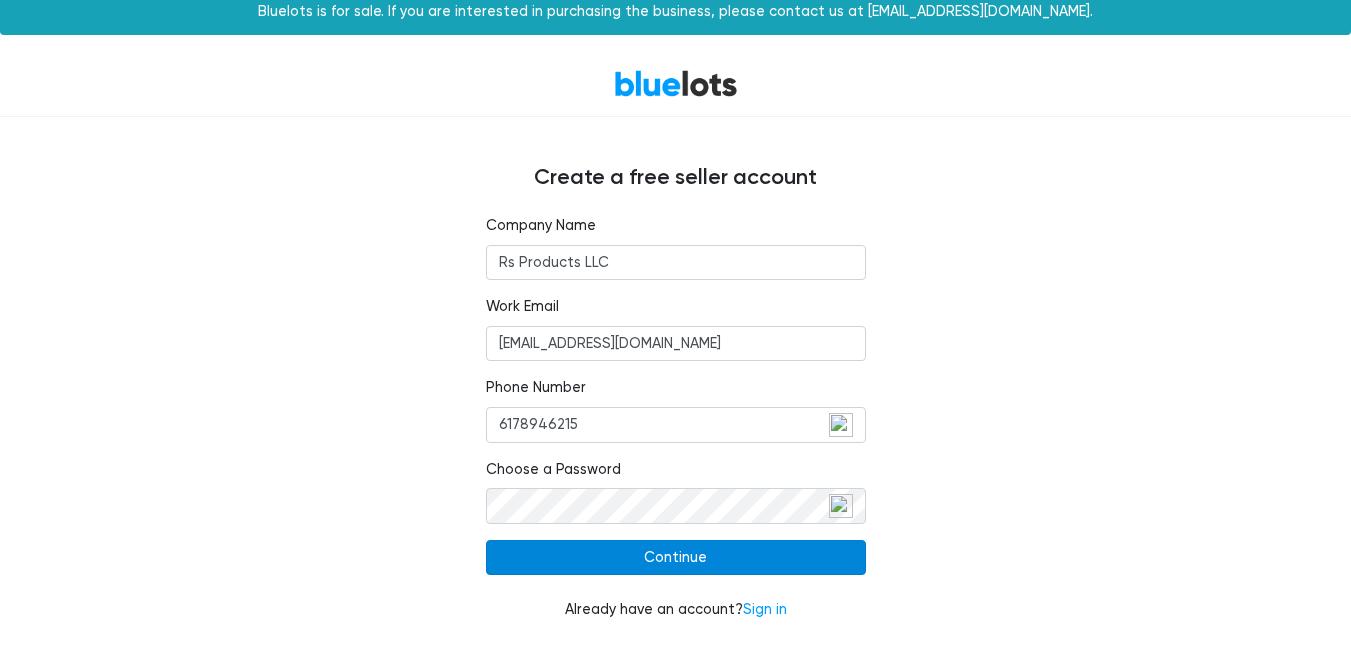 click on "Continue" at bounding box center [676, 558] 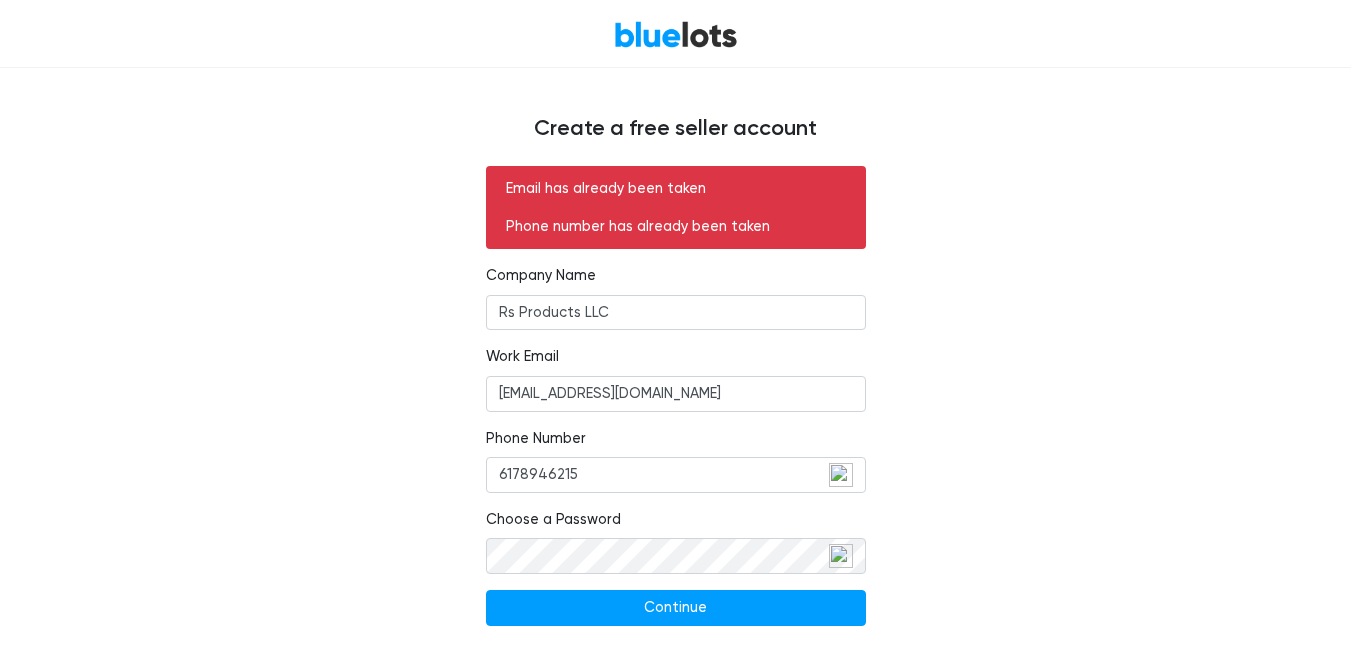 scroll, scrollTop: 110, scrollLeft: 0, axis: vertical 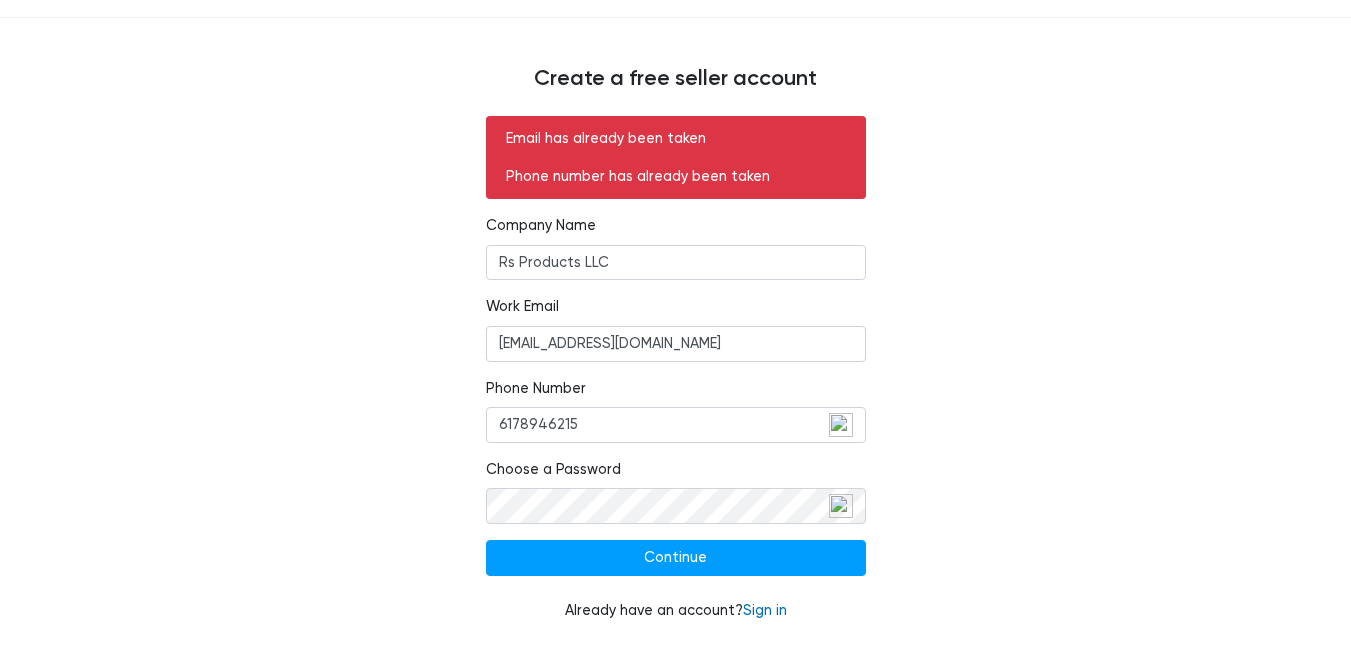 click on "Sign in" at bounding box center (765, 610) 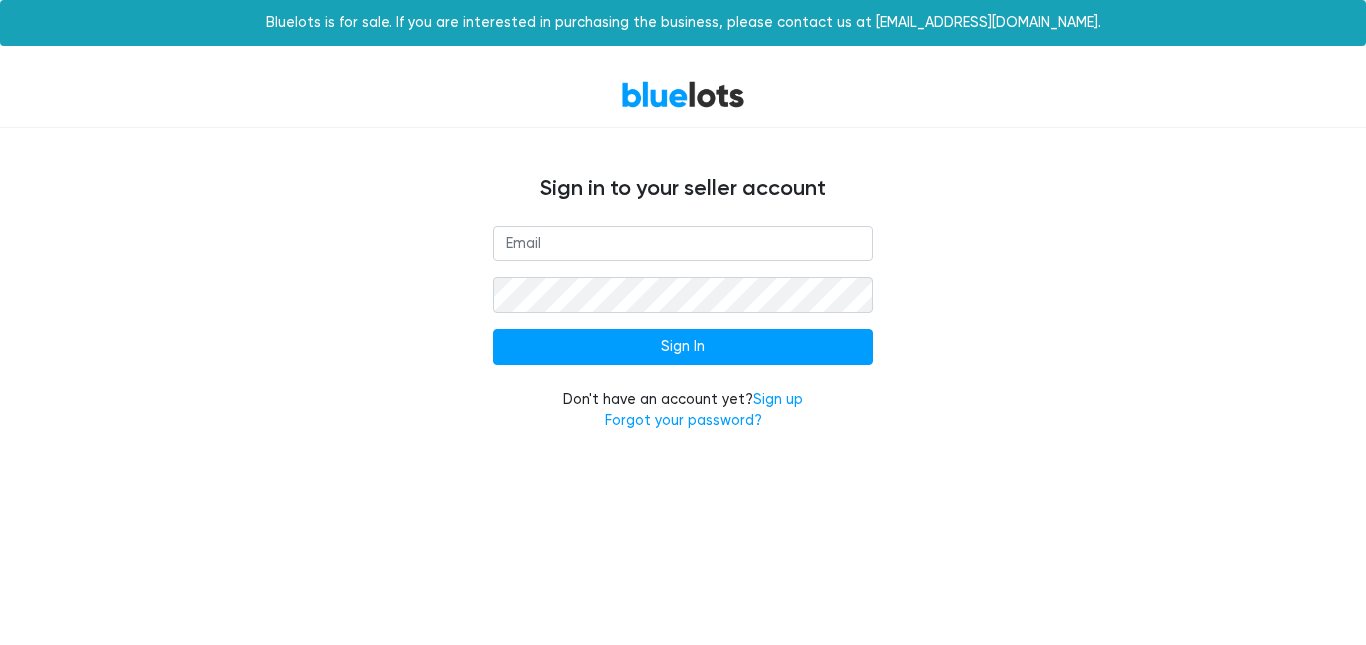 scroll, scrollTop: 0, scrollLeft: 0, axis: both 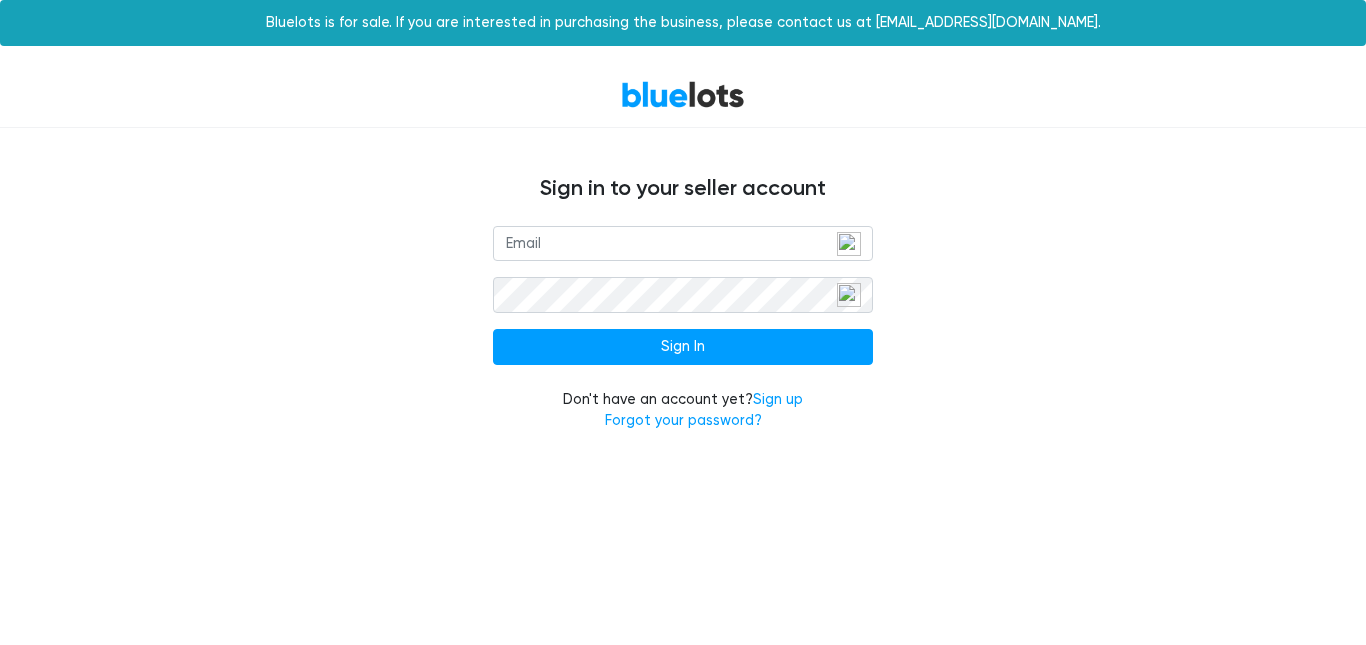 click at bounding box center [683, 244] 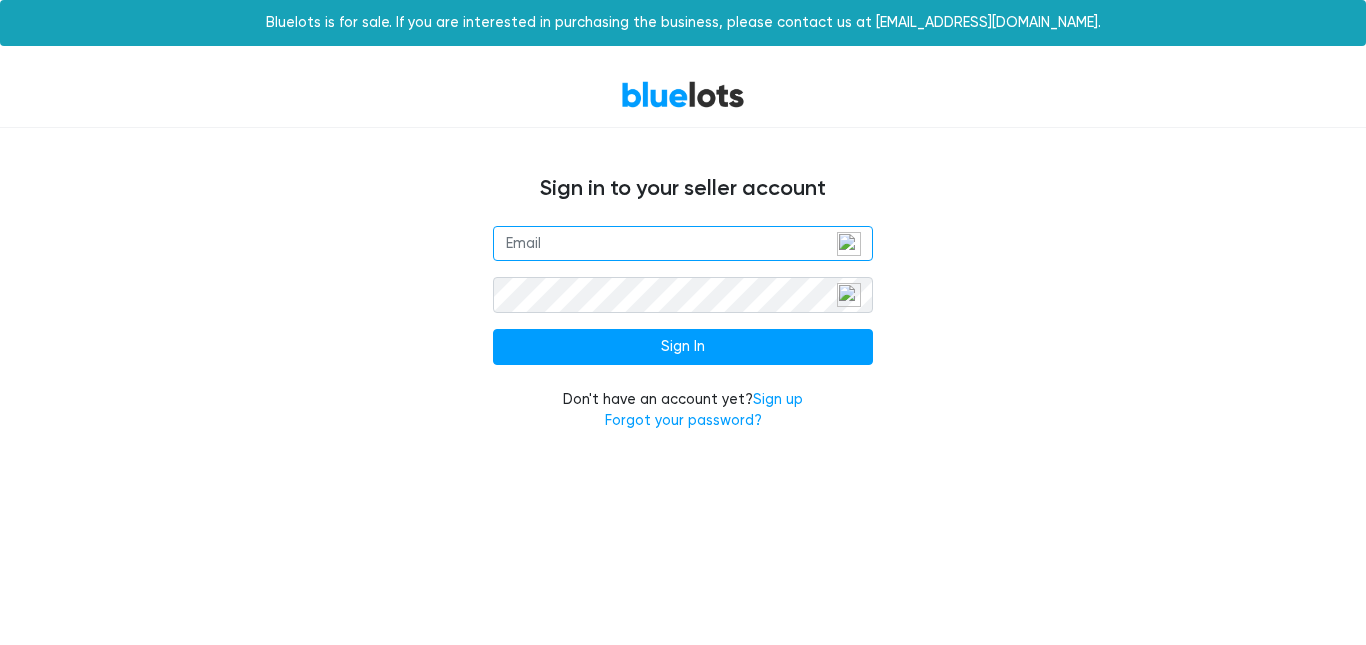click at bounding box center (683, 244) 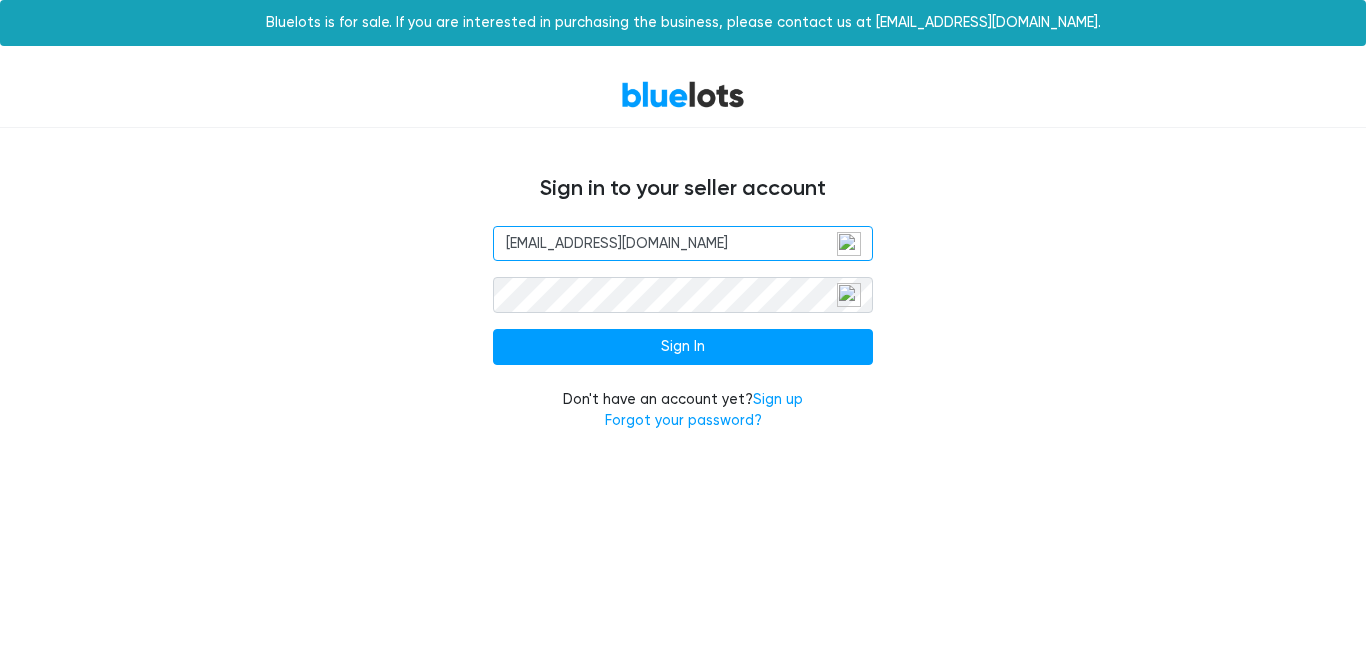 type on "[EMAIL_ADDRESS][DOMAIN_NAME]" 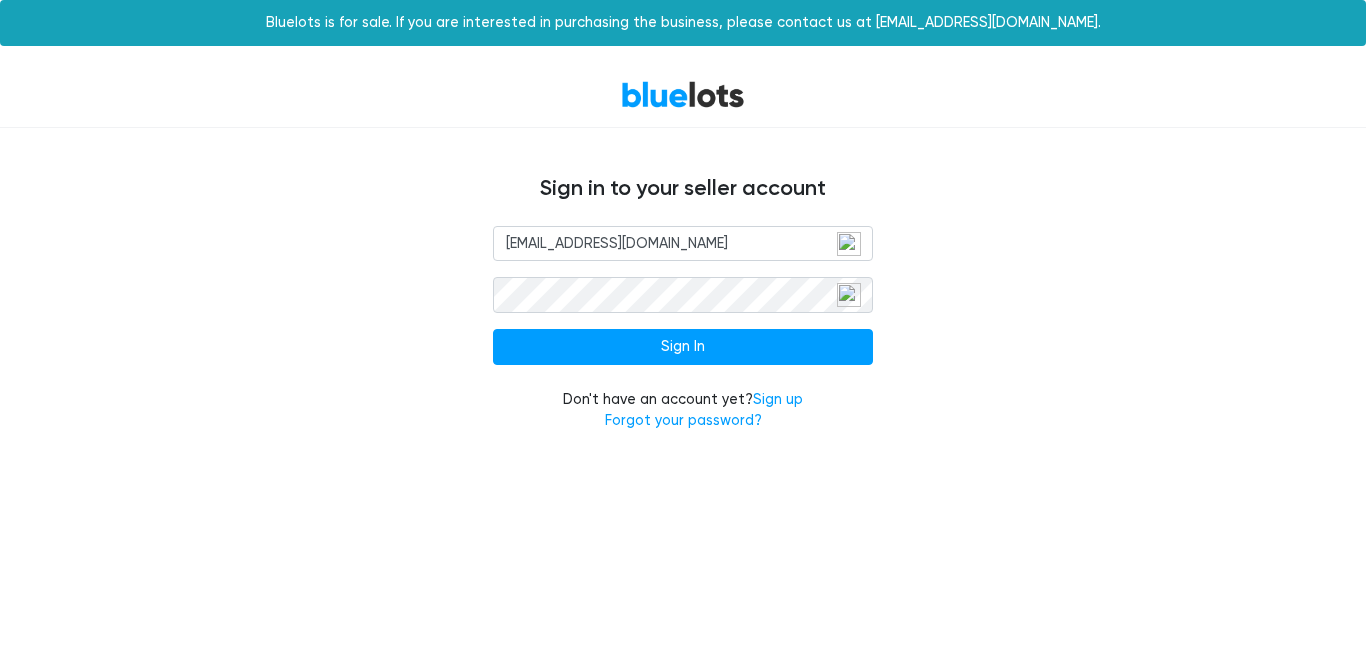 click on "Sign in to your seller account" at bounding box center [683, 189] 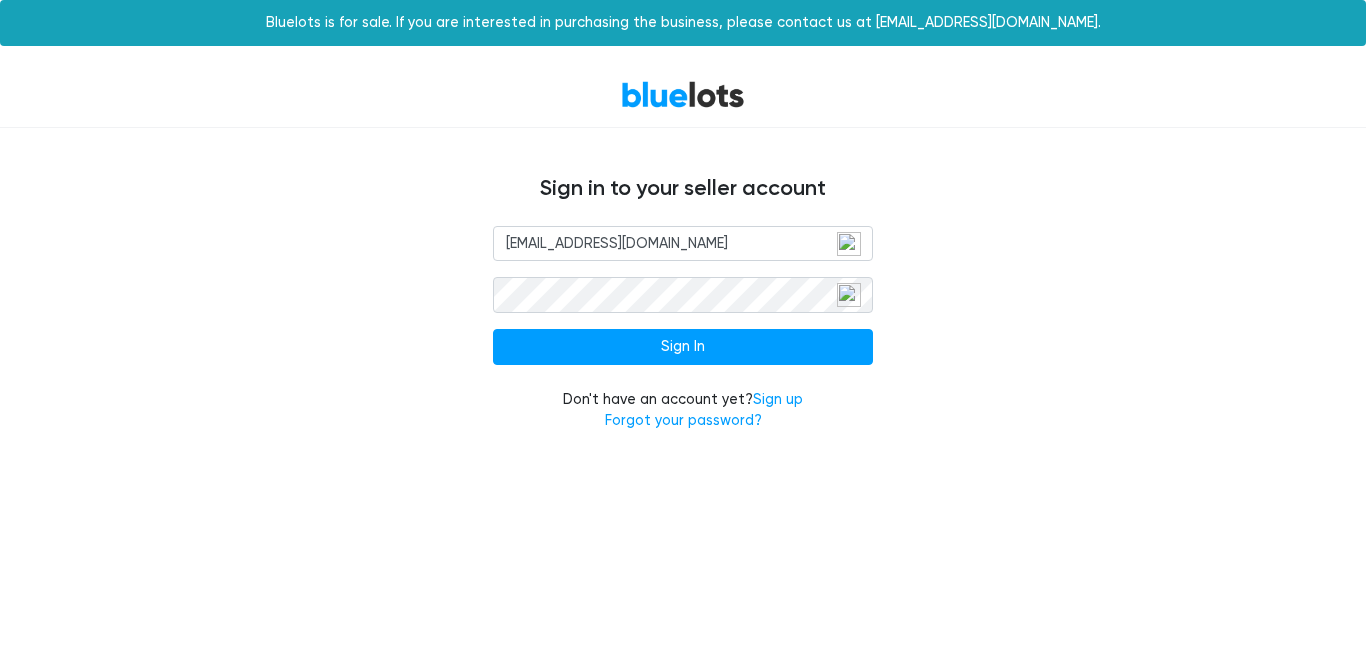 click on "BlueLots
Sign in to your seller account
skol04rs@gmail.com
Sign In
Don't have an account yet?  Sign up
Forgot your password?" at bounding box center (683, 259) 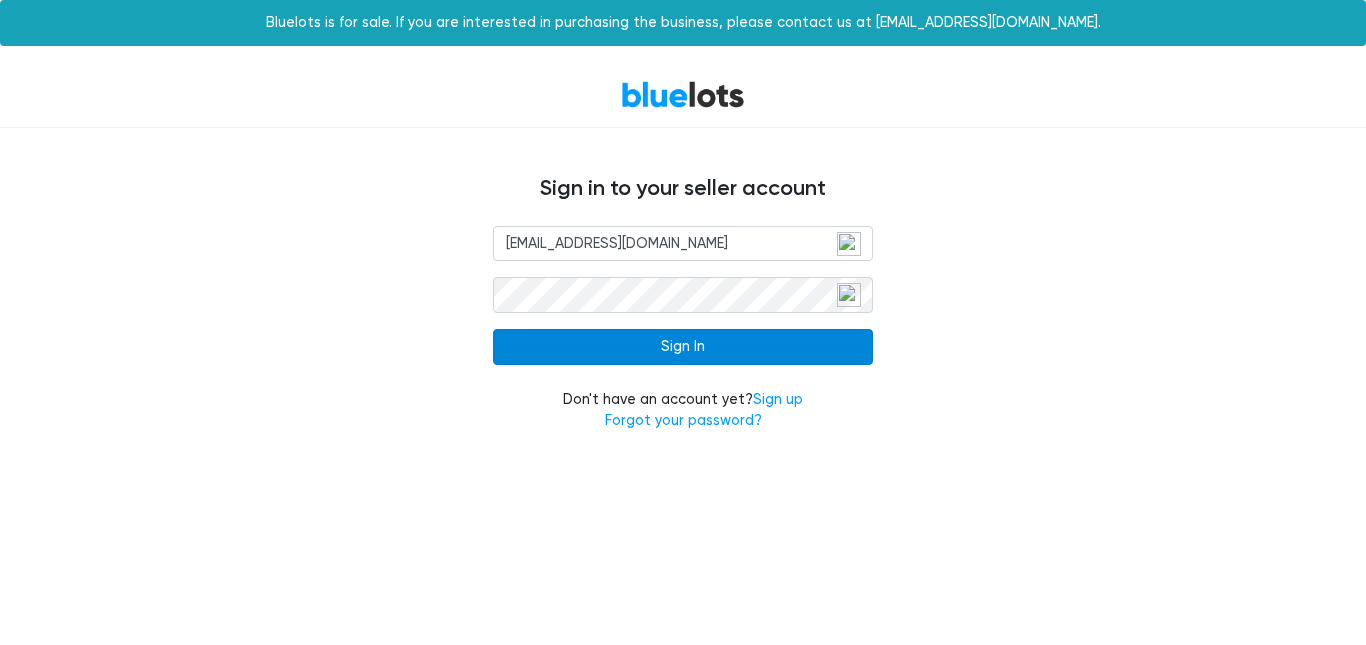click on "Sign In" at bounding box center [683, 347] 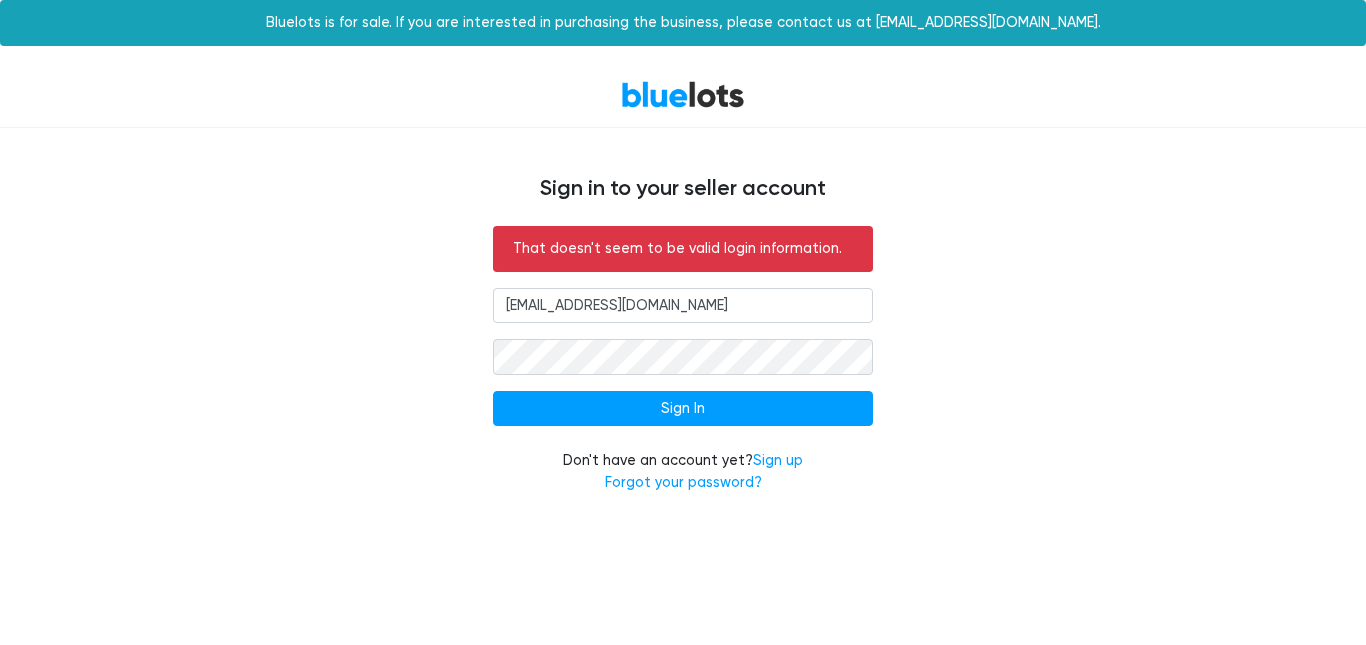 scroll, scrollTop: 0, scrollLeft: 0, axis: both 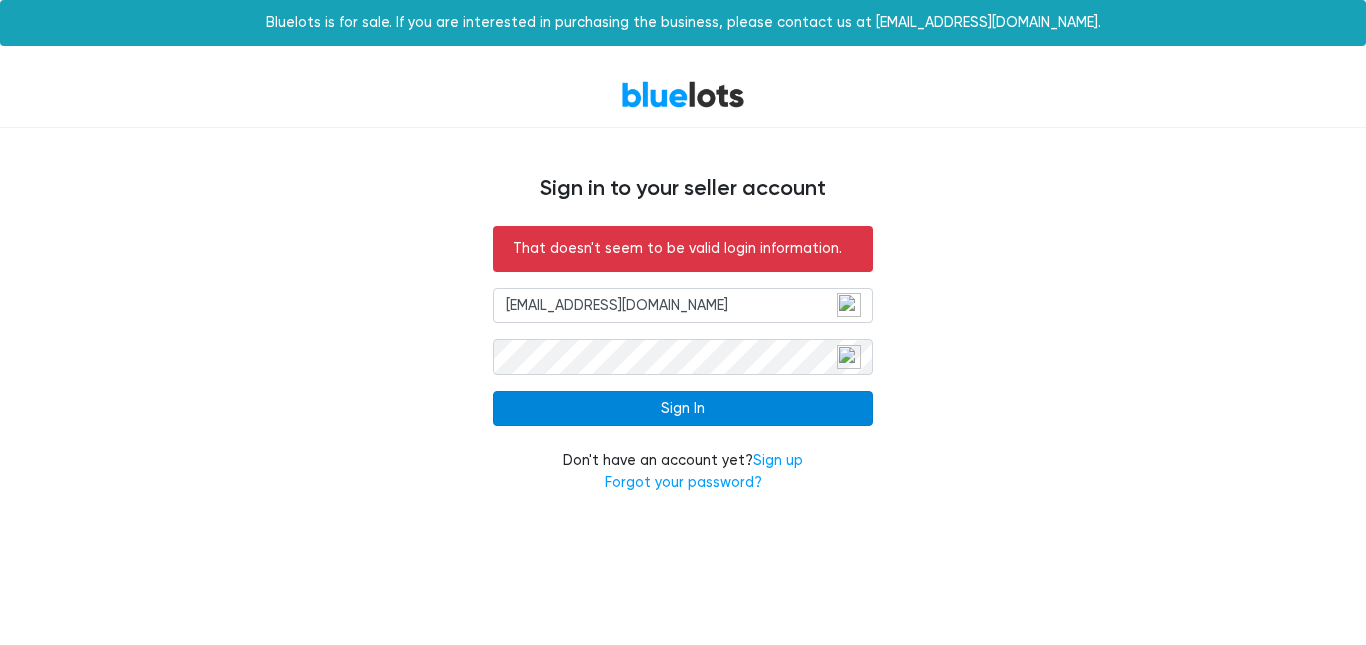 click on "Sign In" at bounding box center [683, 409] 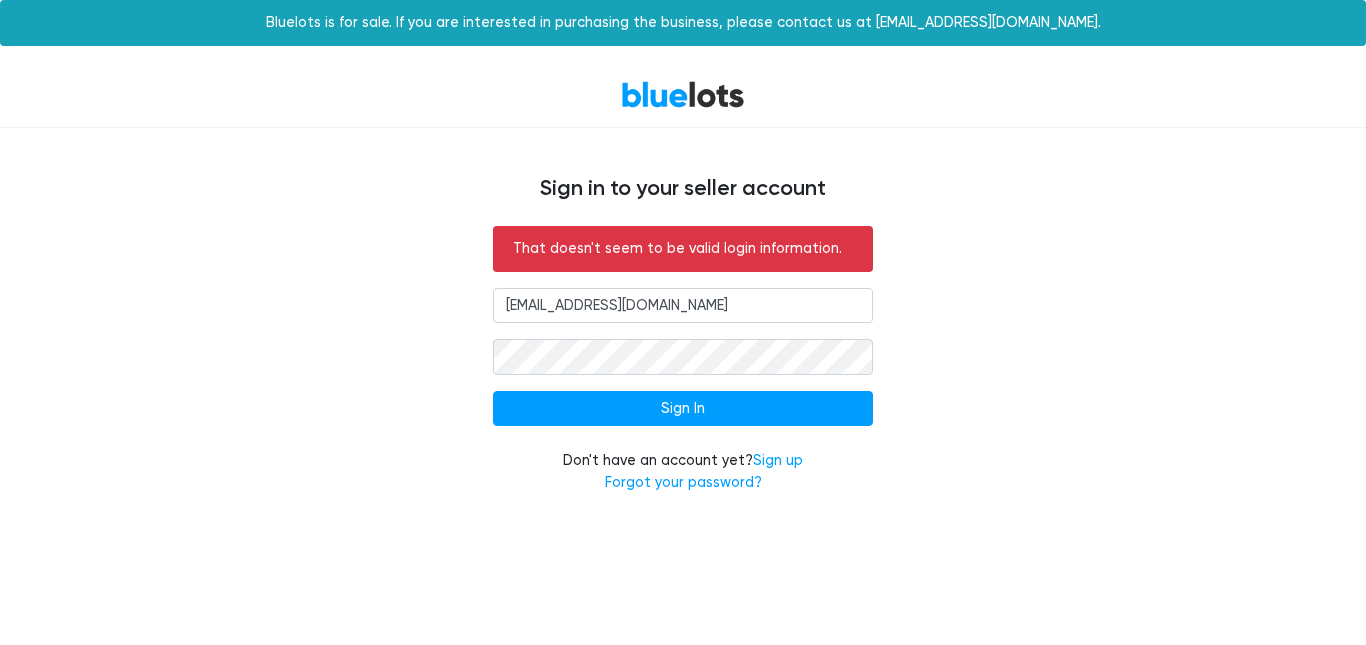 scroll, scrollTop: 0, scrollLeft: 0, axis: both 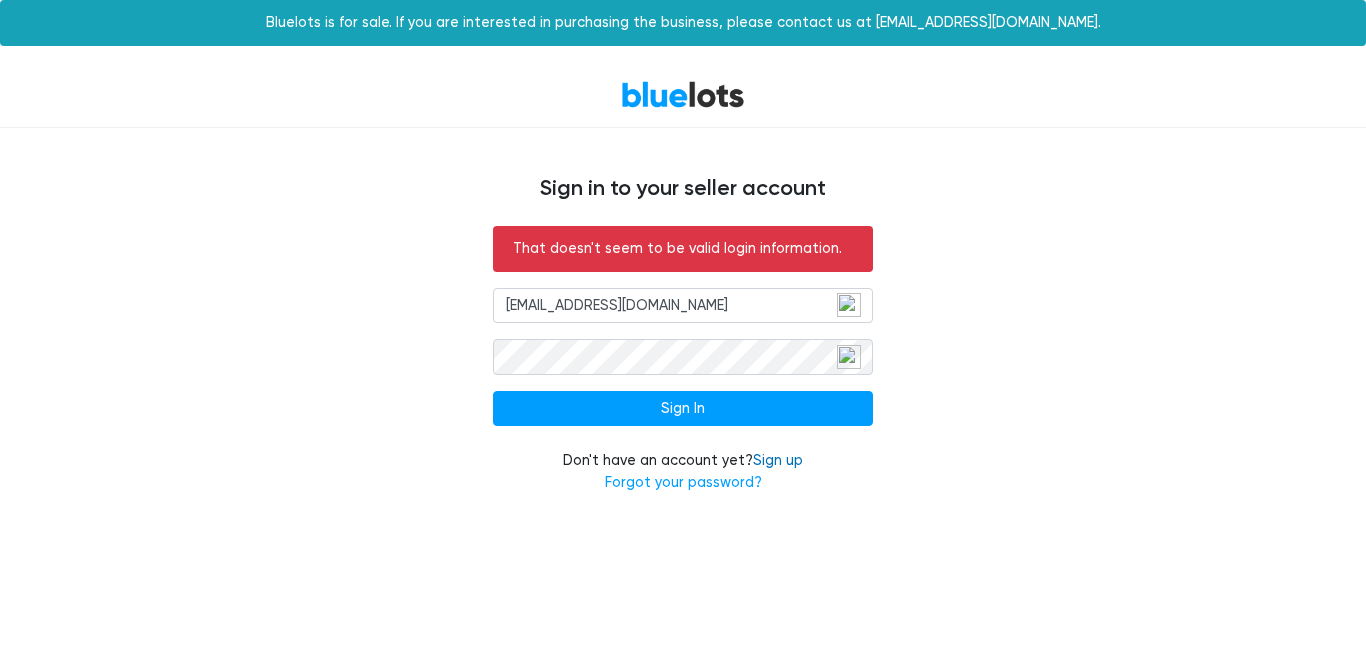 click on "Sign up" at bounding box center [778, 460] 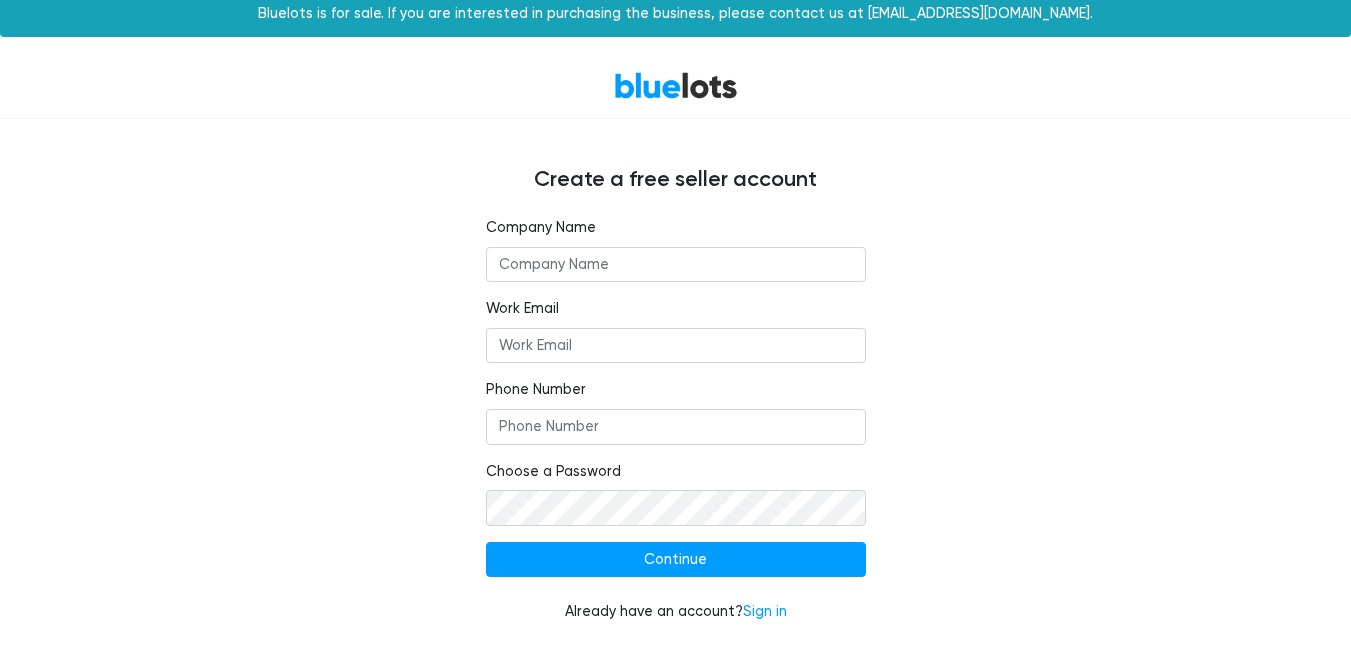 scroll, scrollTop: 11, scrollLeft: 0, axis: vertical 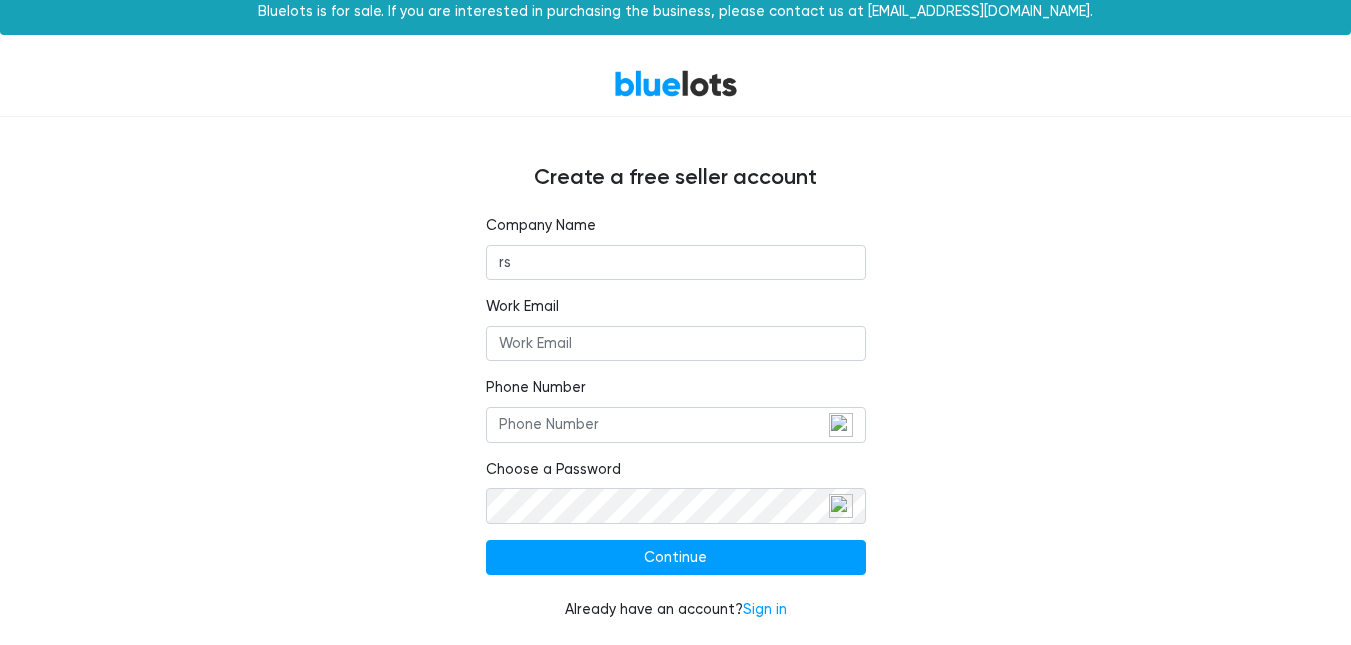 type on "Rs Products LLC" 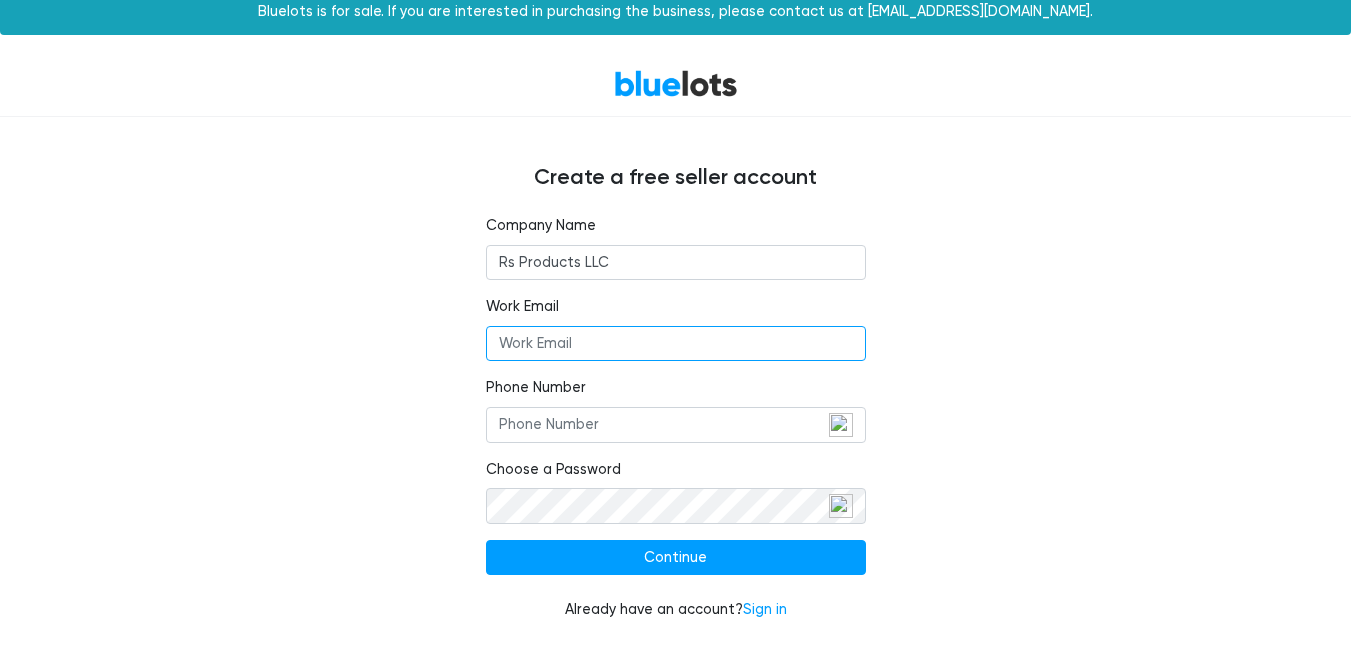 click on "Work Email" at bounding box center [676, 344] 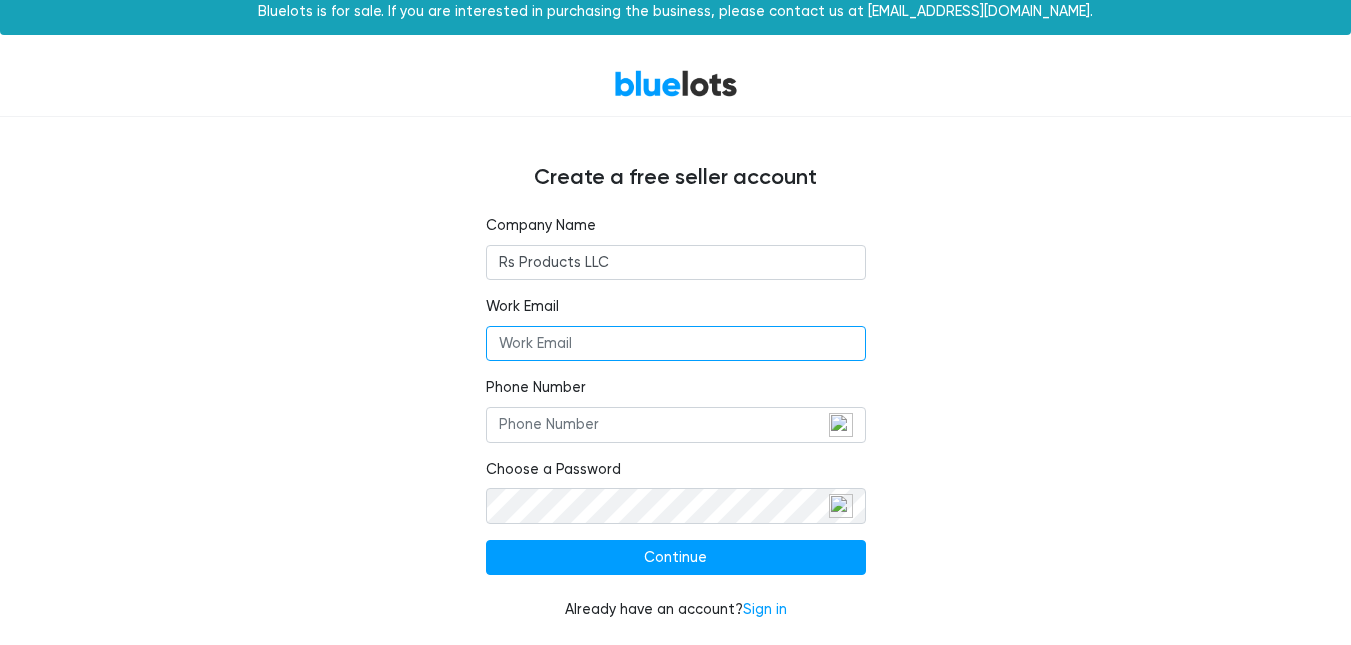 type on "[EMAIL_ADDRESS][DOMAIN_NAME]" 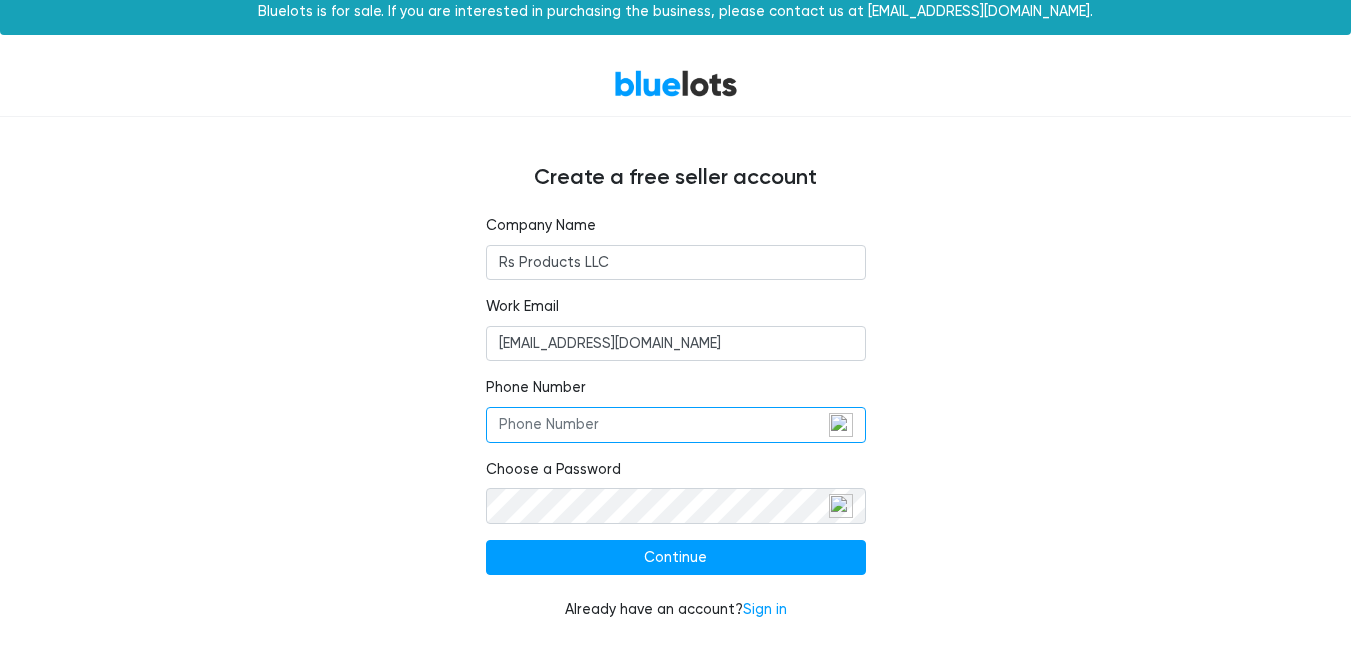 click on "Phone Number" at bounding box center (676, 425) 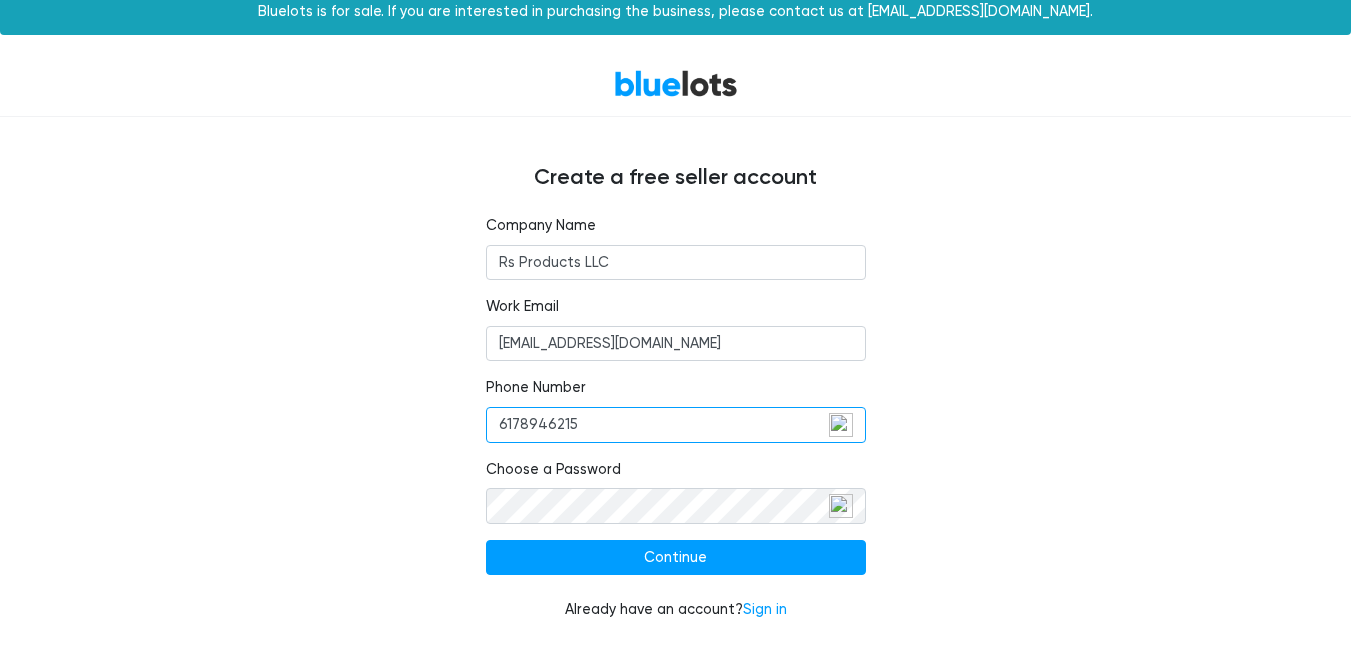 type on "6178946215" 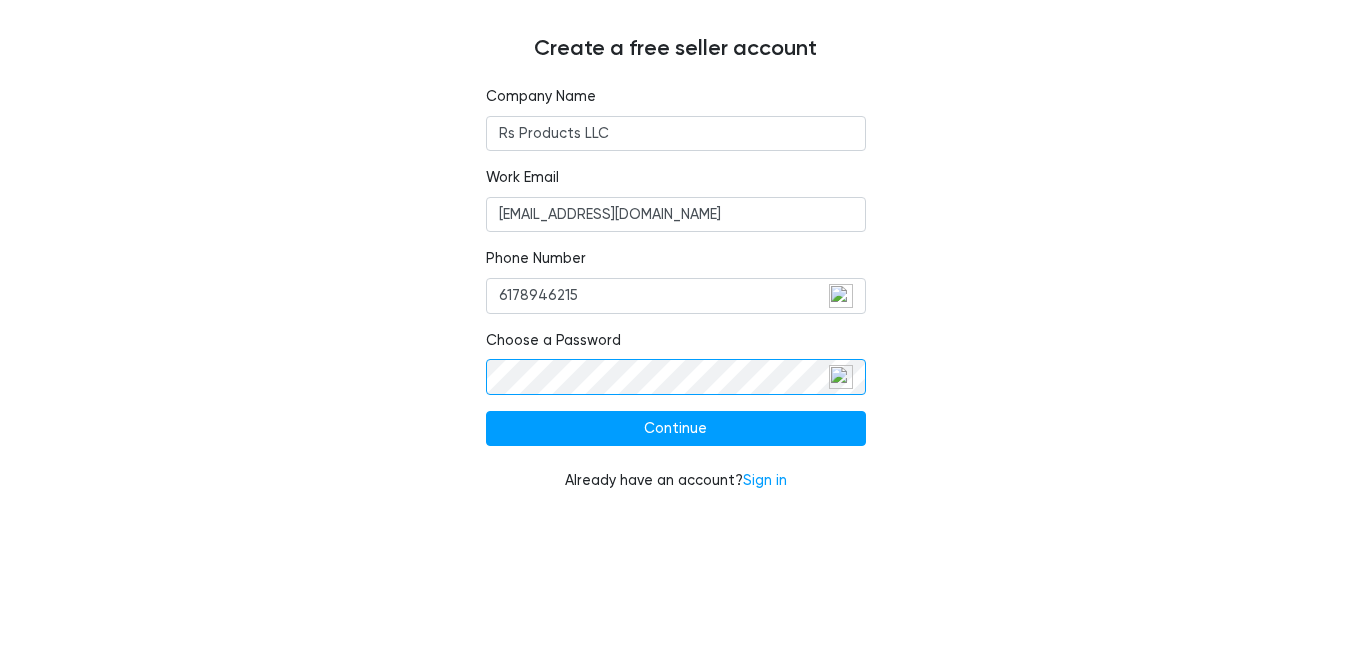 scroll, scrollTop: 148, scrollLeft: 0, axis: vertical 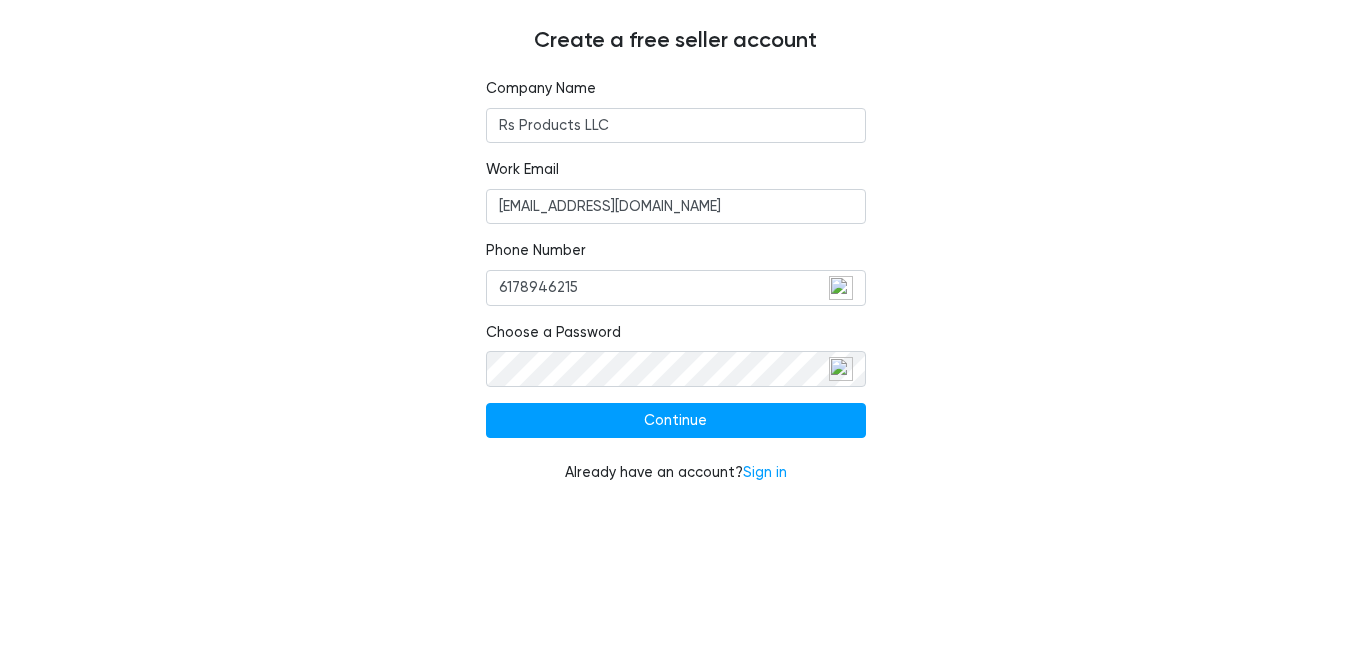 click on "Company Name
Rs Products LLC
Work Email
skol04rs@gmail.com
Phone Number
6178946215
Choose a Password
Continue
Already have an account?  Sign in" at bounding box center (676, 293) 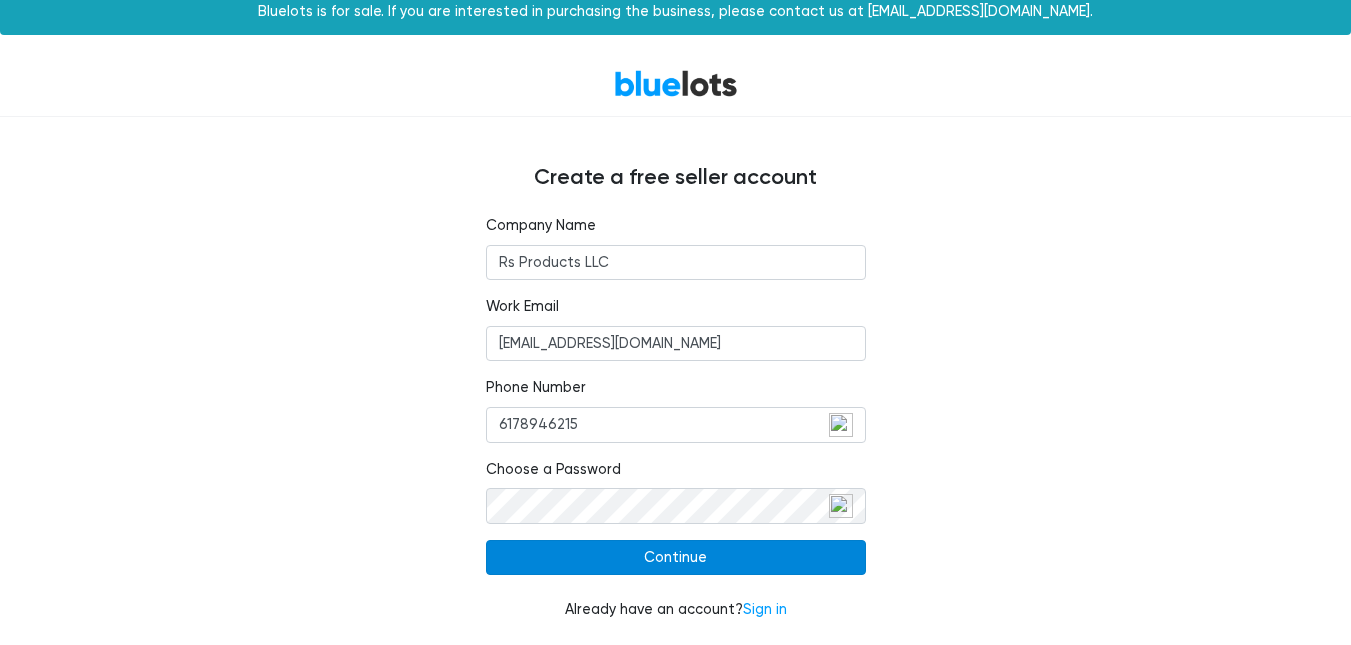 click on "Continue" at bounding box center [676, 558] 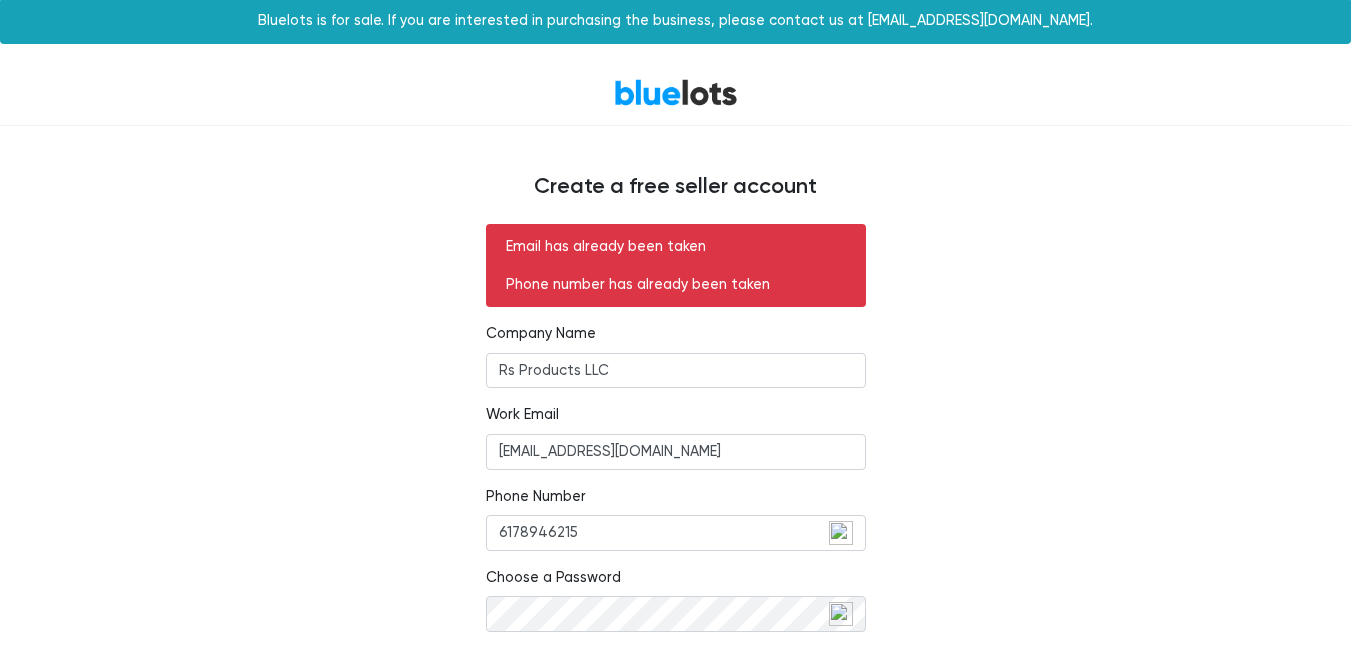 scroll, scrollTop: 0, scrollLeft: 0, axis: both 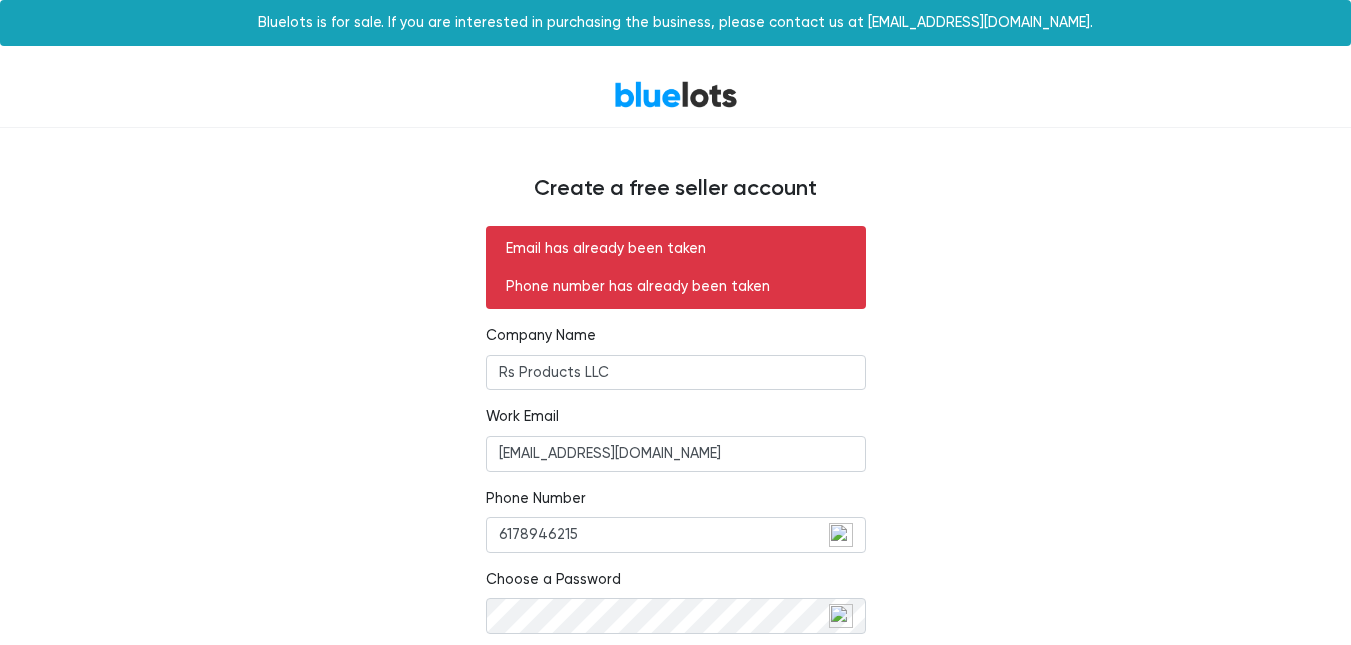 click on "BlueLots" at bounding box center (676, 94) 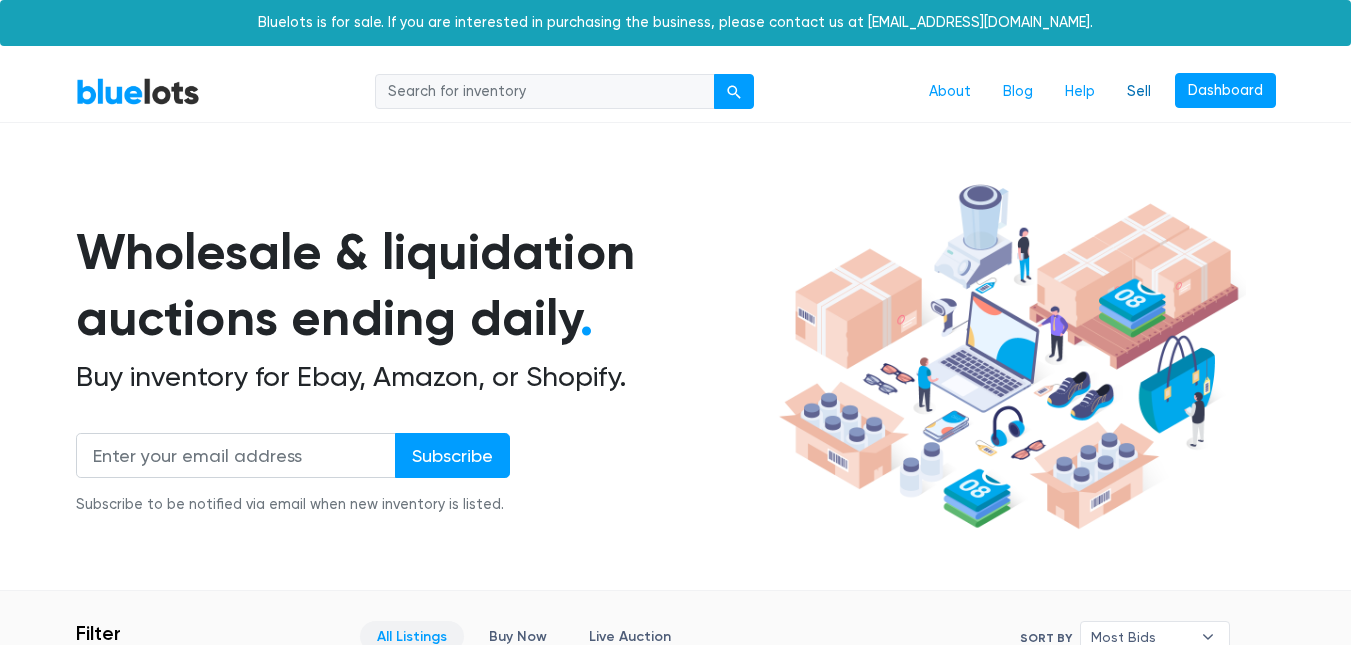 scroll, scrollTop: 0, scrollLeft: 0, axis: both 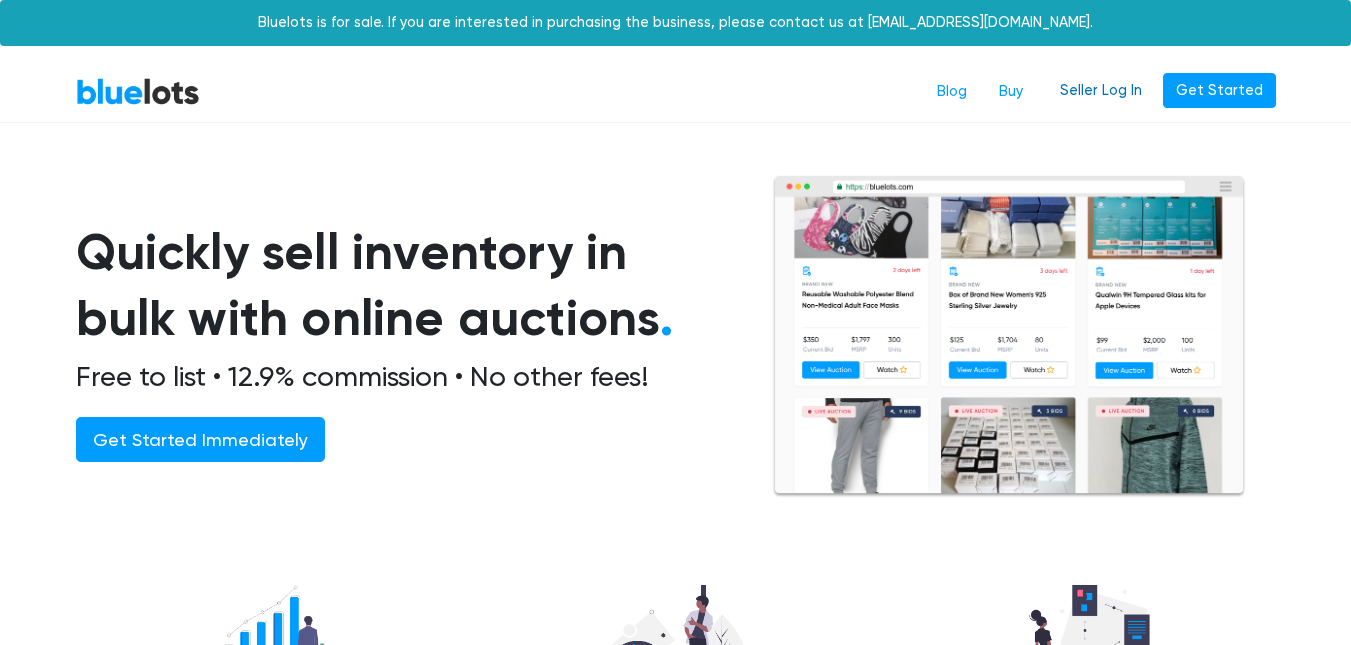 click on "Seller Log In" at bounding box center [1101, 91] 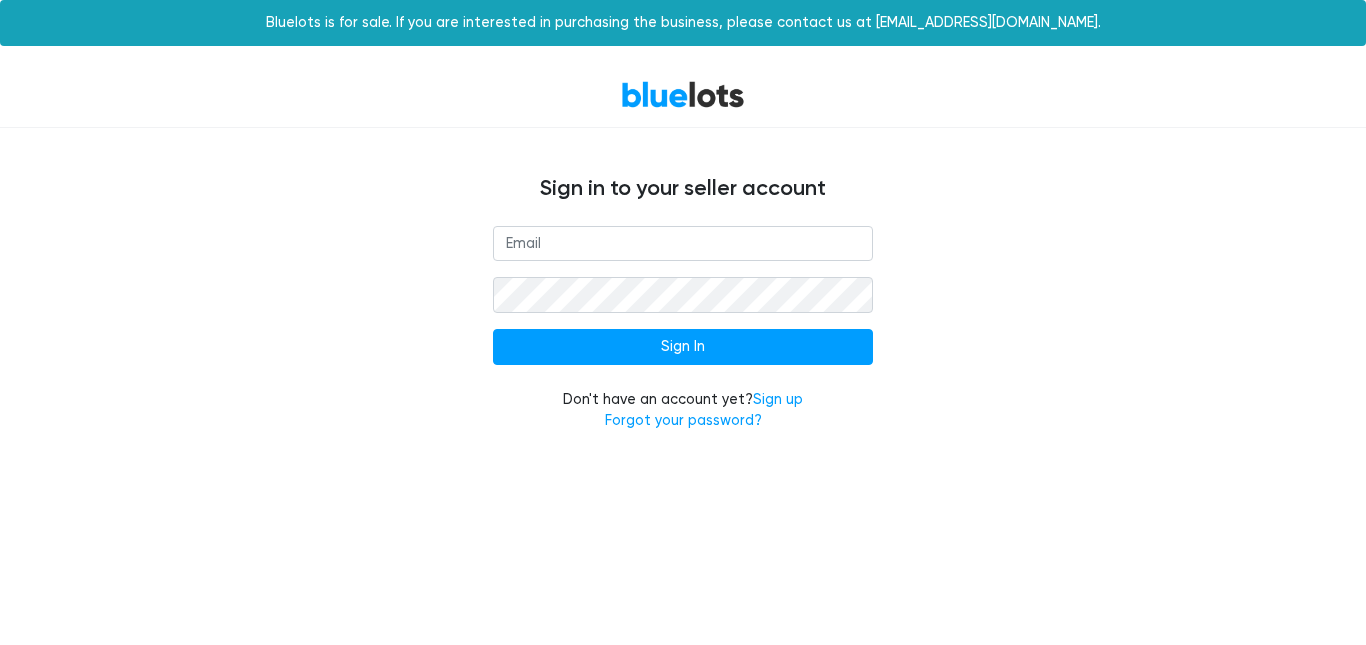 scroll, scrollTop: 0, scrollLeft: 0, axis: both 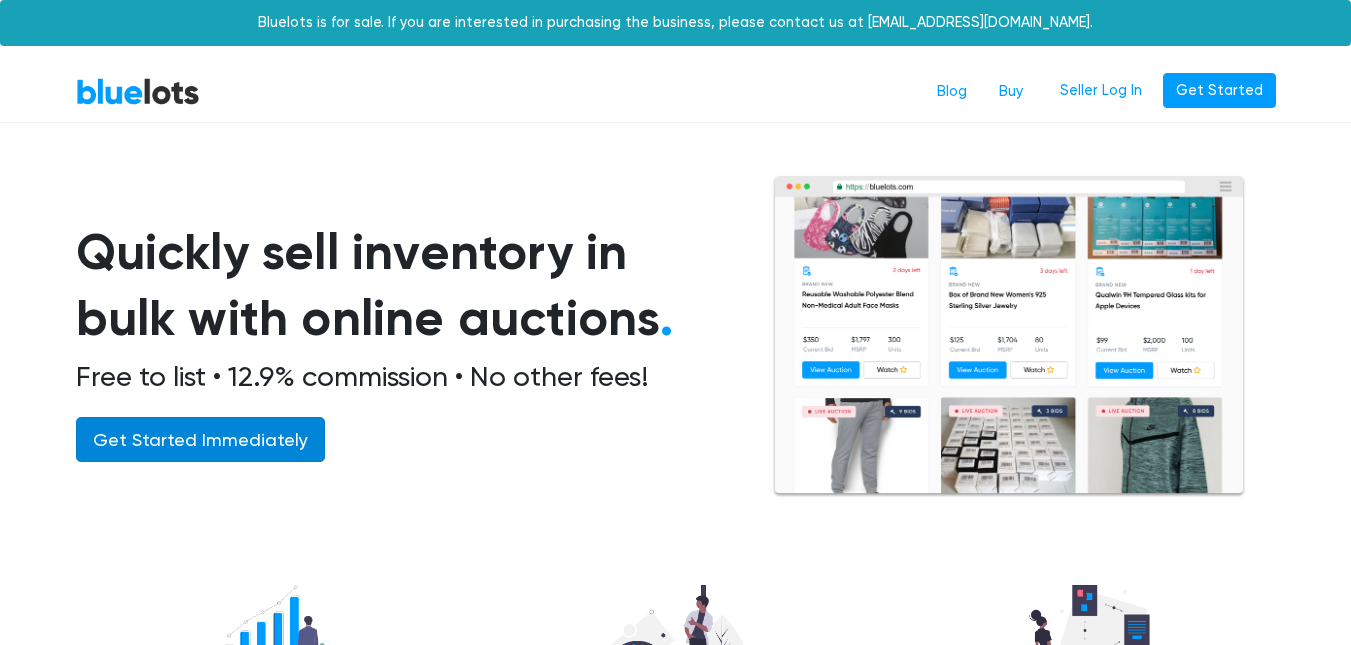 click on "Get Started Immediately" at bounding box center (200, 439) 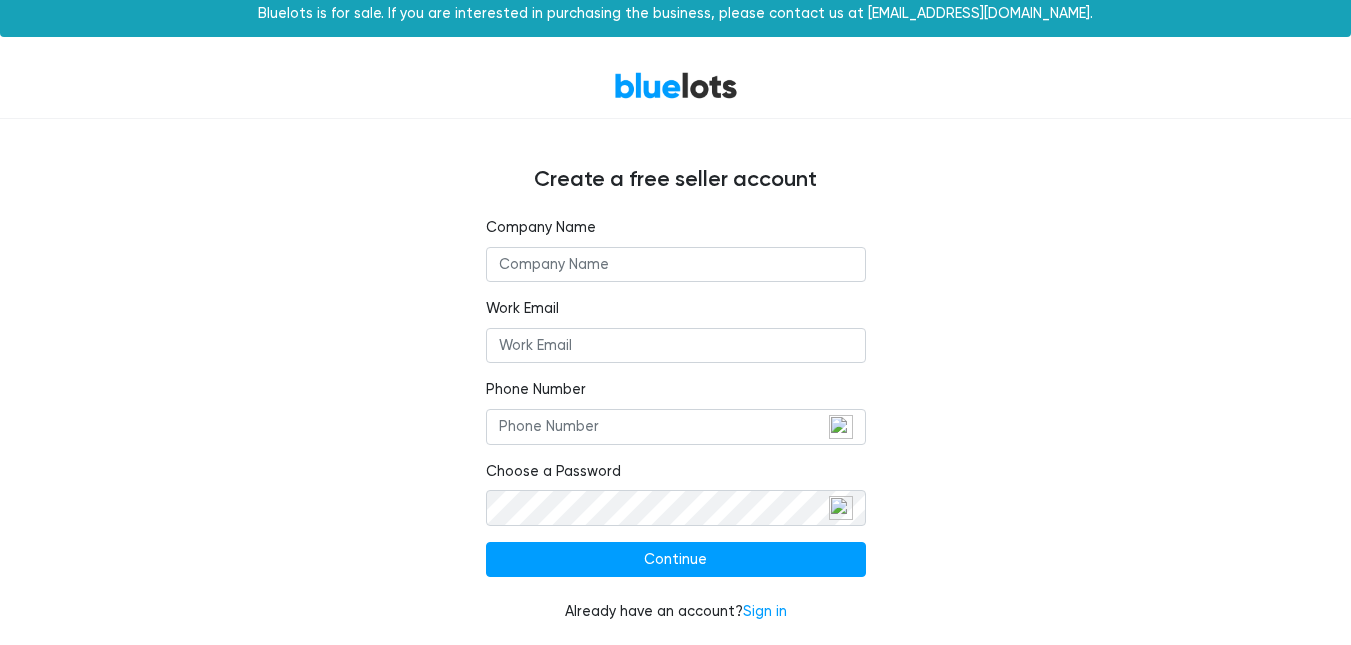 scroll, scrollTop: 11, scrollLeft: 0, axis: vertical 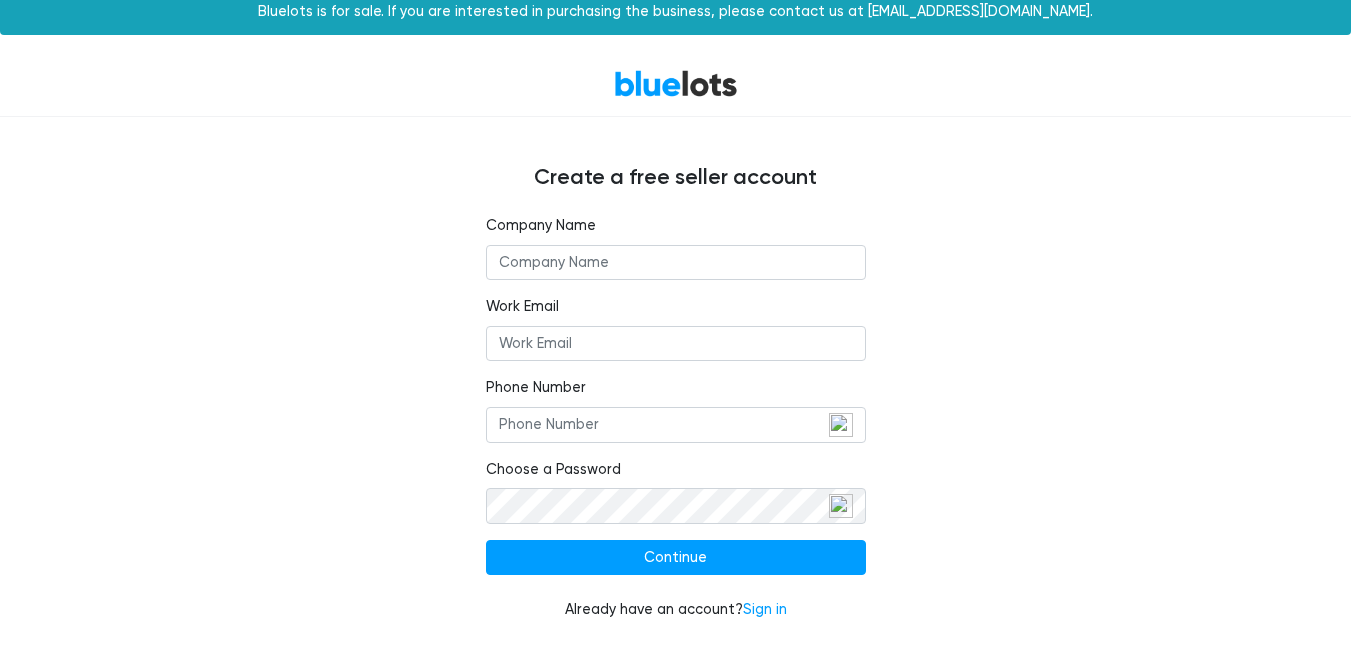type on "s" 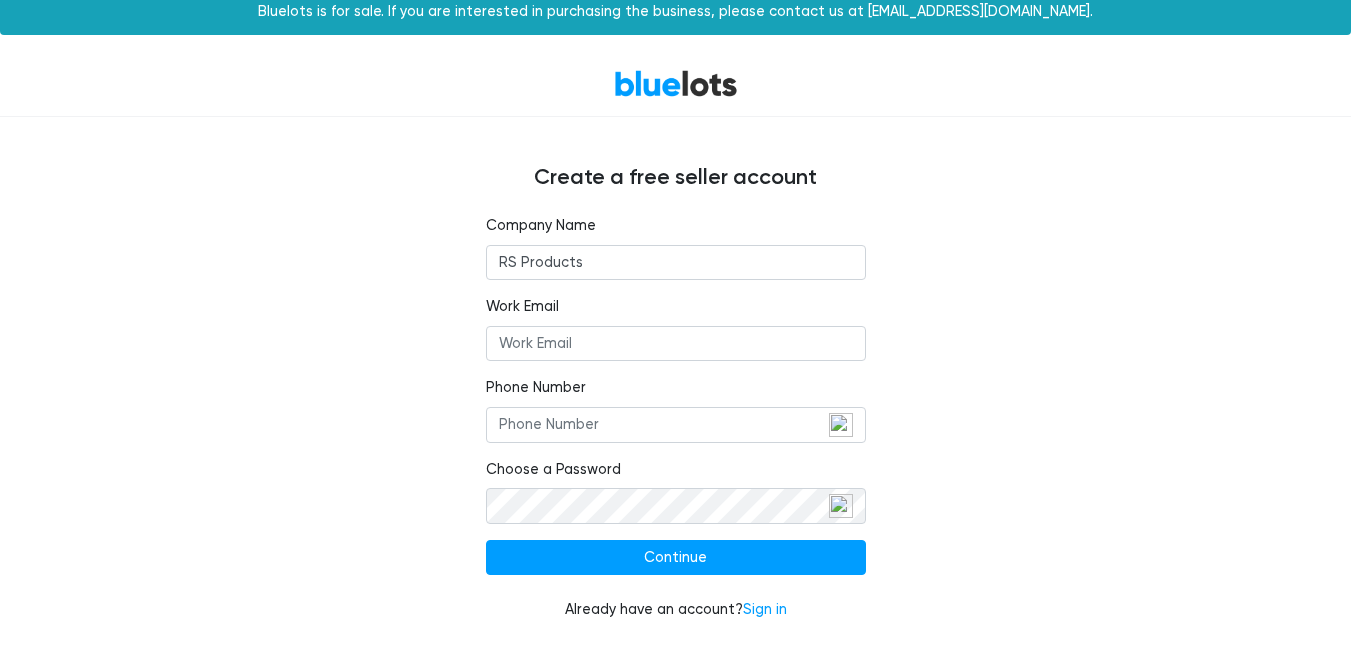 type on "Rs Products LLC" 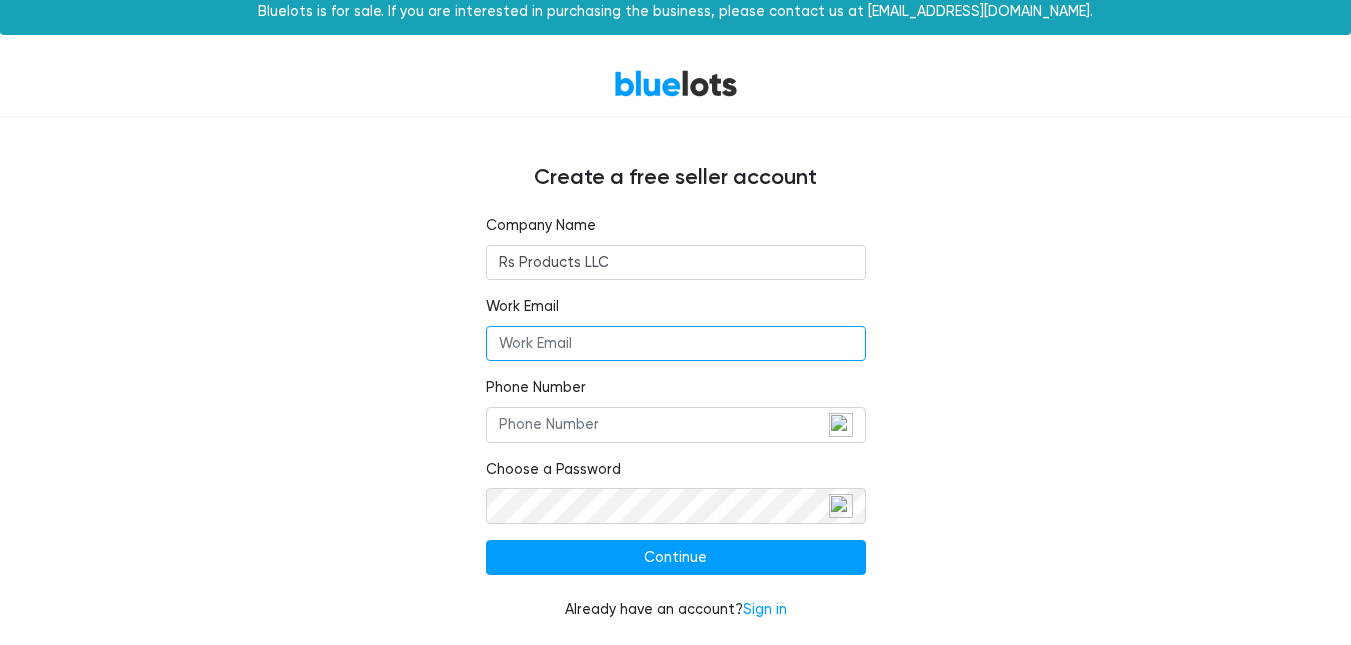 click on "Work Email" at bounding box center (676, 344) 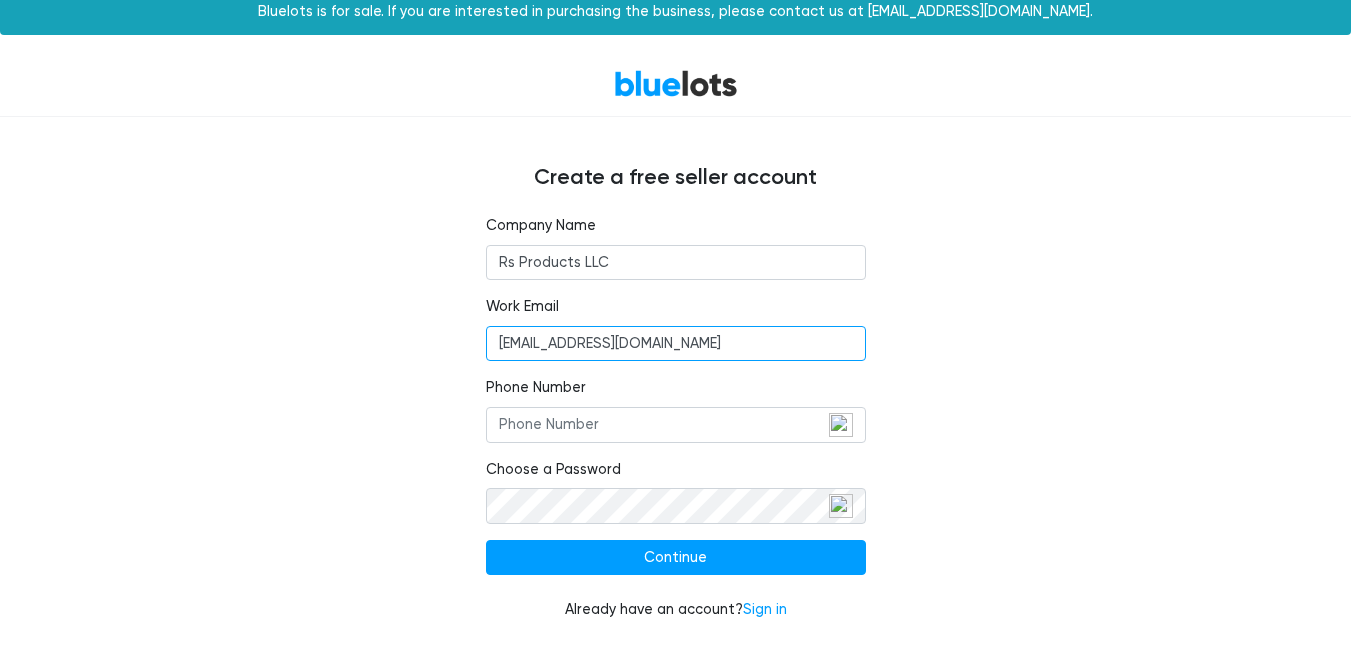 type on "rsproducts100@gmail.com" 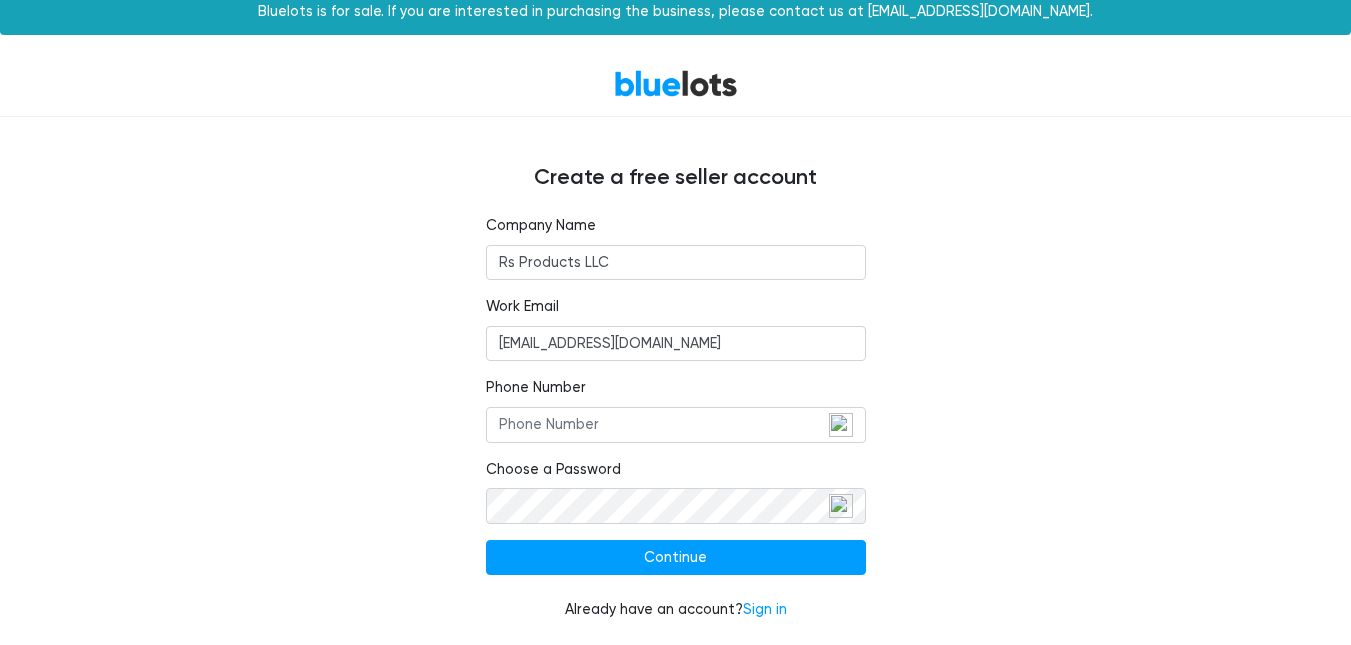 click on "BlueLots
Create a free seller account
Company Name
Rs Products LLC
Work Email
rsproducts100@gmail.com
Phone Number
Choose a Password
Continue
Already have an account?  Sign in" at bounding box center (675, 348) 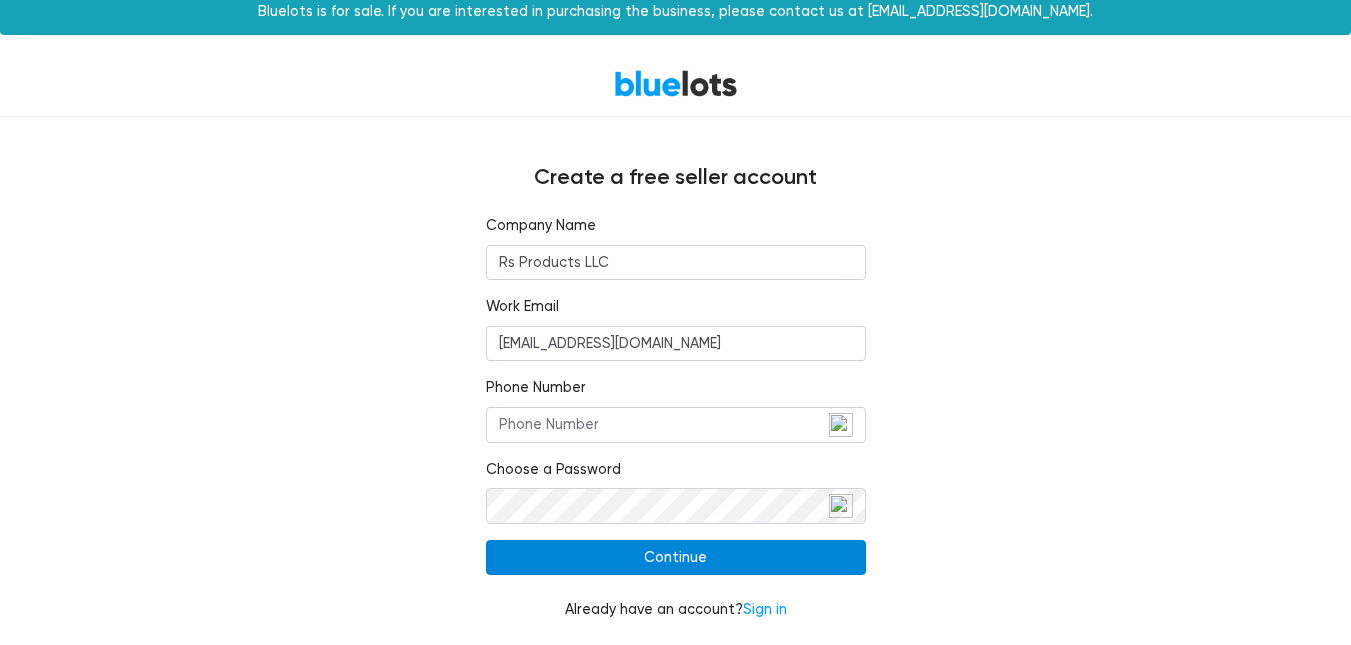click on "Continue" at bounding box center [676, 558] 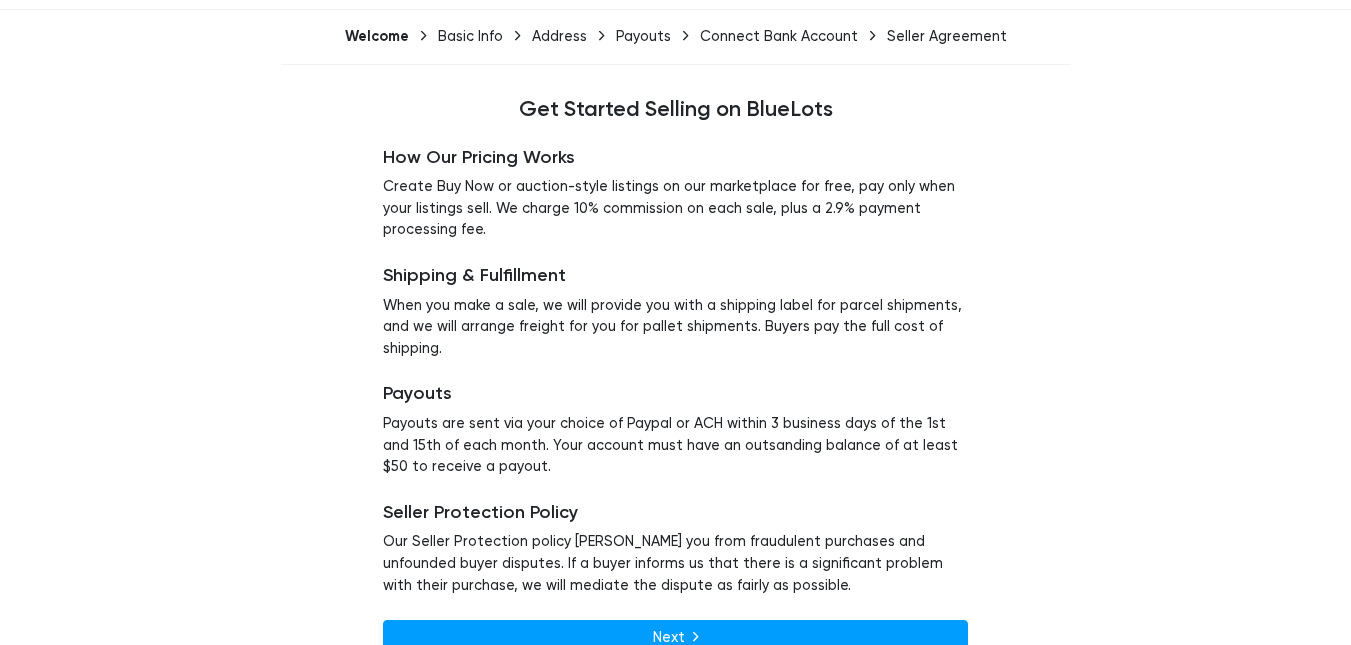 scroll, scrollTop: 153, scrollLeft: 0, axis: vertical 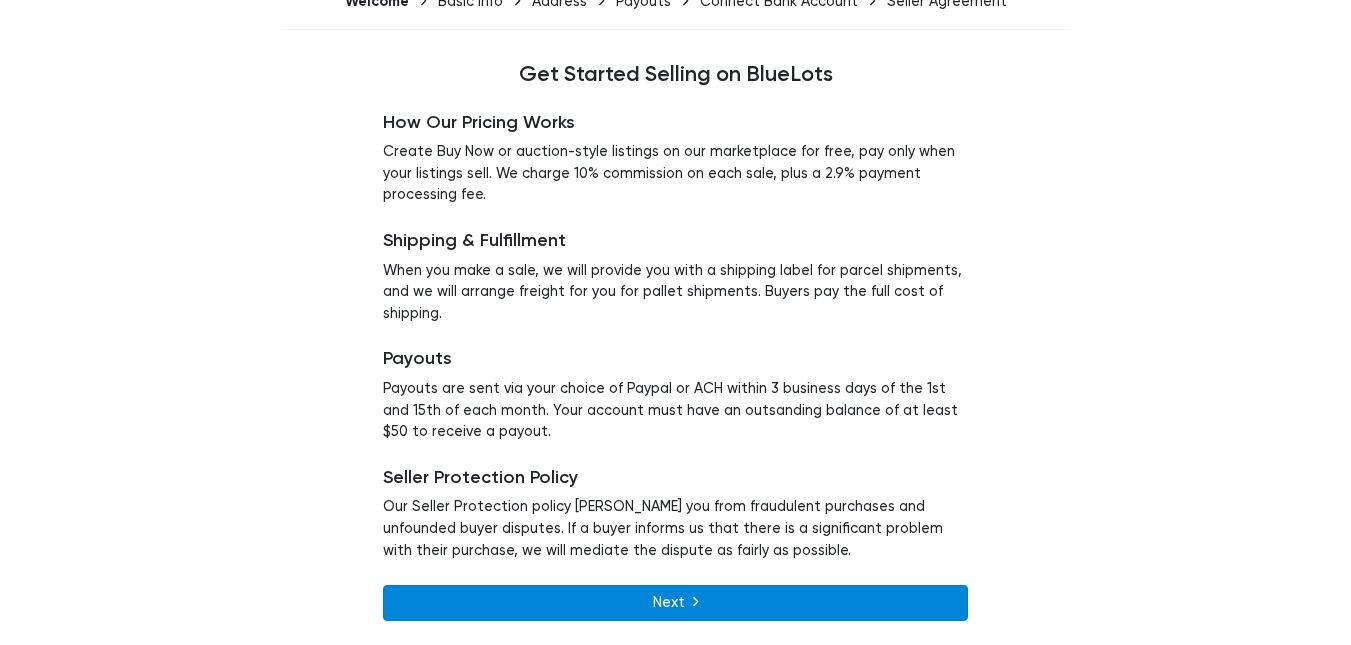 click on "Next" at bounding box center (675, 603) 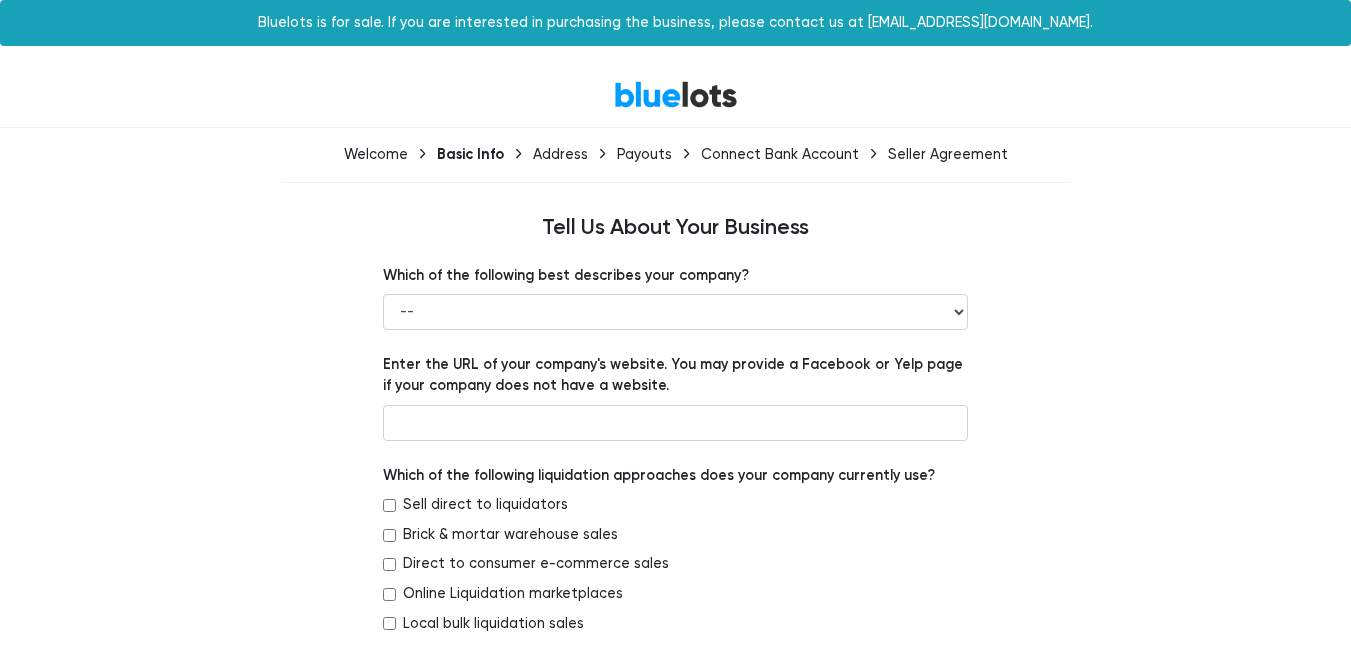 scroll, scrollTop: 0, scrollLeft: 0, axis: both 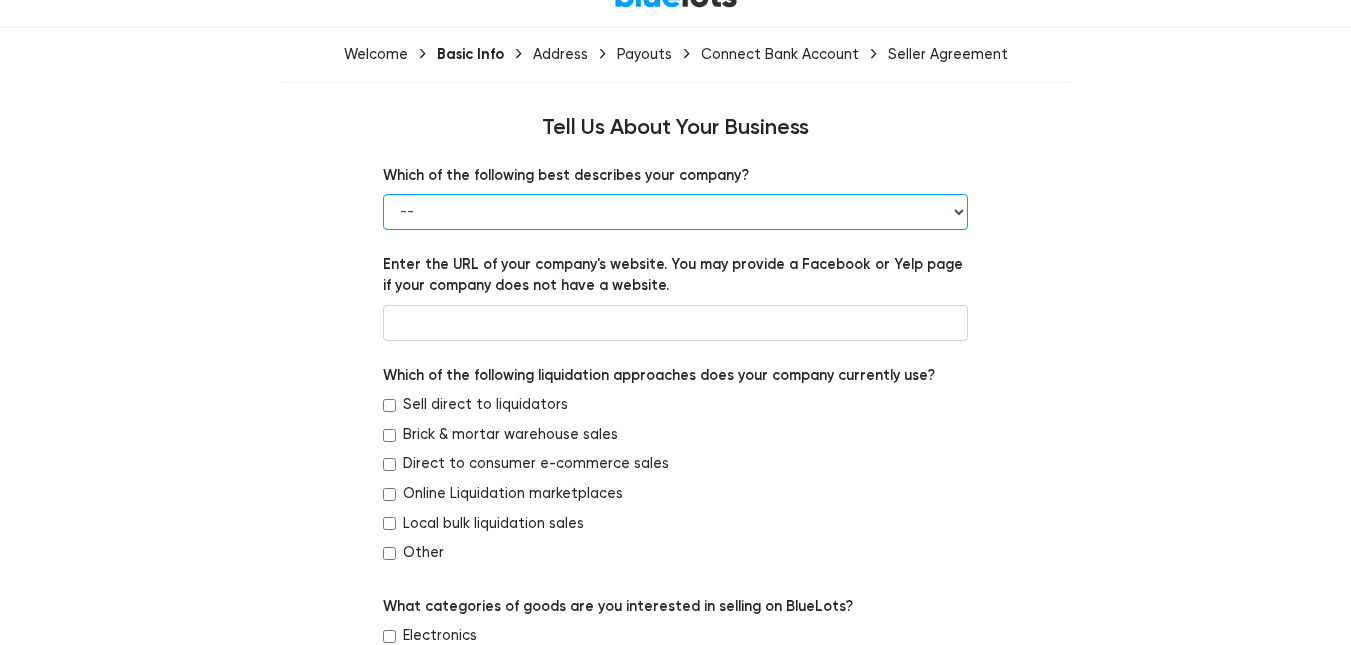 click on "--
Retailer
Wholesaler
Brand or Manufacturer
Liquidator
3PL
Other" at bounding box center (675, 212) 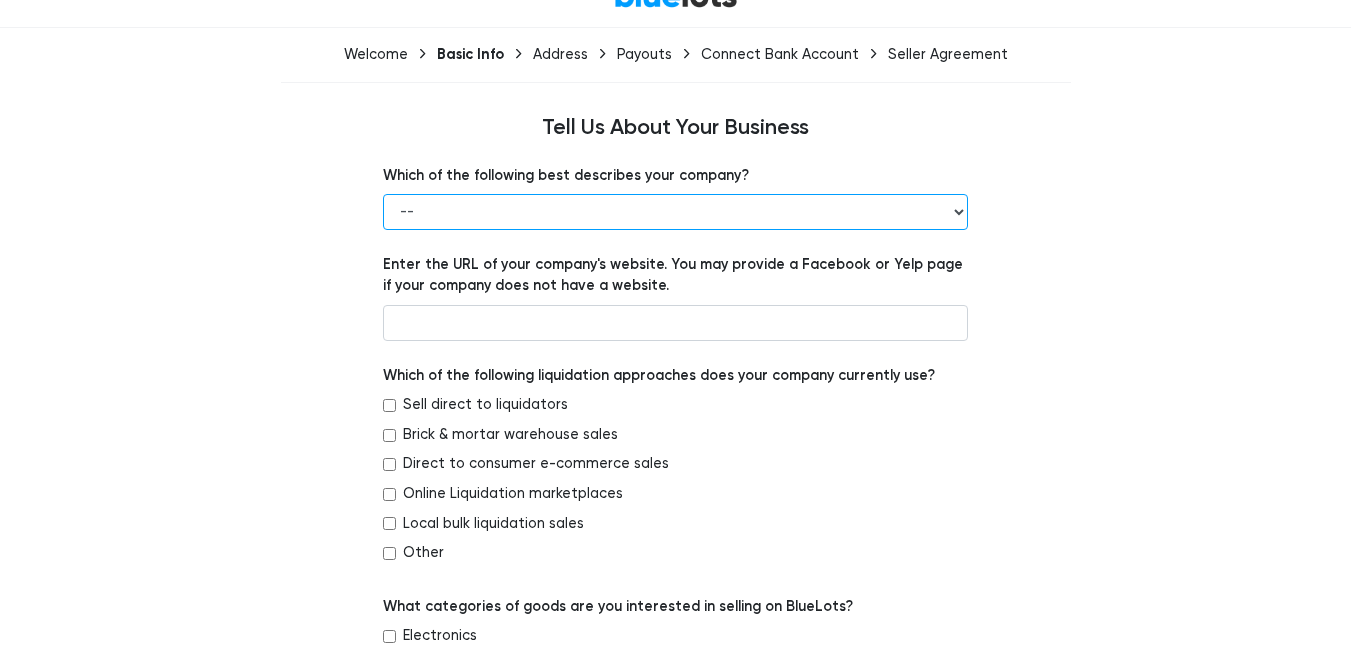 select on "Wholesaler" 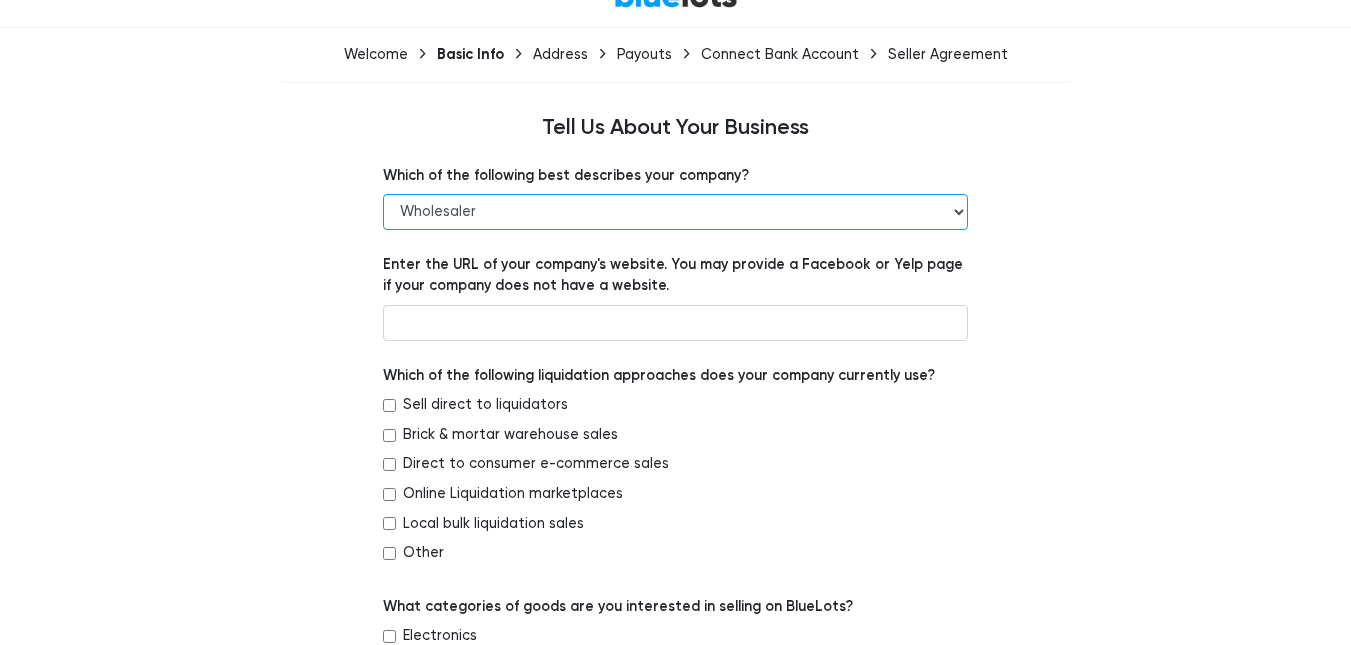 click on "--
Retailer
Wholesaler
Brand or Manufacturer
Liquidator
3PL
Other" at bounding box center [675, 212] 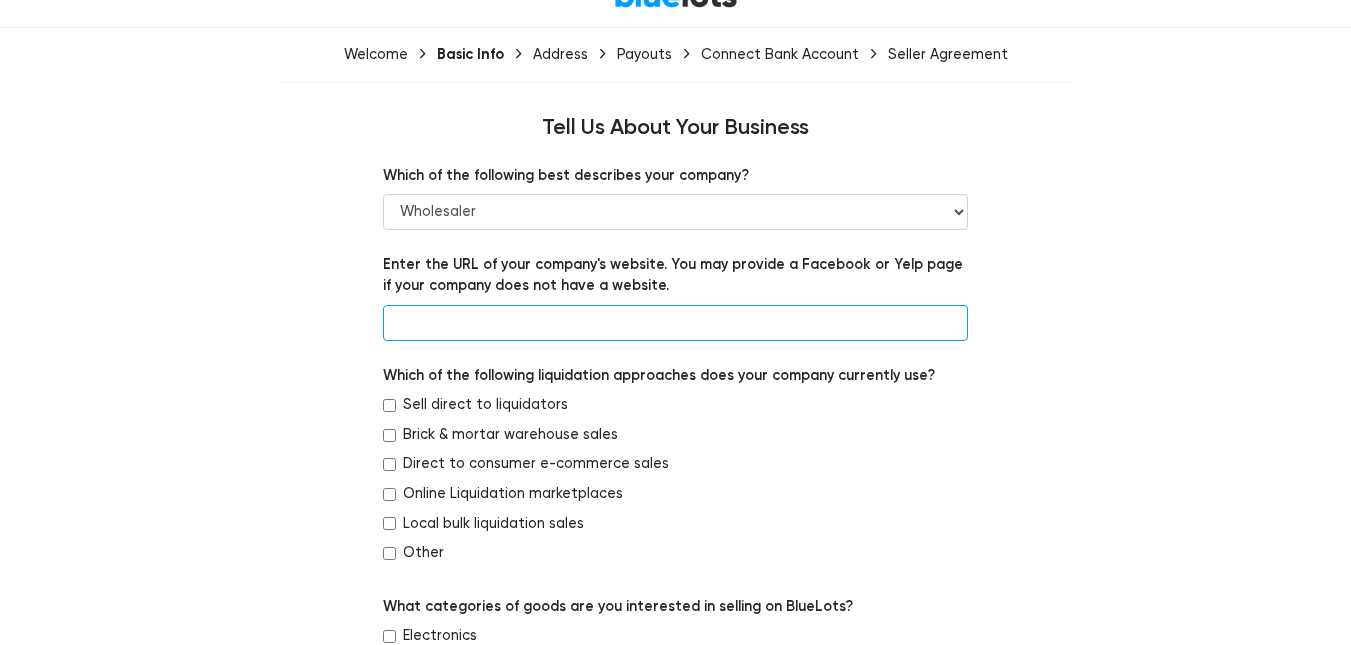 click at bounding box center (675, 323) 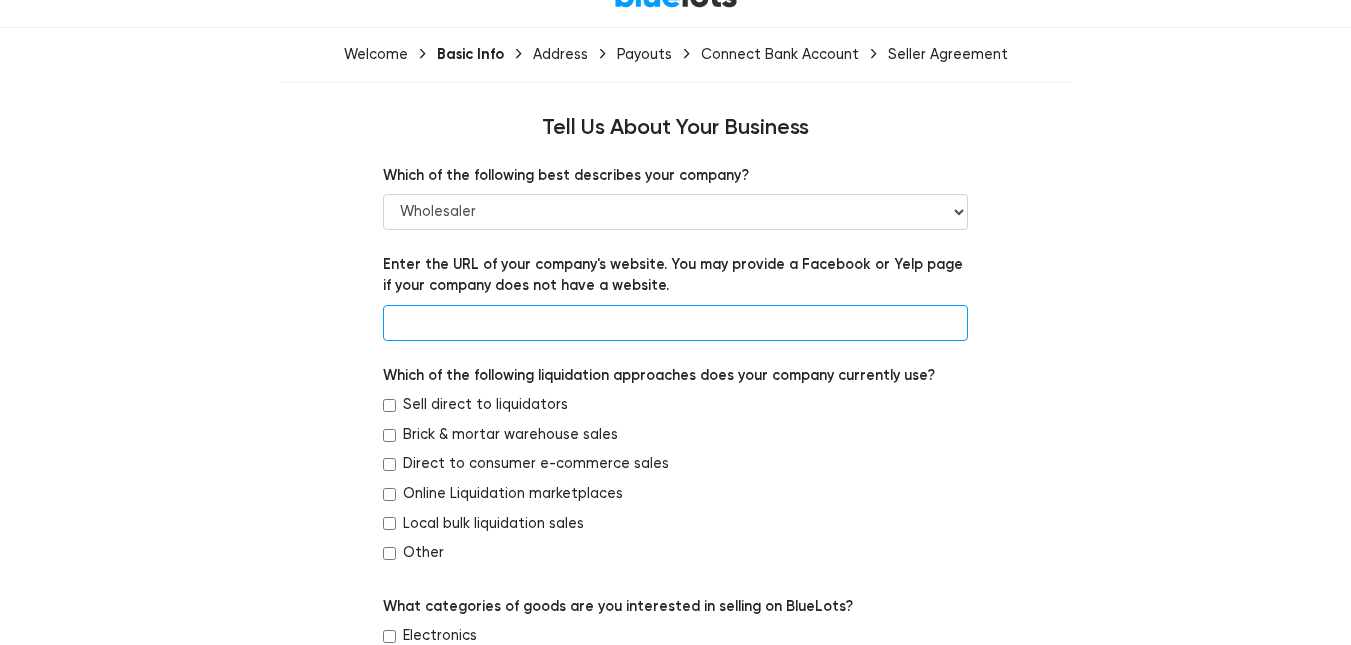 type on "https://www.ebay.com/usr/2015_skol" 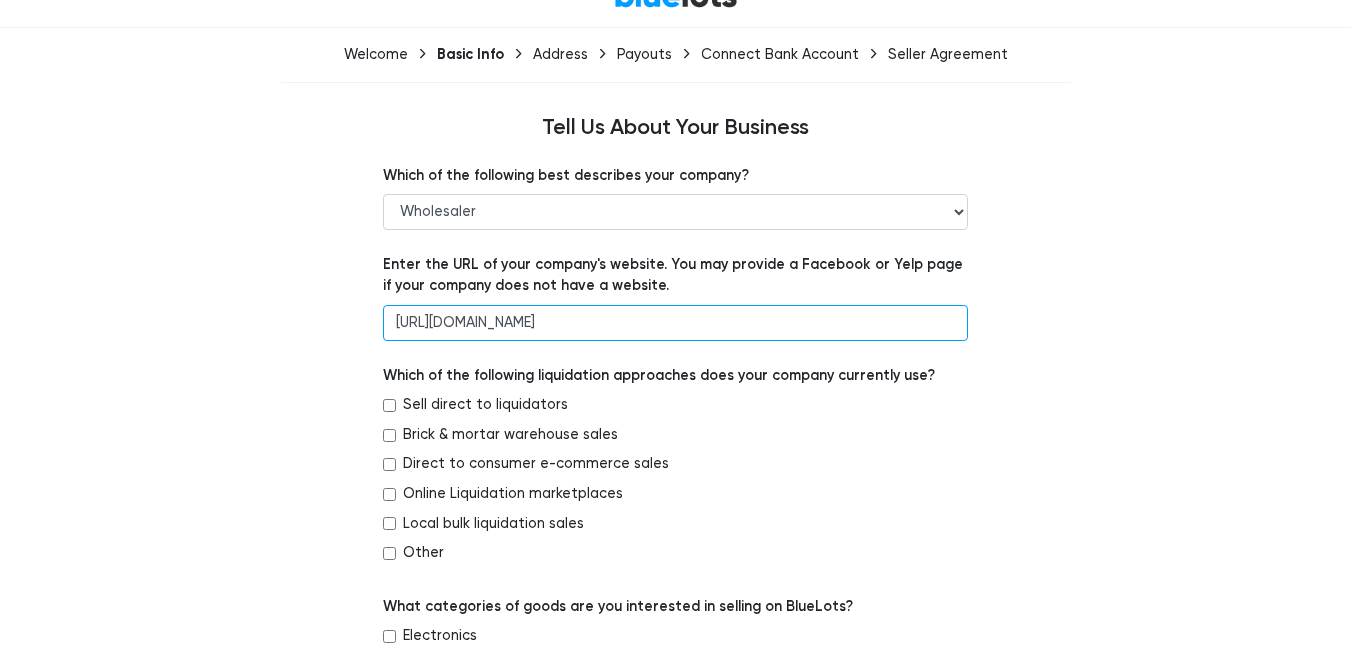 scroll, scrollTop: 200, scrollLeft: 0, axis: vertical 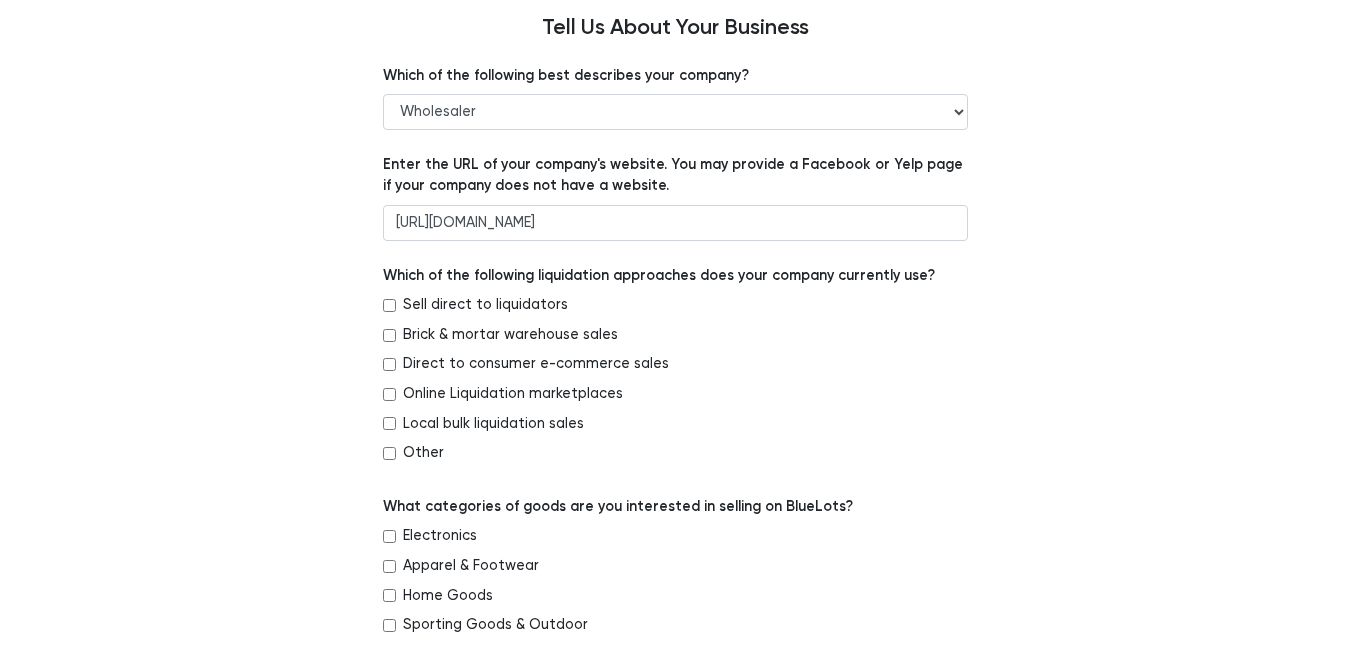 click on "Direct to consumer e-commerce sales" at bounding box center (389, 364) 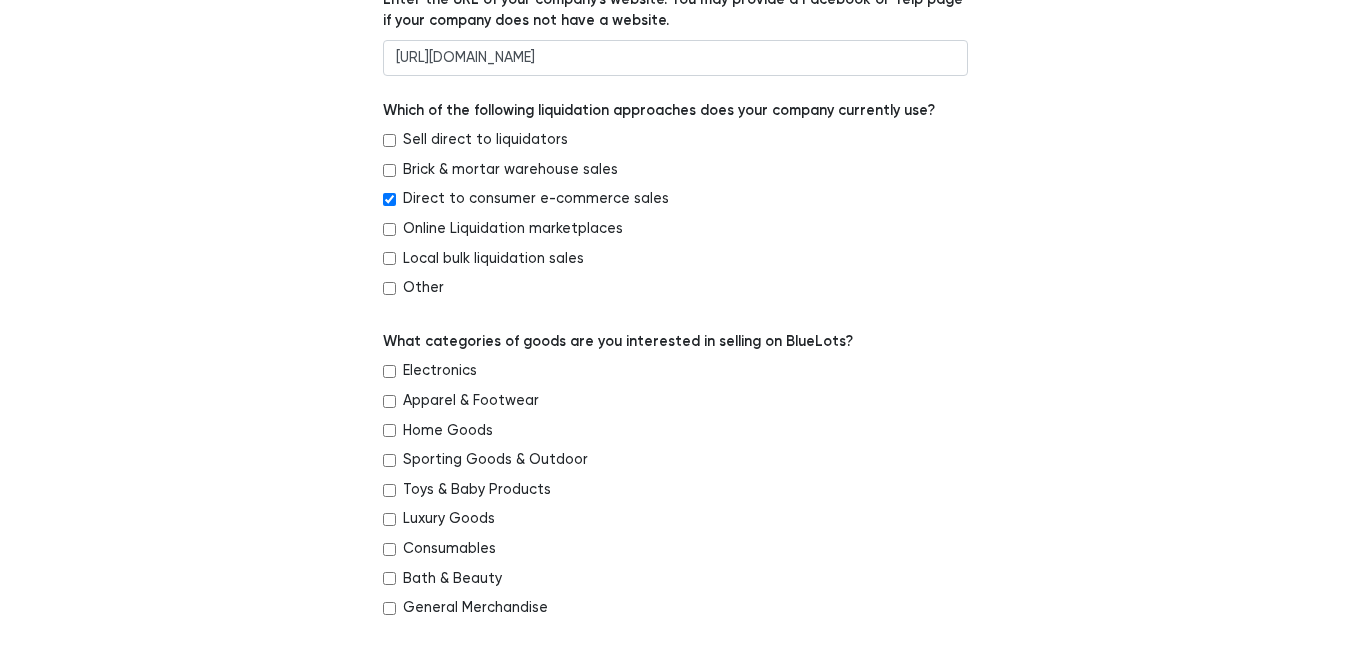 scroll, scrollTop: 400, scrollLeft: 0, axis: vertical 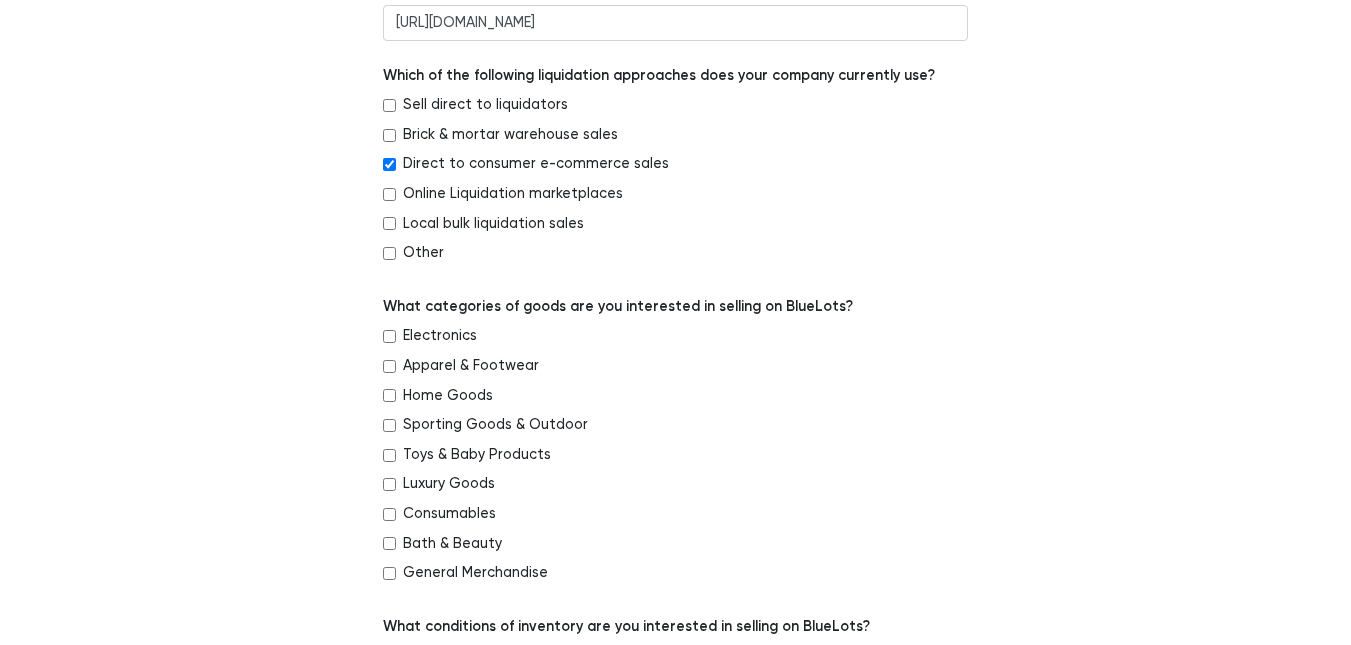 click on "Home Goods" at bounding box center [389, 395] 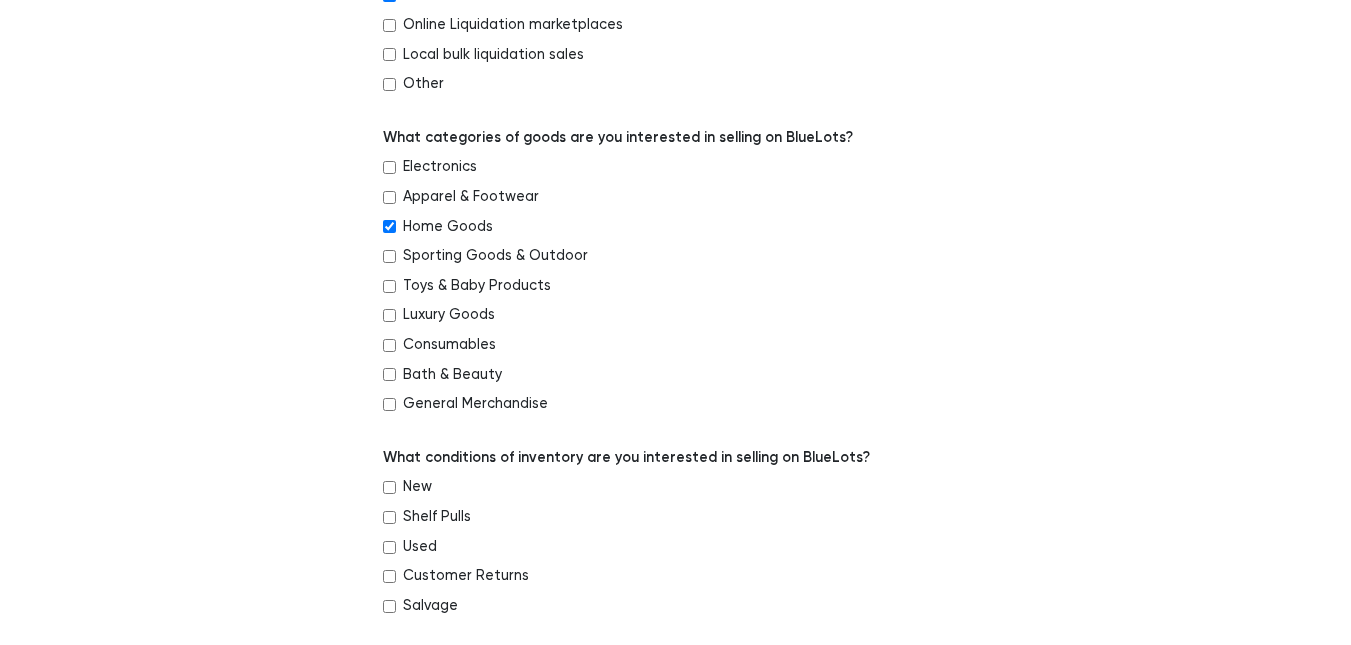 scroll, scrollTop: 600, scrollLeft: 0, axis: vertical 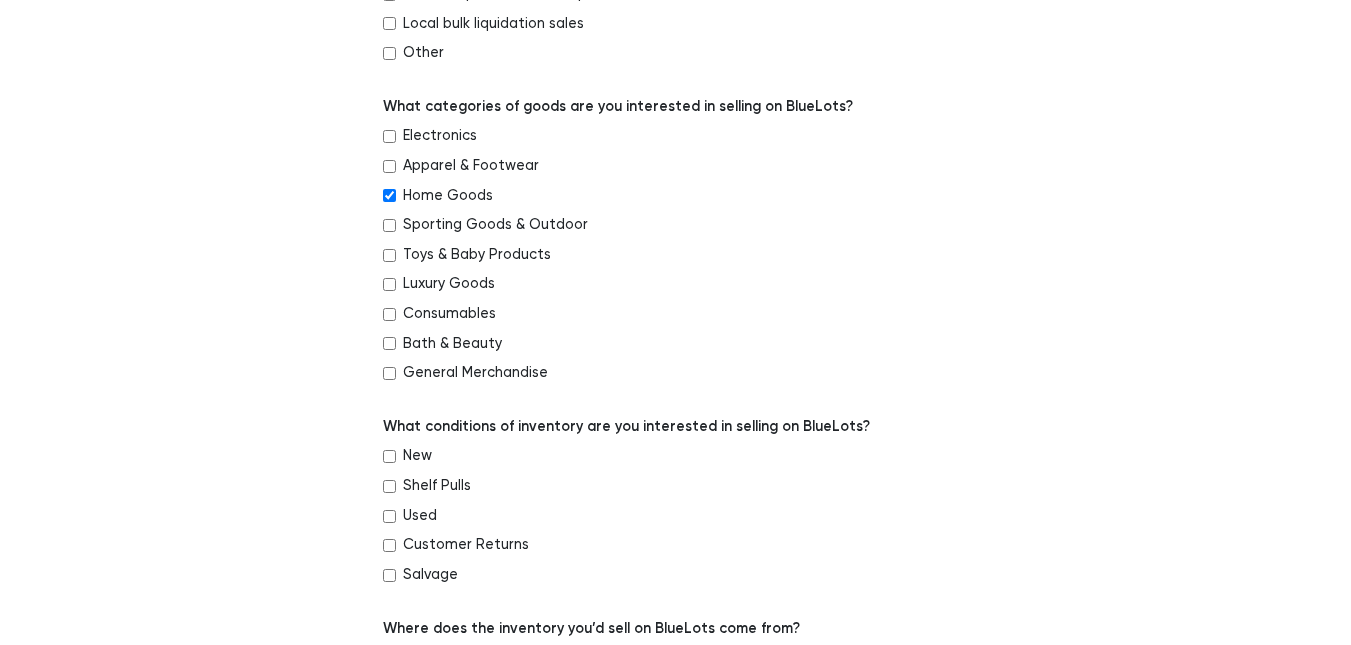 click on "General Merchandise" at bounding box center (389, 373) 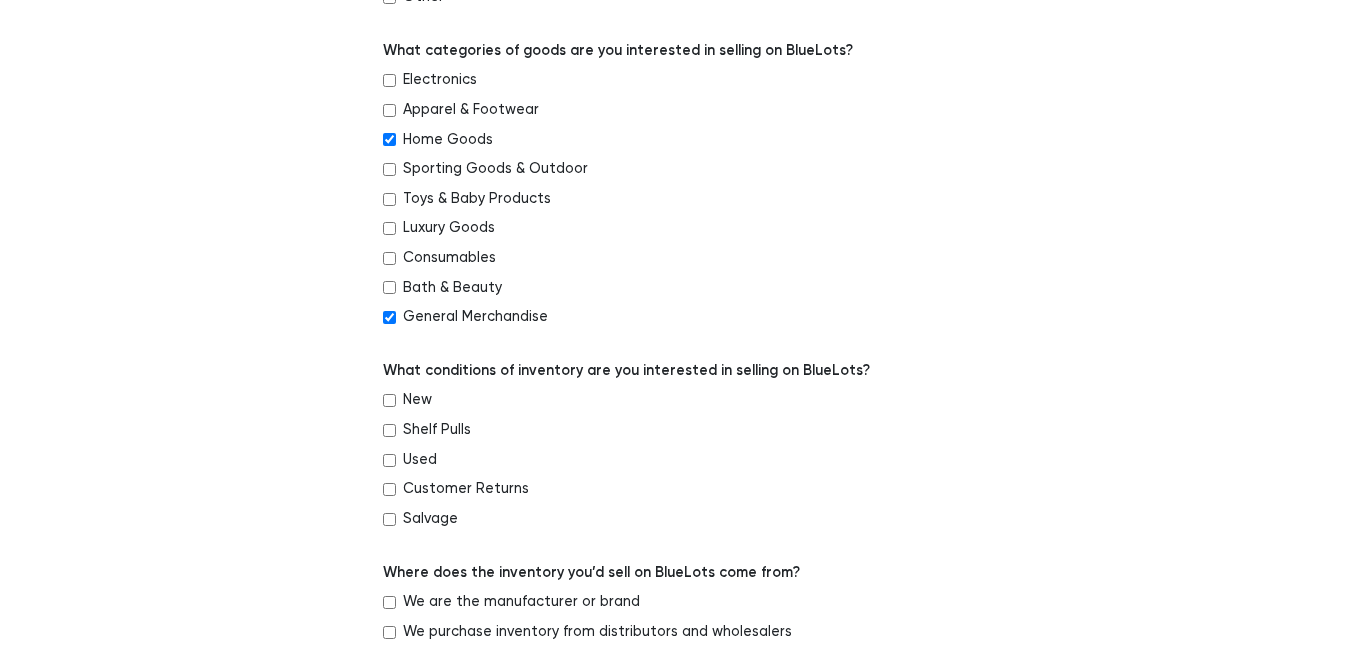 scroll, scrollTop: 700, scrollLeft: 0, axis: vertical 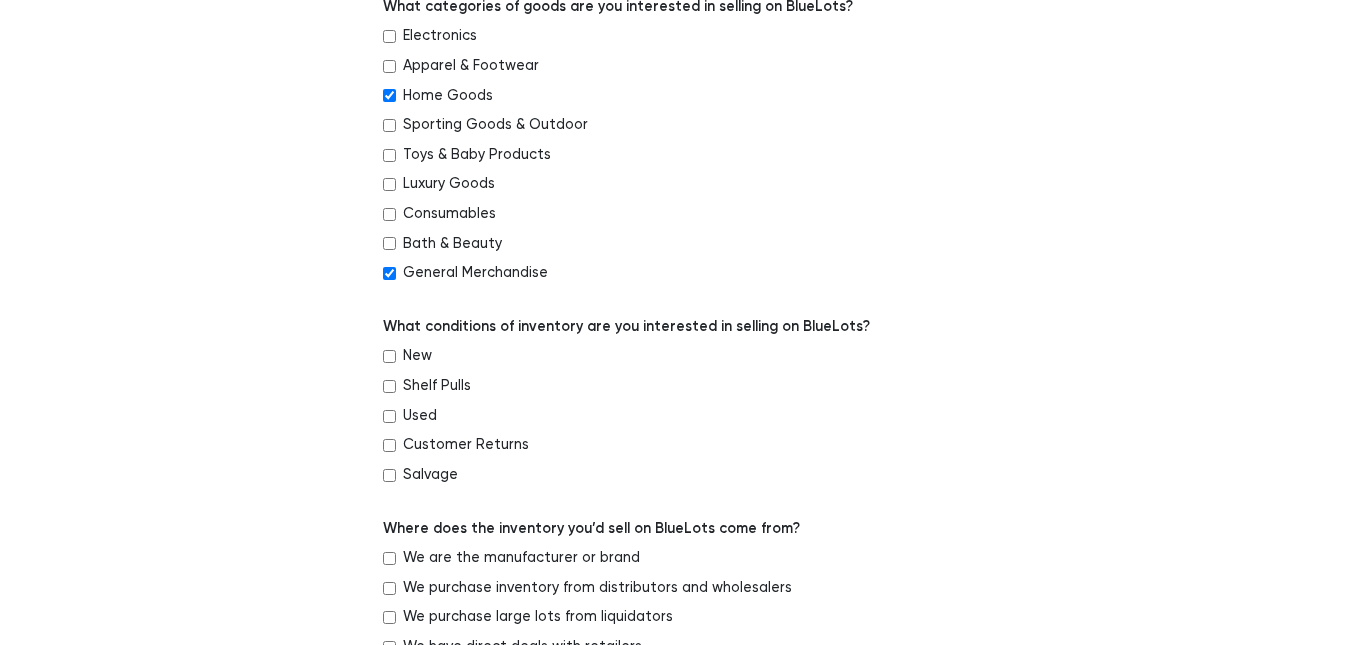 click on "New" at bounding box center [389, 356] 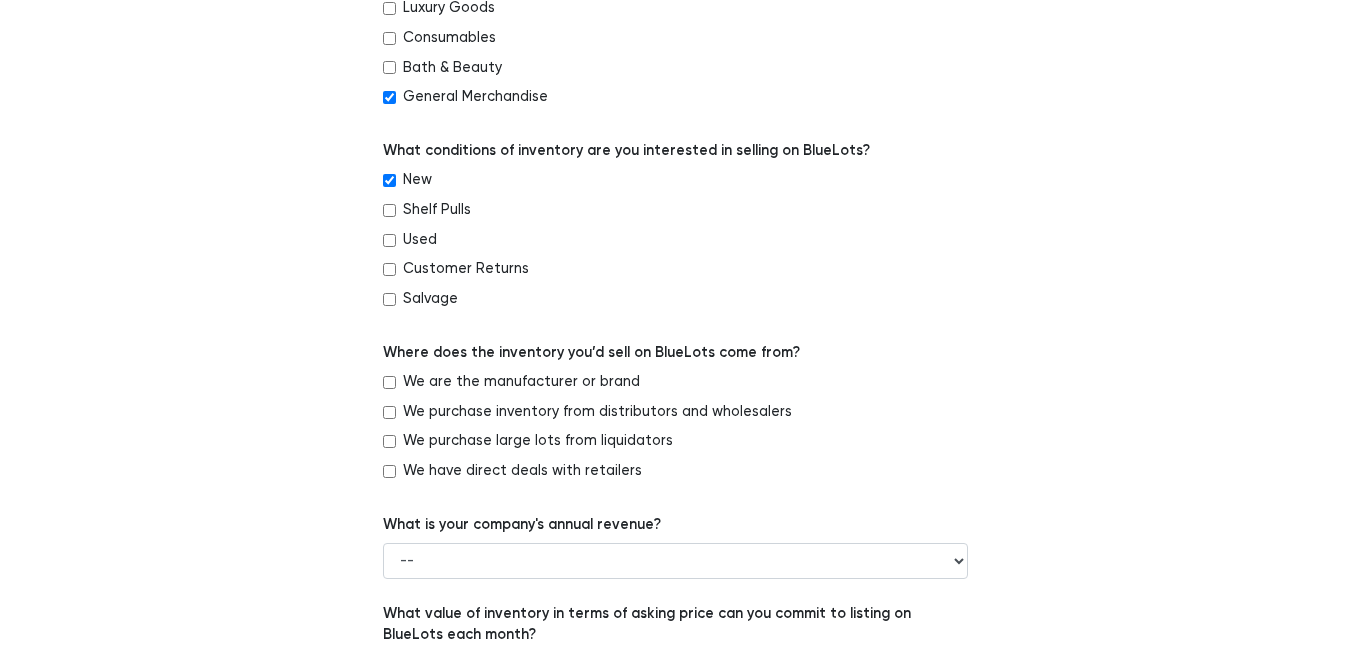 scroll, scrollTop: 900, scrollLeft: 0, axis: vertical 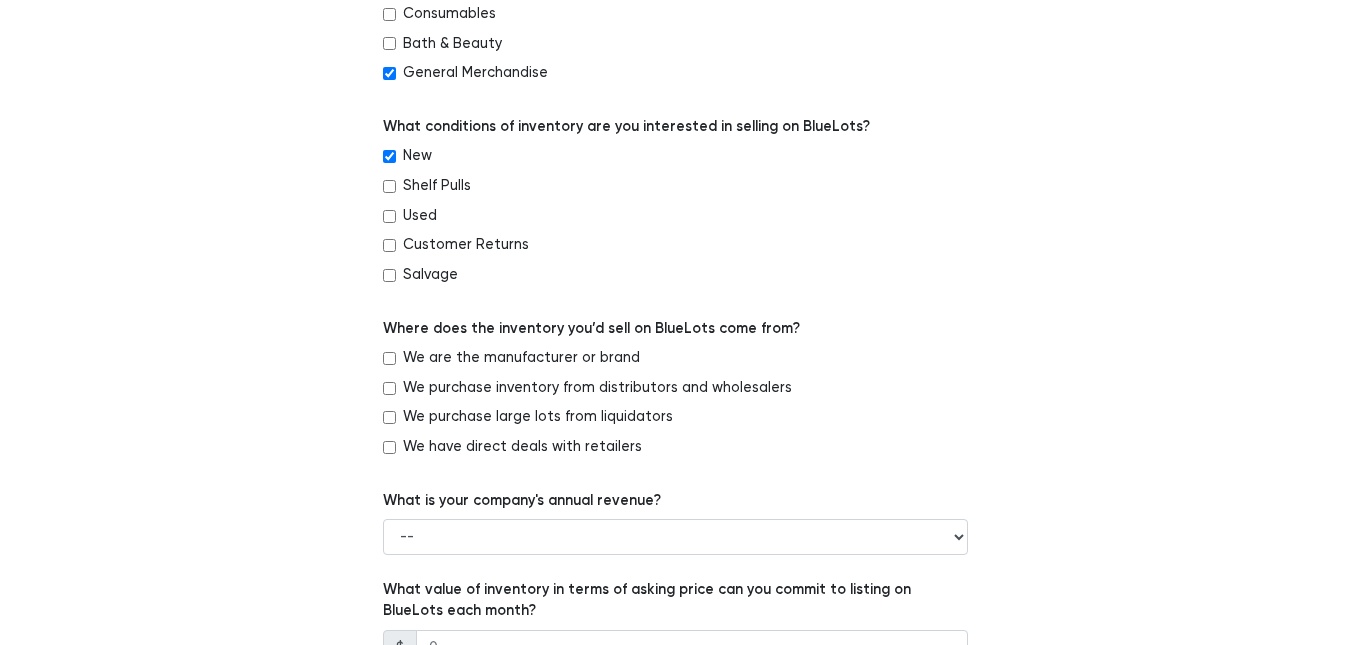 click on "We purchase inventory from distributors and wholesalers" at bounding box center (389, 388) 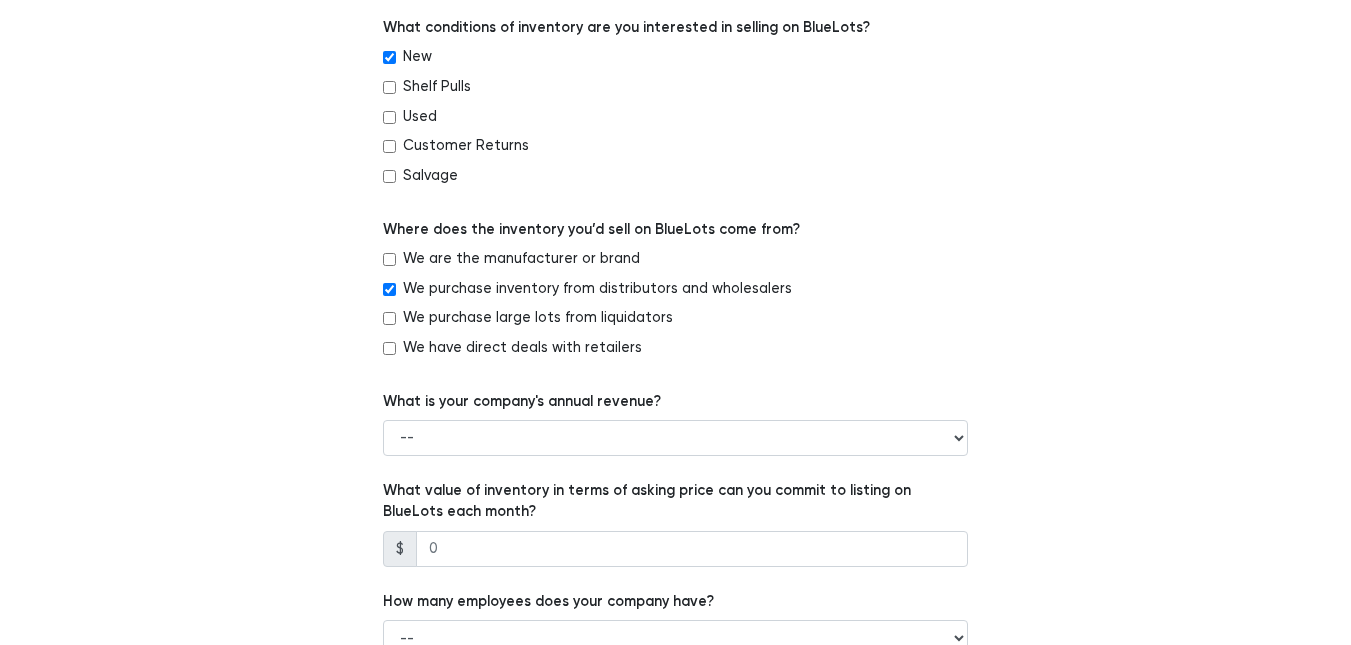 scroll, scrollTop: 1000, scrollLeft: 0, axis: vertical 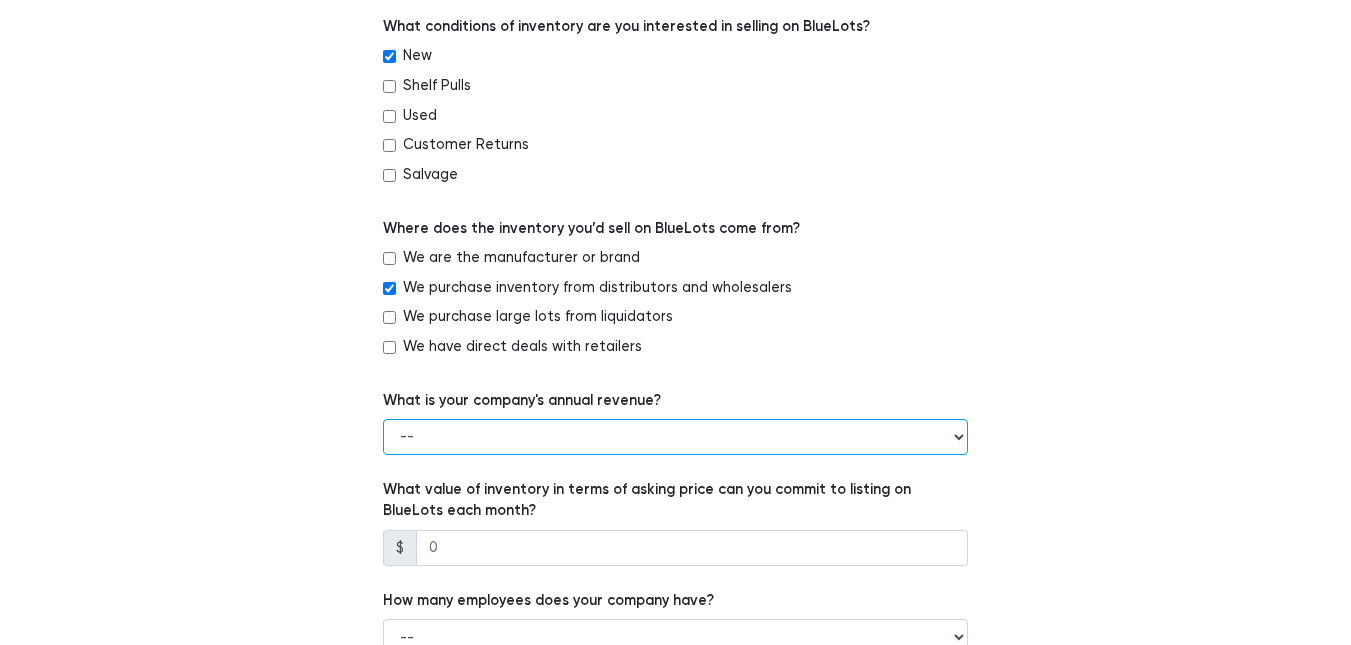 click on "--
Less than $100,000
$100,000 to $500,000
$500,000 to $1,000,000
$1,000,000 to $5,000,000
$5,000,000 to $10,000,000
More than $10,000,000" at bounding box center [675, 437] 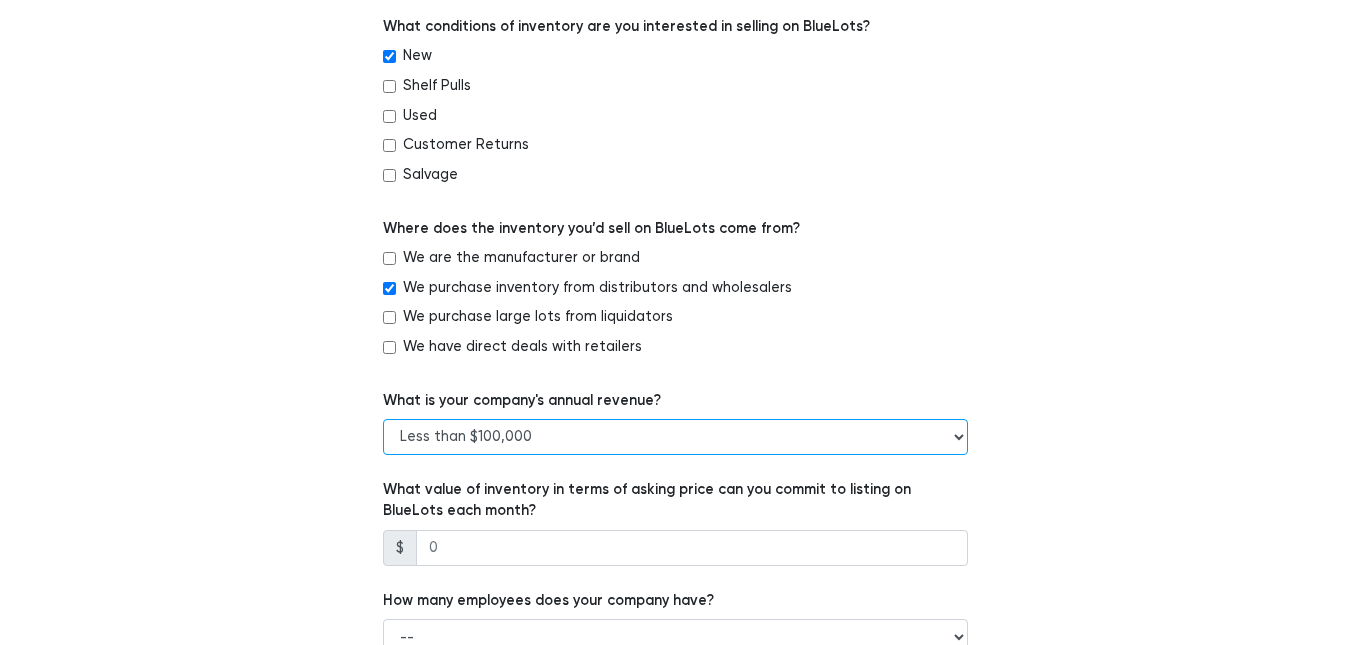 click on "--
Less than $100,000
$100,000 to $500,000
$500,000 to $1,000,000
$1,000,000 to $5,000,000
$5,000,000 to $10,000,000
More than $10,000,000" at bounding box center [675, 437] 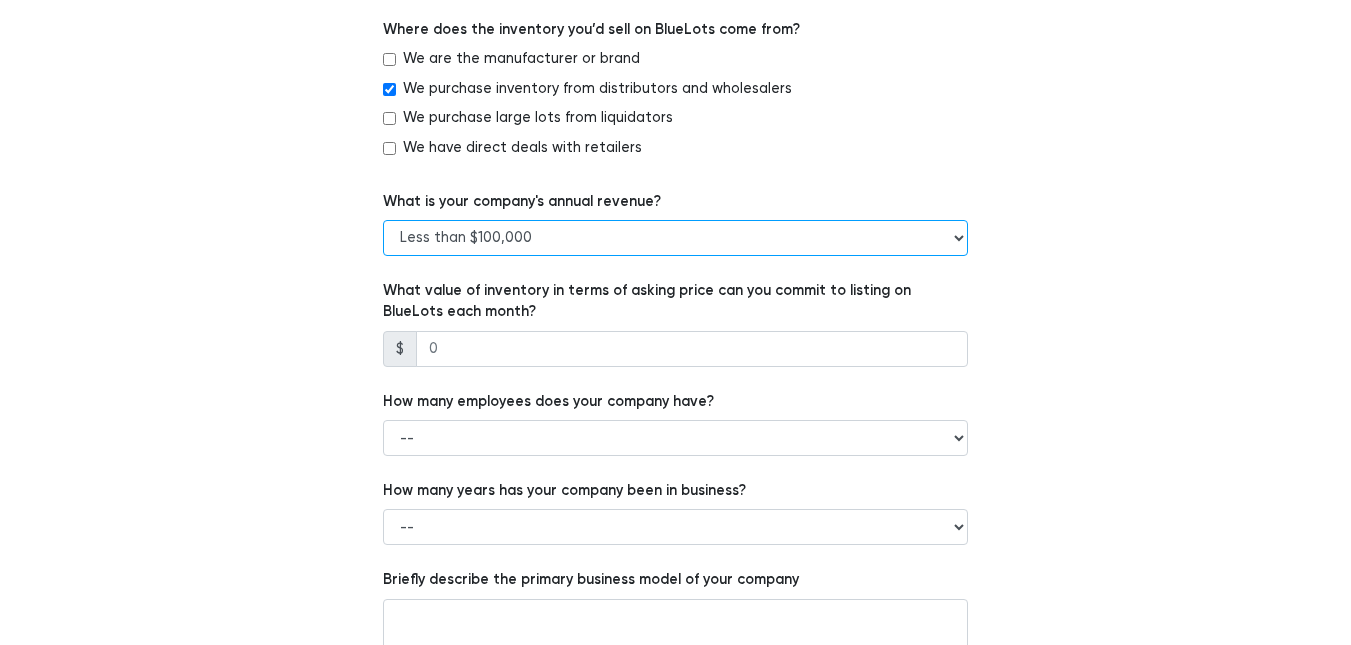 scroll, scrollTop: 1200, scrollLeft: 0, axis: vertical 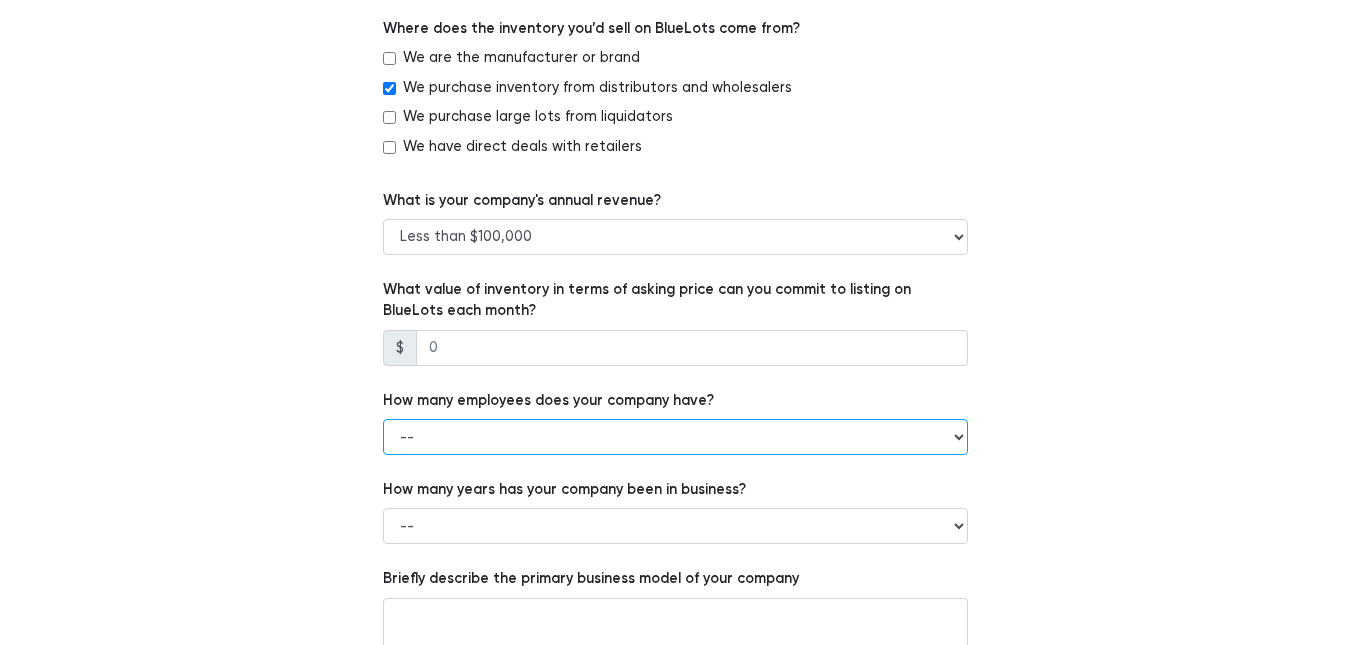 click on "--
1 - 5
6 - 20
21 - 50
More than 50" at bounding box center [675, 437] 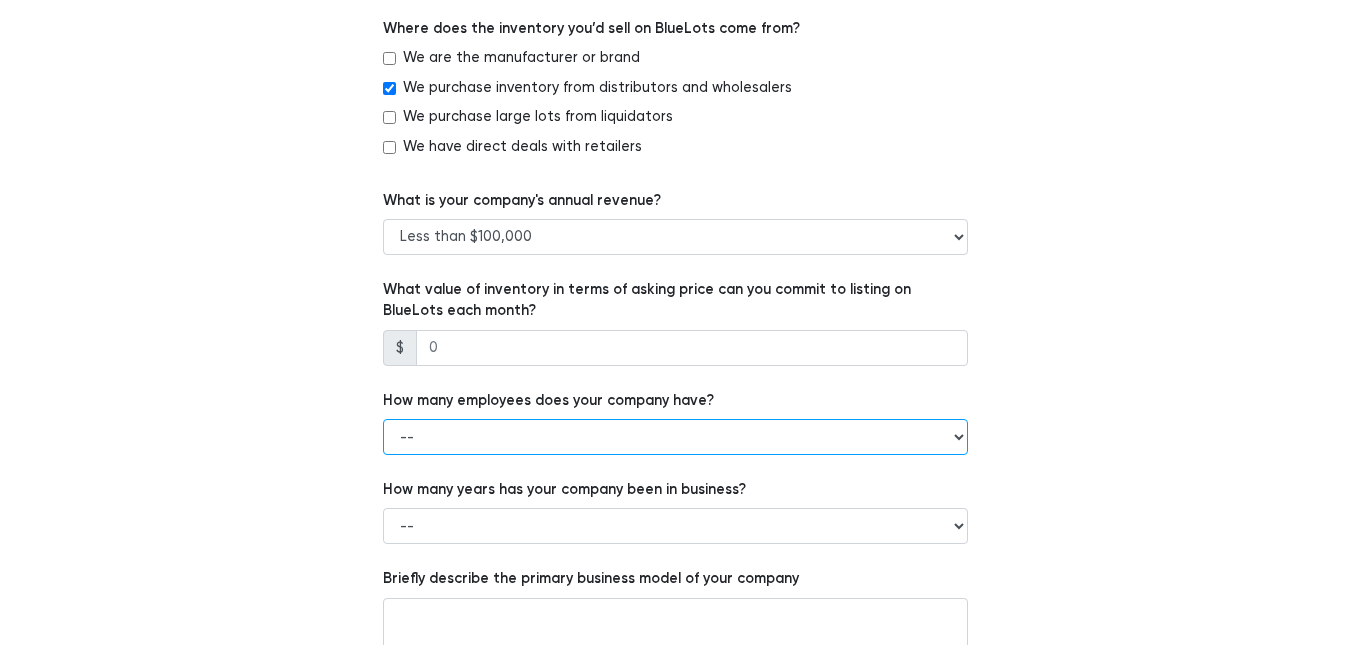 select on "1 - 5" 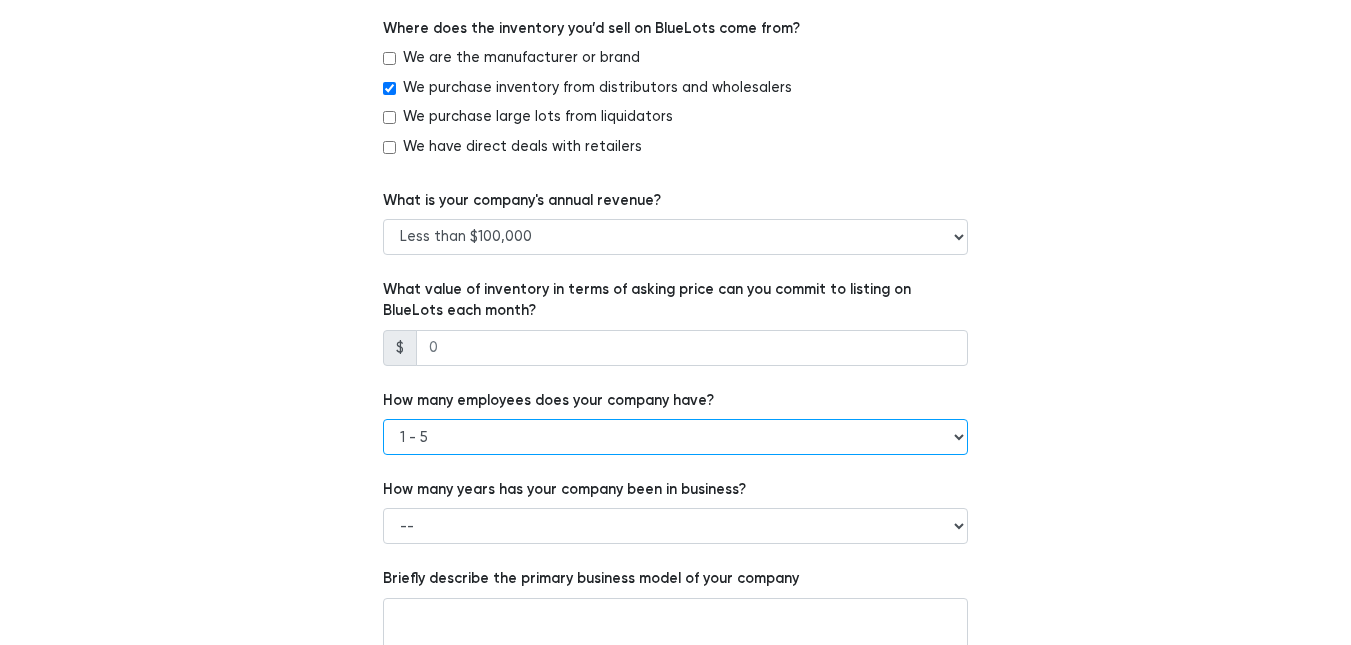 click on "--
1 - 5
6 - 20
21 - 50
More than 50" at bounding box center (675, 437) 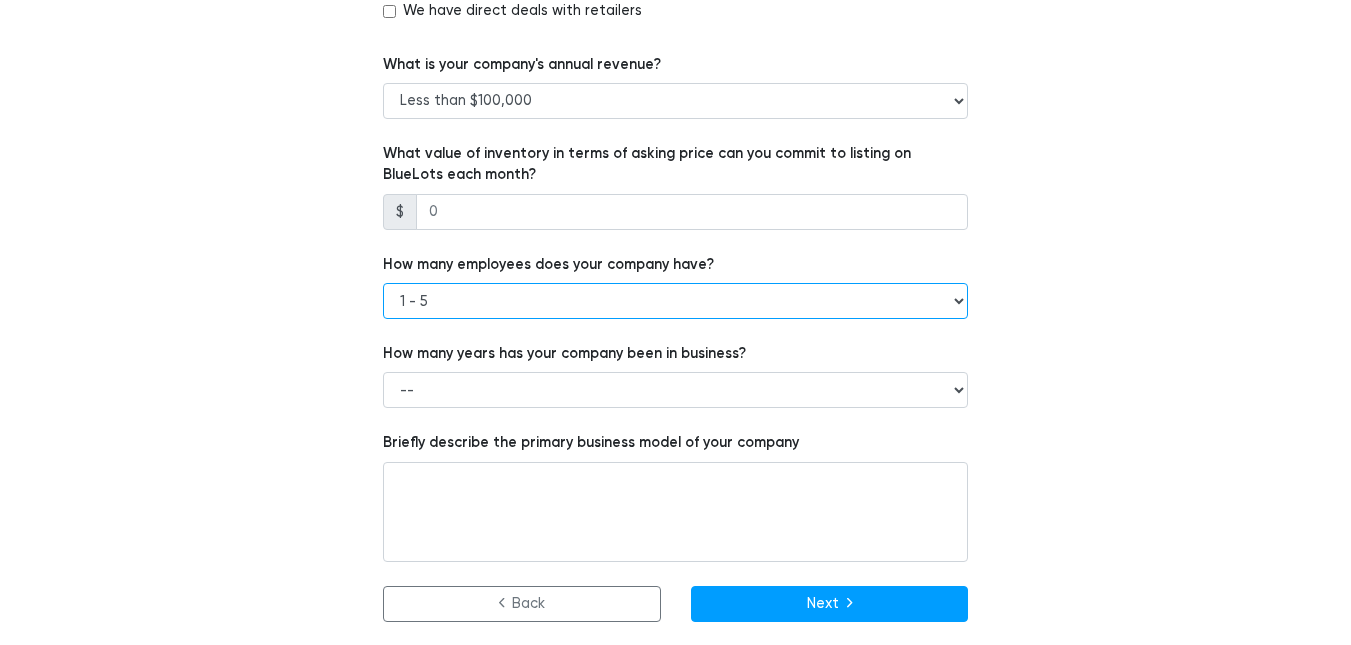 scroll, scrollTop: 1337, scrollLeft: 0, axis: vertical 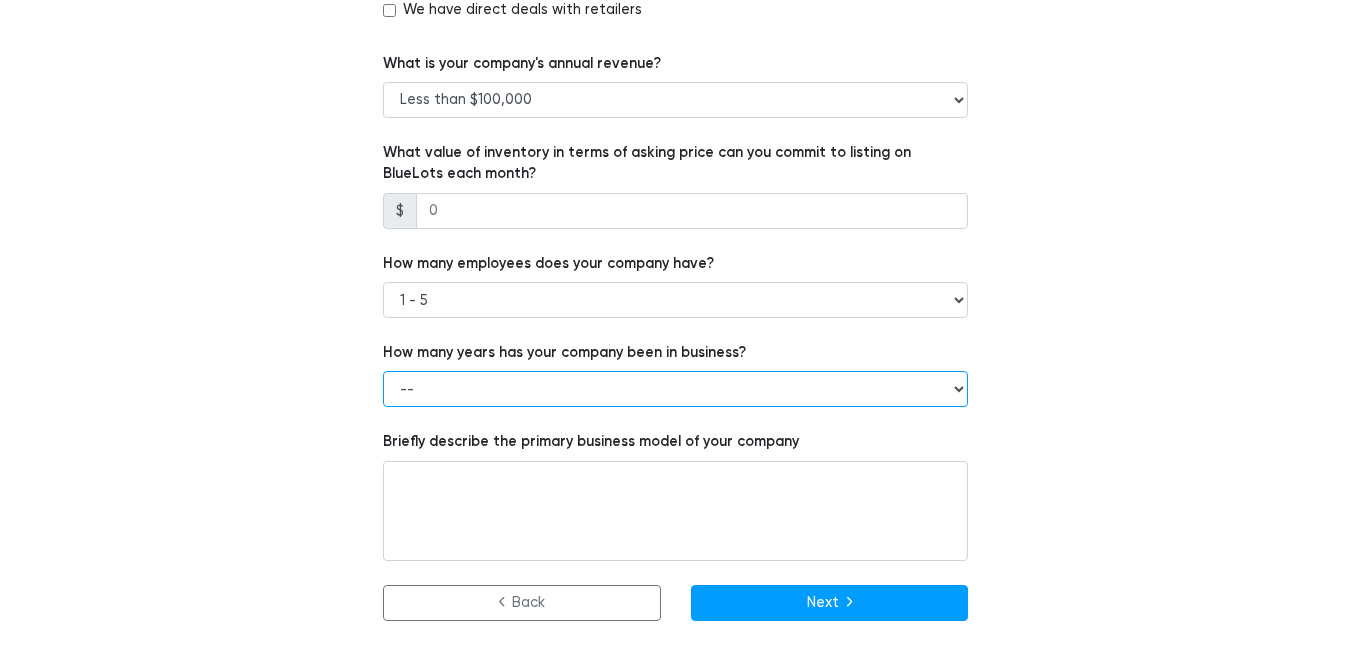 click on "--
Less than 1 year
1 to 3 years
4+ years" at bounding box center (675, 389) 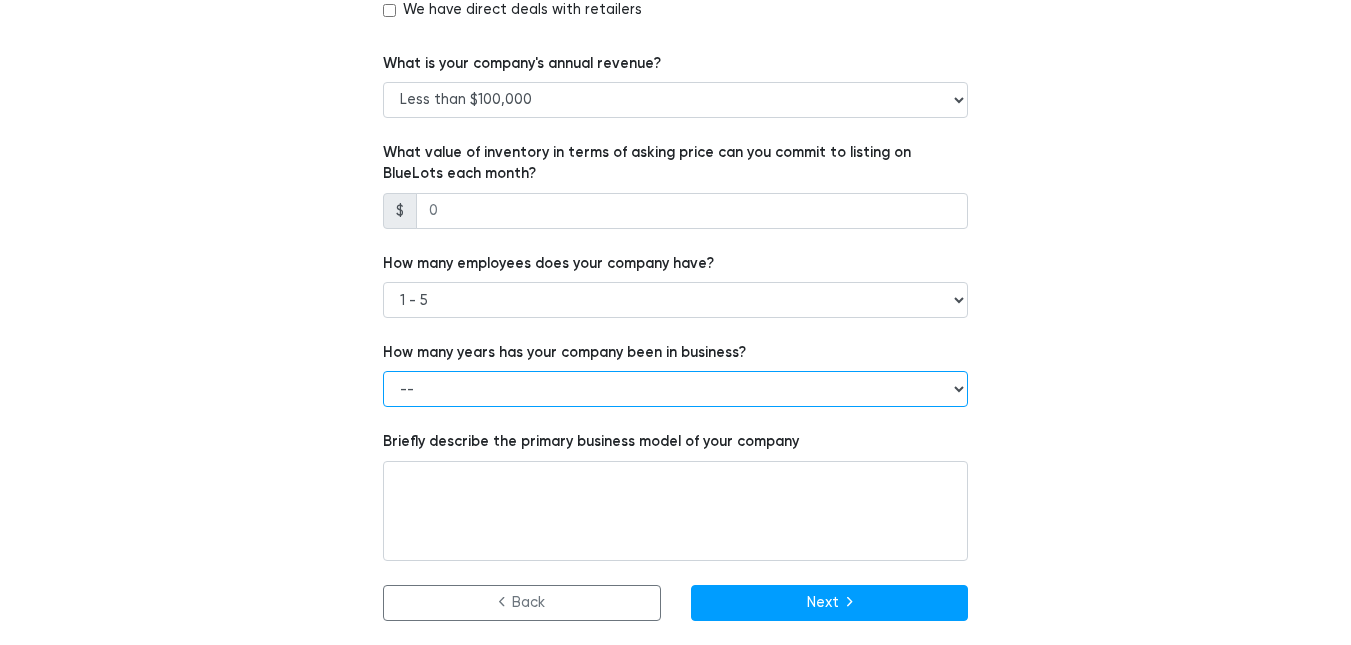 select on "4+ years" 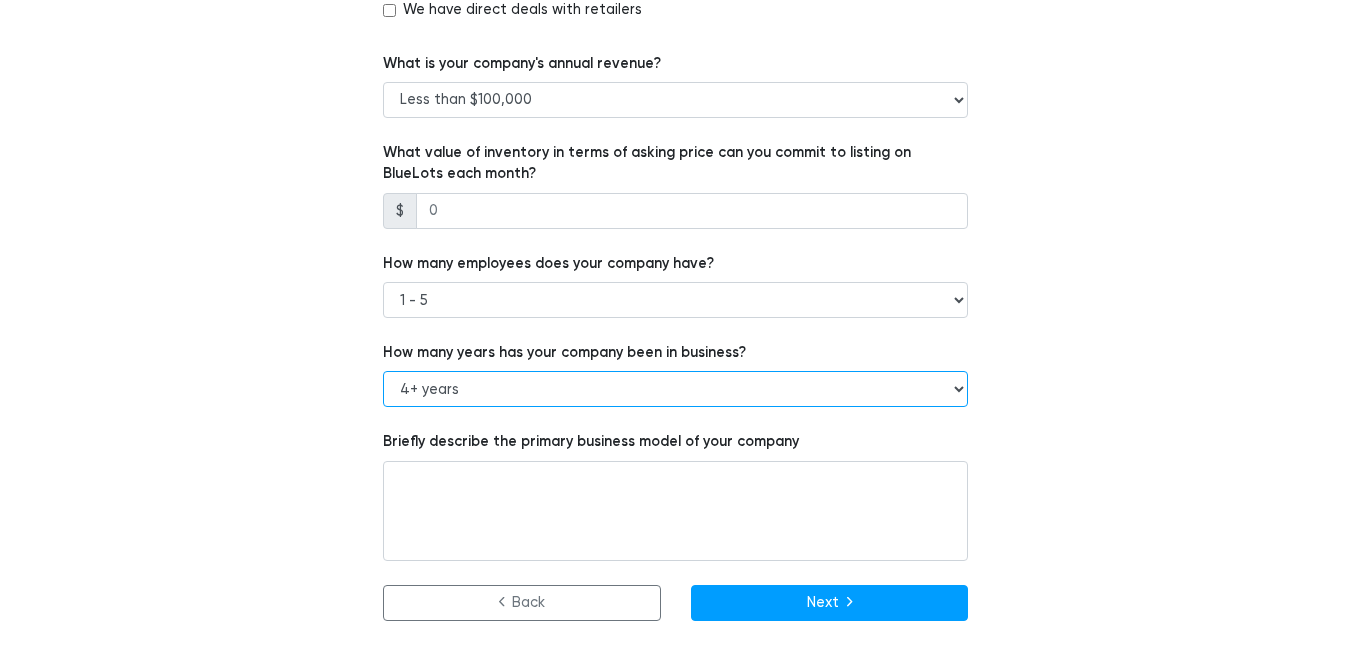 click on "--
Less than 1 year
1 to 3 years
4+ years" at bounding box center [675, 389] 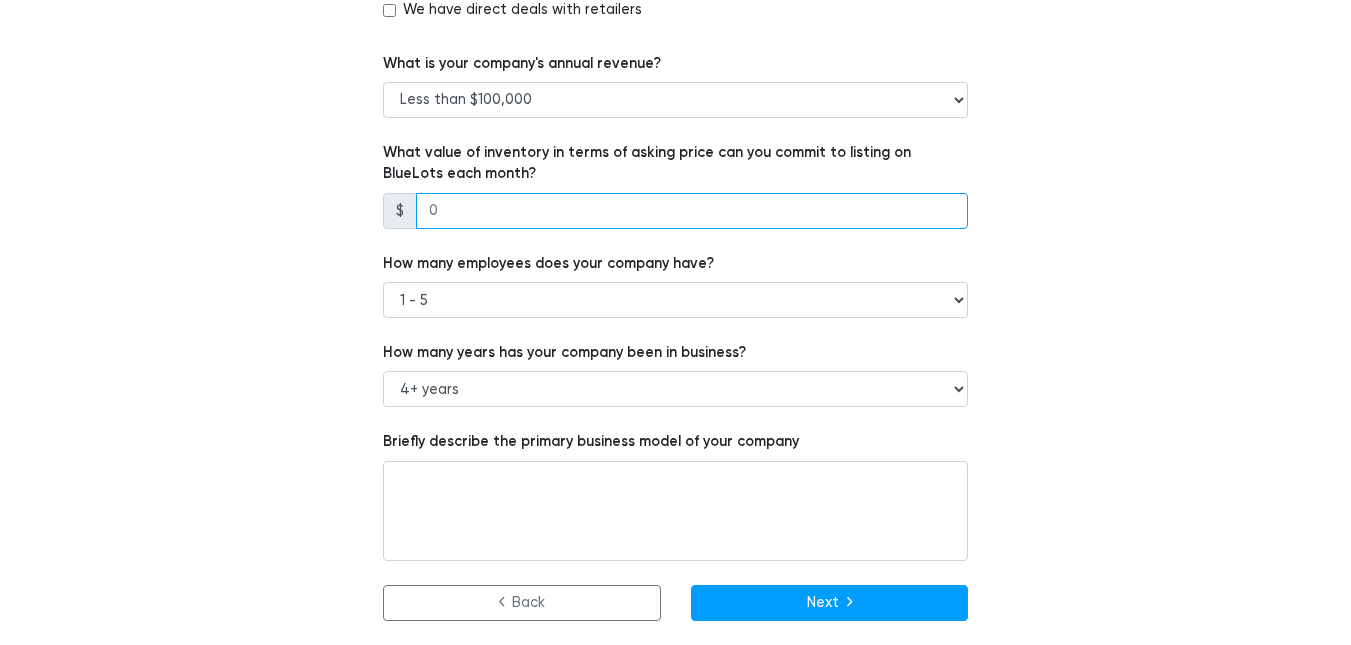 click at bounding box center (692, 211) 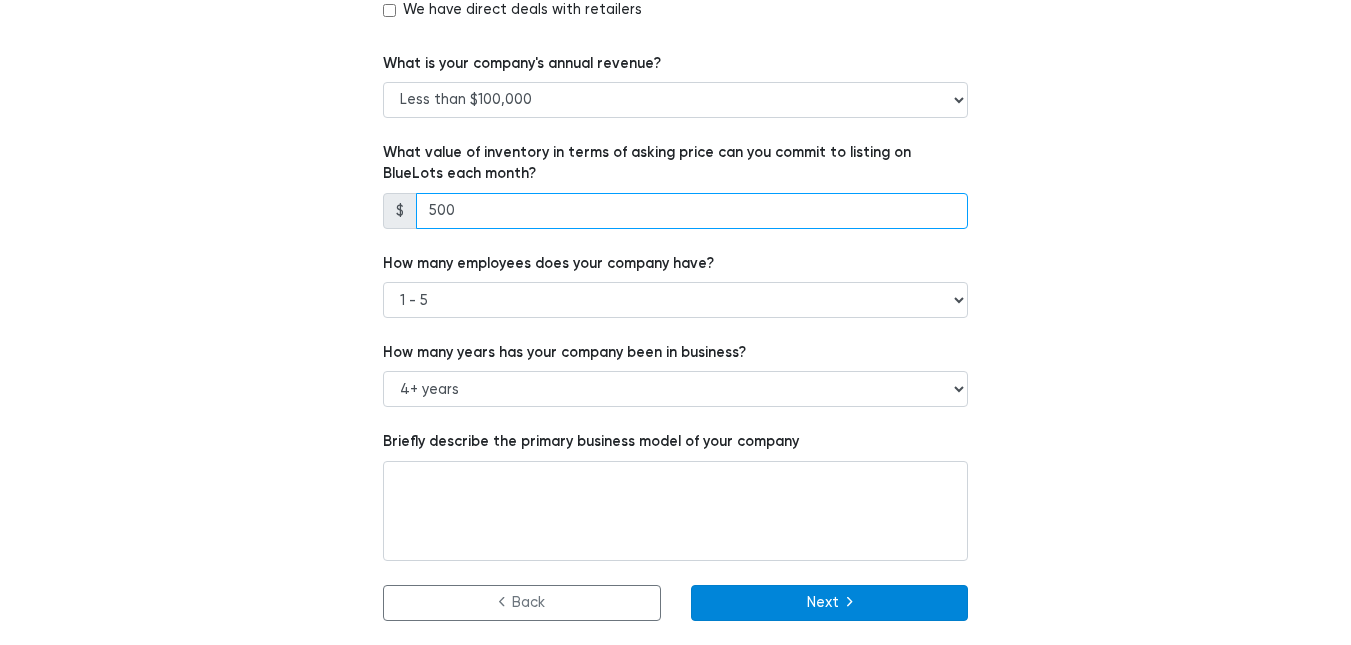 type on "500" 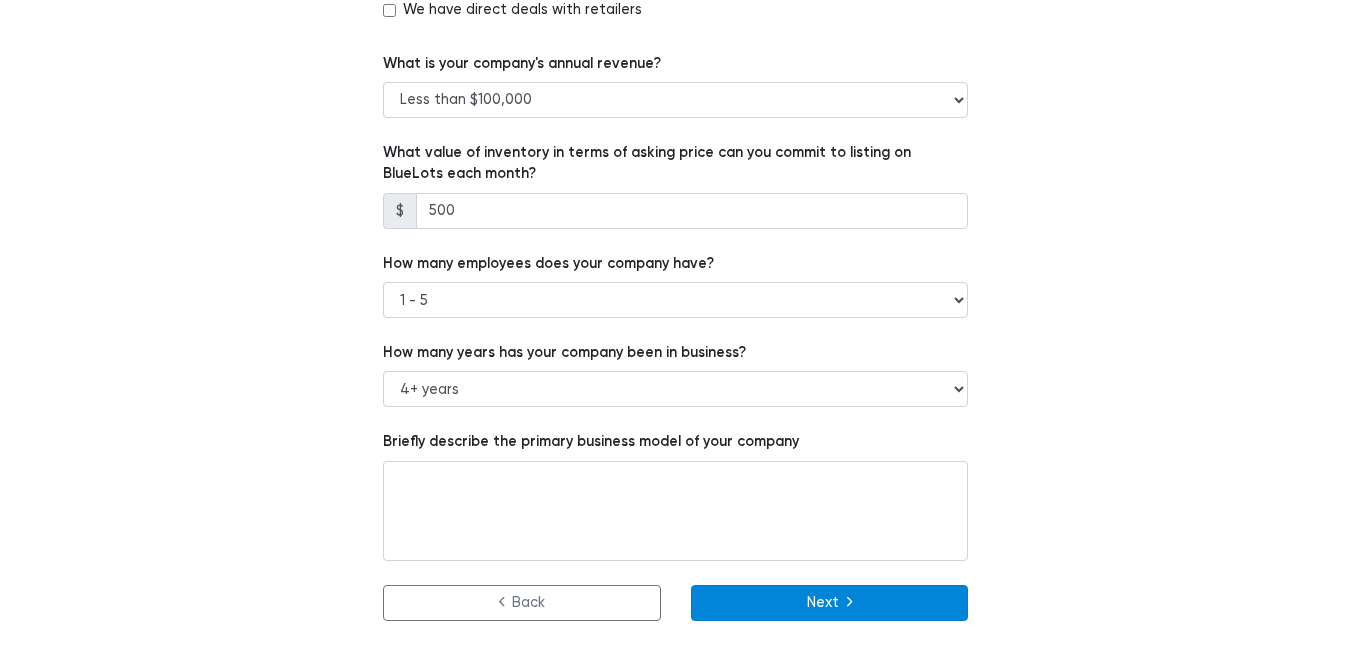 click on "Next" at bounding box center (830, 603) 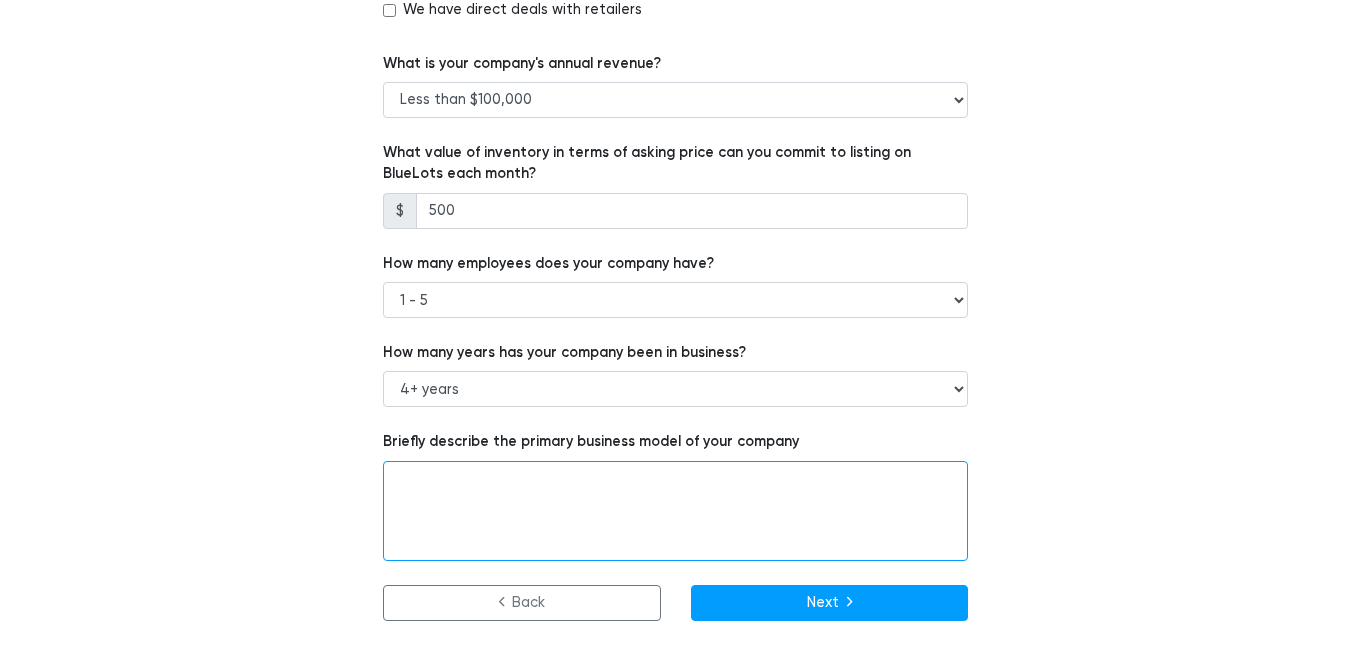 click at bounding box center [675, 511] 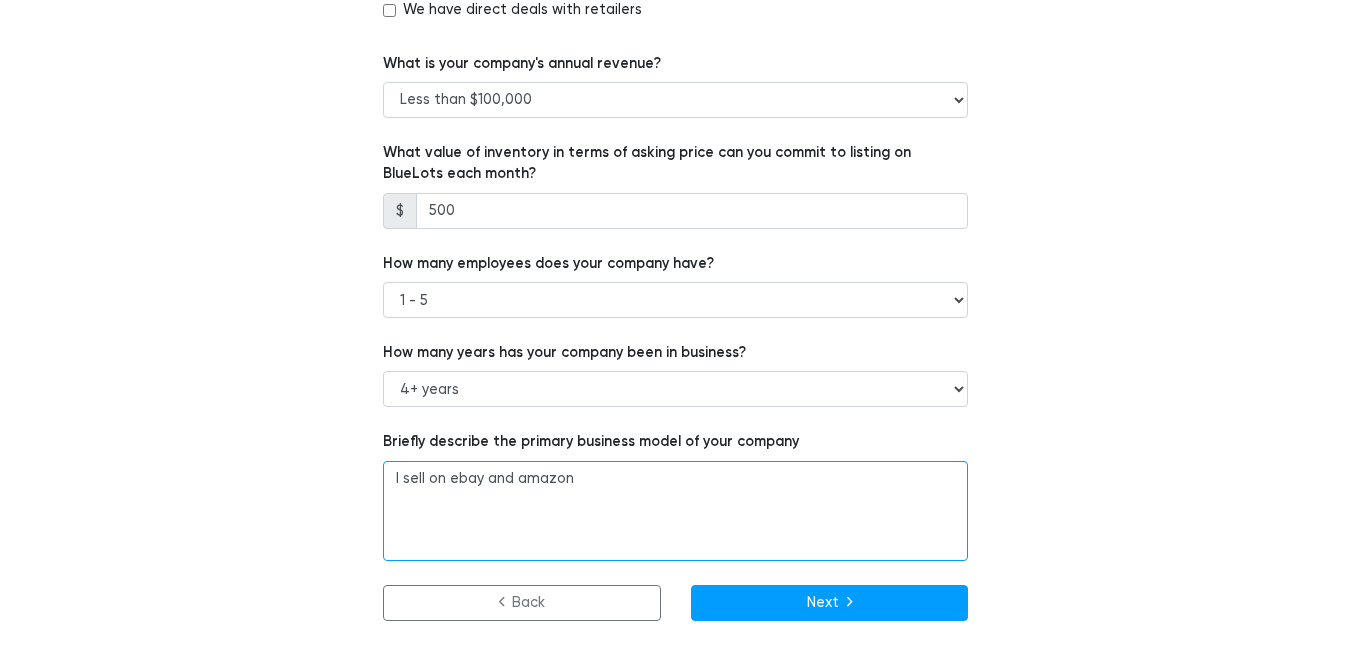 click on "I sell on ebay and amazon" at bounding box center [675, 511] 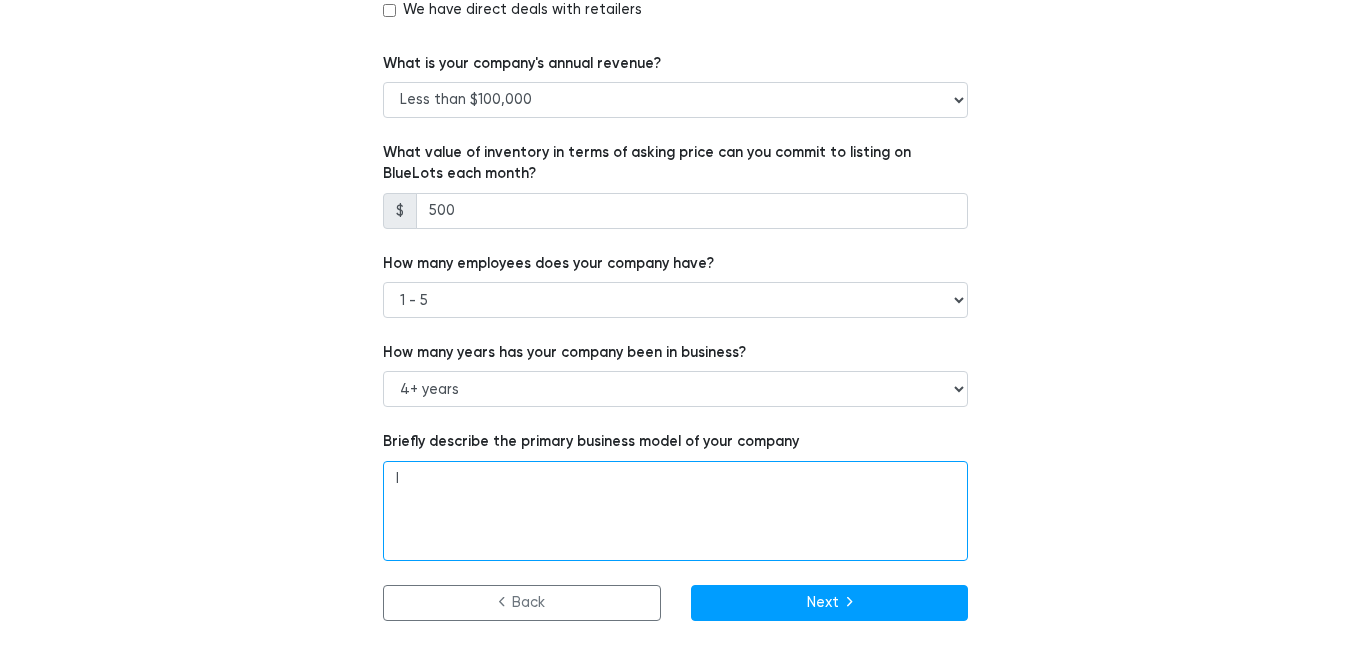 type on "I" 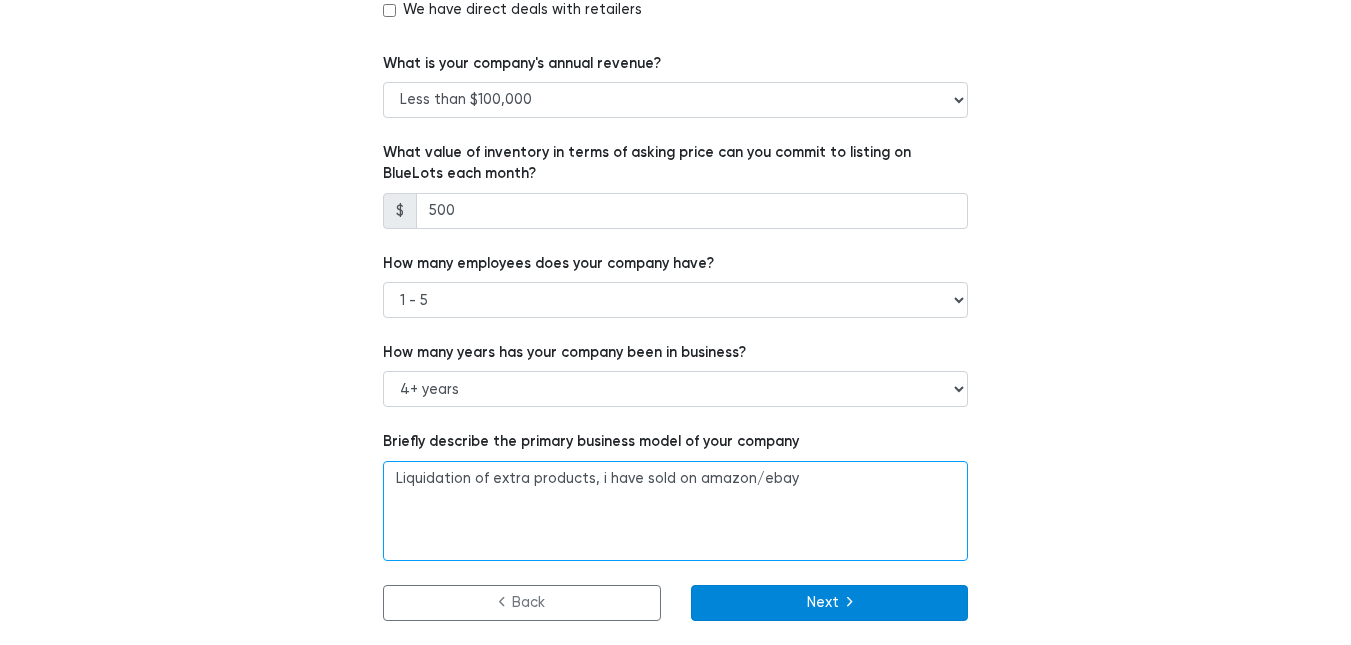 type on "Liquidation of extra products, i have sold on amazon/ebay" 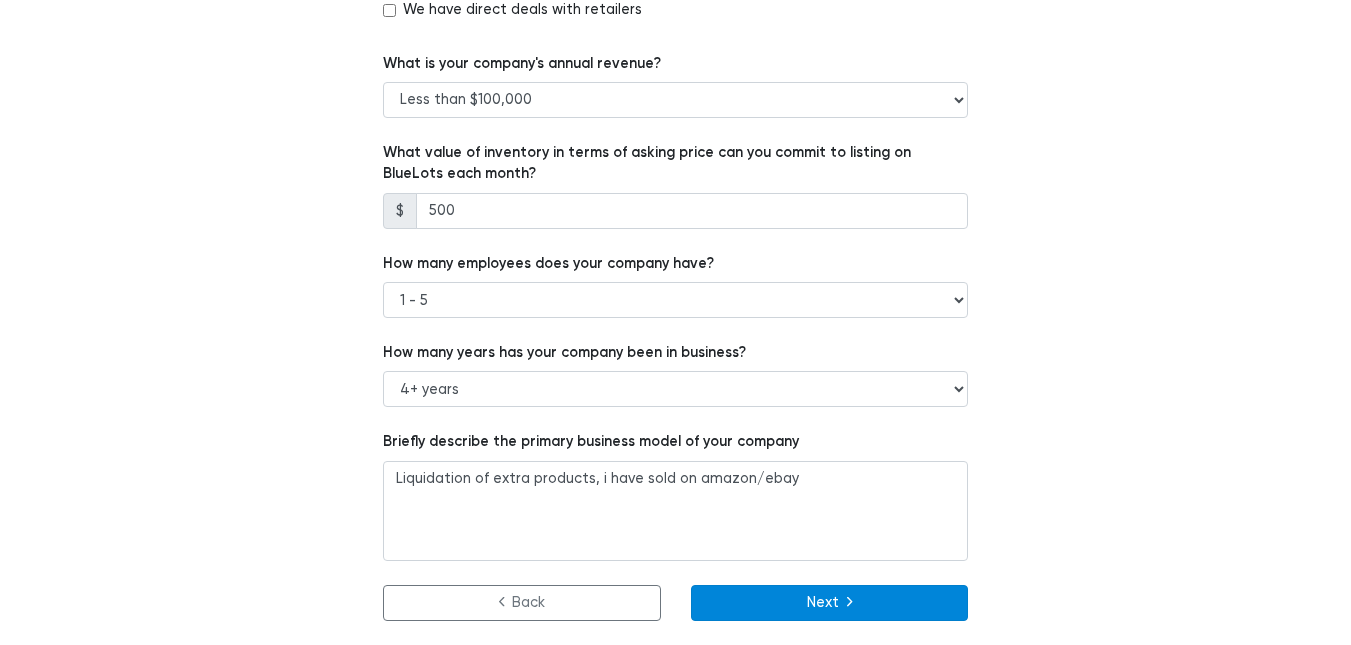 click on "Next" at bounding box center [830, 603] 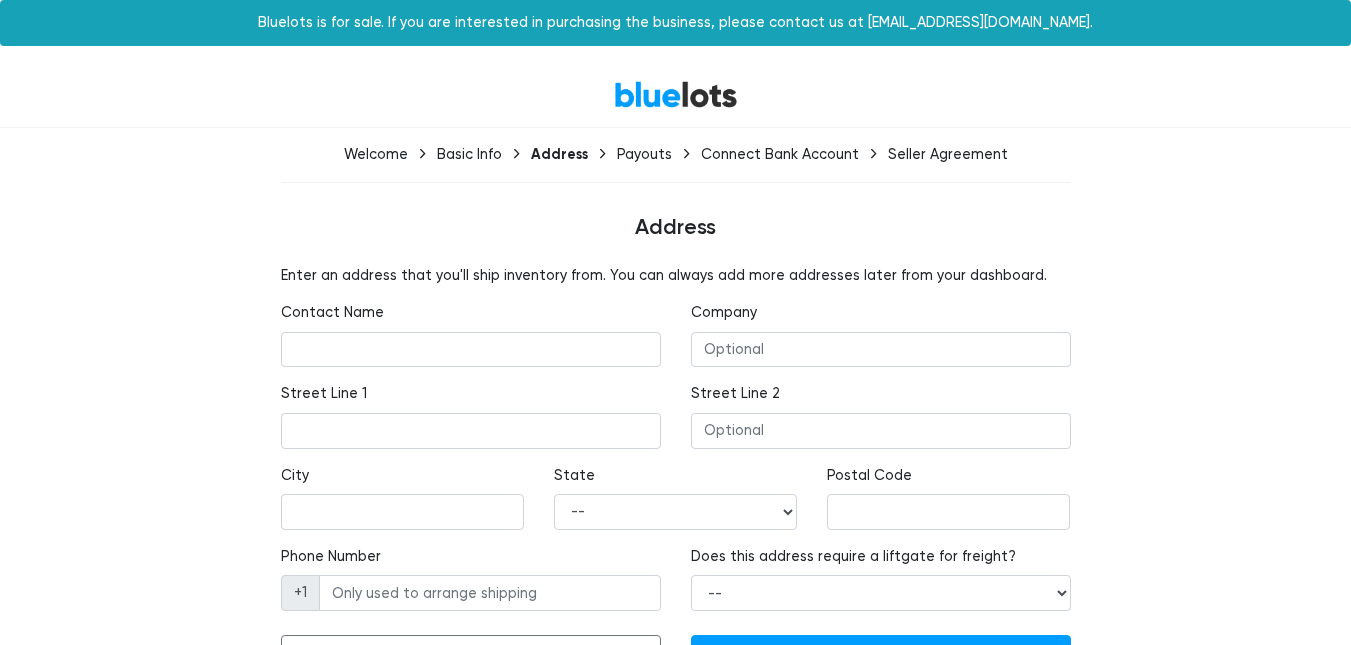 scroll, scrollTop: 0, scrollLeft: 0, axis: both 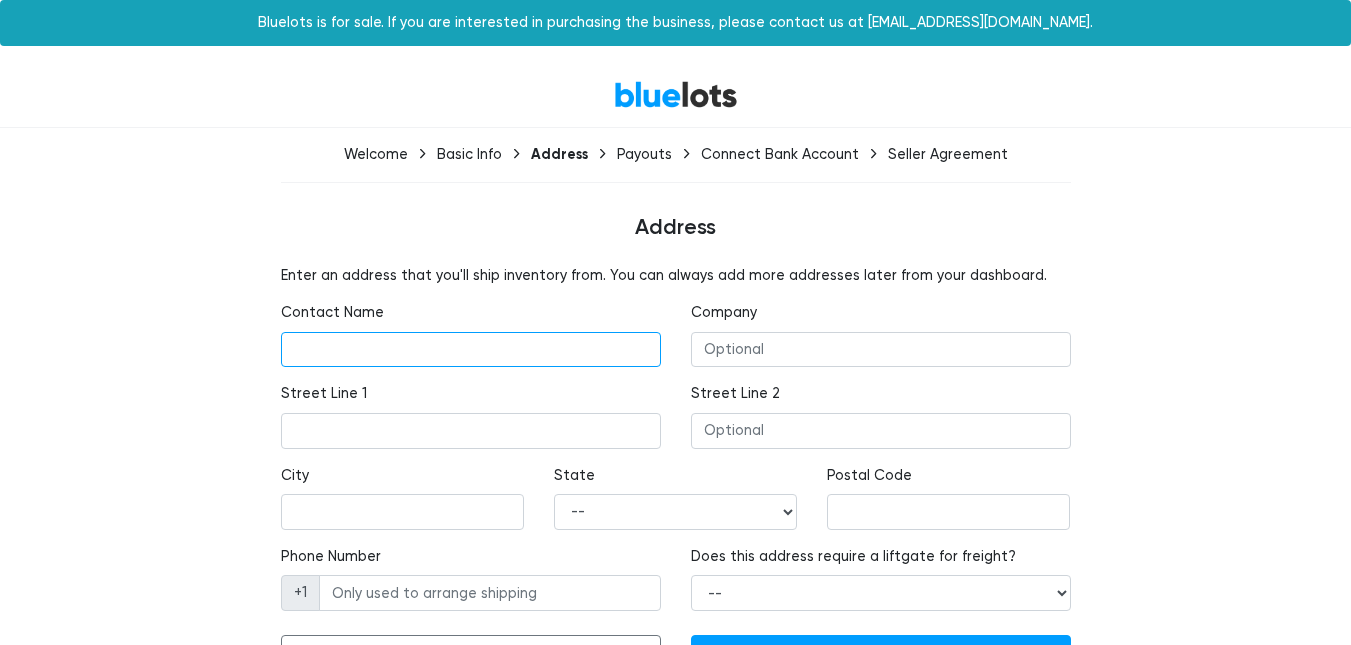 click at bounding box center (471, 350) 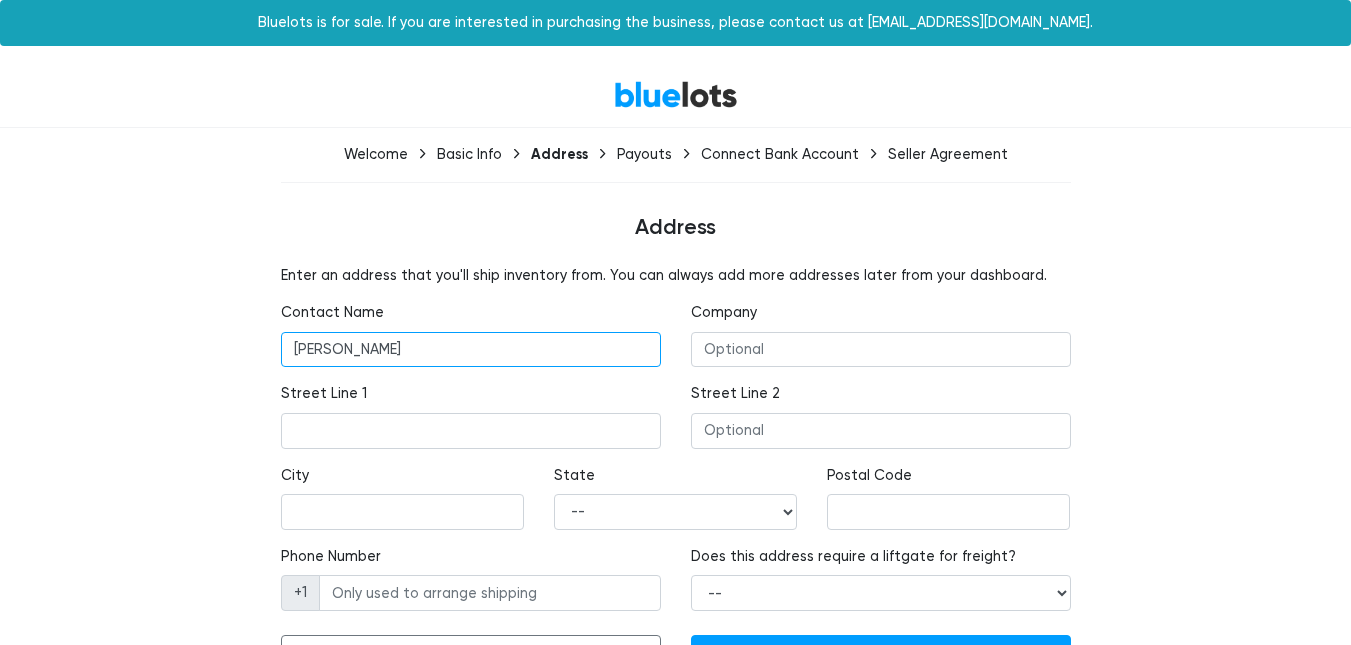 scroll, scrollTop: 58, scrollLeft: 0, axis: vertical 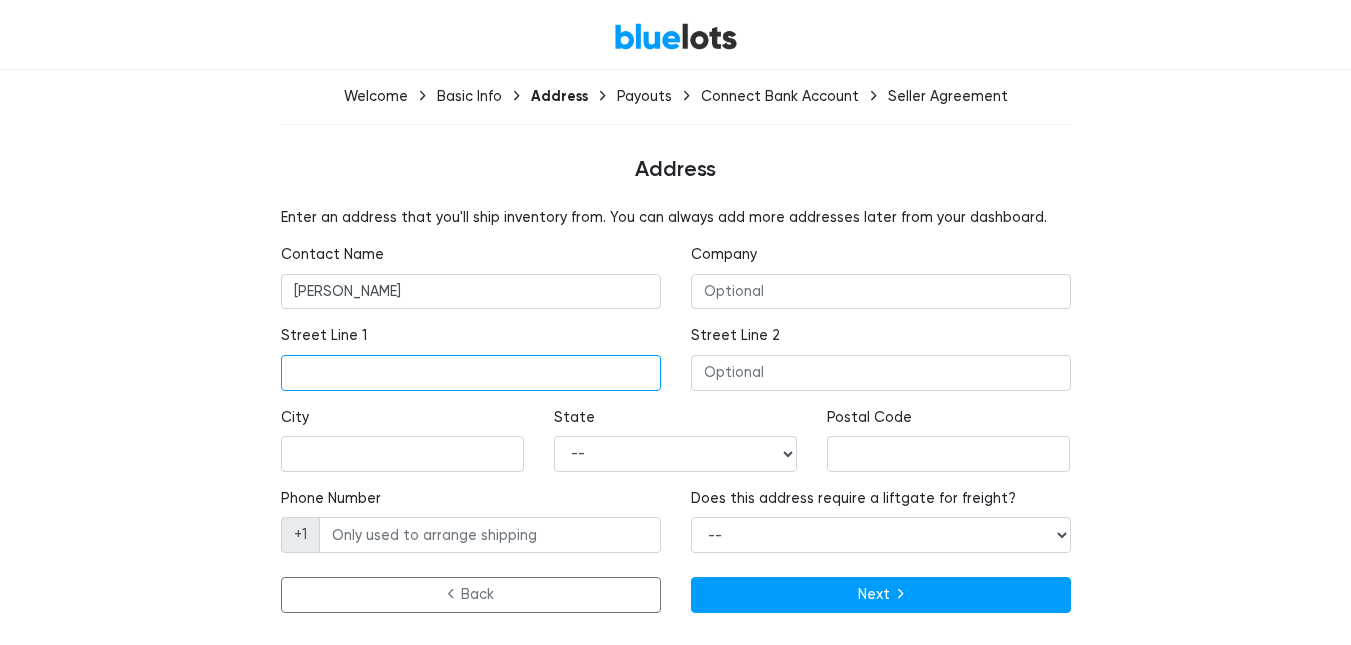 click at bounding box center [471, 373] 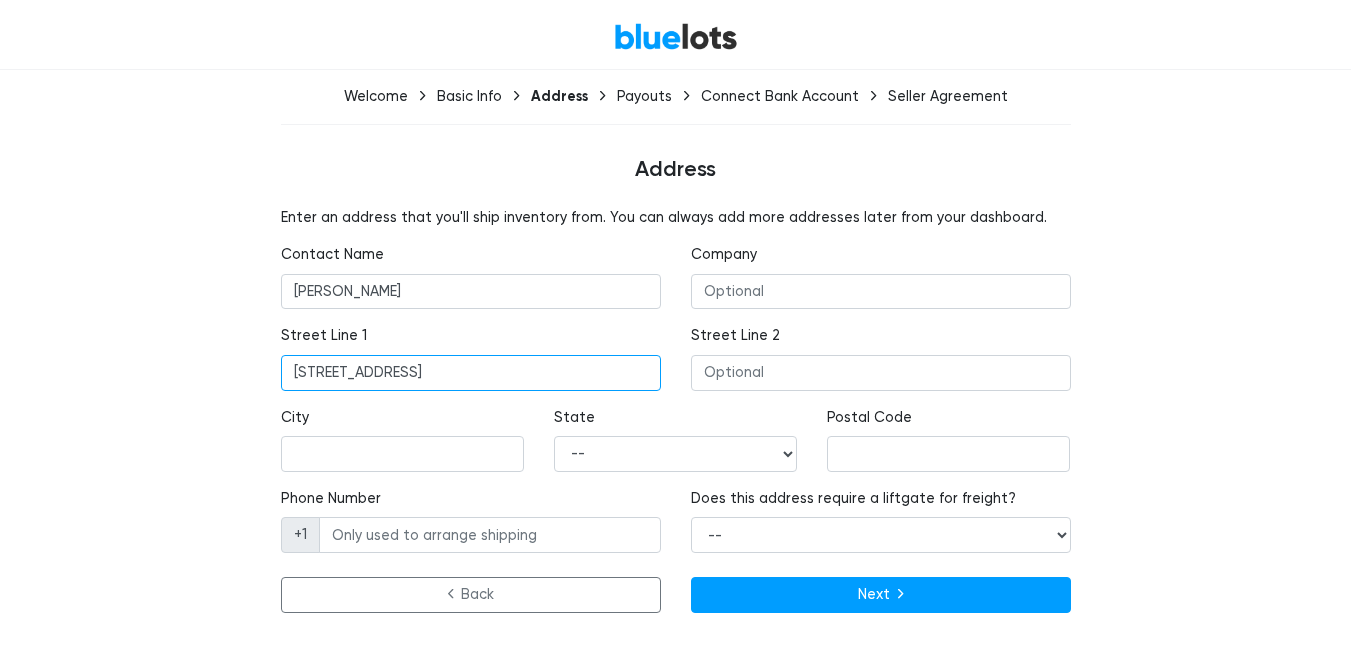 type on "[STREET_ADDRESS]" 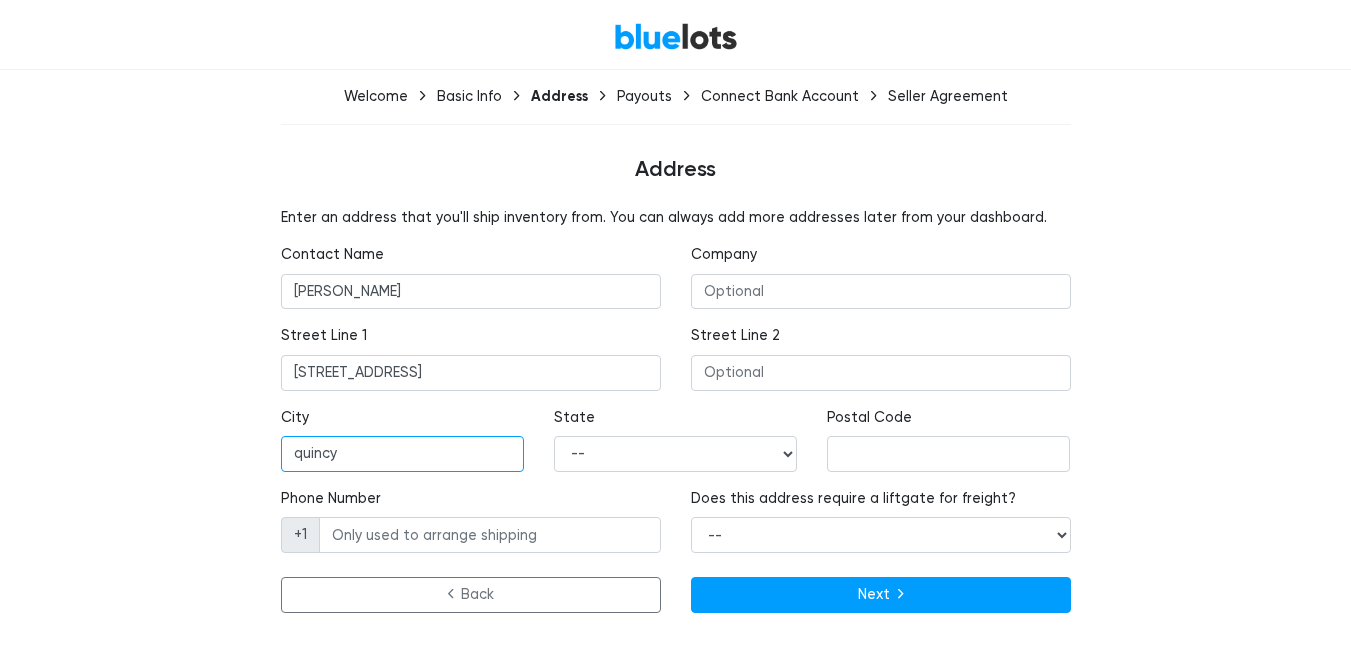 type on "quincy" 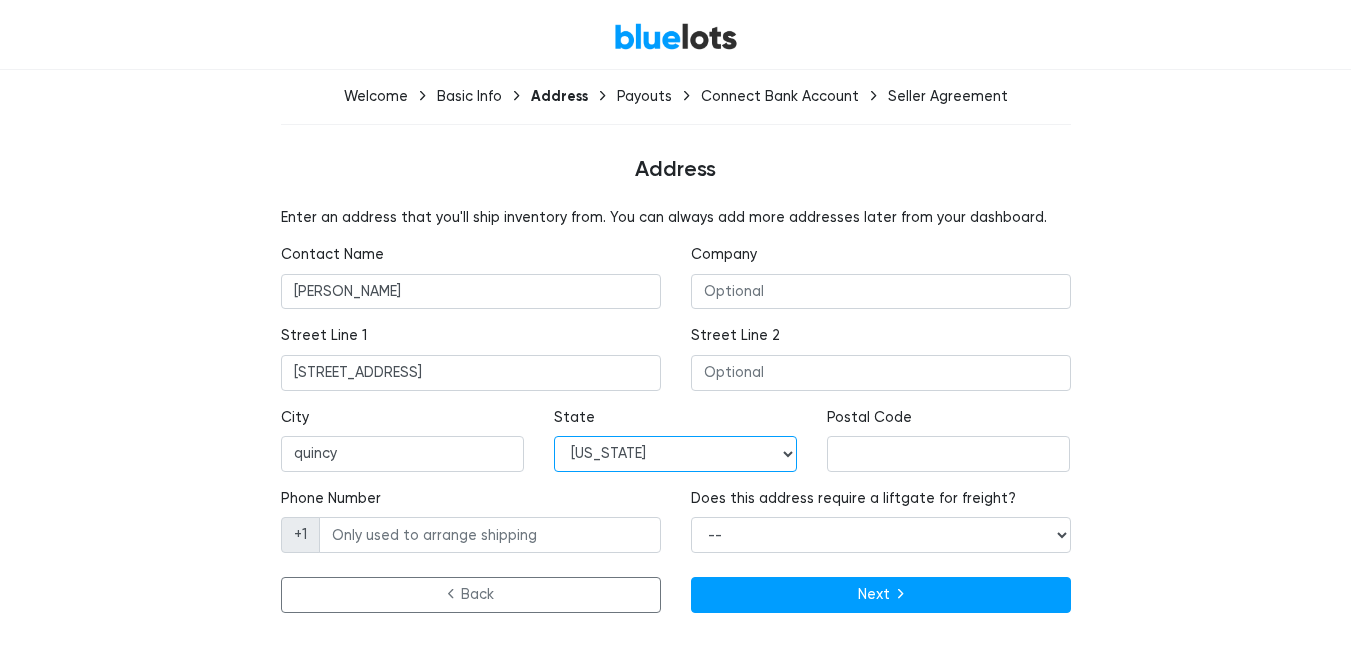 select on "MA" 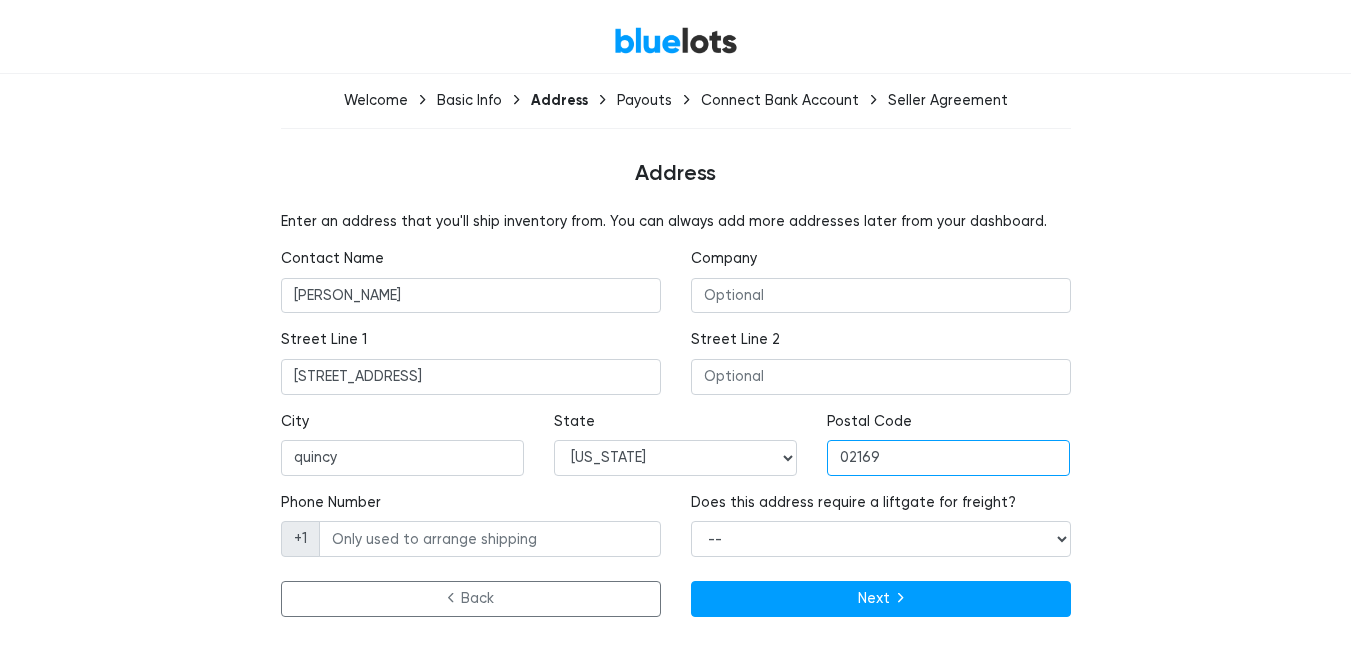 scroll, scrollTop: 58, scrollLeft: 0, axis: vertical 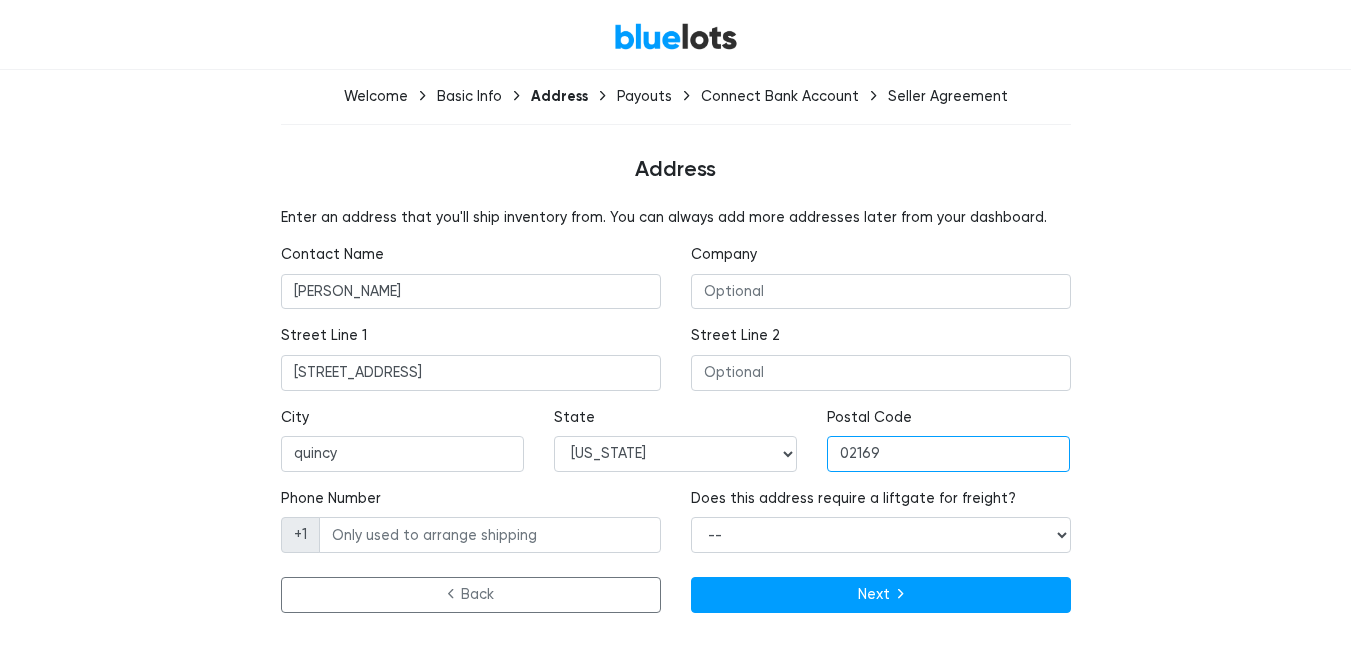 type on "02169" 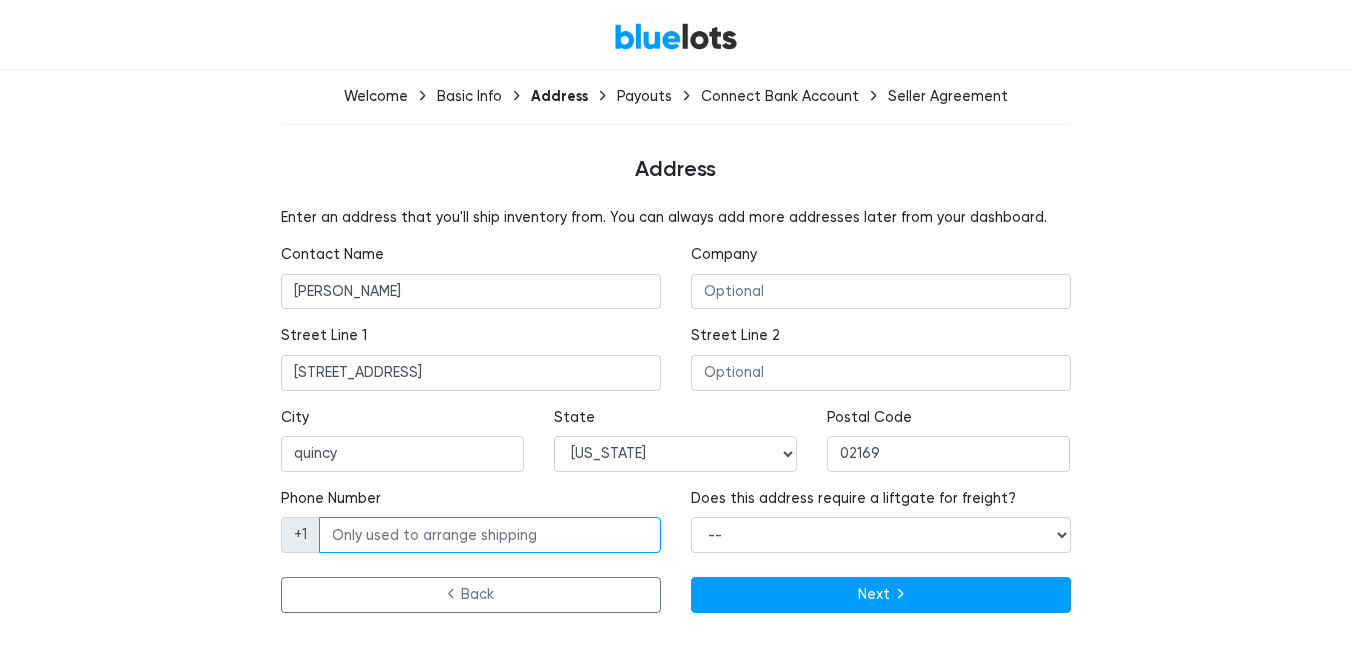 click on "Phone Number" at bounding box center [490, 535] 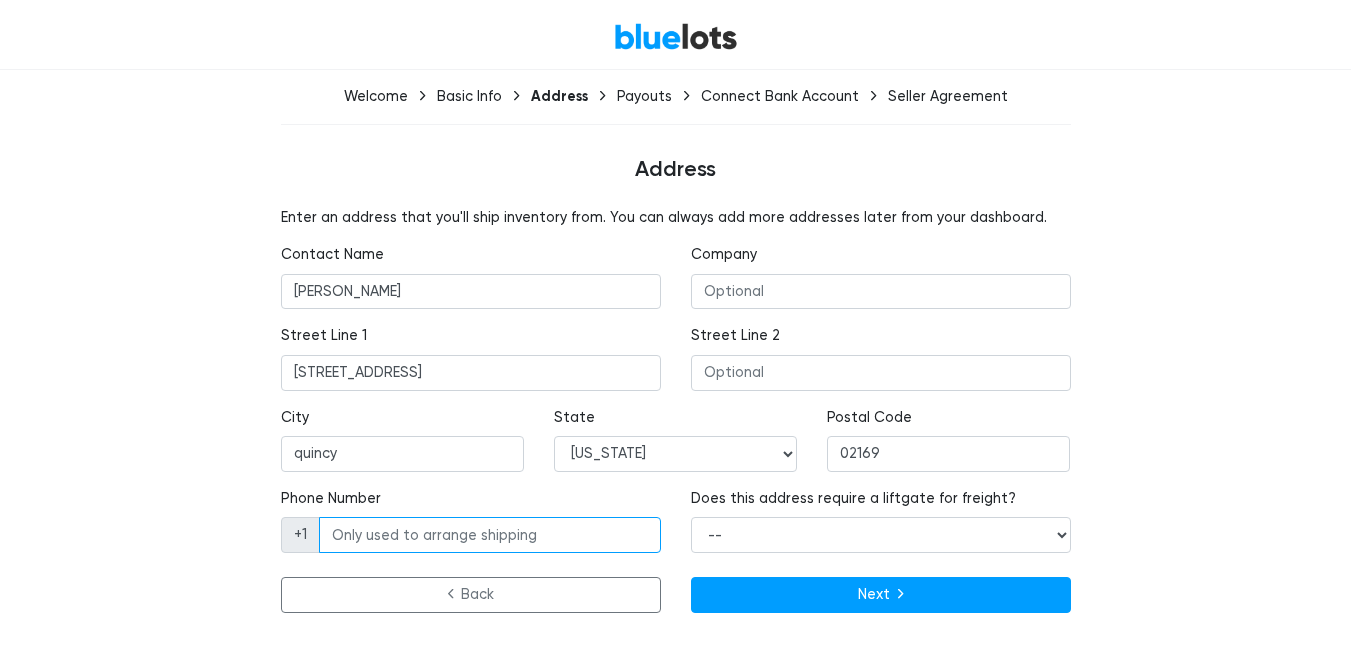 type on "6178946215" 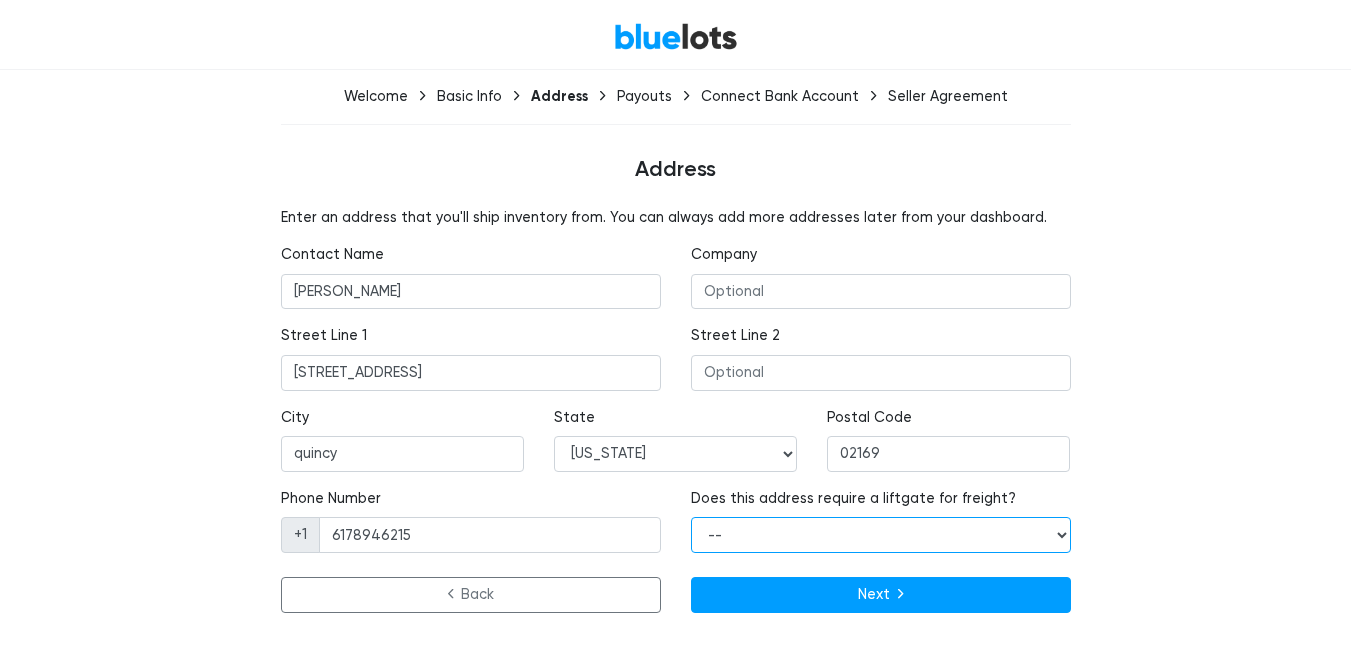 click on "--
Yes
No" at bounding box center [881, 535] 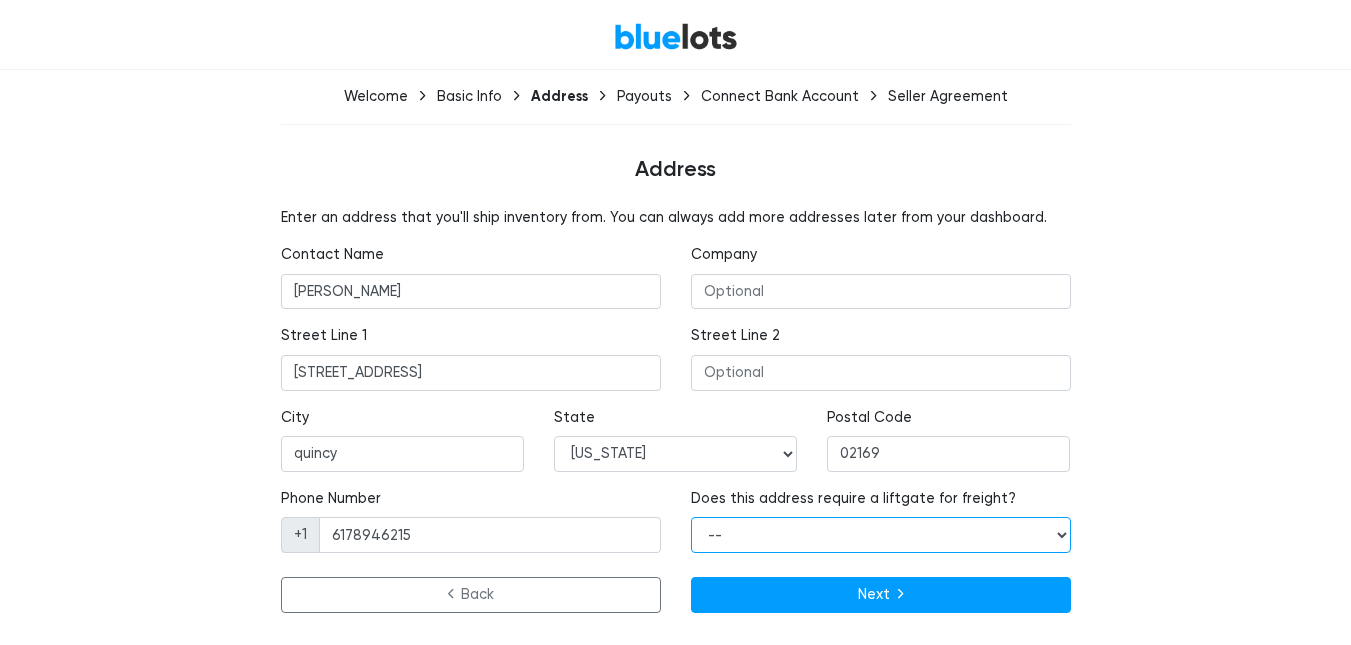 select on "false" 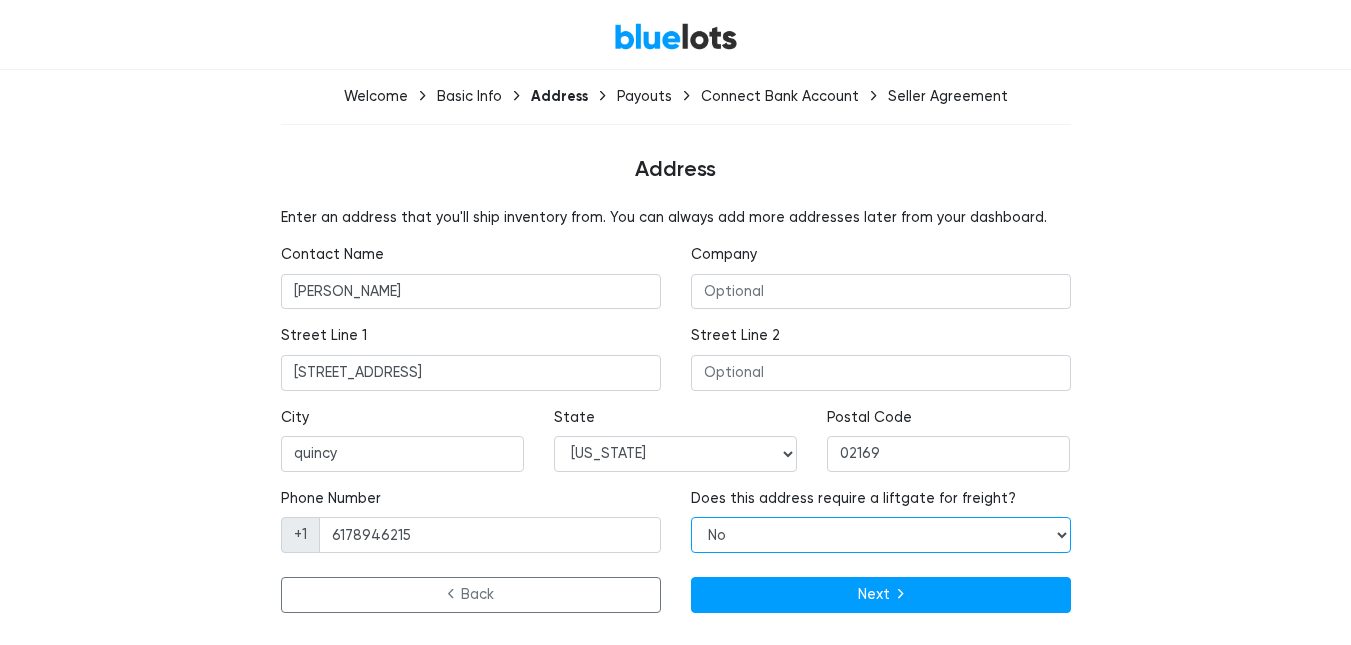 click on "--
Yes
No" at bounding box center (881, 535) 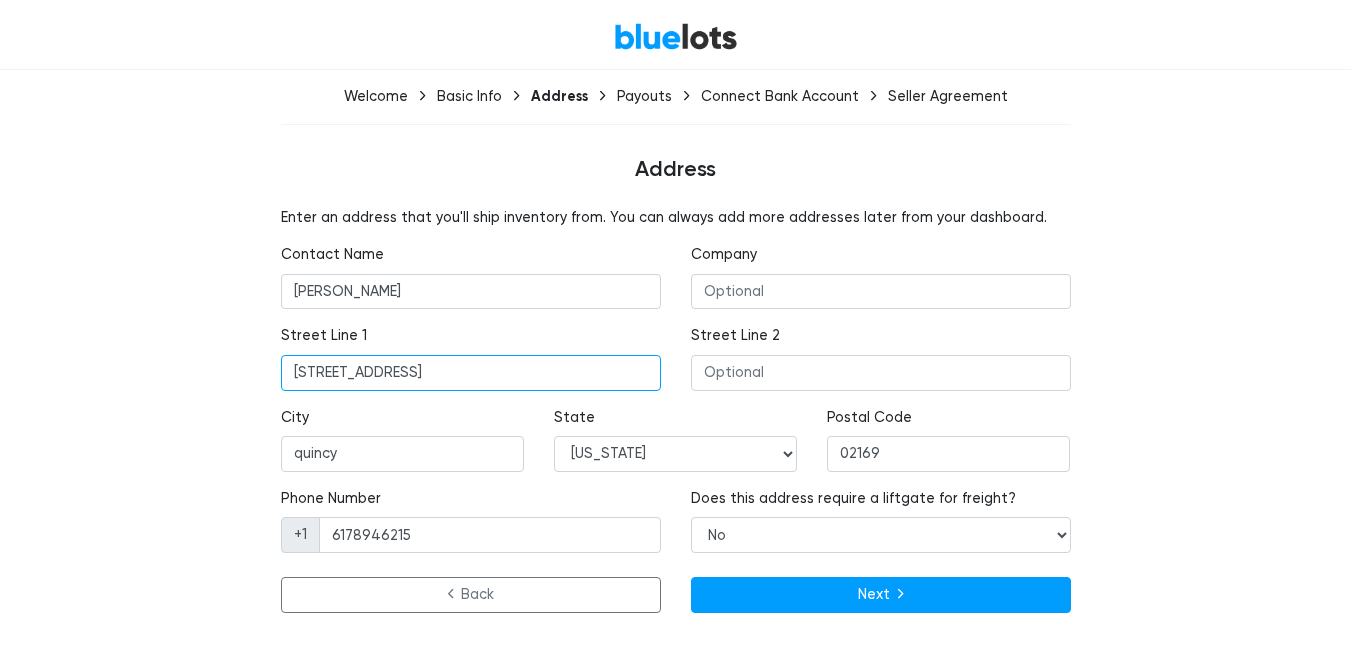 click on "53 scammell st" at bounding box center [471, 373] 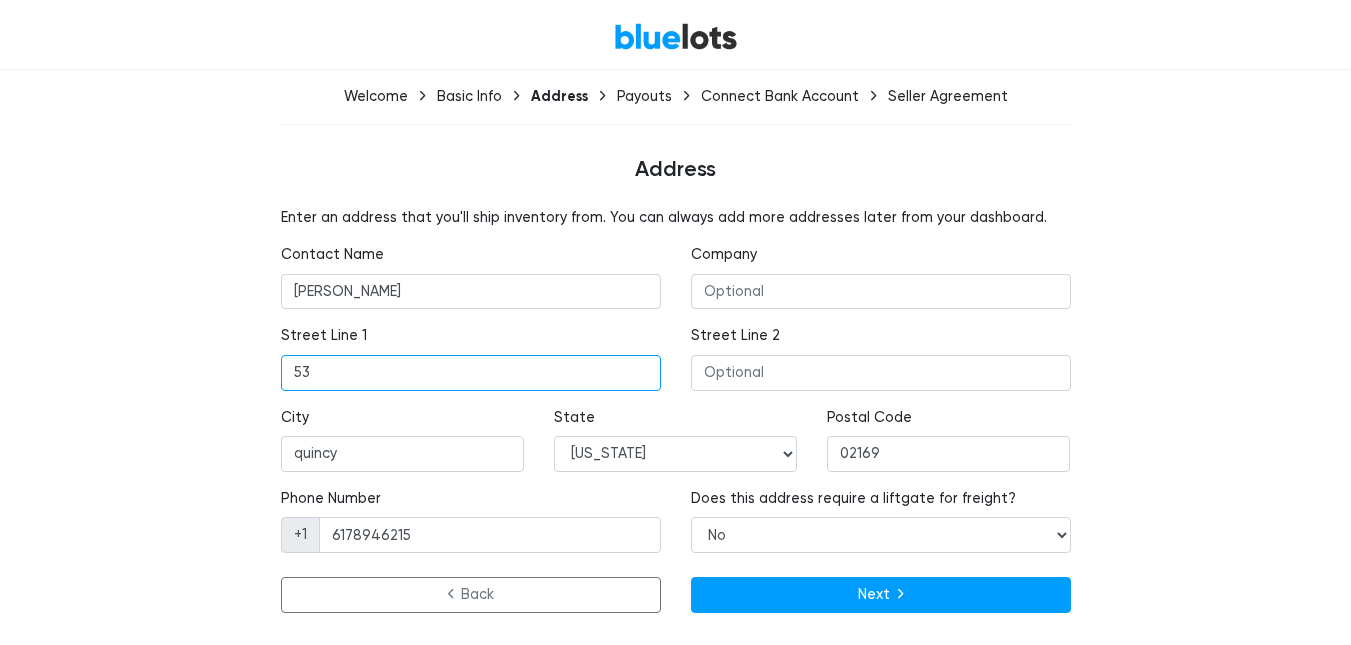 type on "5" 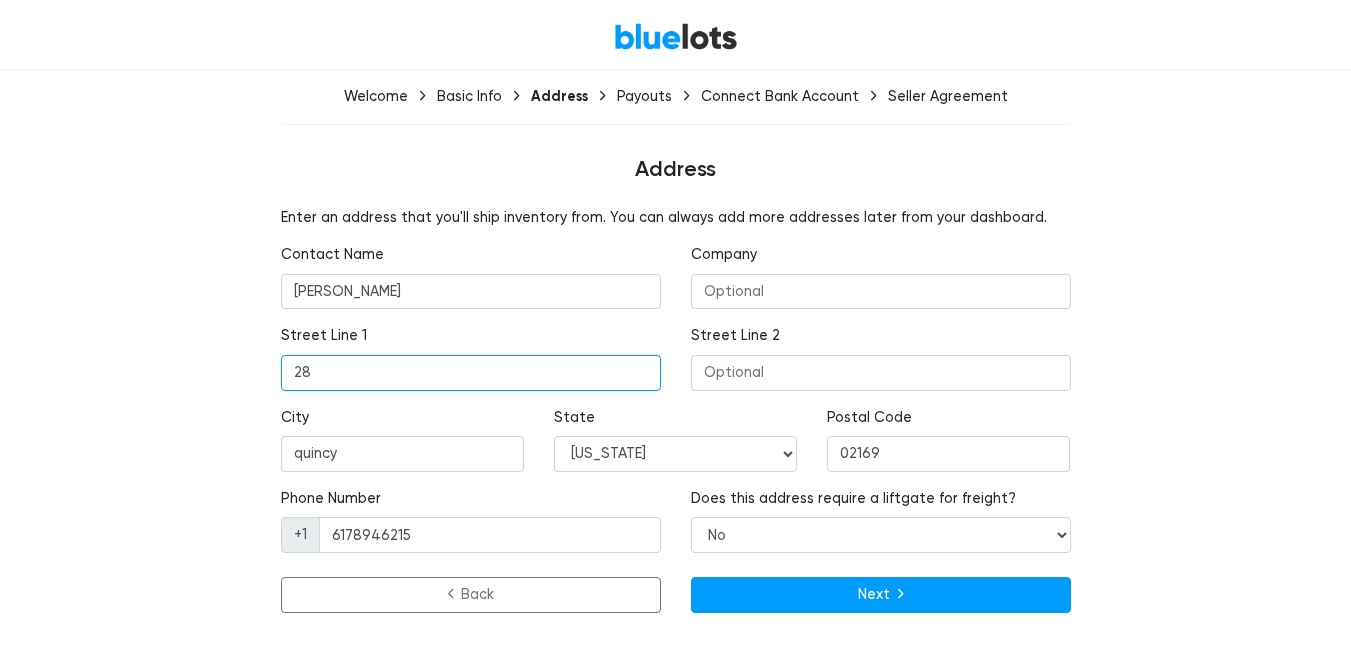 type on "285 circuit st" 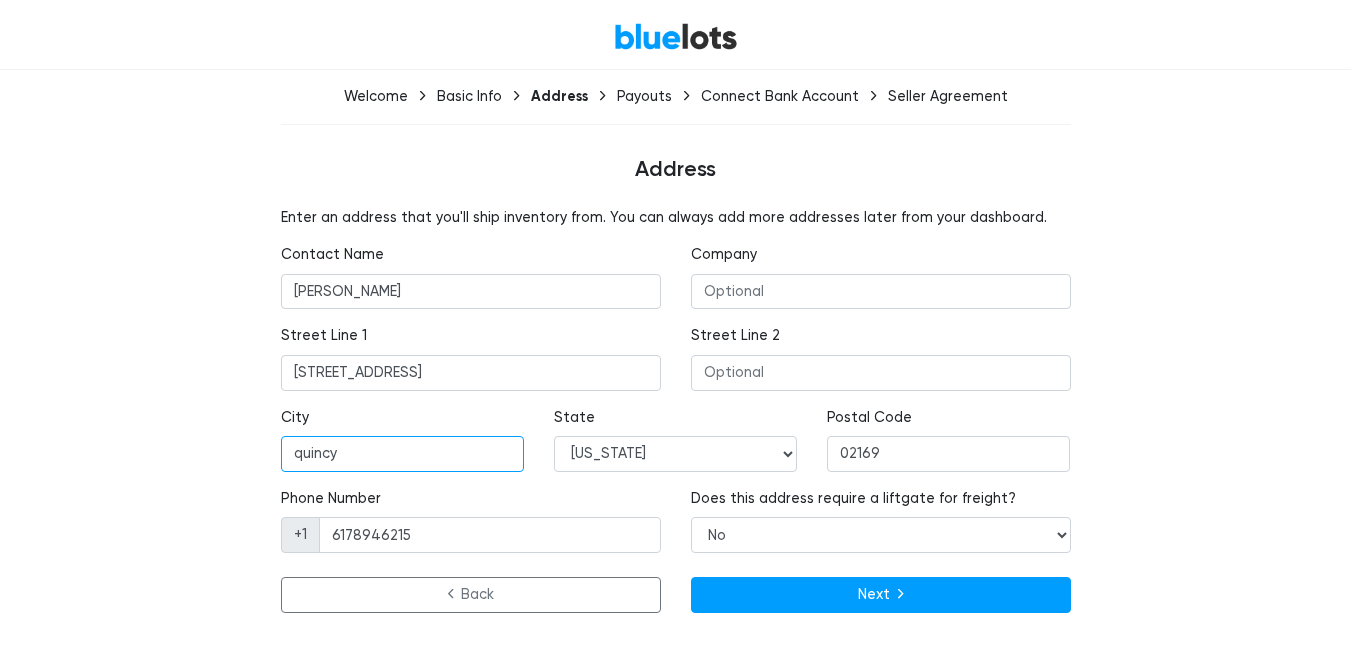 drag, startPoint x: 320, startPoint y: 463, endPoint x: 115, endPoint y: 465, distance: 205.00975 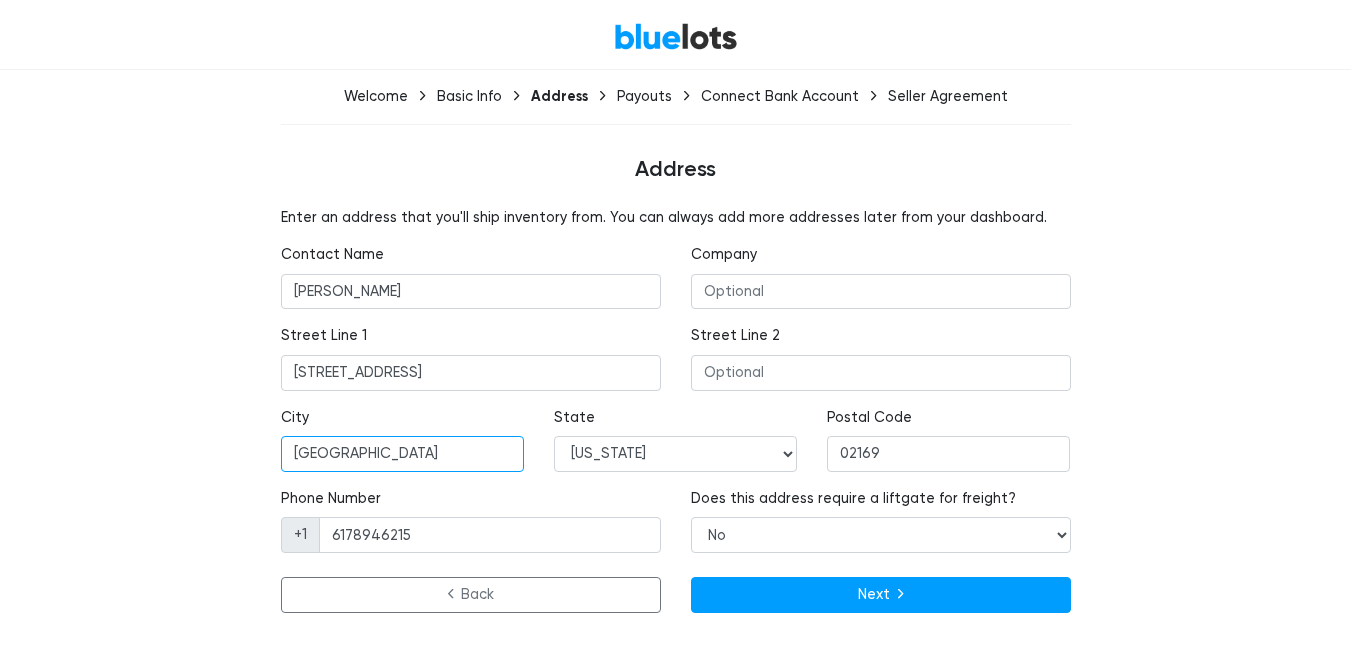 type on "hanover" 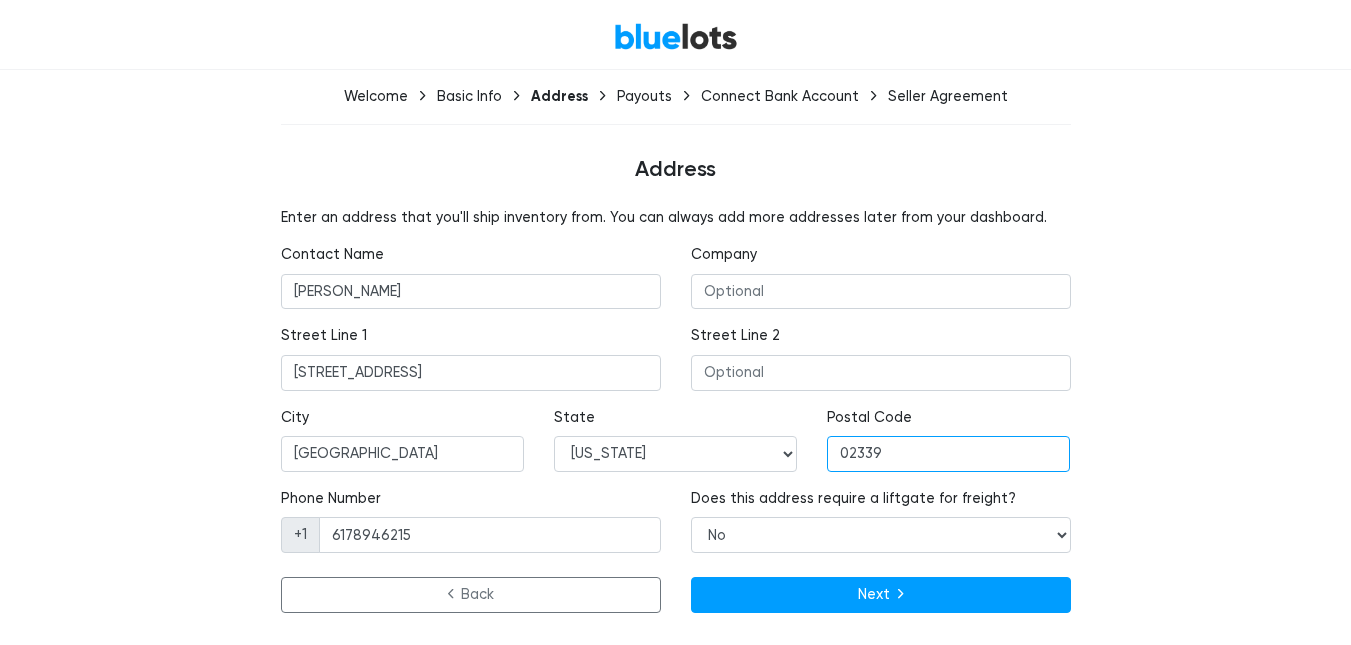 type on "02339" 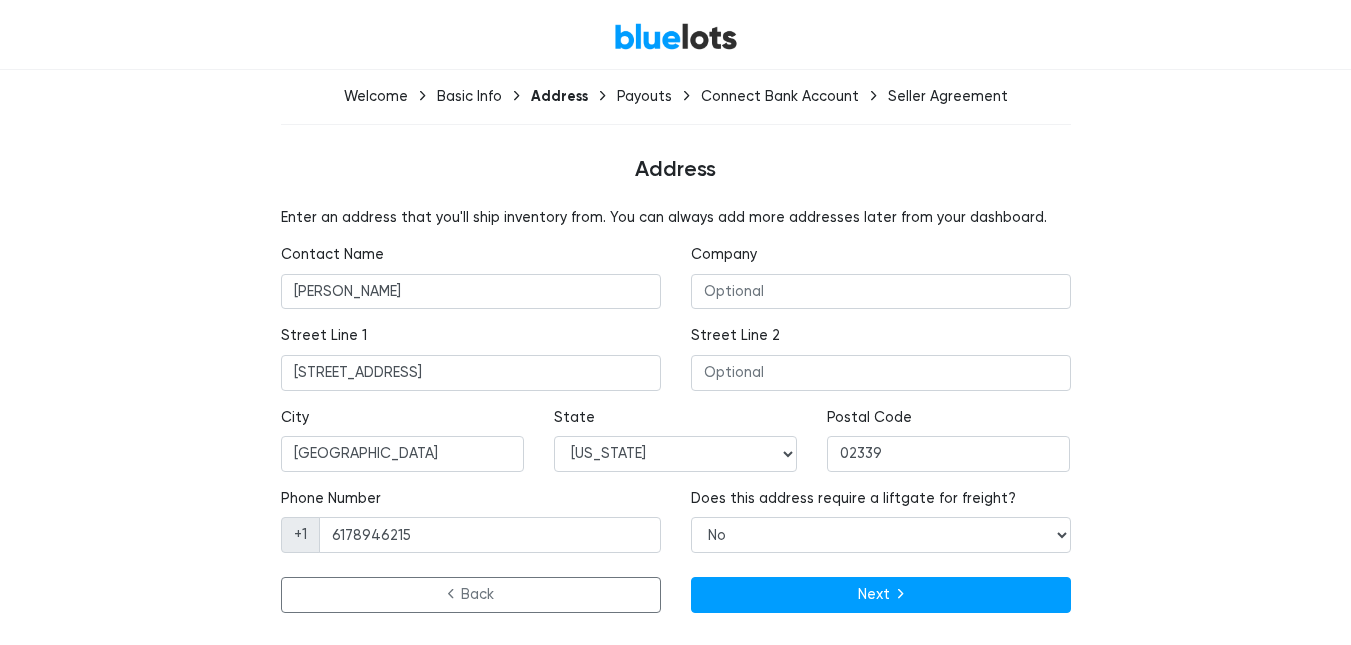 click on "Enter an address that you'll ship inventory from. You can always add more addresses later from your dashboard.
Contact Name
Ron Skolnick
Company
Street Line 1
285 circuit st
Street Line 2
City
hanover
State
--
Alabama
Alaska
Arizona
Arkansas
California
Colorado
Connecticut
Delaware
Florida" at bounding box center (676, 414) 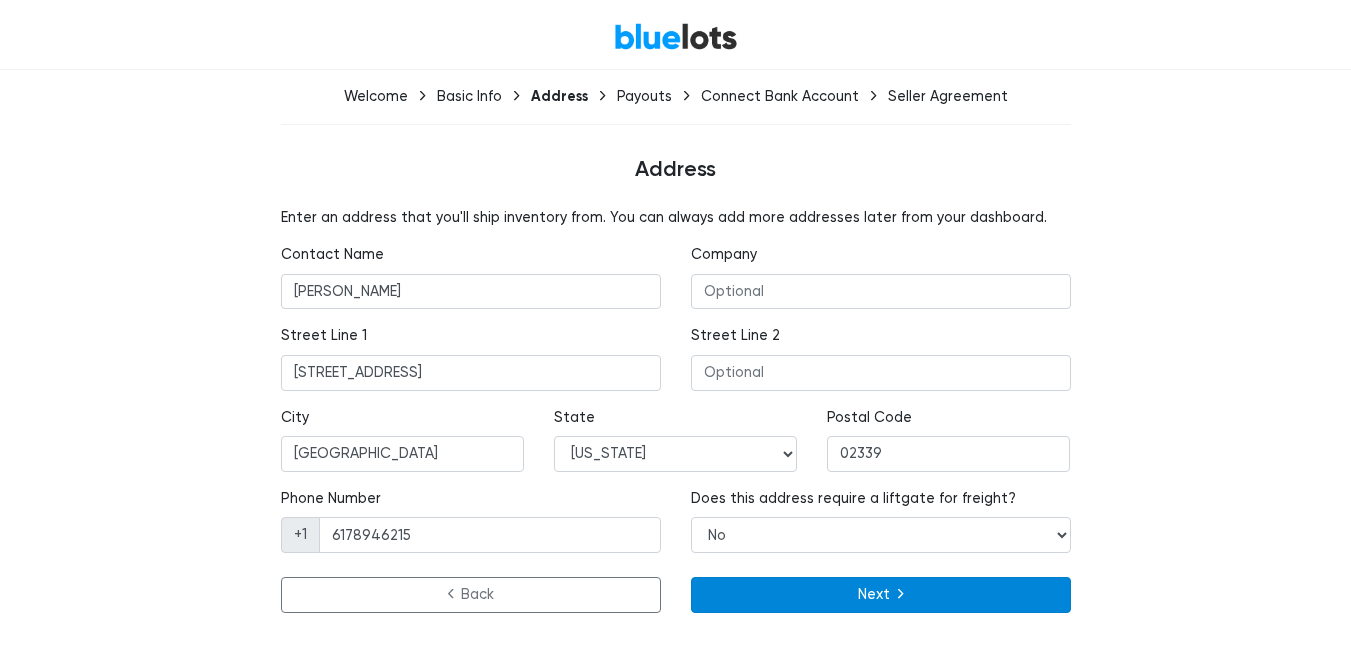 click on "Next" at bounding box center [881, 595] 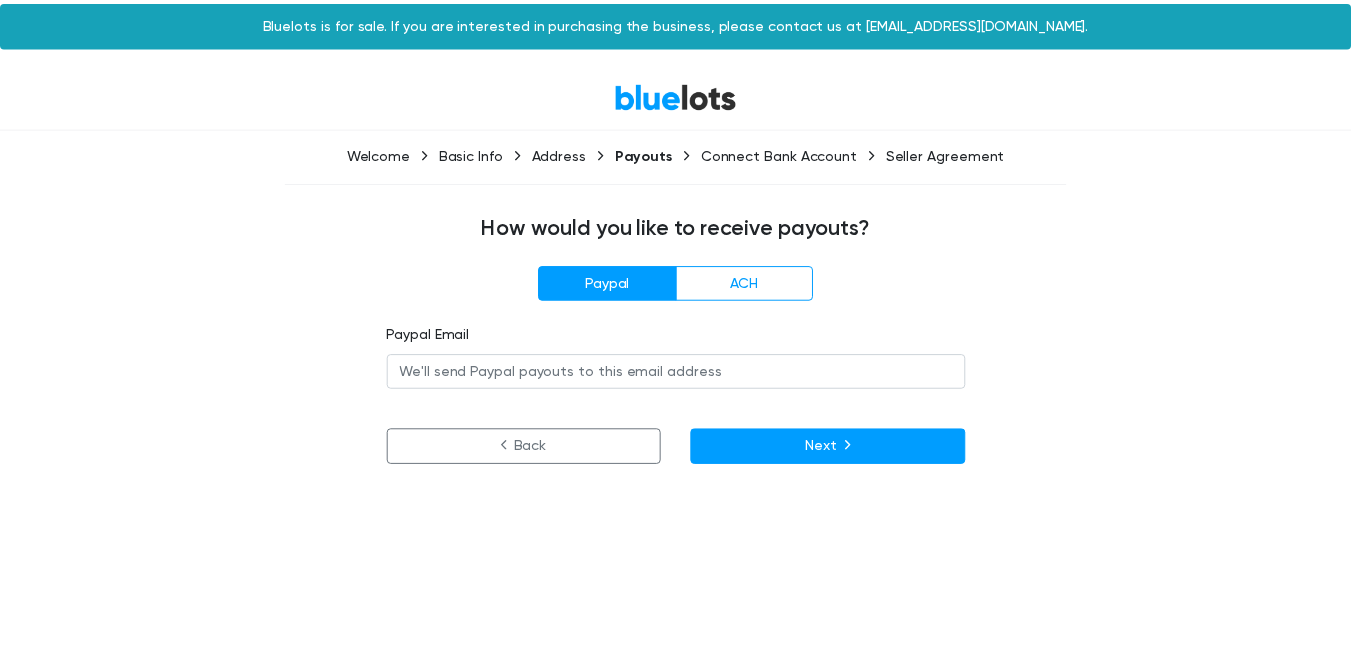 scroll, scrollTop: 0, scrollLeft: 0, axis: both 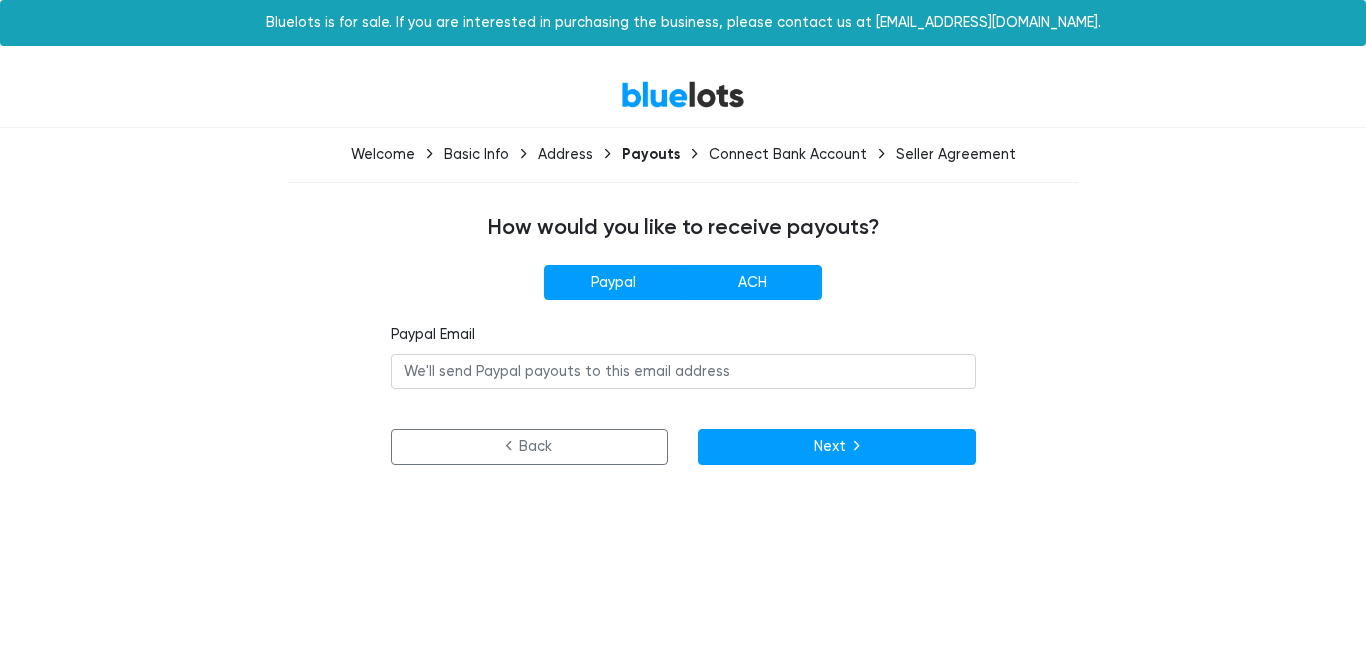 click on "ACH" at bounding box center [752, 283] 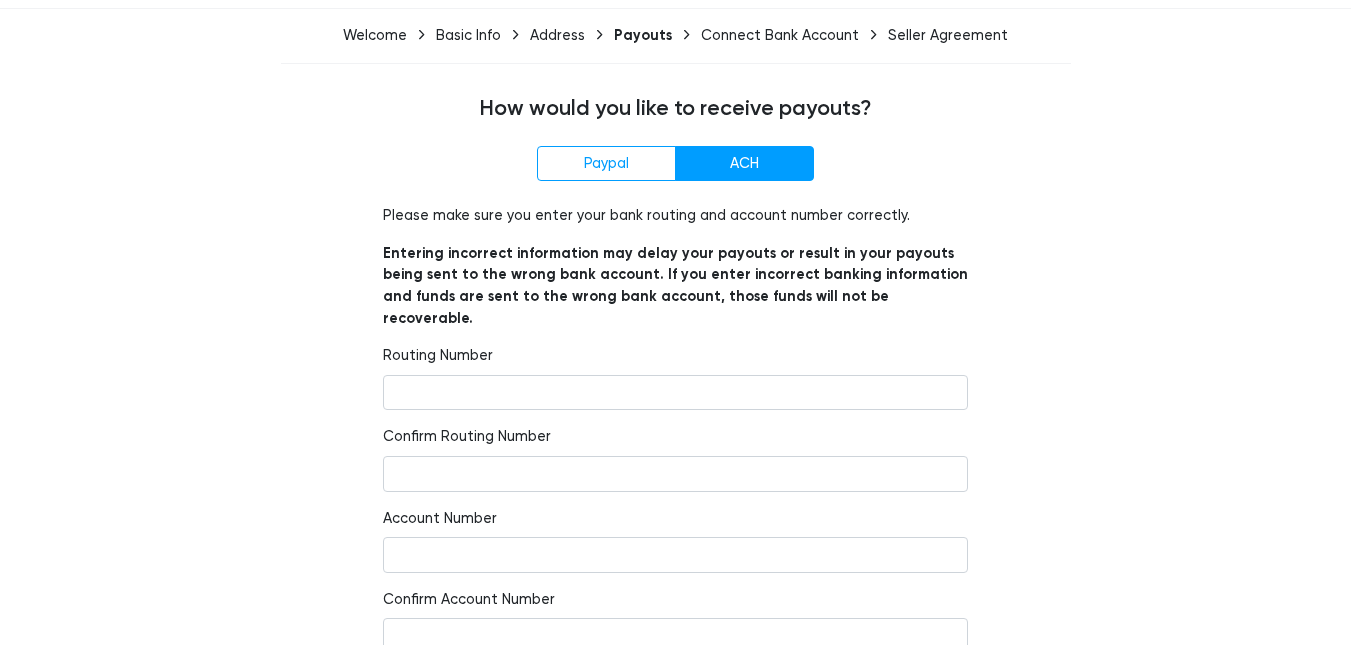 scroll, scrollTop: 206, scrollLeft: 0, axis: vertical 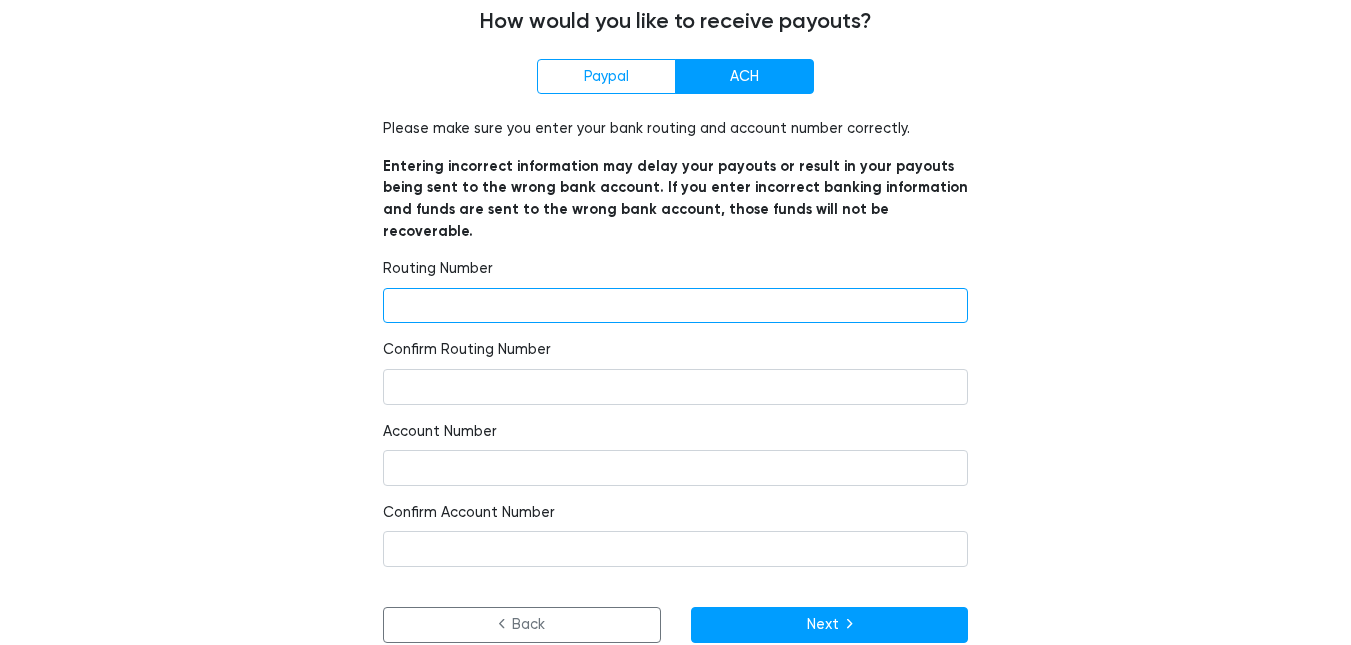click at bounding box center [675, 306] 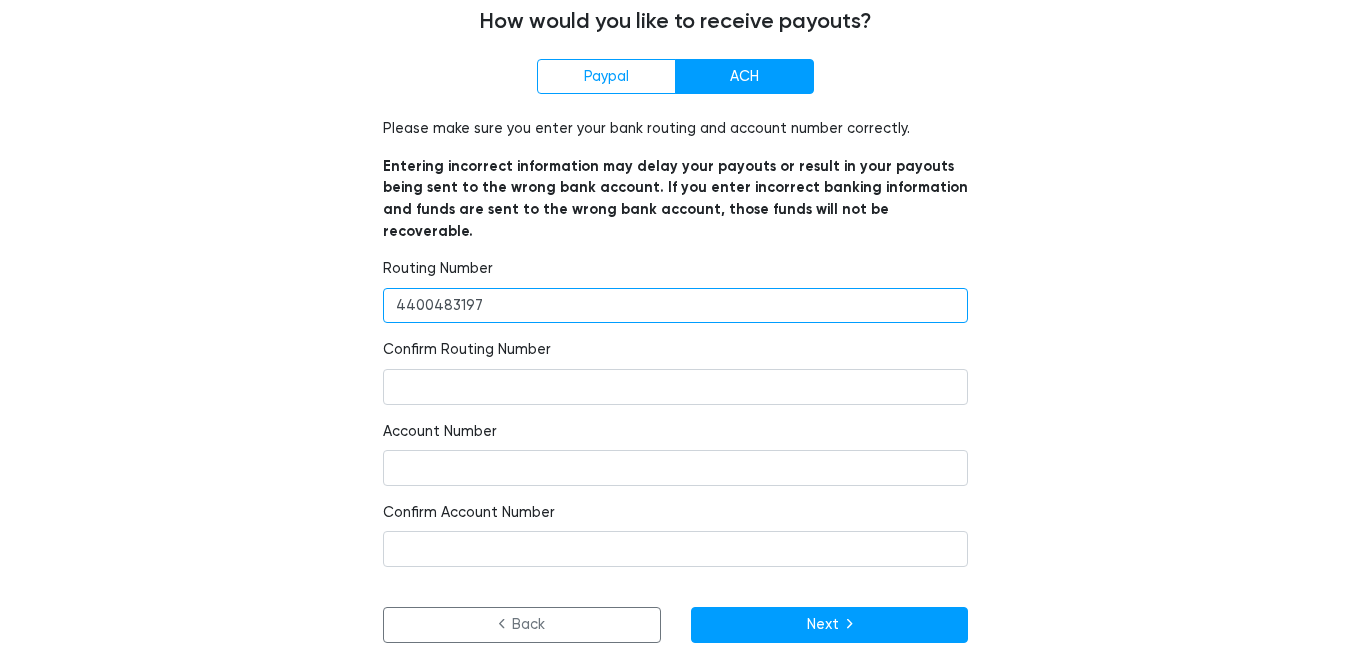 type on "4400483197" 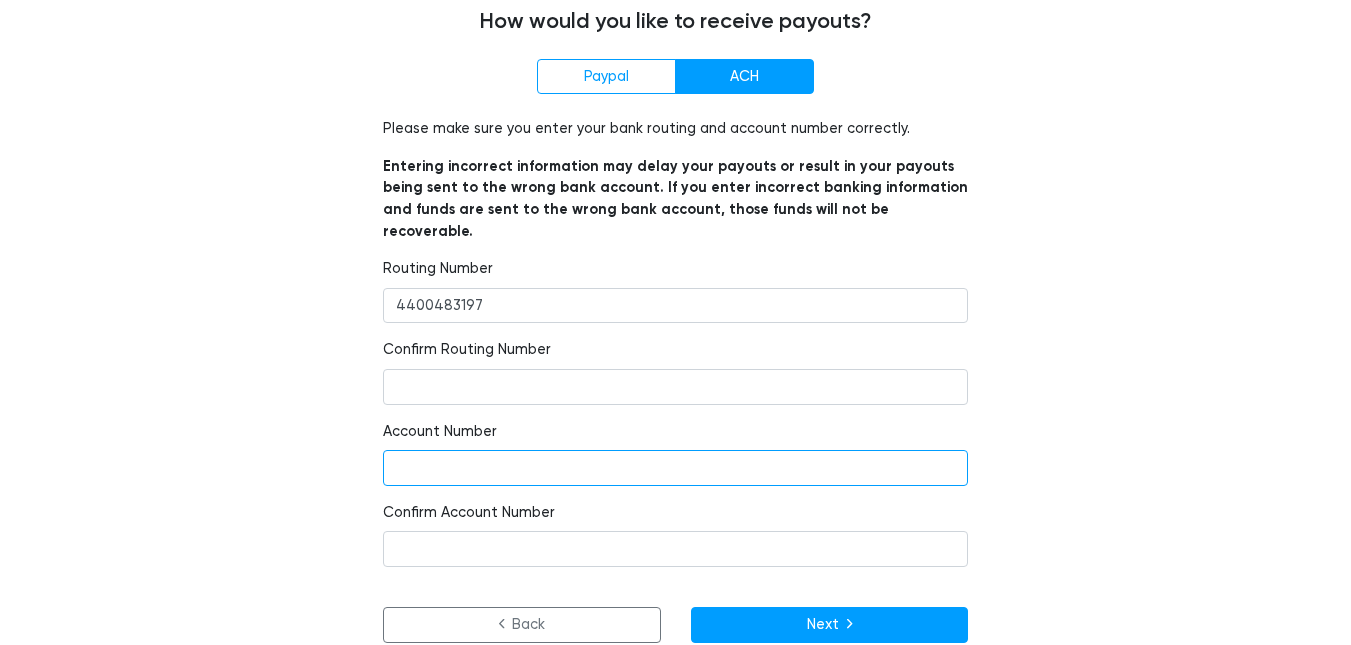 click at bounding box center (675, 468) 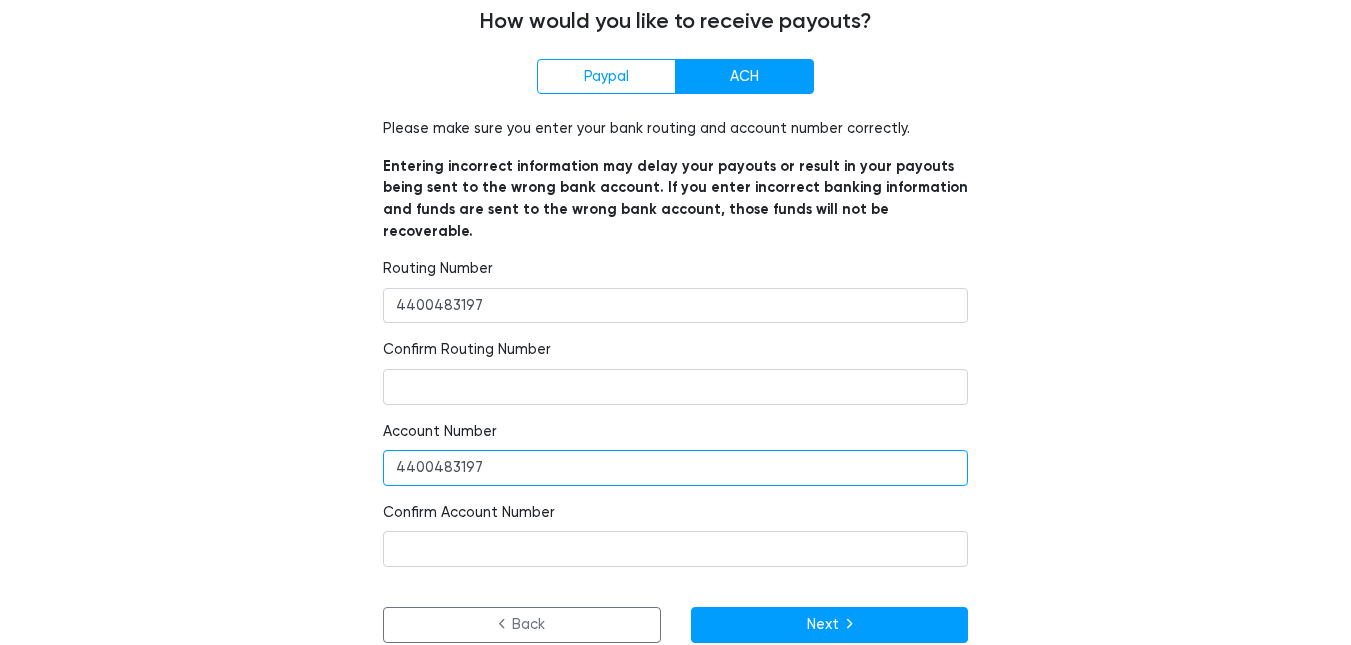 type on "4400483197" 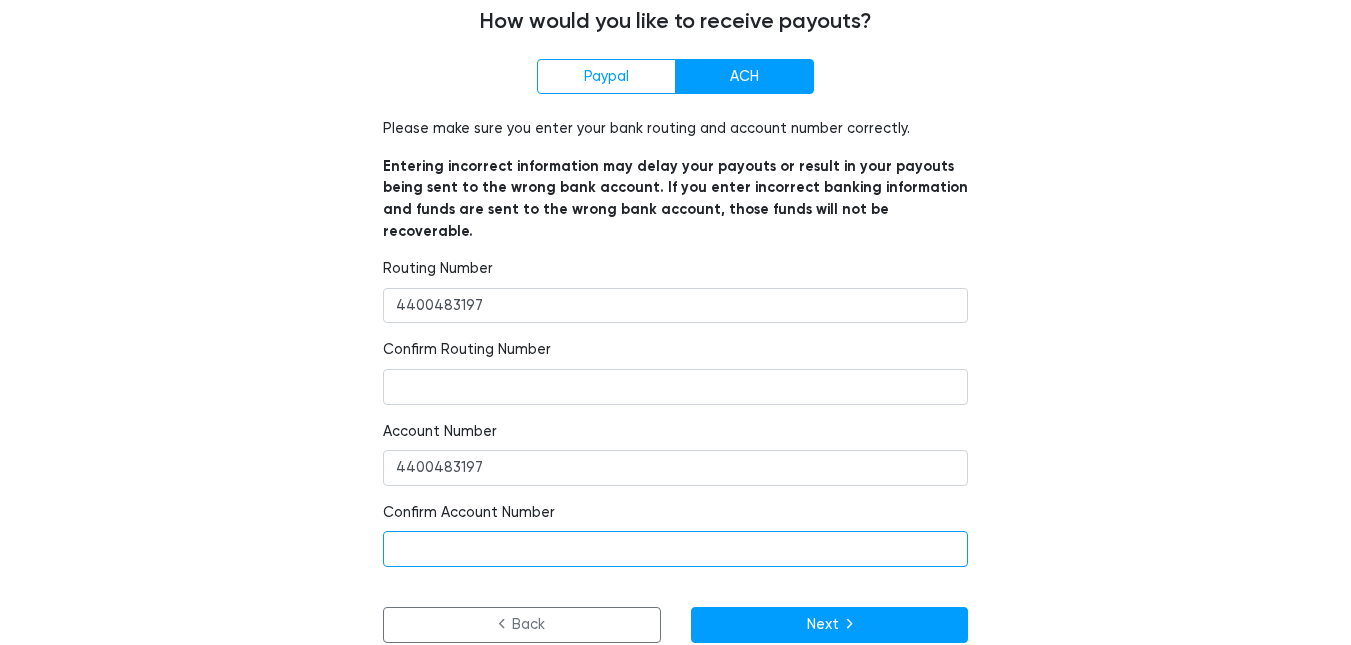 click at bounding box center (675, 549) 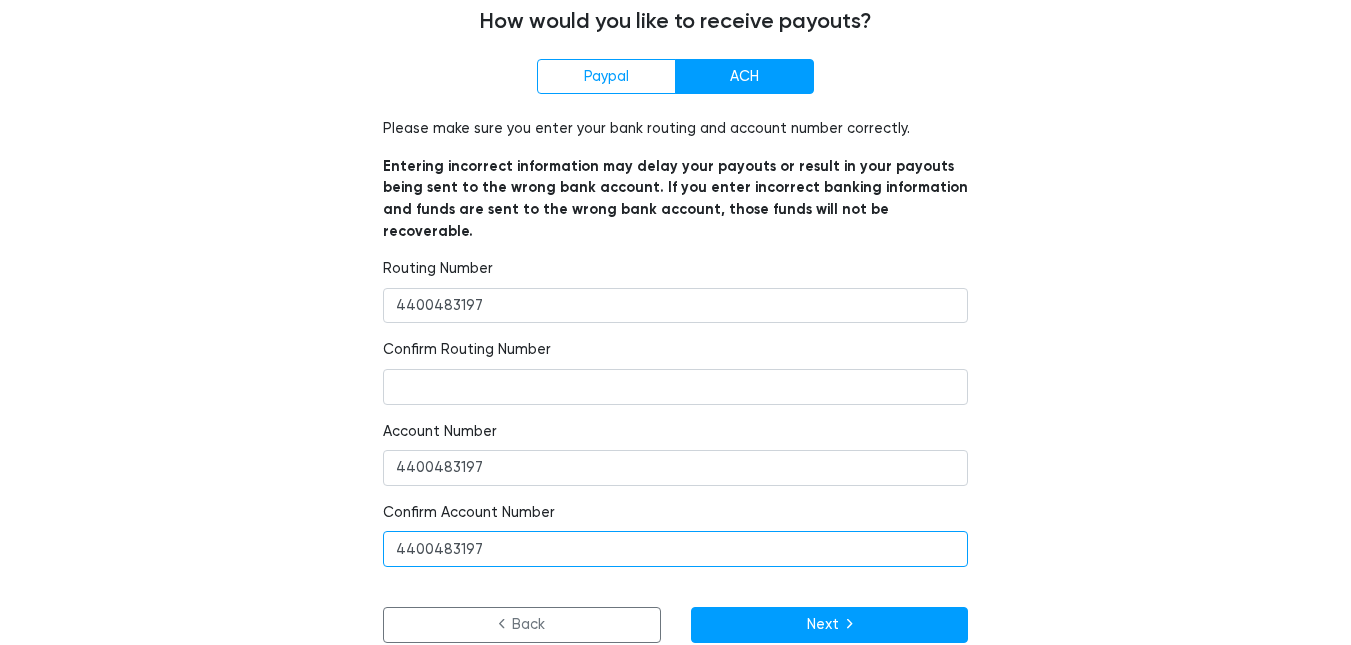 type on "4400483197" 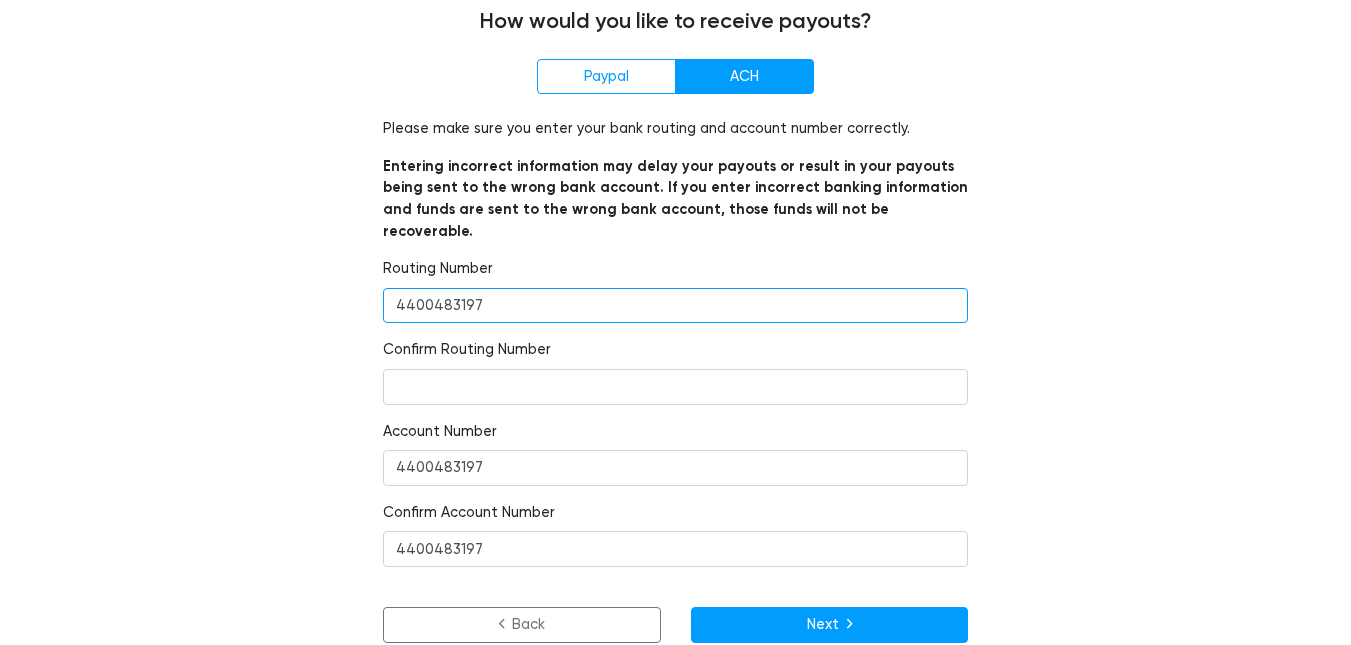 drag, startPoint x: 556, startPoint y: 288, endPoint x: 269, endPoint y: 289, distance: 287.00174 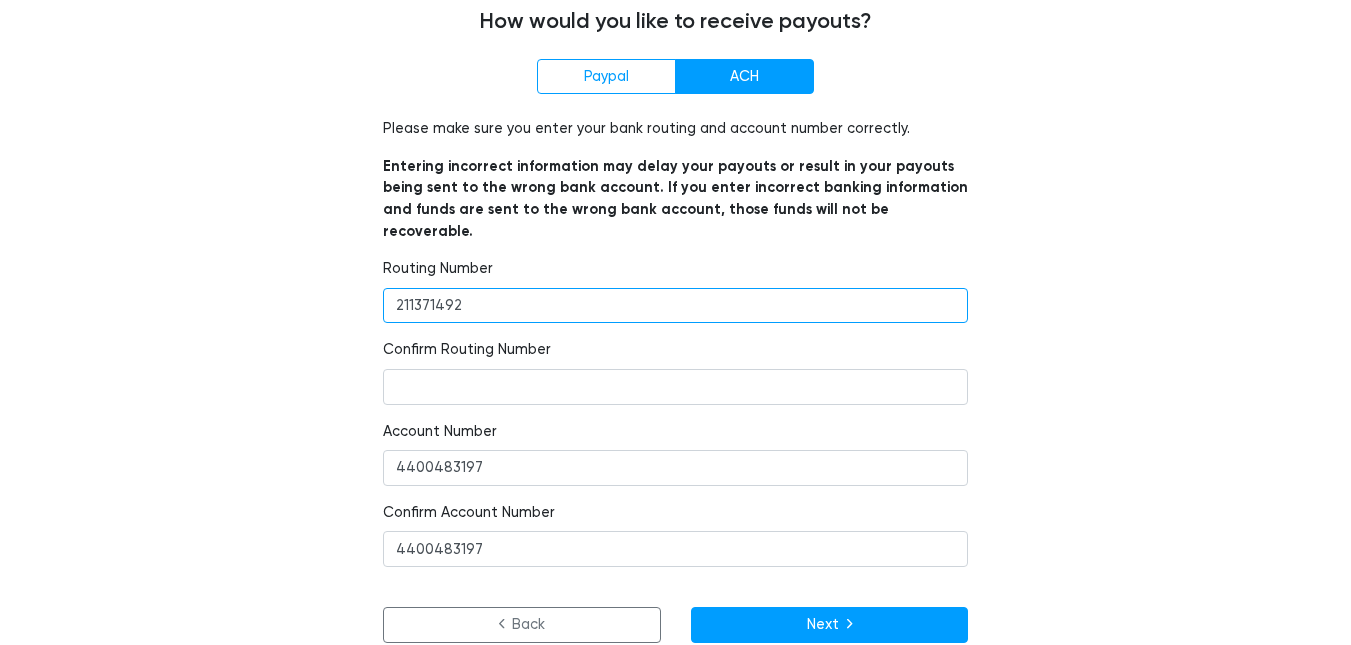 type on "211371492" 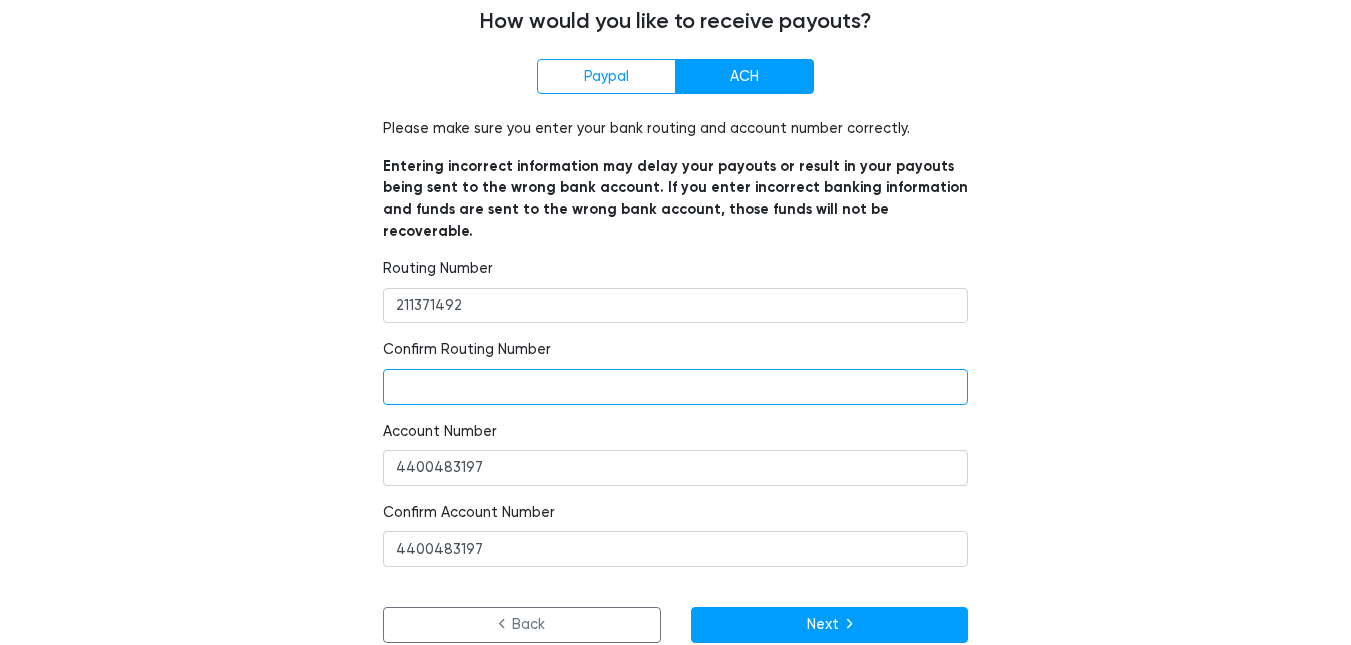 click at bounding box center (675, 387) 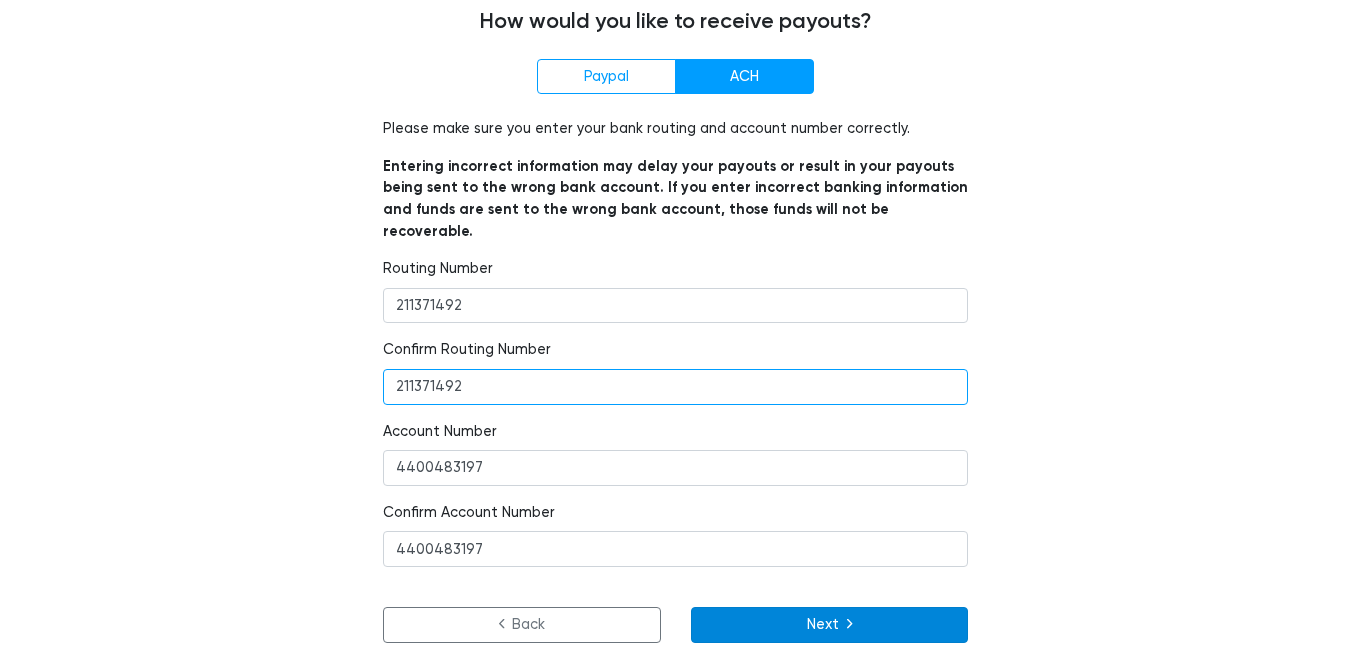 type on "211371492" 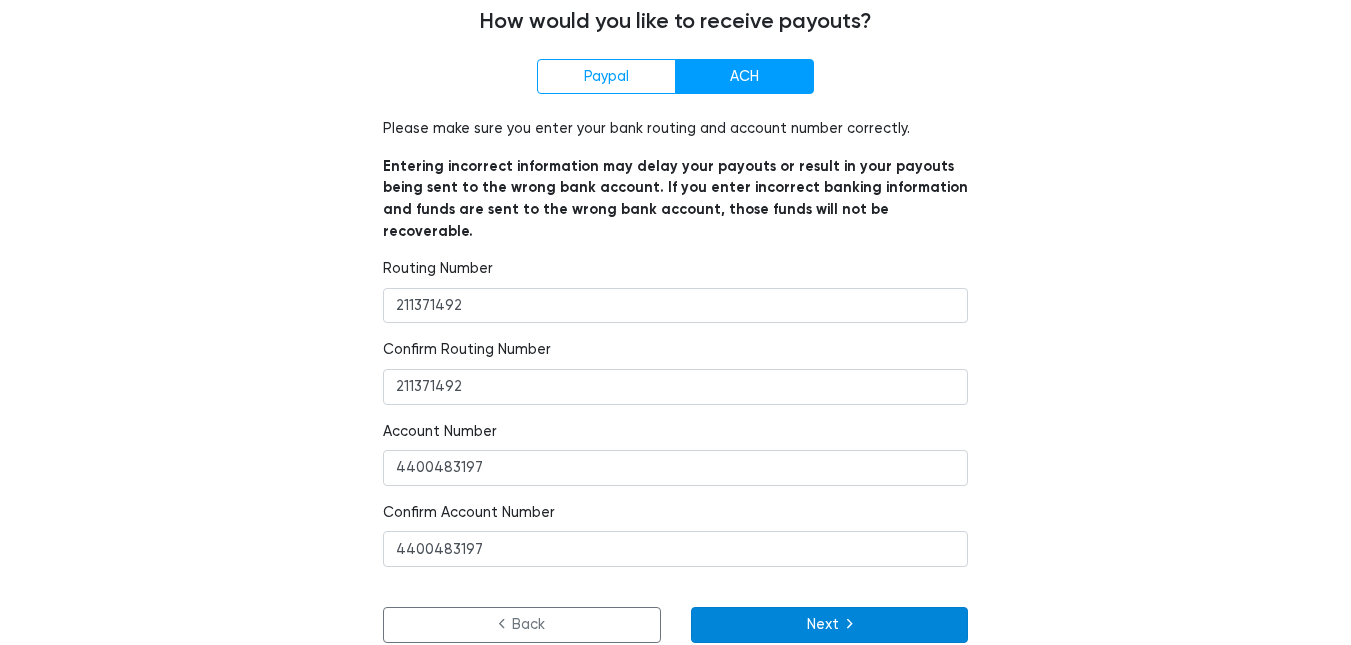 click at bounding box center (849, 624) 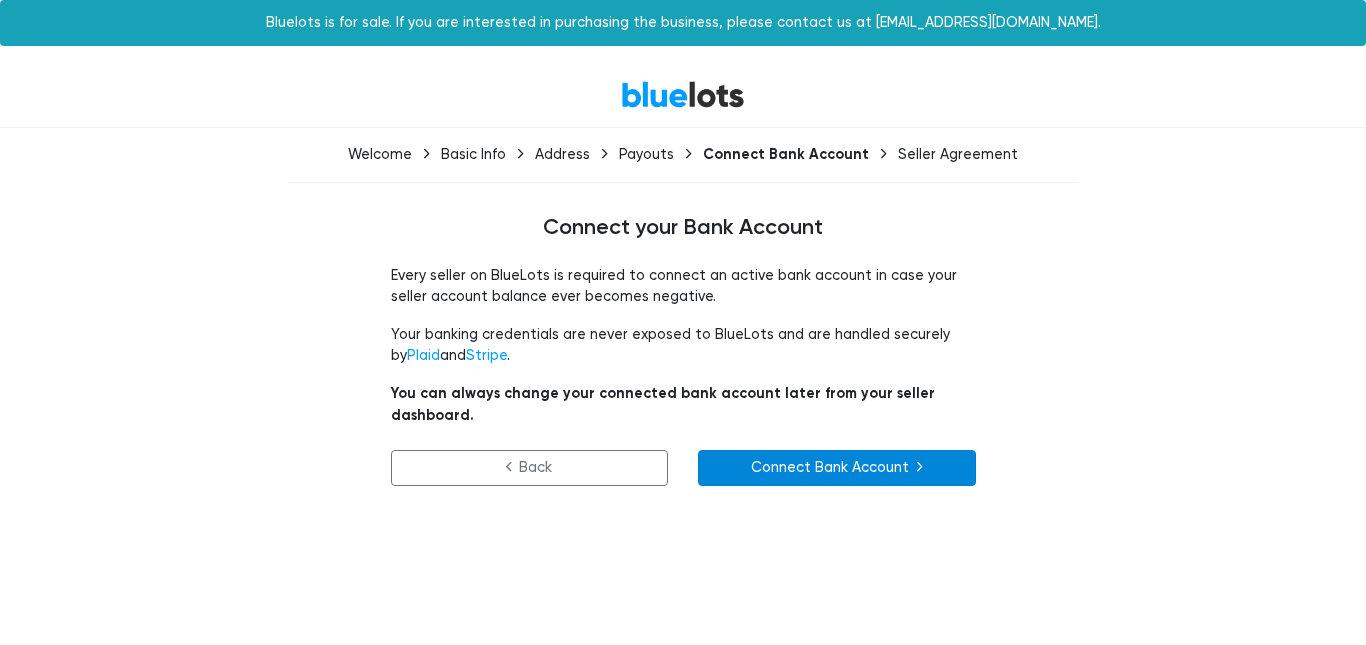 scroll, scrollTop: 0, scrollLeft: 0, axis: both 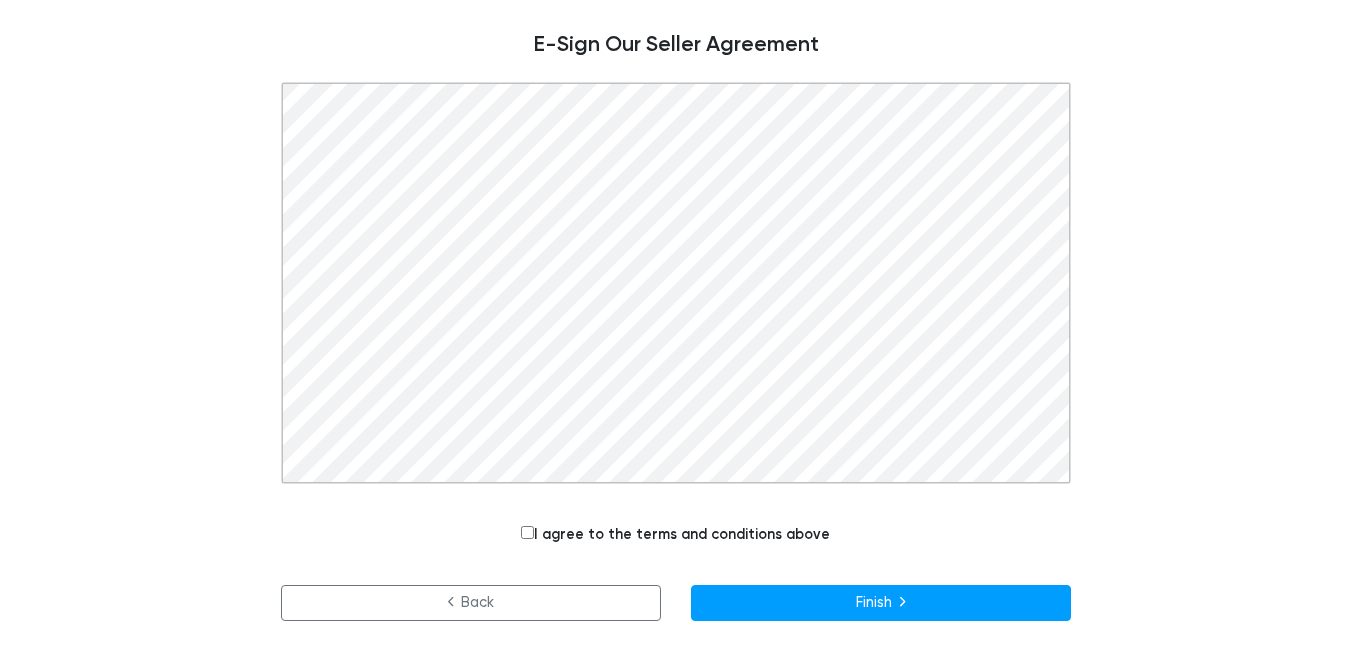 click on "I agree to the terms and conditions above" at bounding box center [527, 532] 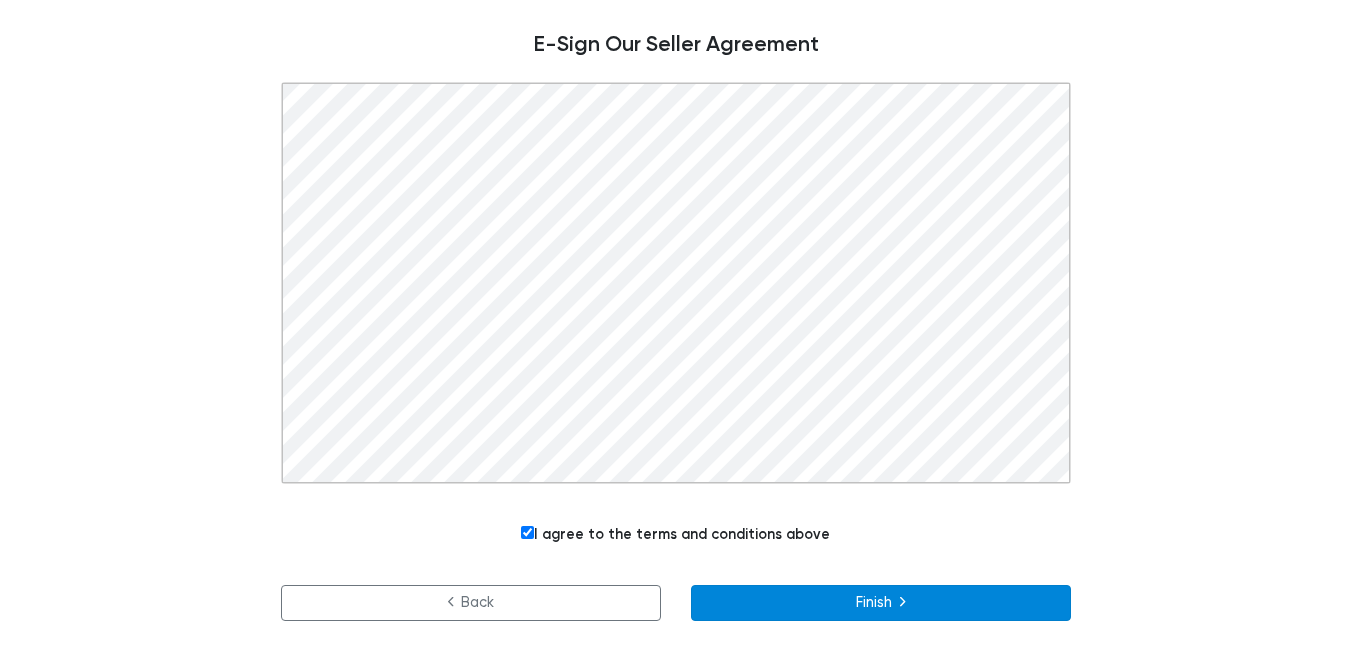 click on "Finish" at bounding box center (881, 603) 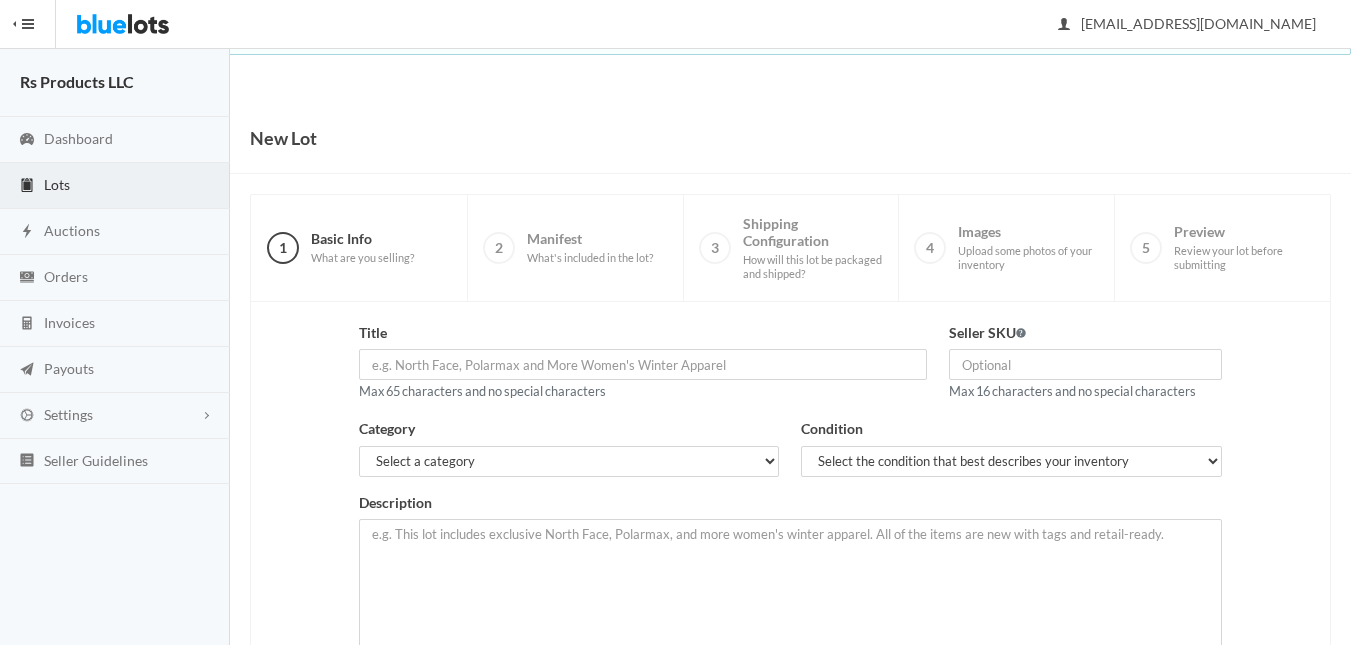 scroll, scrollTop: 0, scrollLeft: 0, axis: both 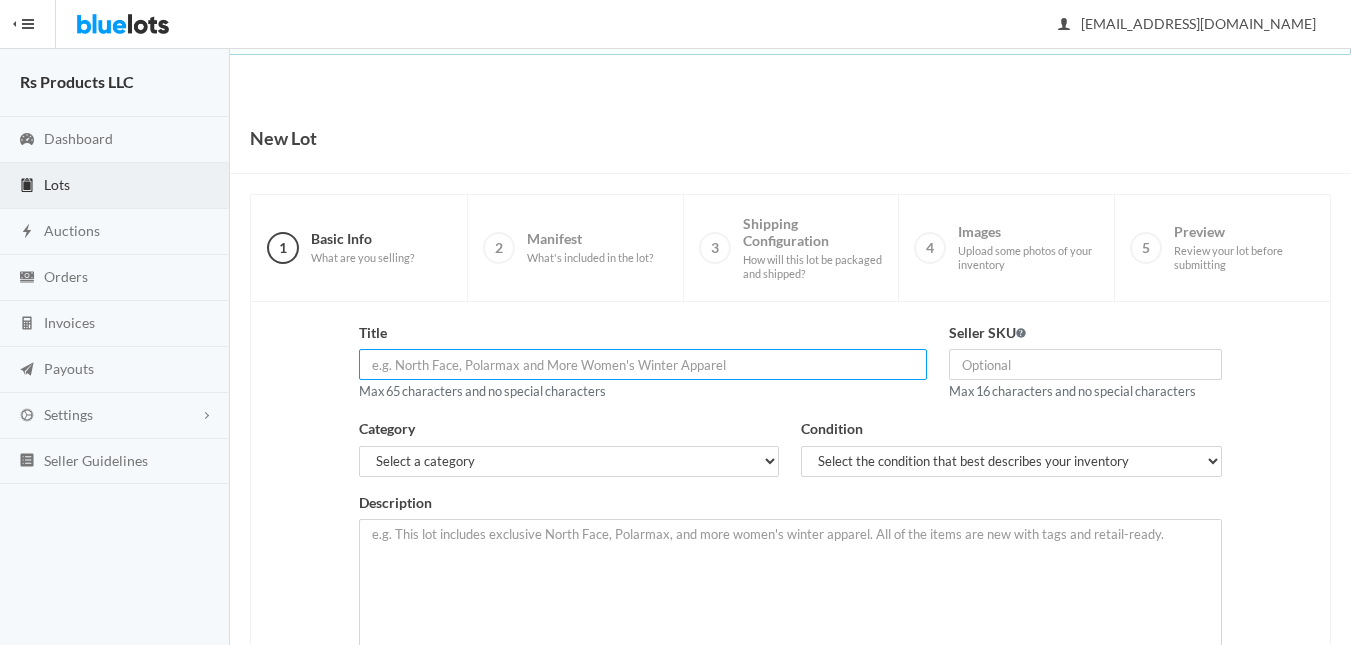 click at bounding box center [642, 364] 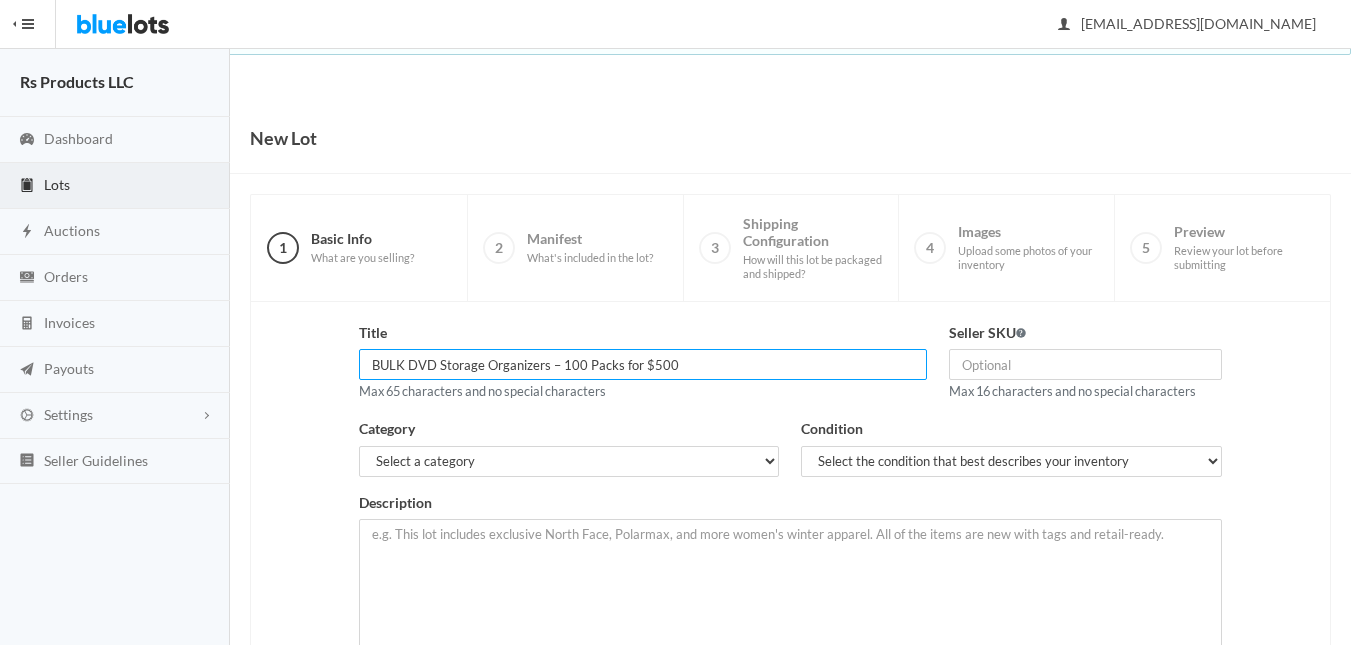 scroll, scrollTop: 100, scrollLeft: 0, axis: vertical 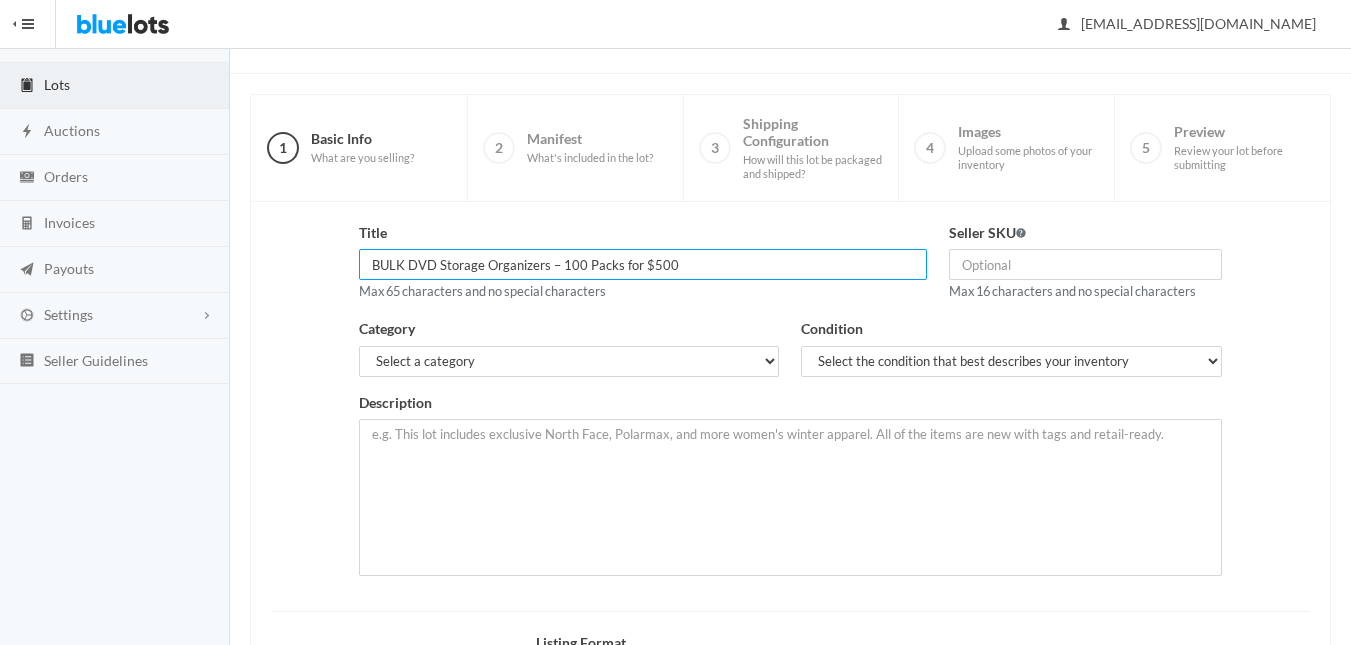 type on "BULK DVD Storage Organizers – 100 Packs for $500" 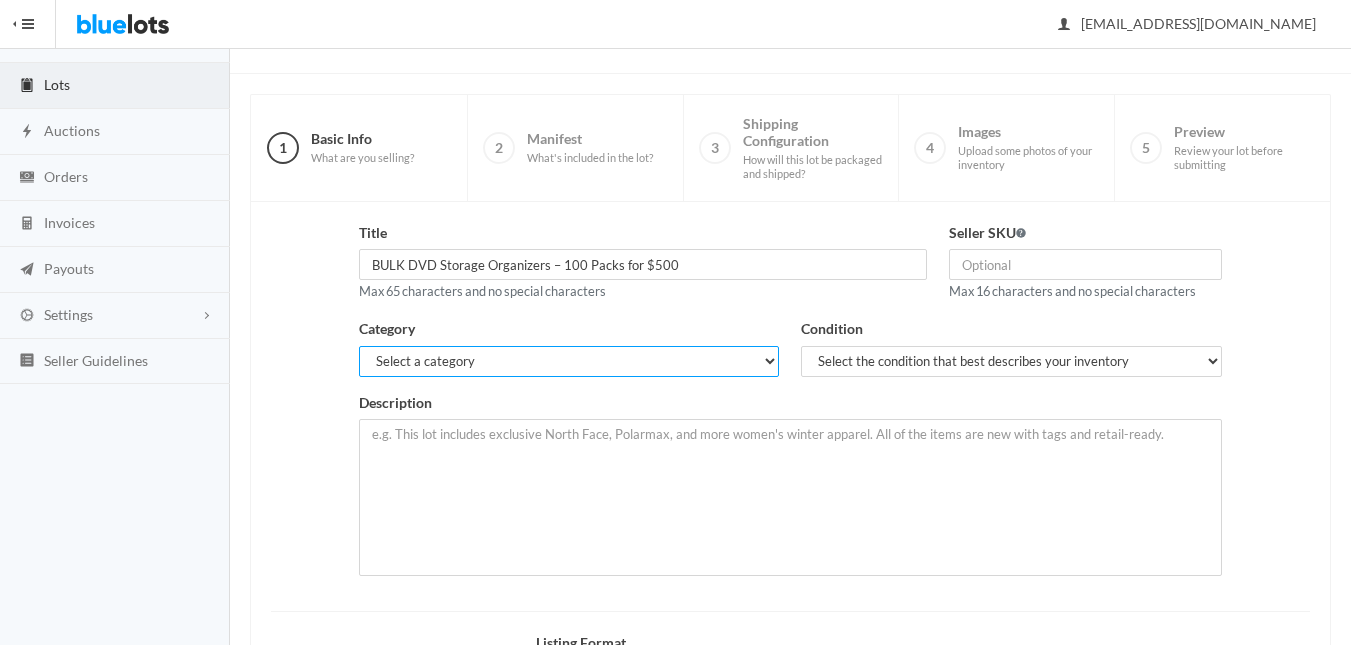click on "Select a category
Electronics
Clothing, Shoes & Accessories
Appliances
Home & Garden
Sporting Goods
Toys & Baby
Health & Beauty
Business & Industrial
General Merchandise" at bounding box center (569, 361) 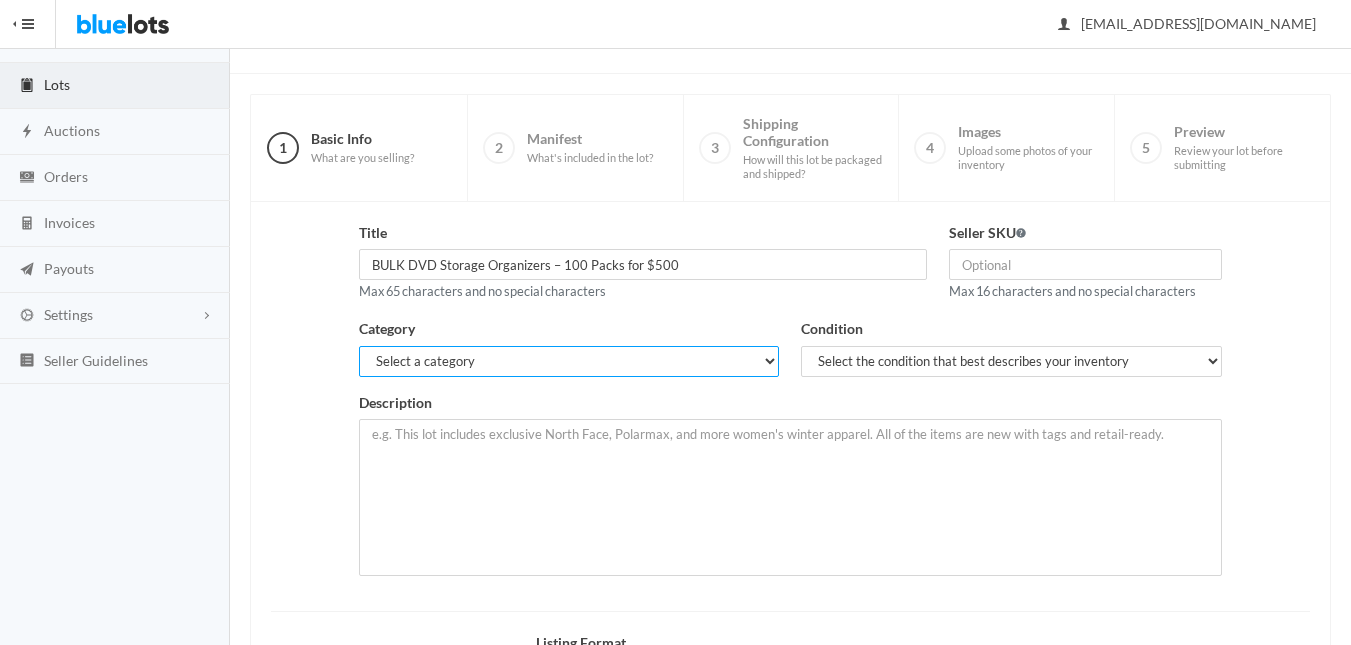 select on "9" 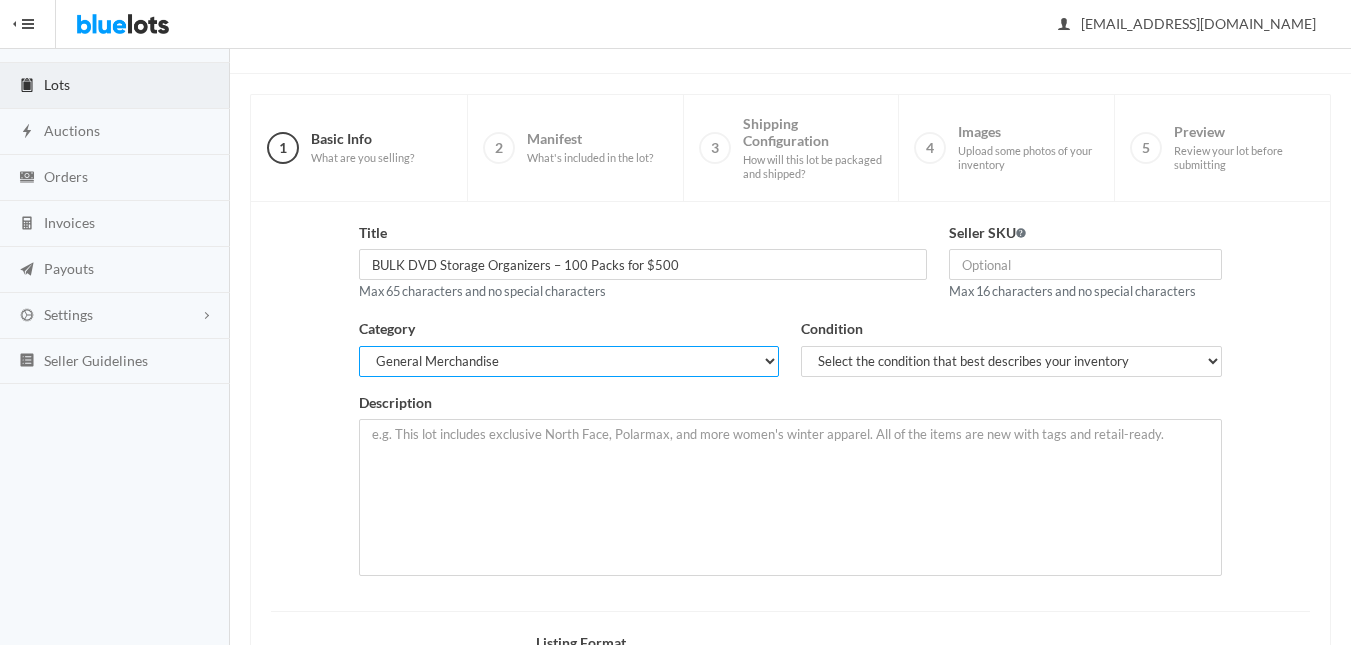 click on "Select a category
Electronics
Clothing, Shoes & Accessories
Appliances
Home & Garden
Sporting Goods
Toys & Baby
Health & Beauty
Business & Industrial
General Merchandise" at bounding box center [569, 361] 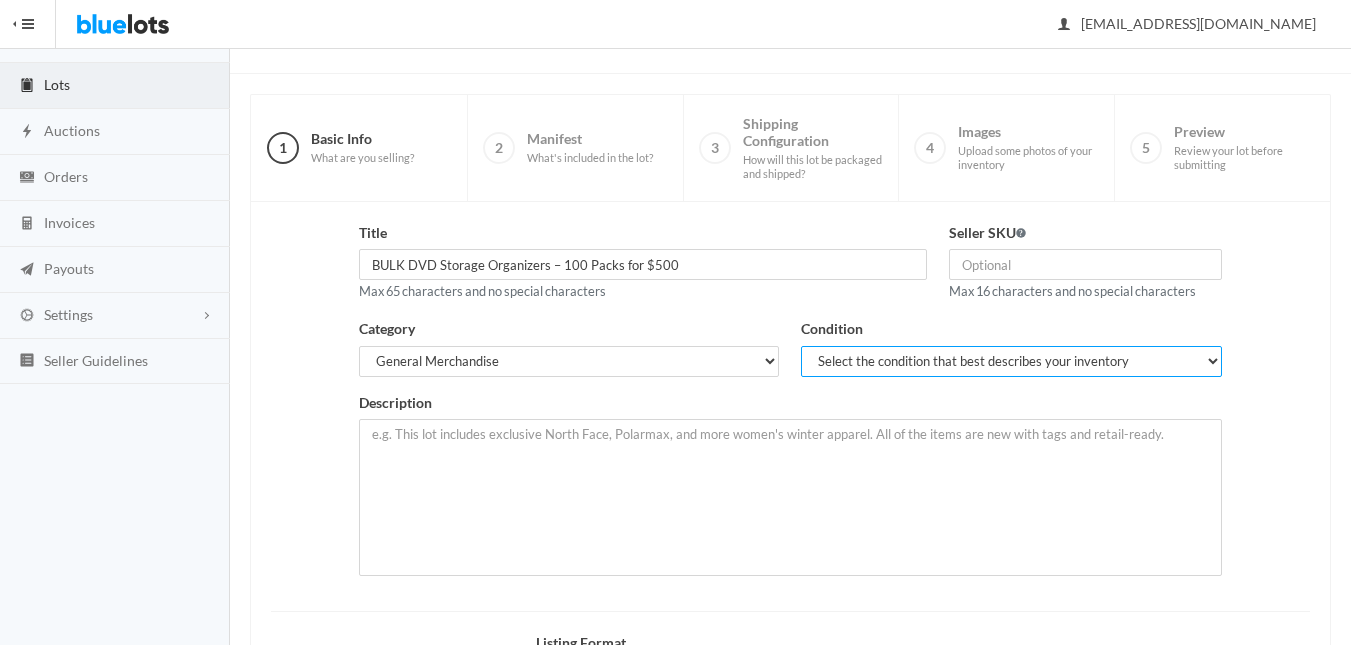 click on "Select the condition that best describes your inventory
Brand New
Shelf Pulls
Customer Returns
Used
Mixed" at bounding box center (1011, 361) 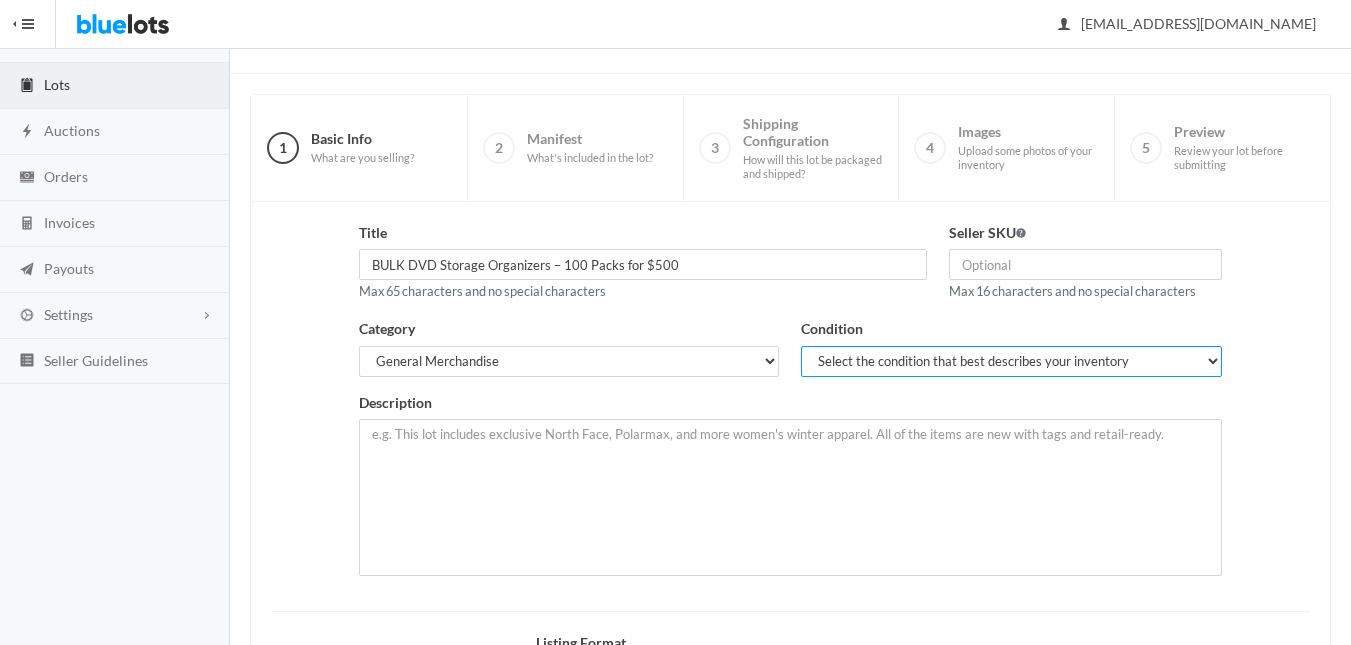 select on "1" 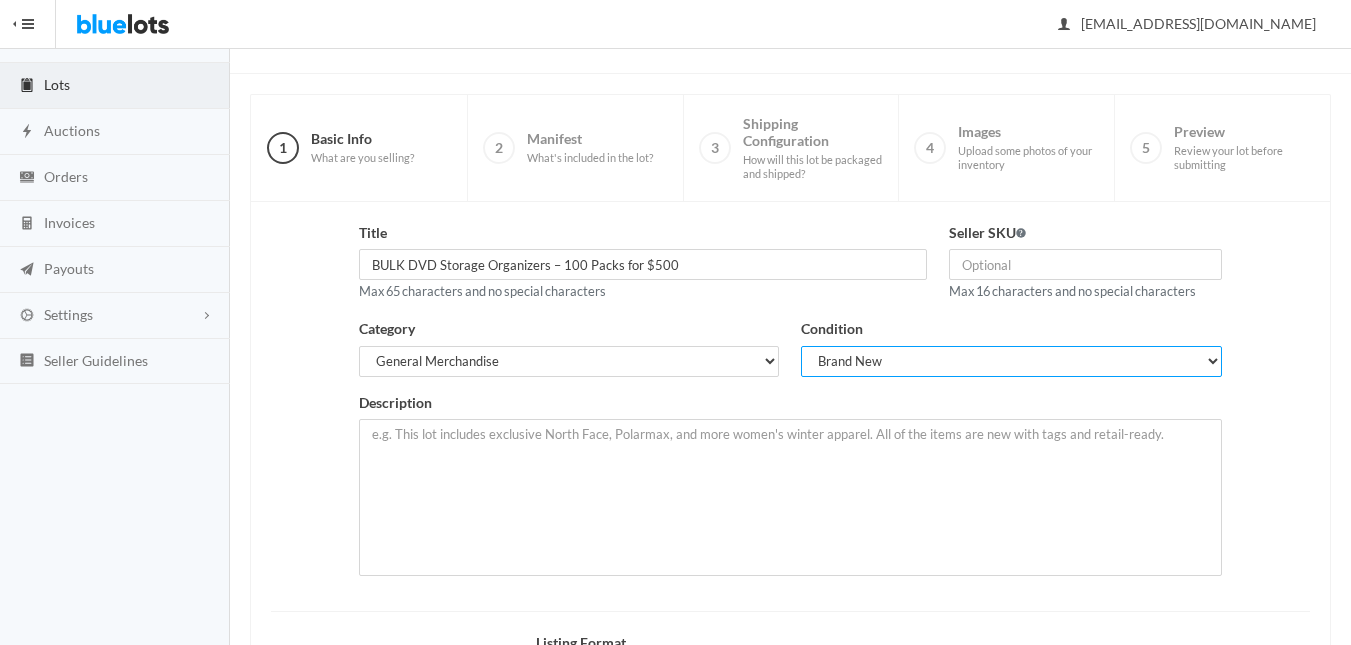 click on "Select the condition that best describes your inventory
Brand New
Shelf Pulls
Customer Returns
Used
Mixed" at bounding box center [1011, 361] 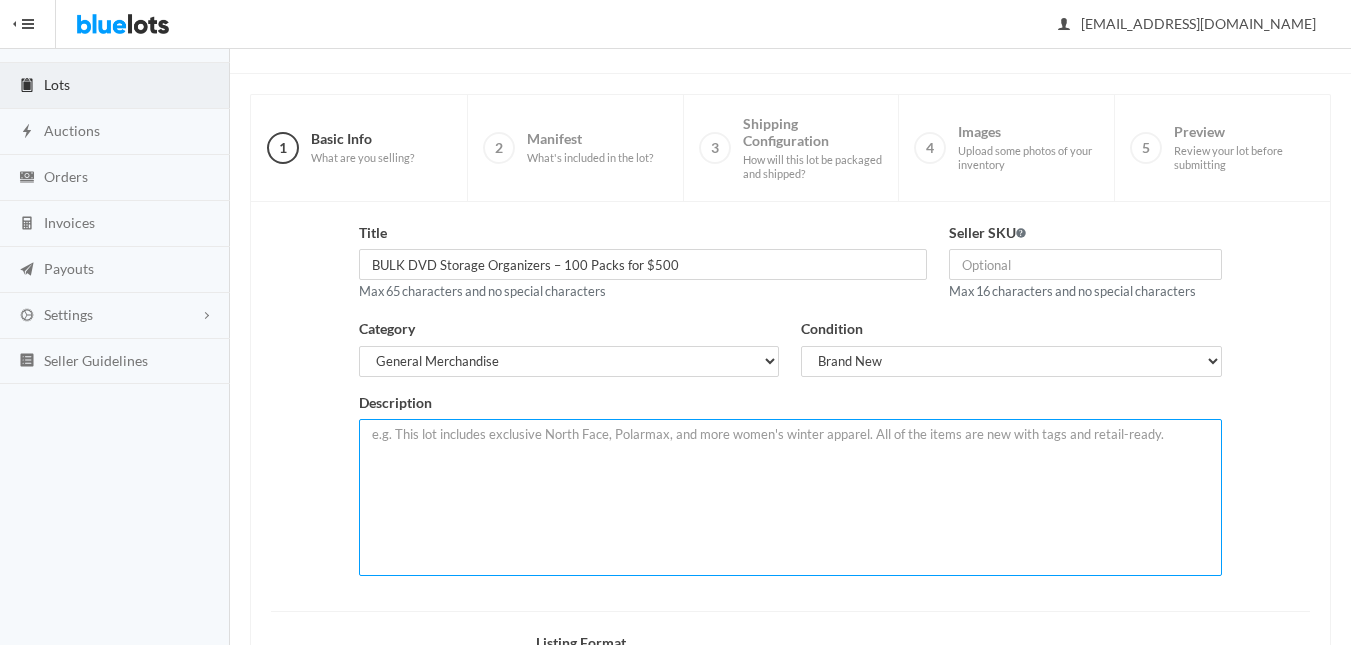 click at bounding box center [790, 497] 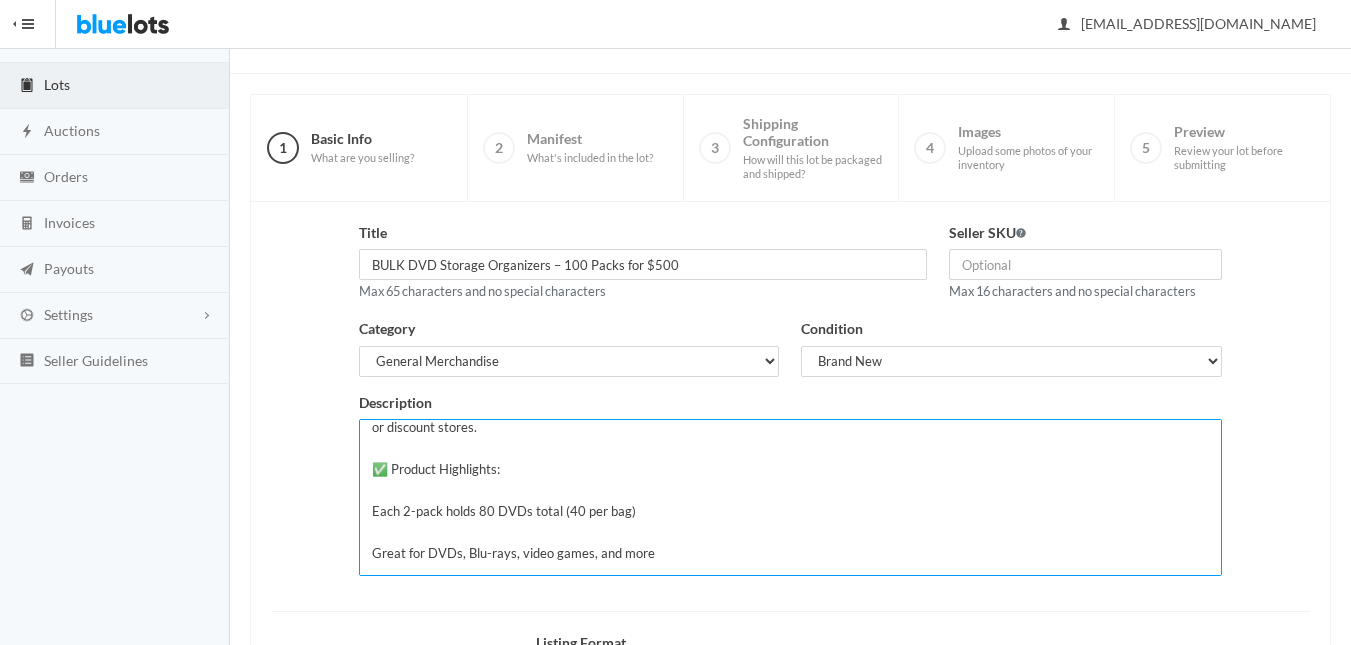 scroll, scrollTop: 0, scrollLeft: 0, axis: both 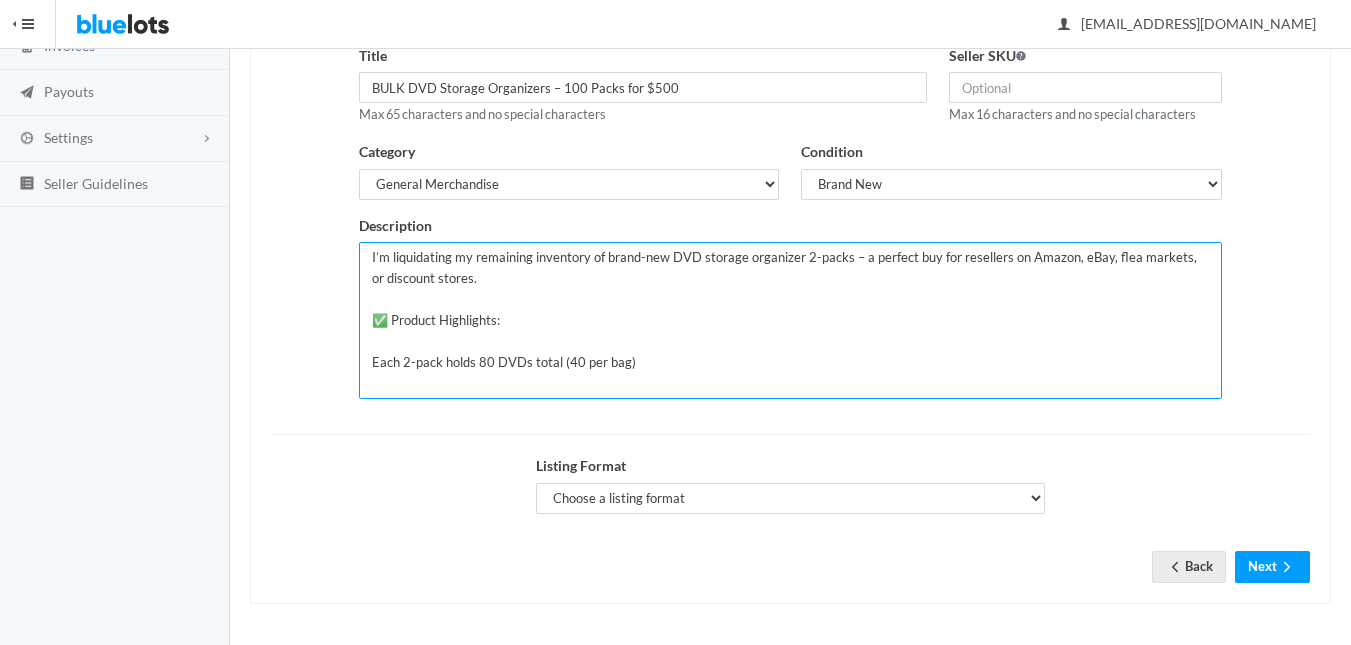 type on "I’m liquidating my remaining inventory of brand-new DVD storage organizer 2-packs – a perfect buy for resellers on Amazon, eBay, flea markets, or discount stores.
✅ Product Highlights:
Each 2-pack holds 80 DVDs total (40 per bag)
Great for DVDs, Blu-rays, video games, and more
Clear vinyl with zippered top closures for visibility and protection
Reinforced handles for easy carrying
Stackable and space-saving design
Also ideal for stamp collectors, yarn, crafts, and general household organization
Previously sold online for $15.95" 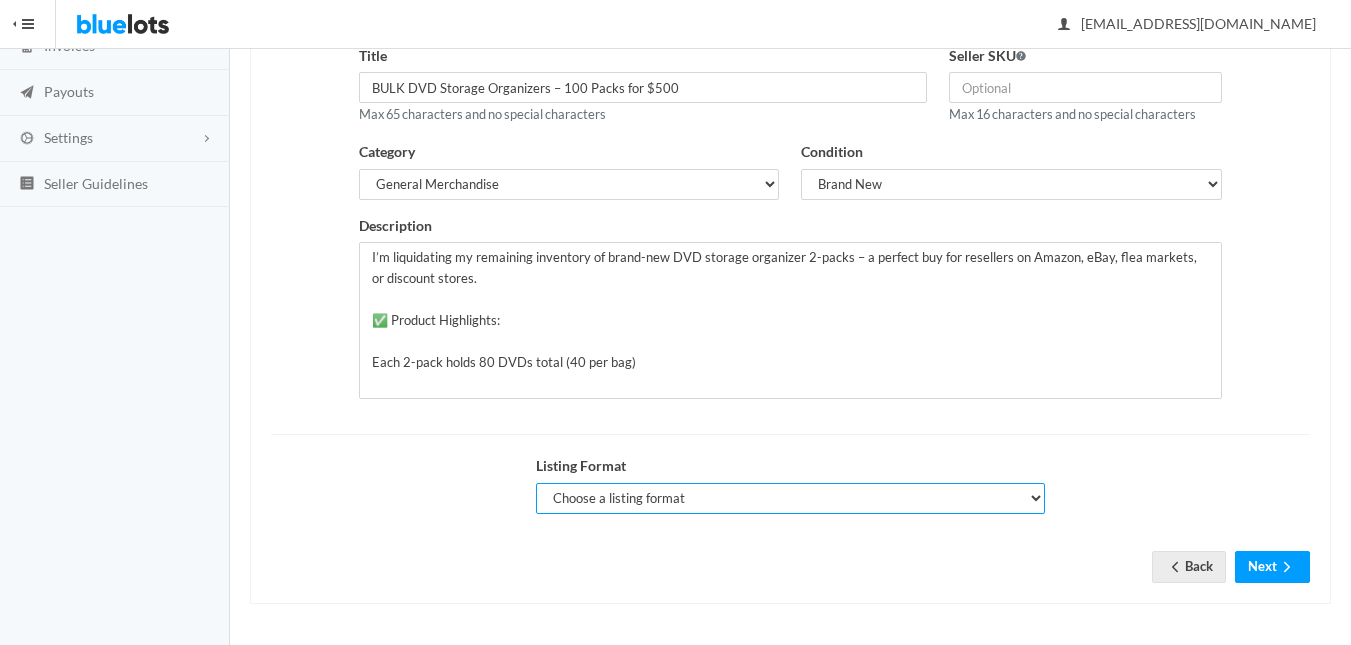 click on "Choose a listing format
Auction
Buy Now" at bounding box center [790, 498] 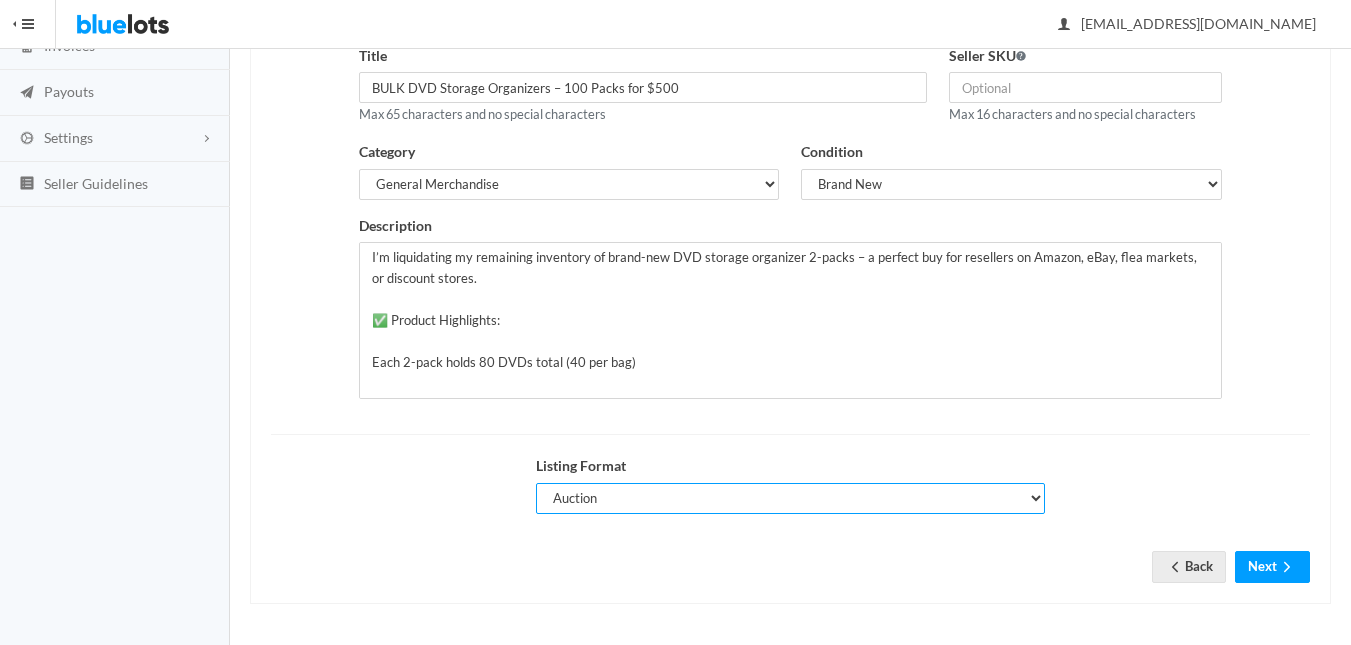 click on "Choose a listing format
Auction
Buy Now" at bounding box center (790, 498) 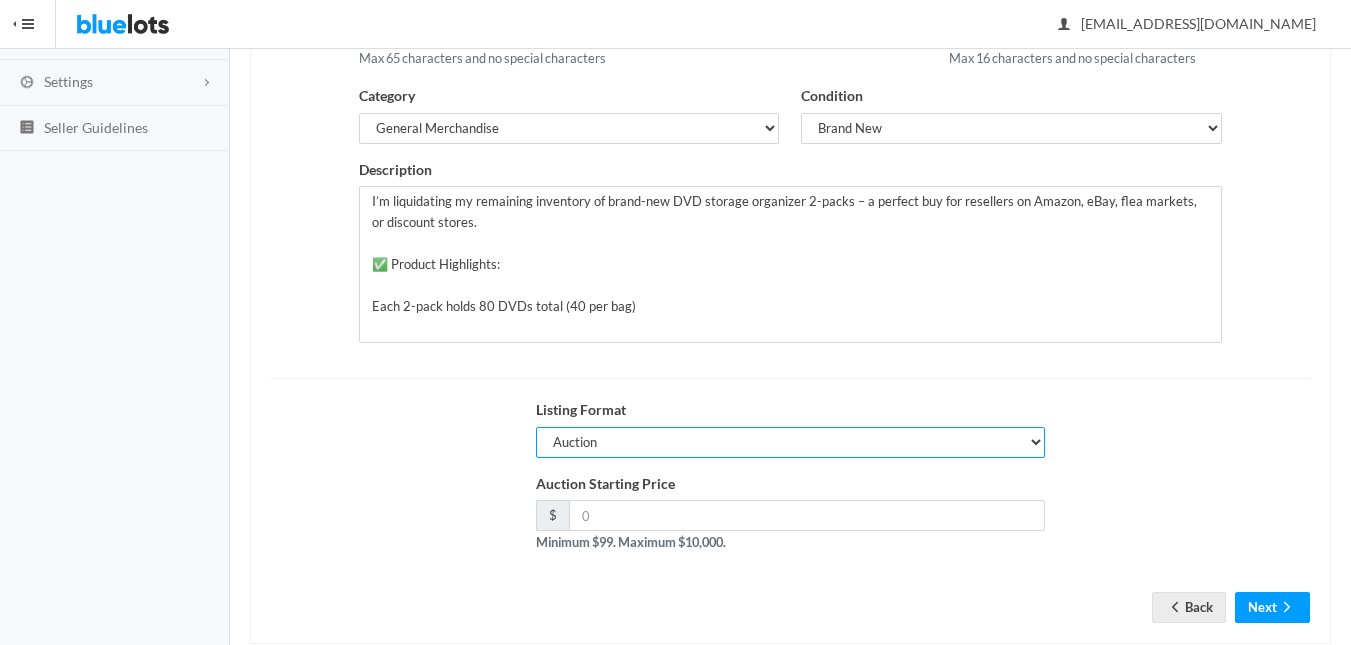 scroll, scrollTop: 373, scrollLeft: 0, axis: vertical 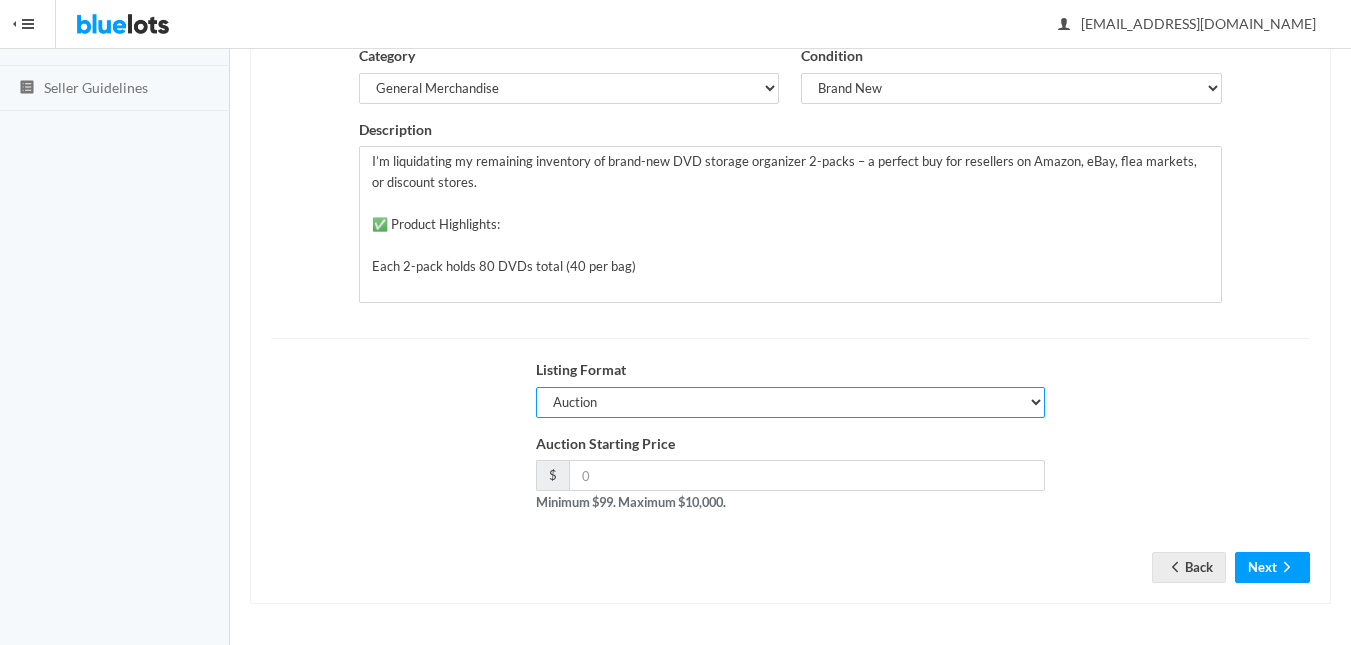 click on "Choose a listing format
Auction
Buy Now" at bounding box center [790, 402] 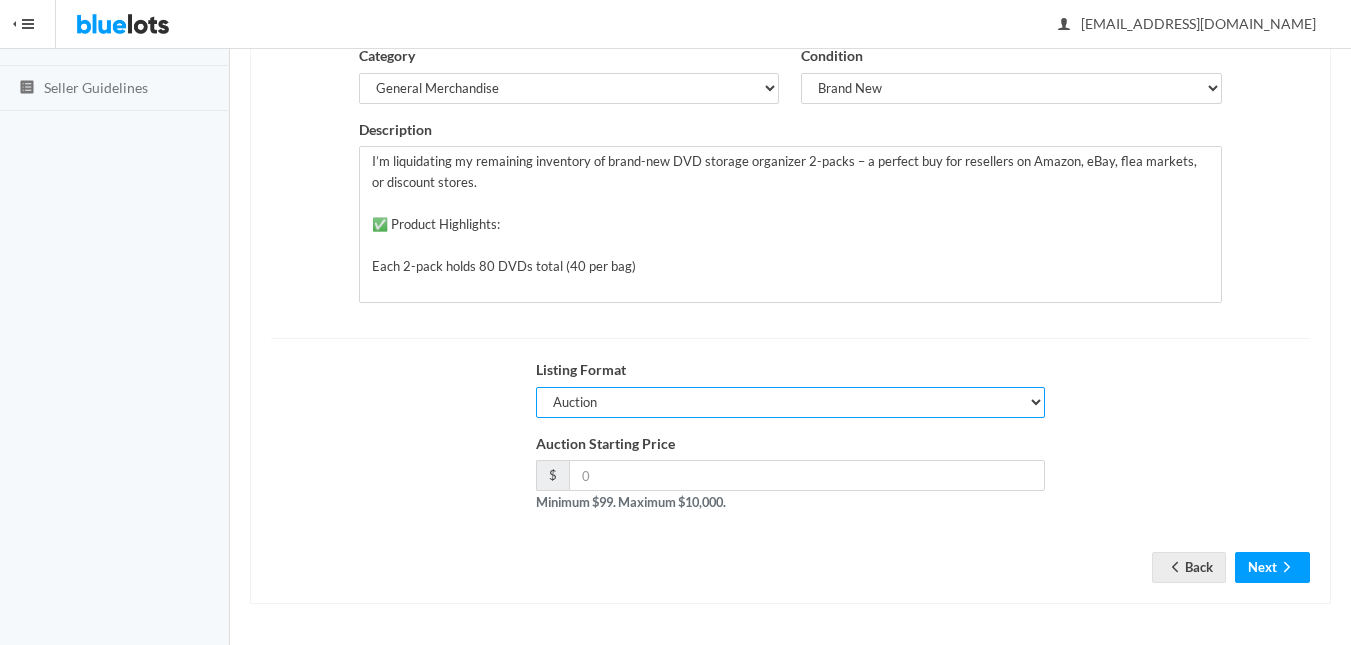 select on "false" 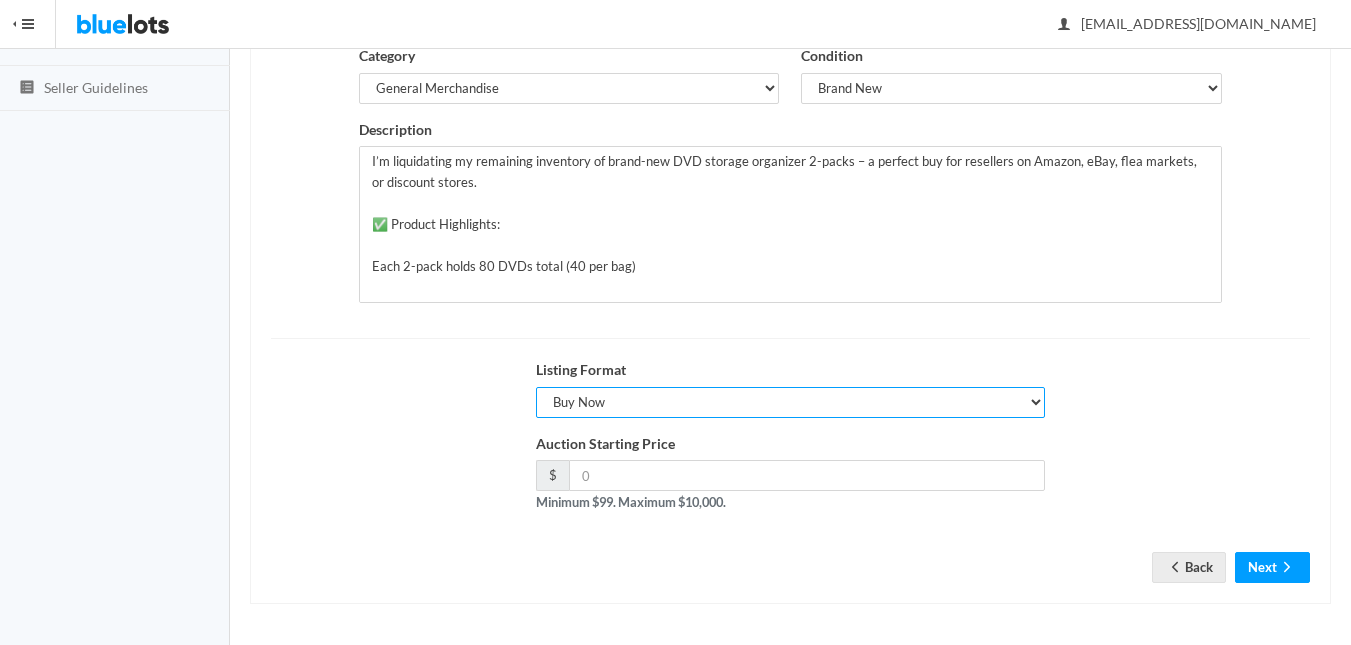click on "Choose a listing format
Auction
Buy Now" at bounding box center (790, 402) 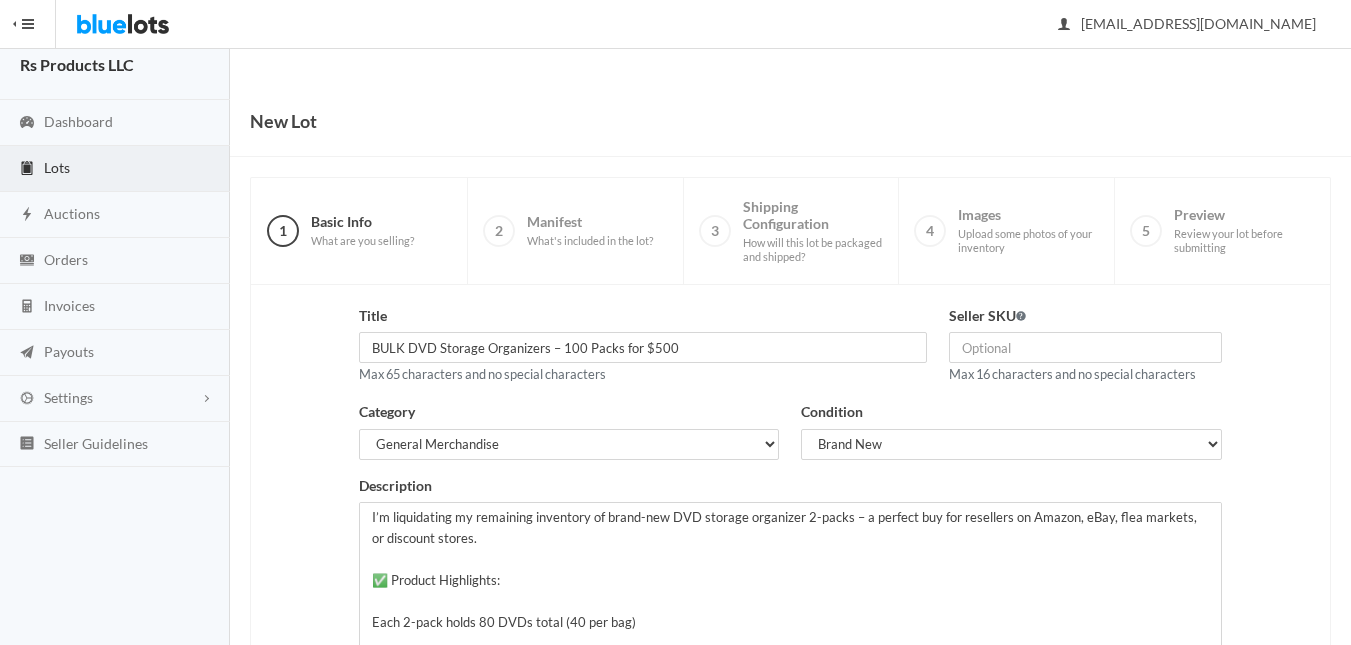 scroll, scrollTop: 0, scrollLeft: 0, axis: both 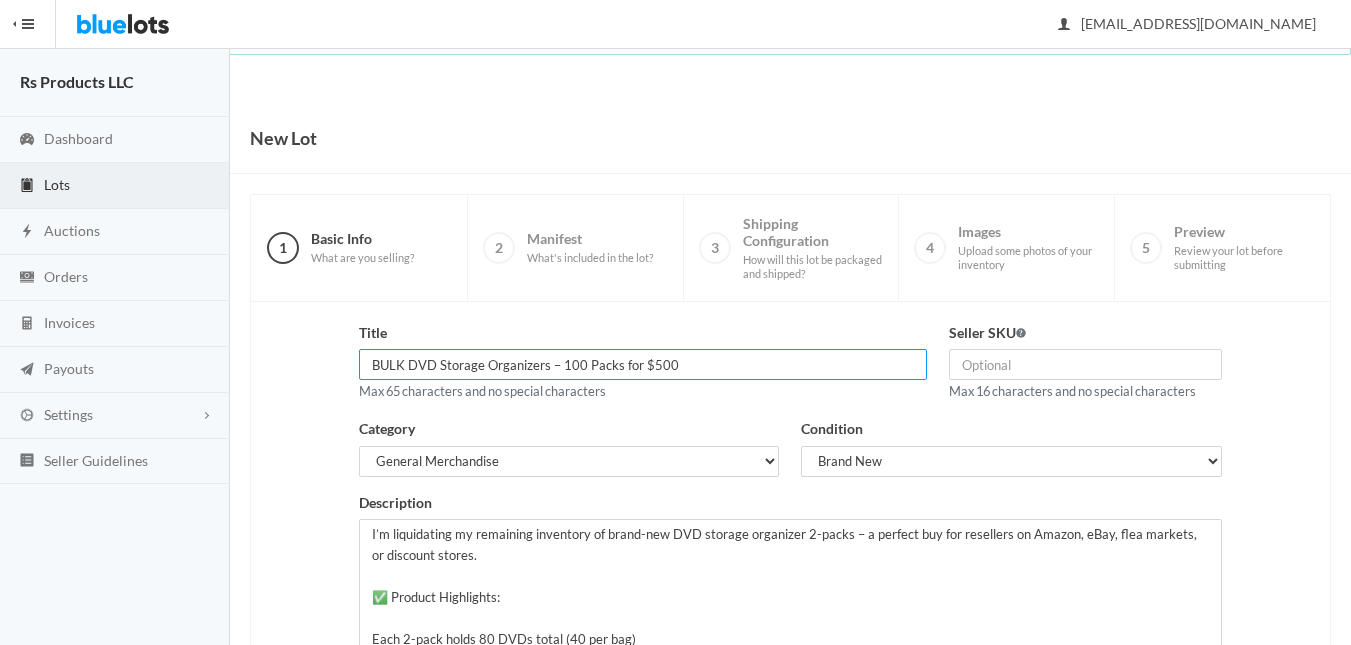 click on "BULK DVD Storage Organizers – 100 Packs for $500" at bounding box center (642, 364) 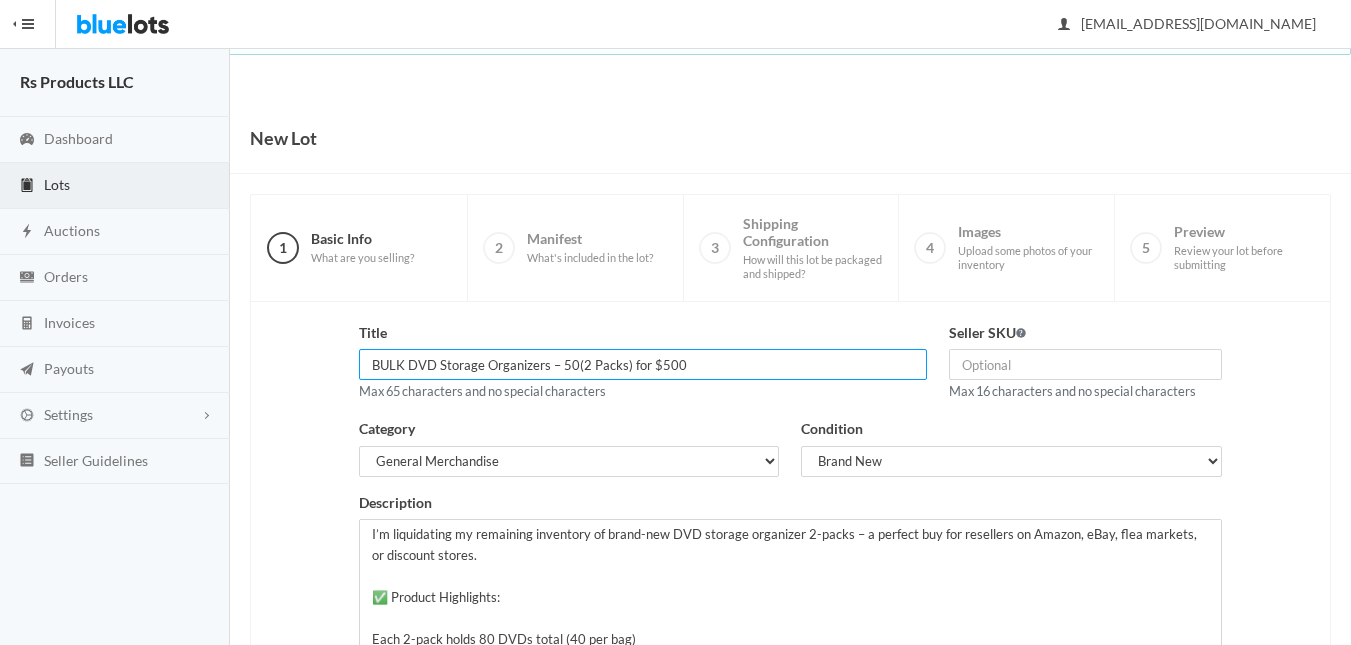 scroll, scrollTop: 100, scrollLeft: 0, axis: vertical 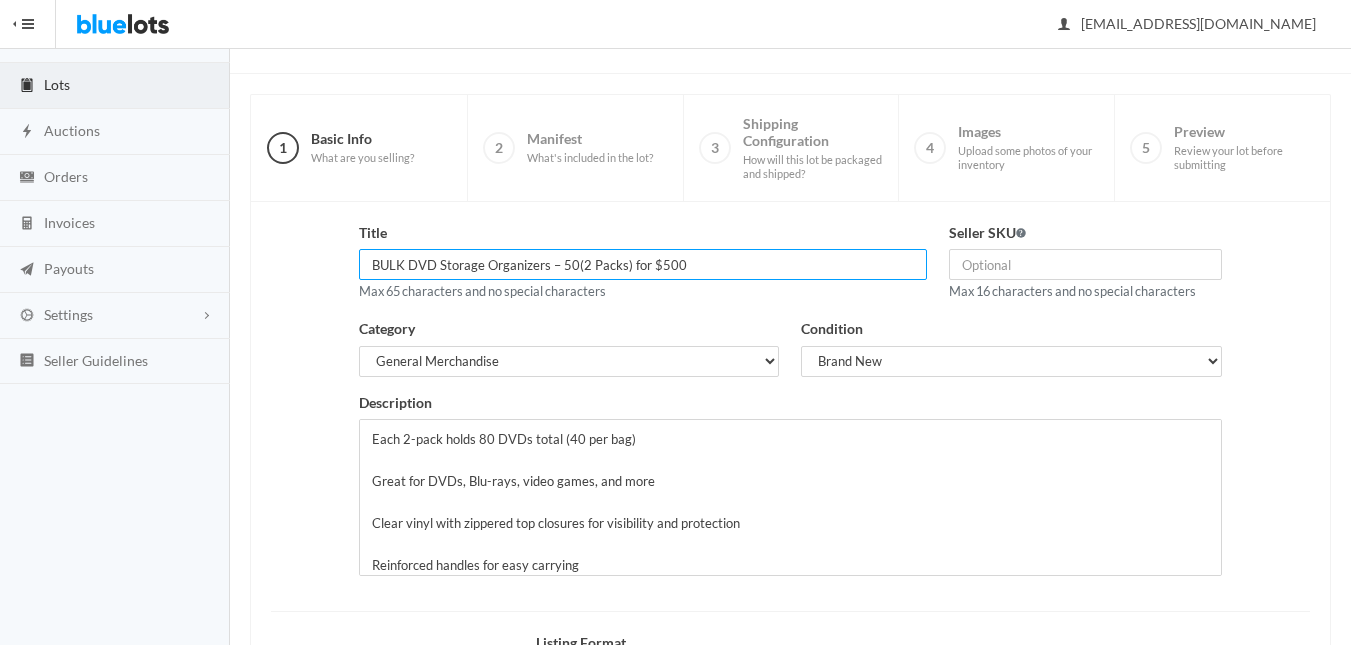 click on "BULK DVD Storage Organizers – 50(2 Packs) for $500" at bounding box center (642, 264) 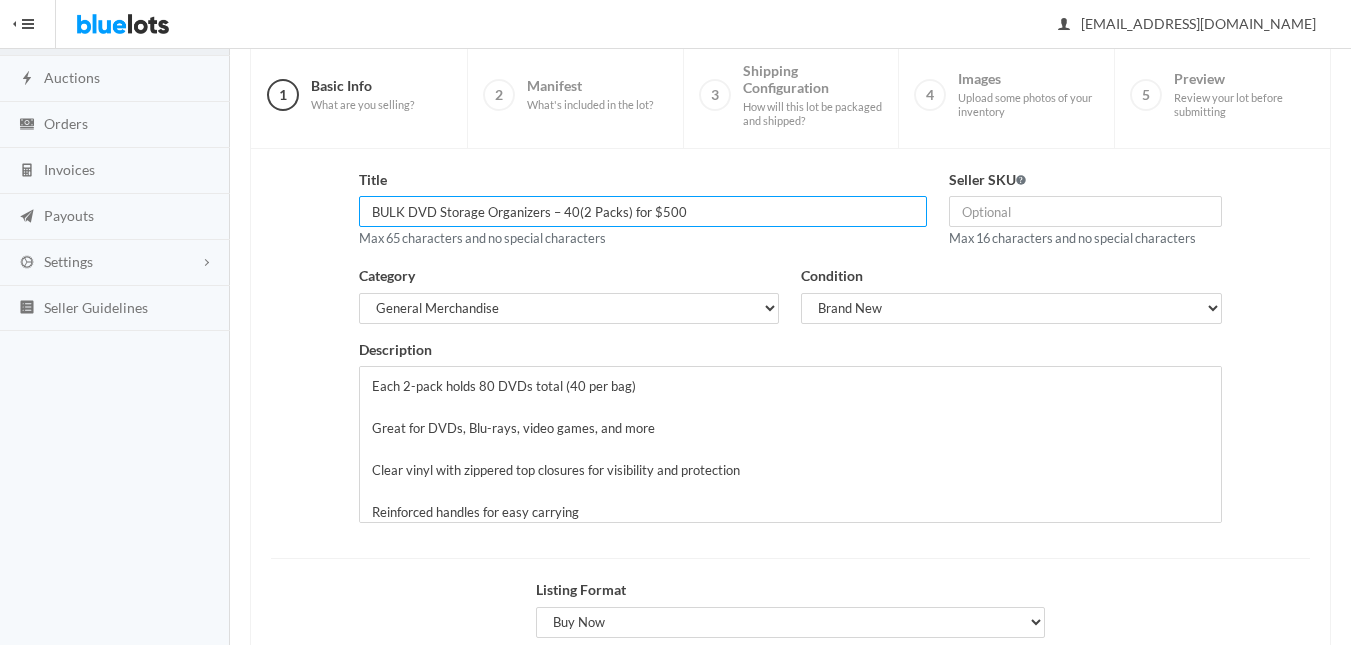 scroll, scrollTop: 200, scrollLeft: 0, axis: vertical 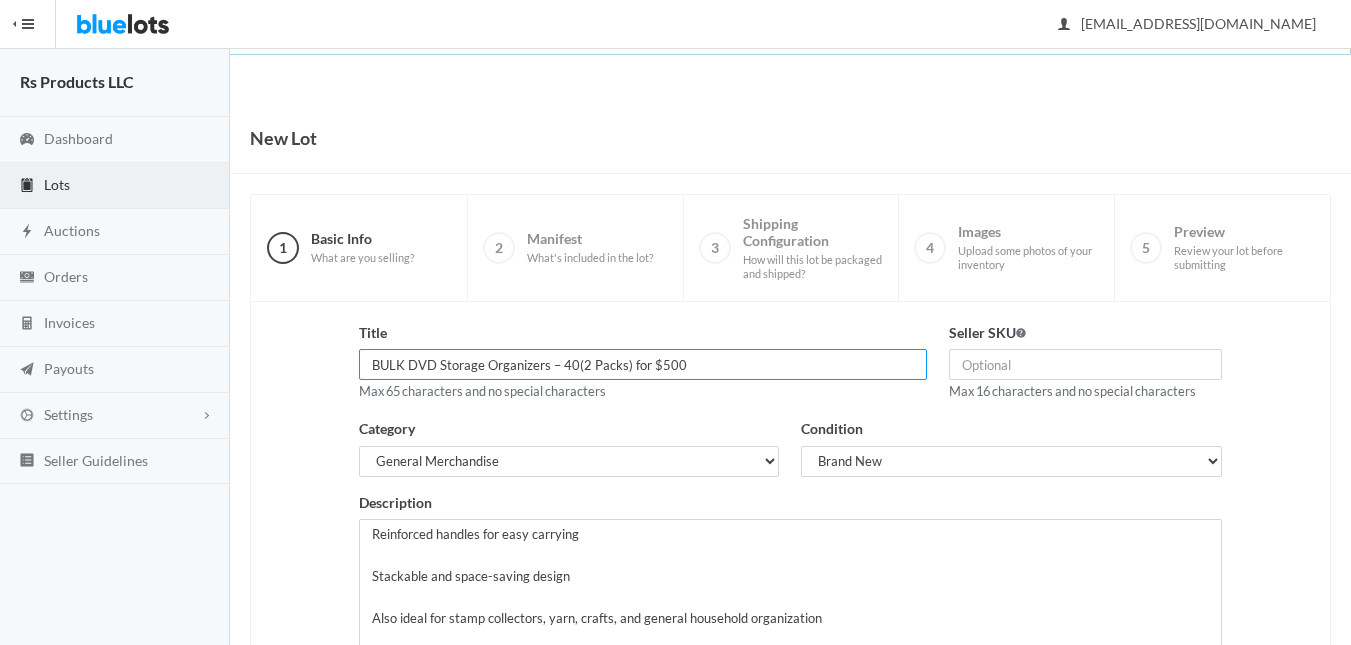 click on "BULK DVD Storage Organizers – 40(2 Packs) for $500" at bounding box center [642, 364] 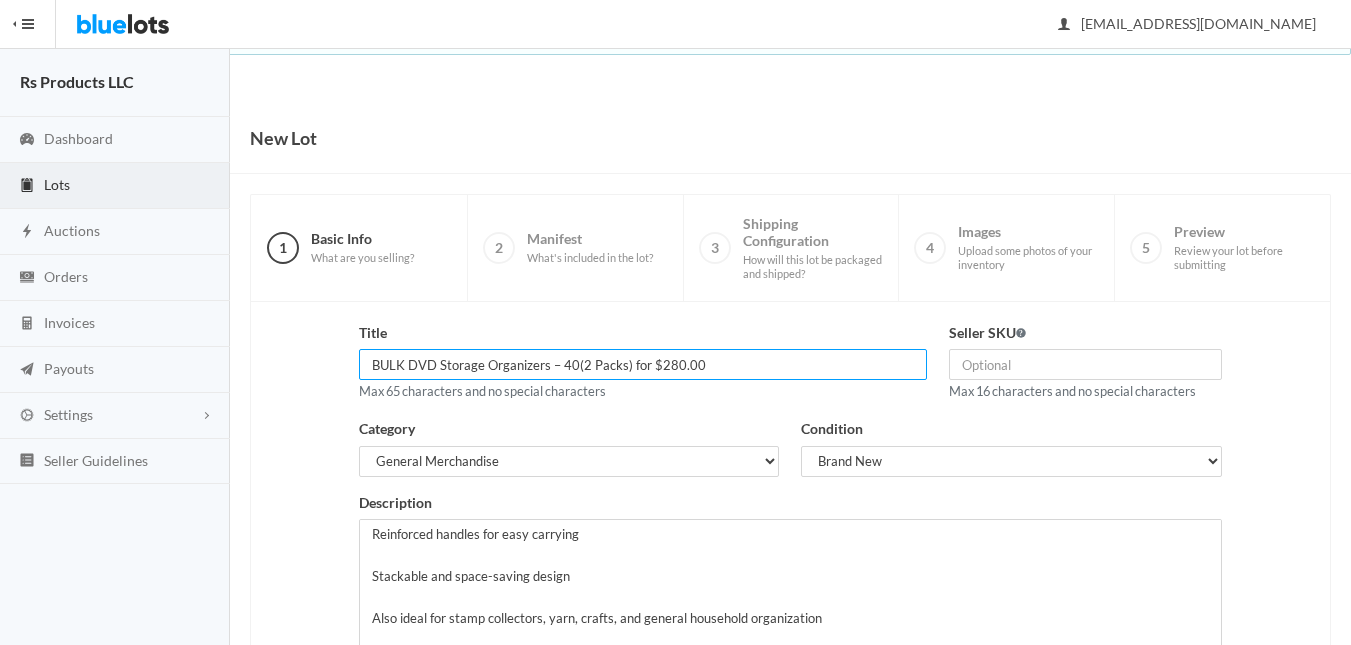 scroll, scrollTop: 100, scrollLeft: 0, axis: vertical 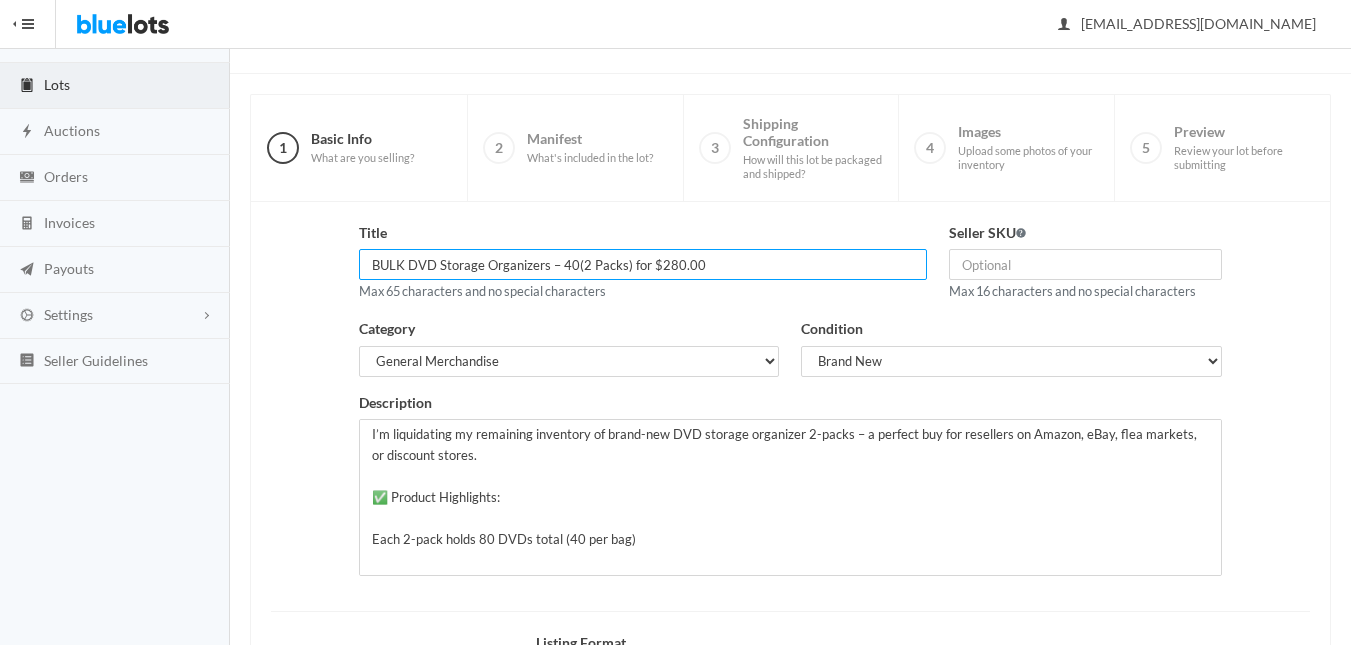 type on "BULK DVD Storage Organizers – 40(2 Packs) for $280.00" 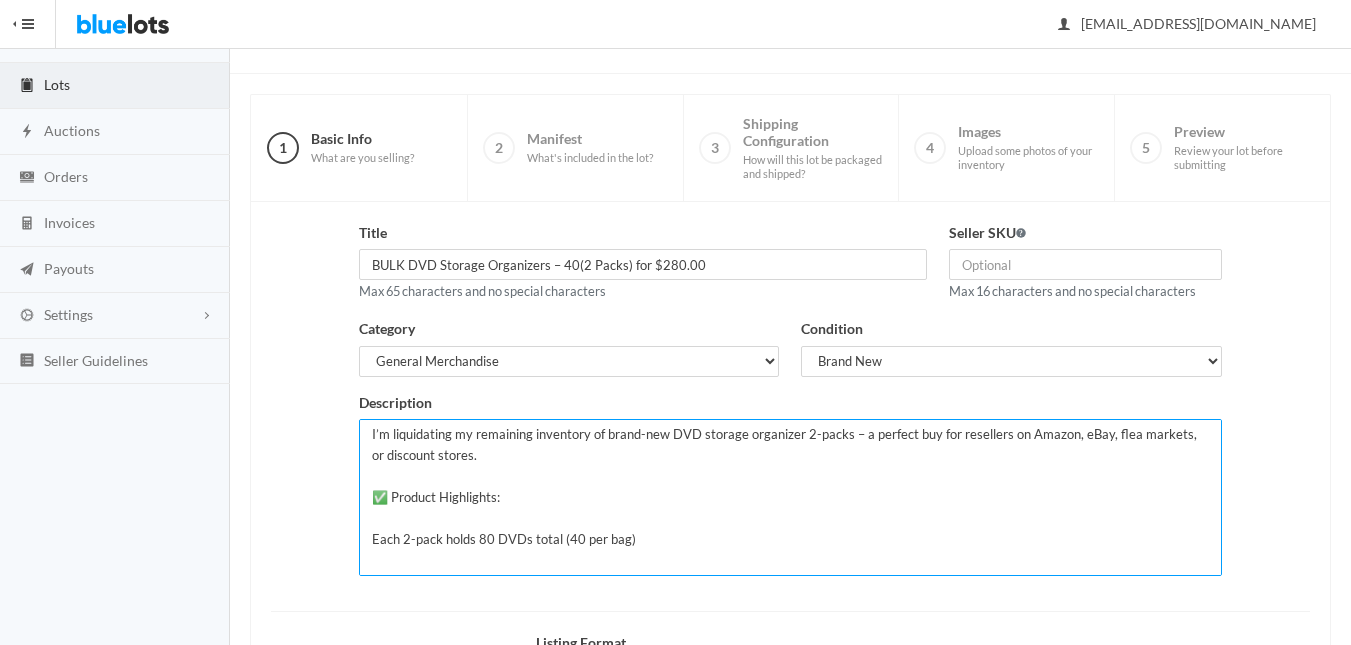 click on "I’m liquidating my remaining inventory of brand-new DVD storage organizer 2-packs – a perfect buy for resellers on Amazon, eBay, flea markets, or discount stores.
✅ Product Highlights:
Each 2-pack holds 80 DVDs total (40 per bag)
Great for DVDs, Blu-rays, video games, and more
Clear vinyl with zippered top closures for visibility and protection
Reinforced handles for easy carrying
Stackable and space-saving design
Also ideal for stamp collectors, yarn, crafts, and general household organization
Previously sold online for $15.95" at bounding box center [790, 497] 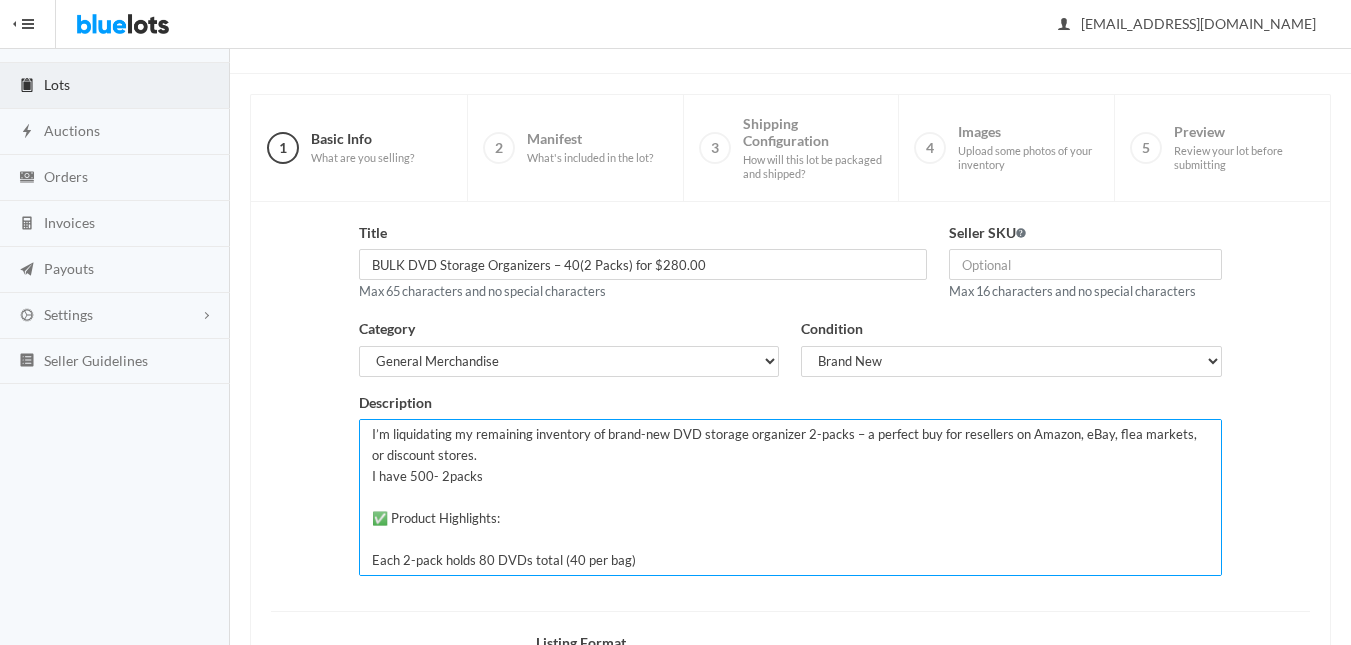 click on "I’m liquidating my remaining inventory of brand-new DVD storage organizer 2-packs – a perfect buy for resellers on Amazon, eBay, flea markets, or discount stores.
I have 500- 2packs
✅ Product Highlights:
Each 2-pack holds 80 DVDs total (40 per bag)
Great for DVDs, Blu-rays, video games, and more
Clear vinyl with zippered top closures for visibility and protection
Reinforced handles for easy carrying
Stackable and space-saving design
Also ideal for stamp collectors, yarn, crafts, and general household organization
Previously sold online for $15.95" at bounding box center [790, 497] 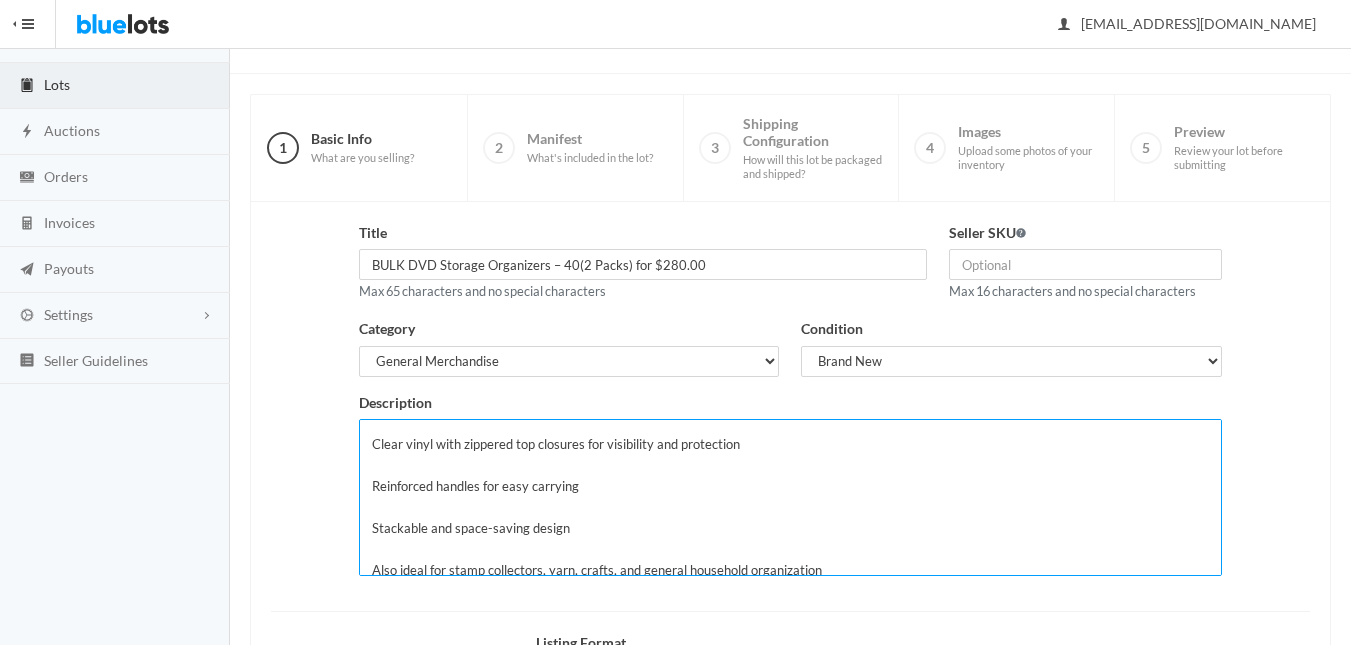 scroll, scrollTop: 273, scrollLeft: 0, axis: vertical 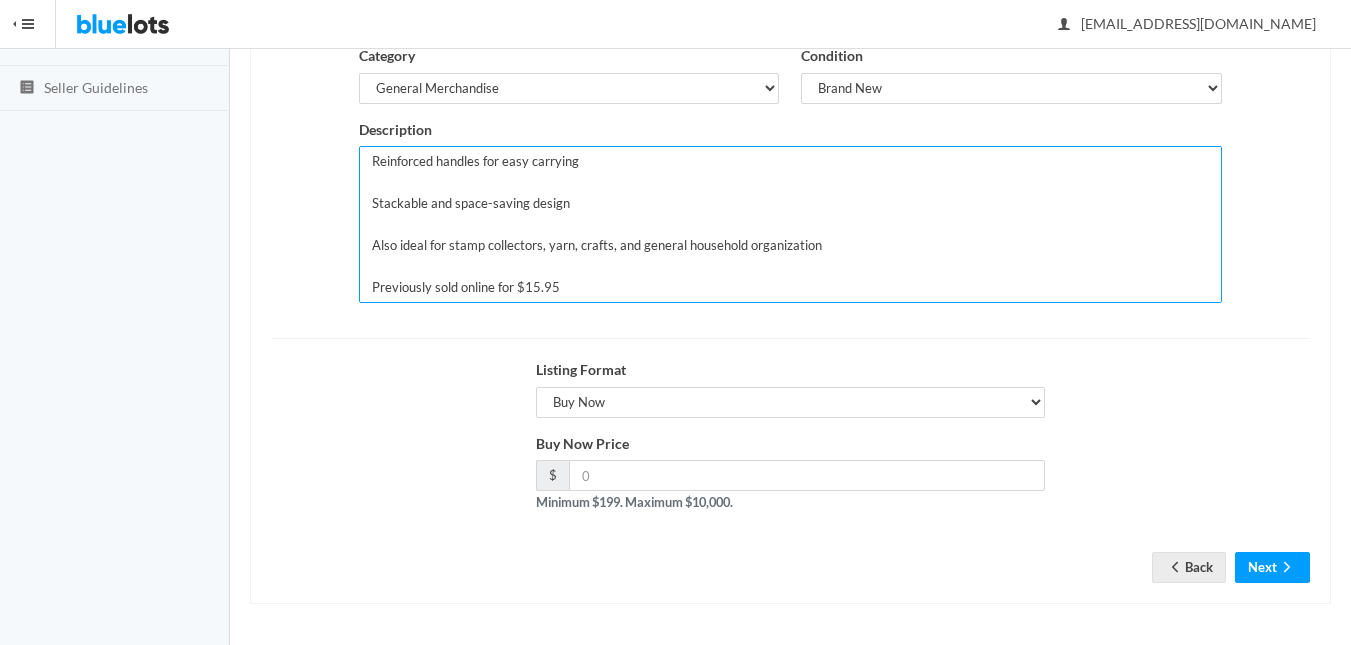 type on "I’m liquidating my remaining inventory of brand-new DVD storage organizer 2-packs – a perfect buy for resellers on Amazon, eBay, flea markets, or discount stores.
I have 500- 2packs
✅ Product Highlights:
Each 2-pack holds 80 DVDs total (40 per bag)
Great for DVDs, Blu-rays, video games, and more
Clear vinyl with zippered top closures for visibility and protection
Reinforced handles for easy carrying
Stackable and space-saving design
Also ideal for stamp collectors, yarn, crafts, and general household organization
Previously sold online for $15.95" 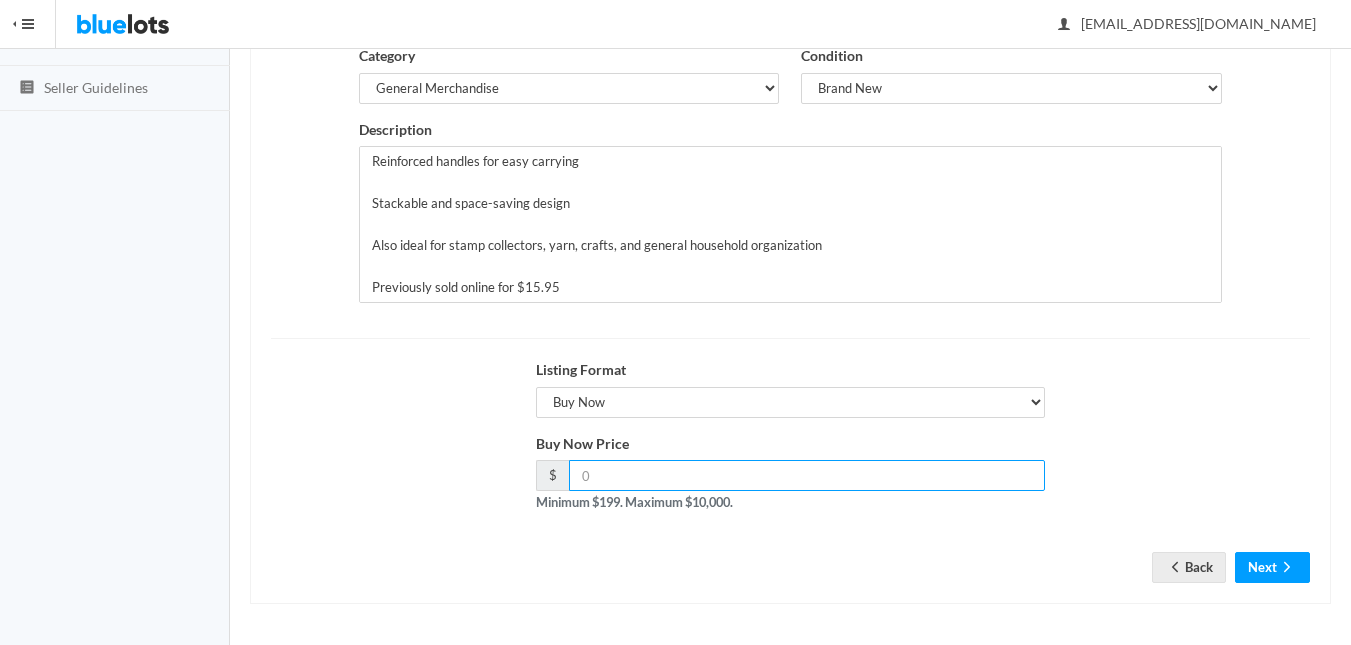 click at bounding box center (807, 475) 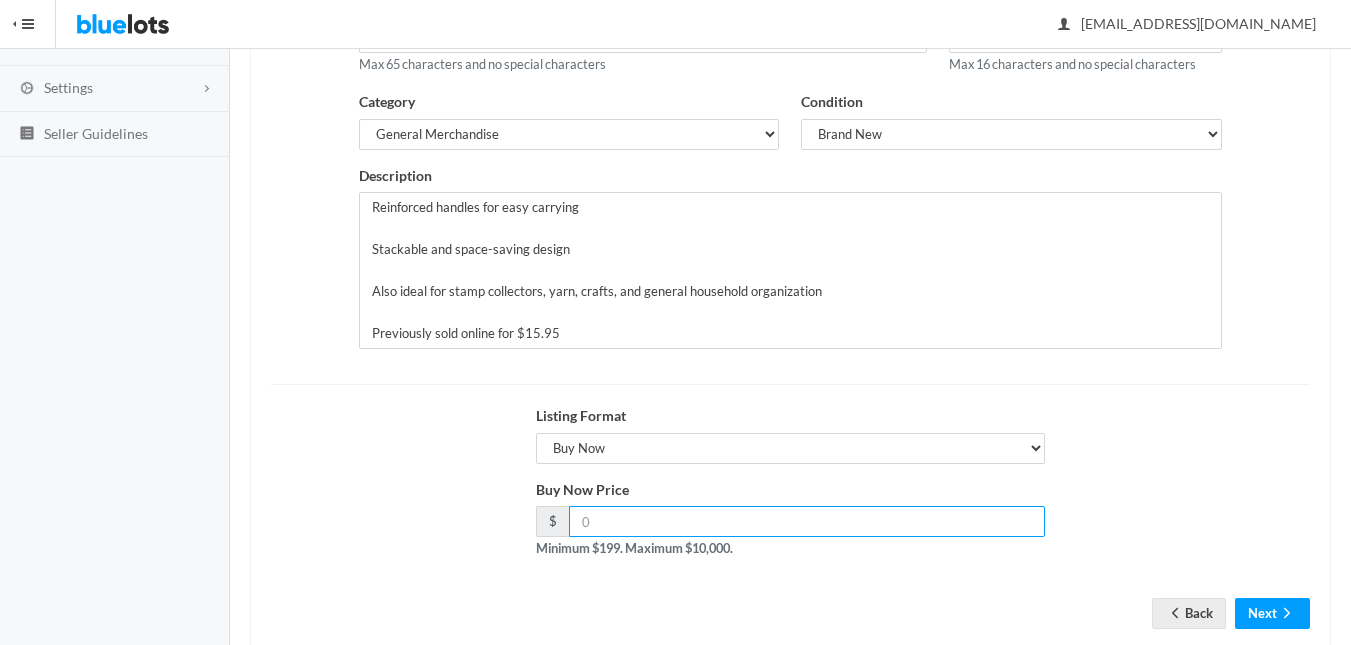 scroll, scrollTop: 373, scrollLeft: 0, axis: vertical 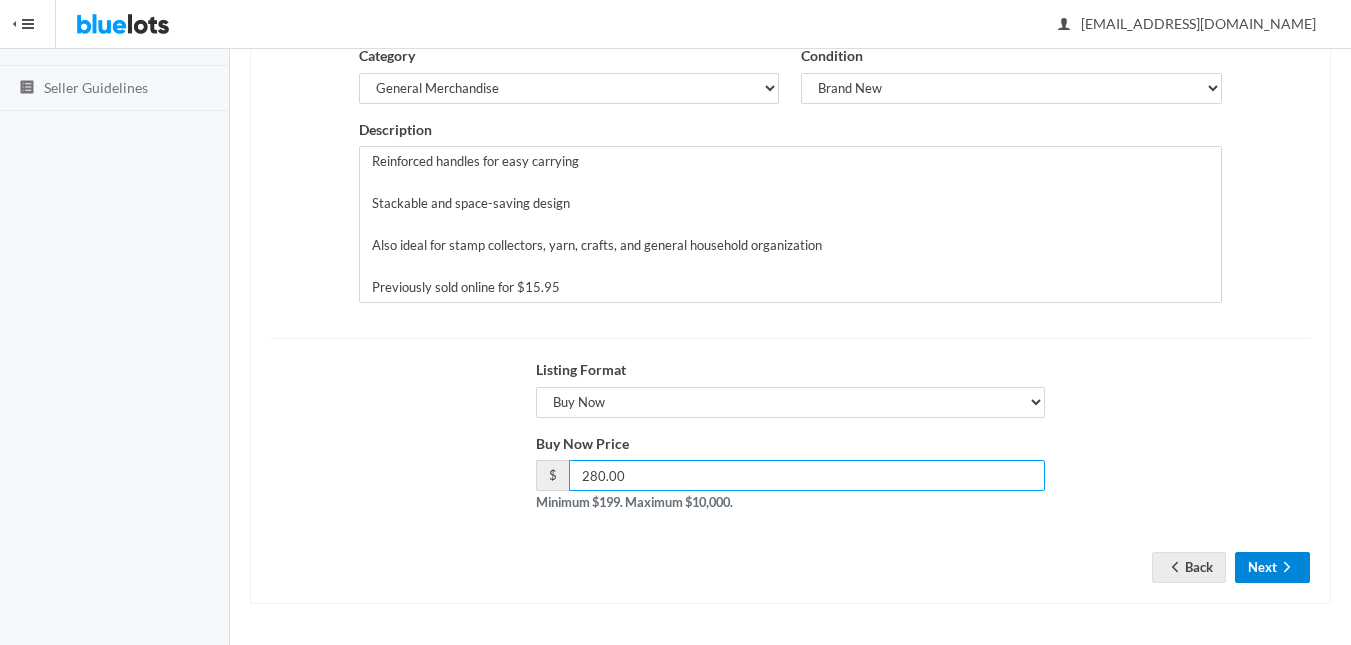 type on "280.00" 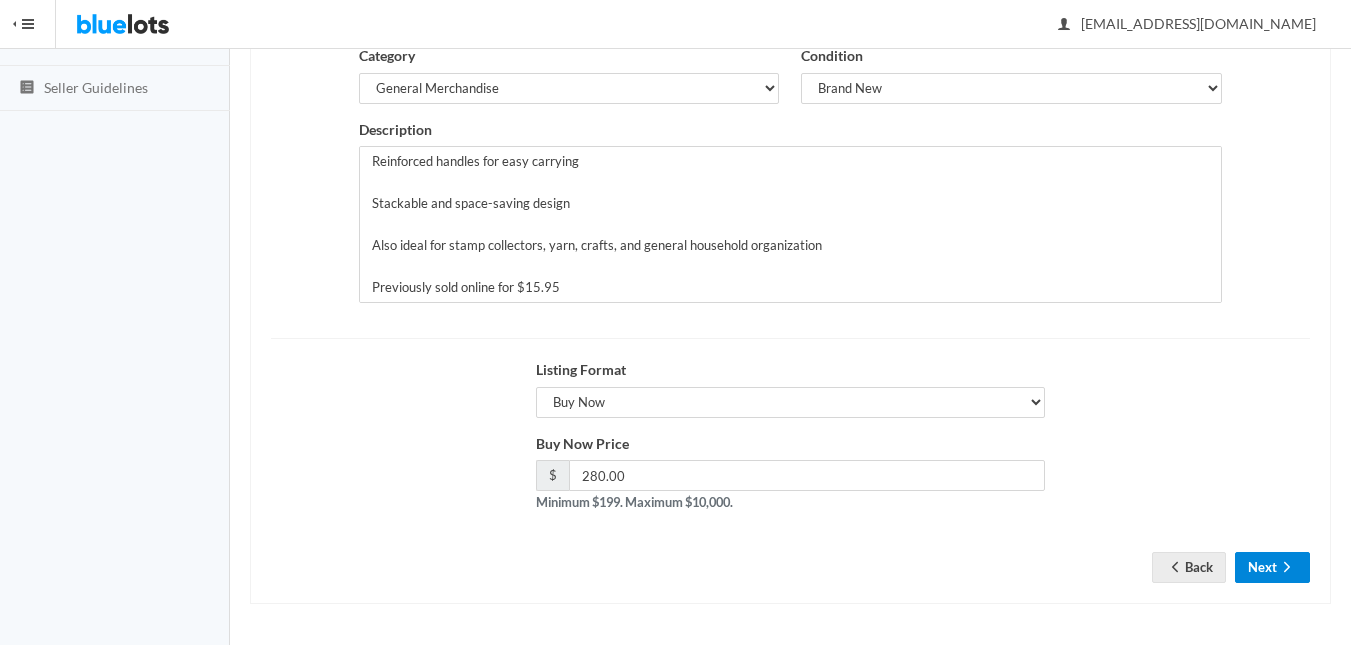 click on "Next" at bounding box center (1272, 567) 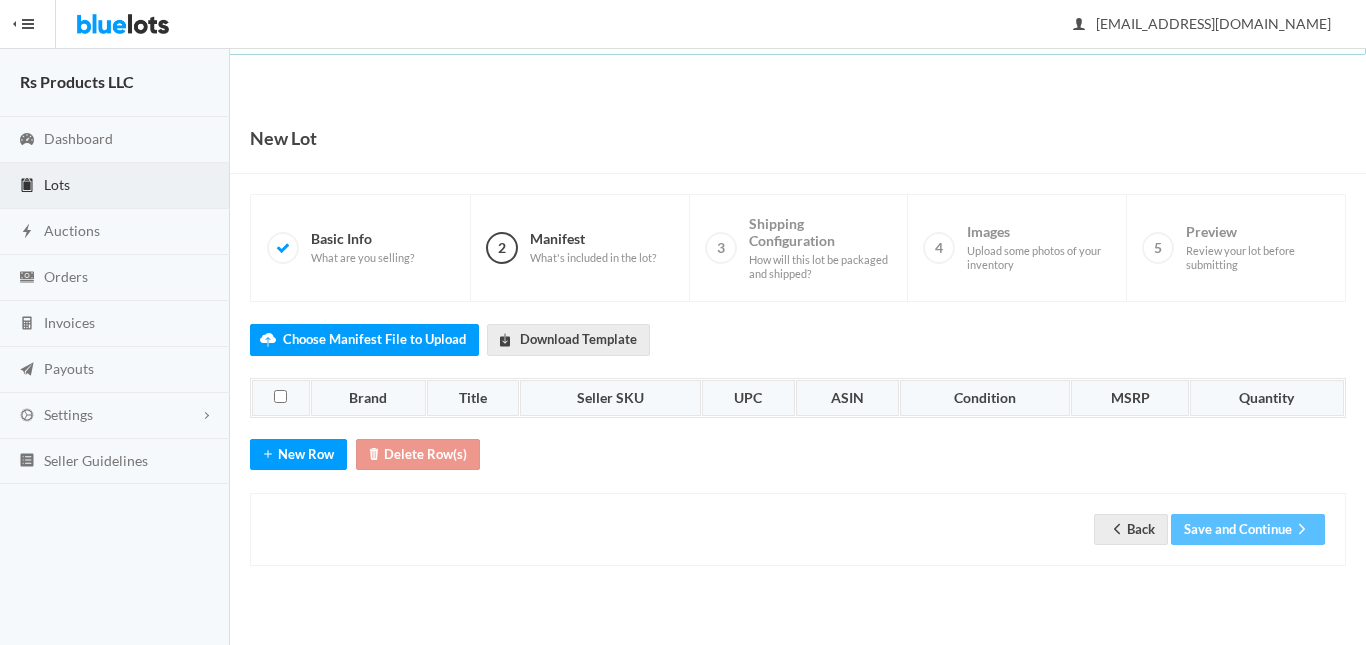 scroll, scrollTop: 0, scrollLeft: 0, axis: both 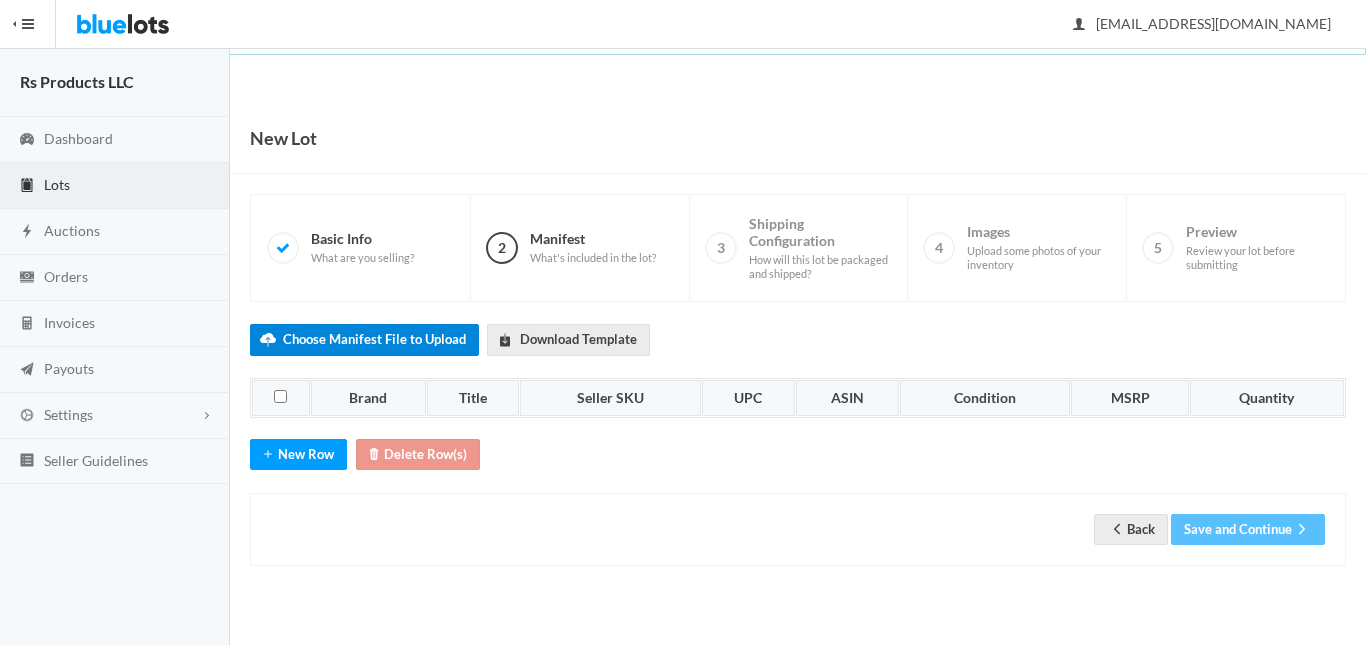 click on "Choose Manifest File to Upload" at bounding box center [364, 339] 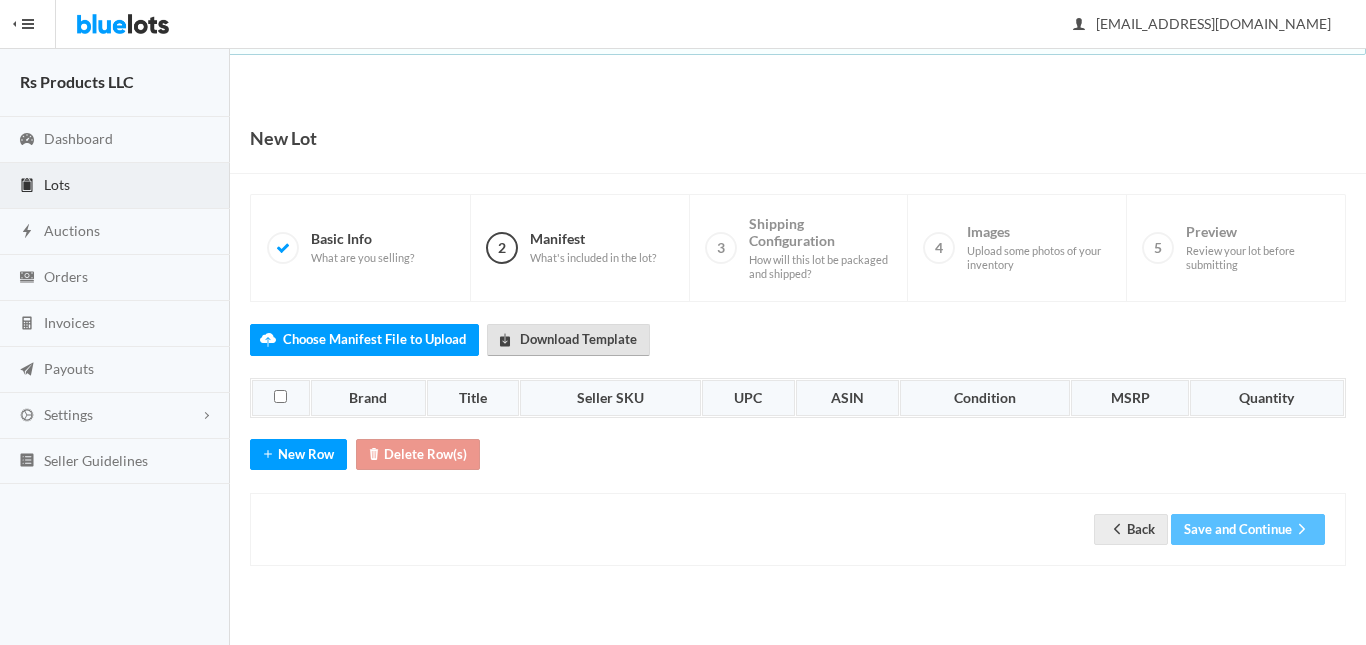 click on "Download Template" at bounding box center (568, 339) 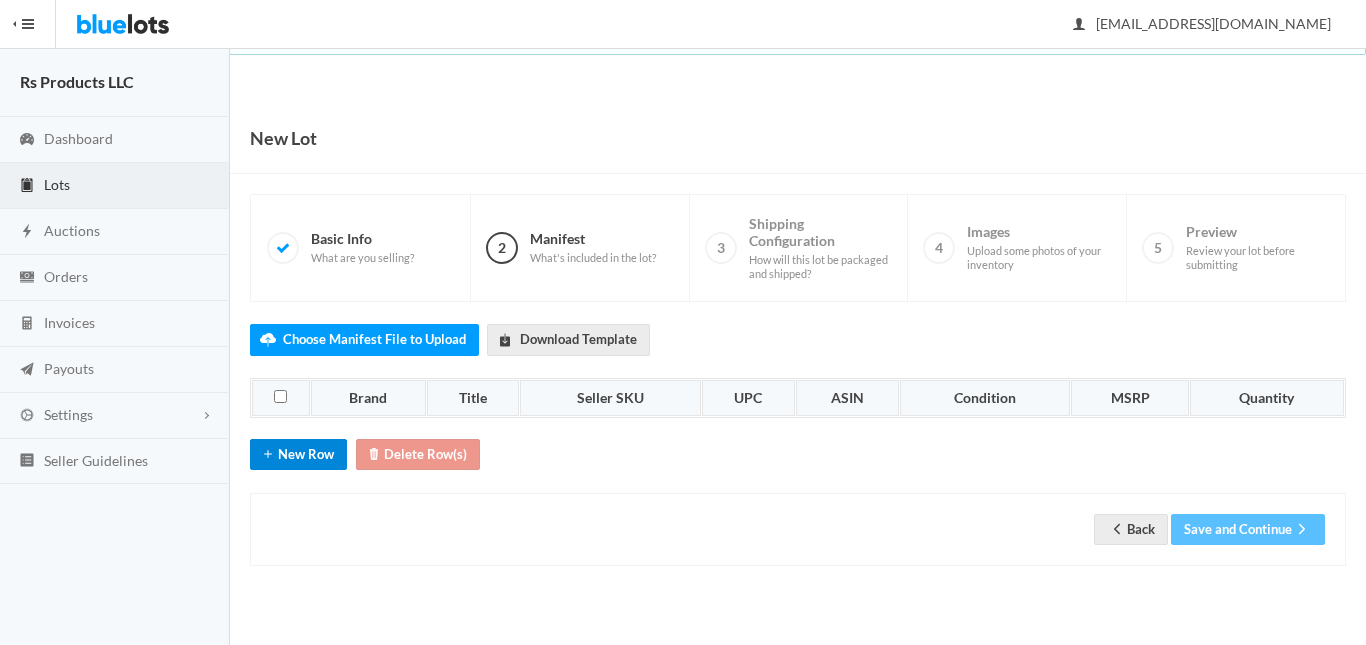 click on "New Row" at bounding box center [298, 454] 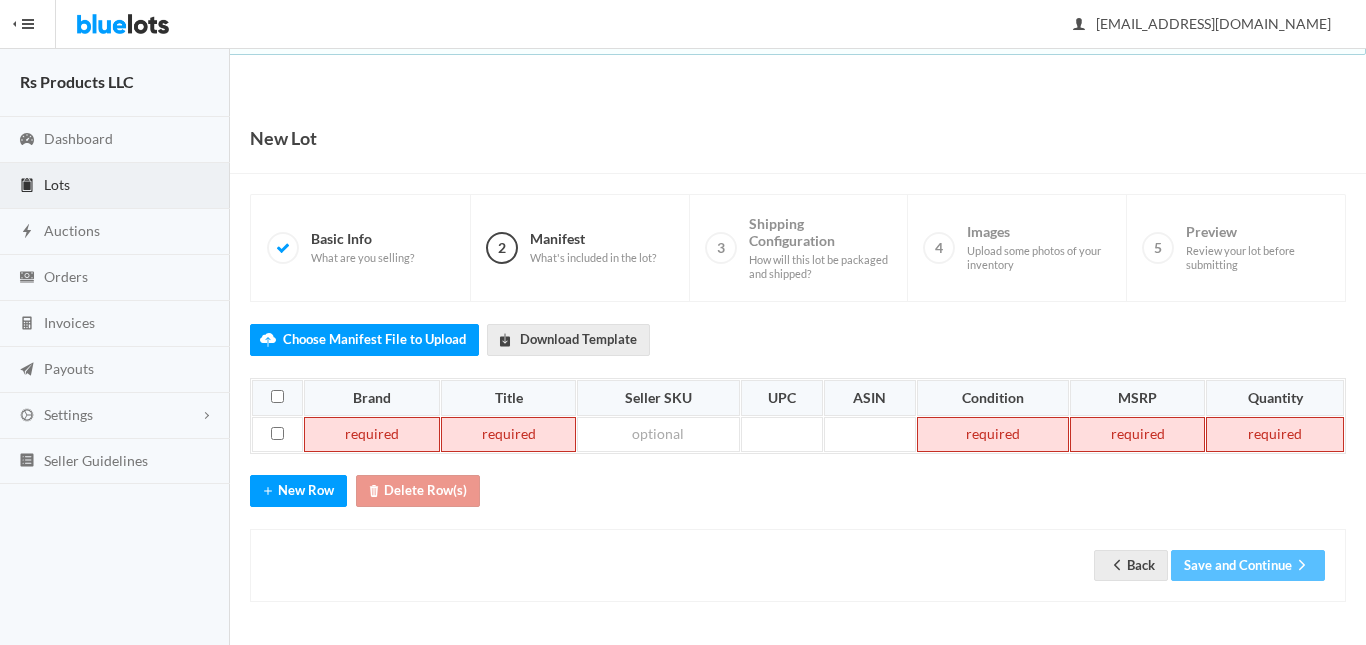 click at bounding box center (372, 435) 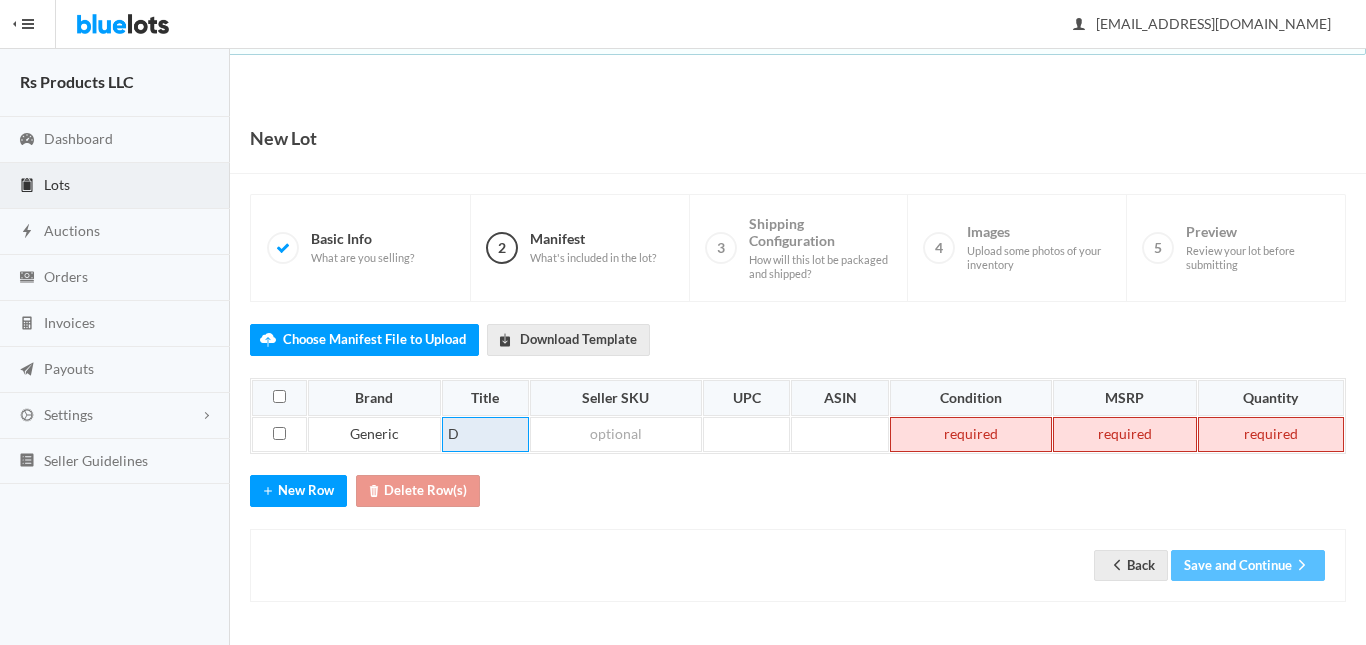 type 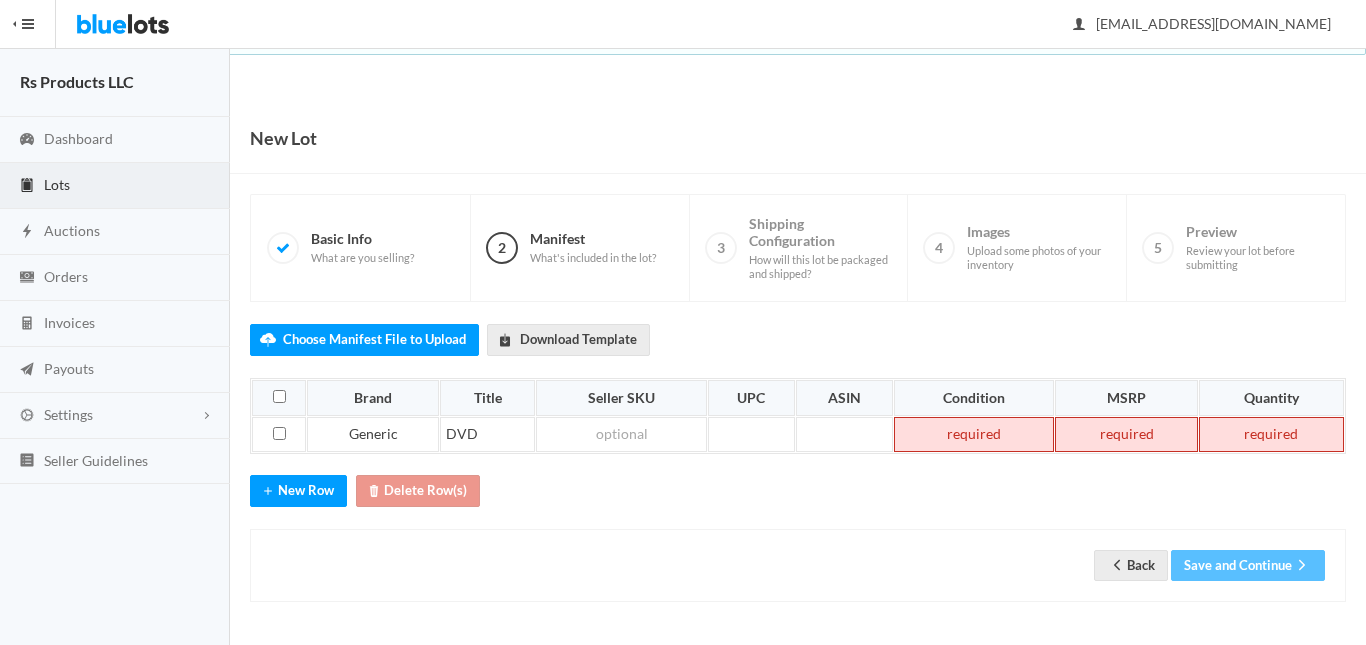 type 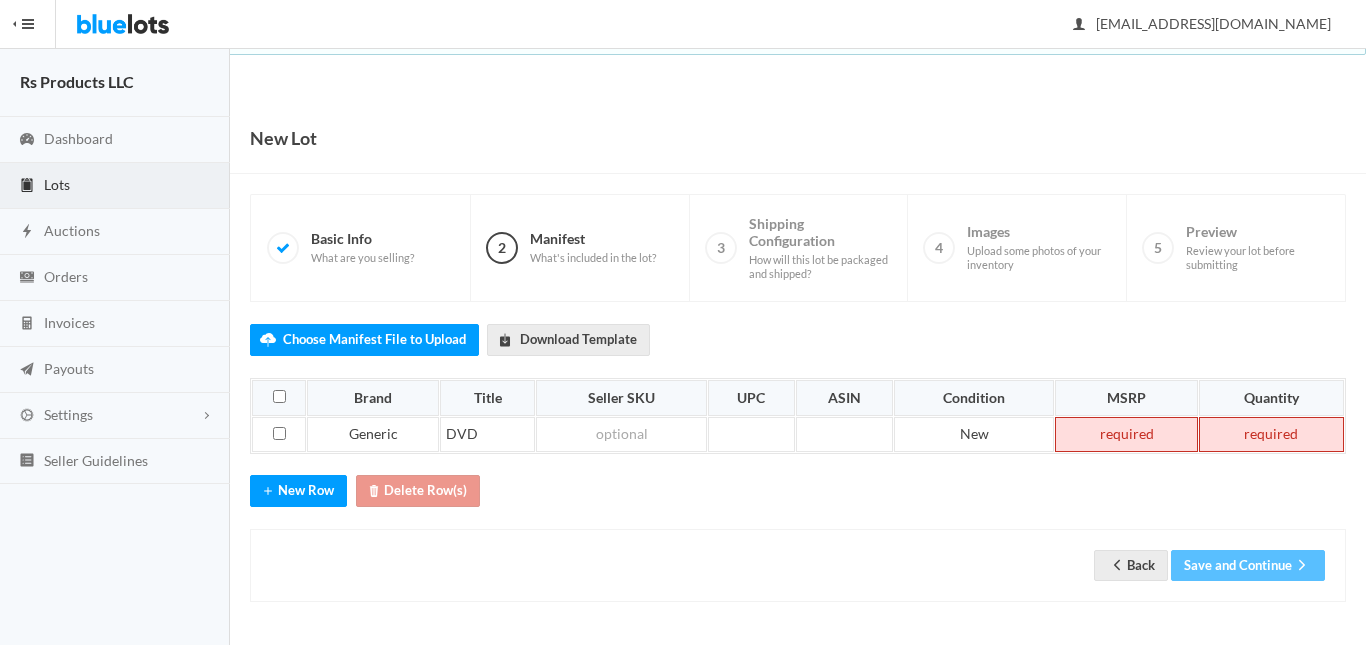 type 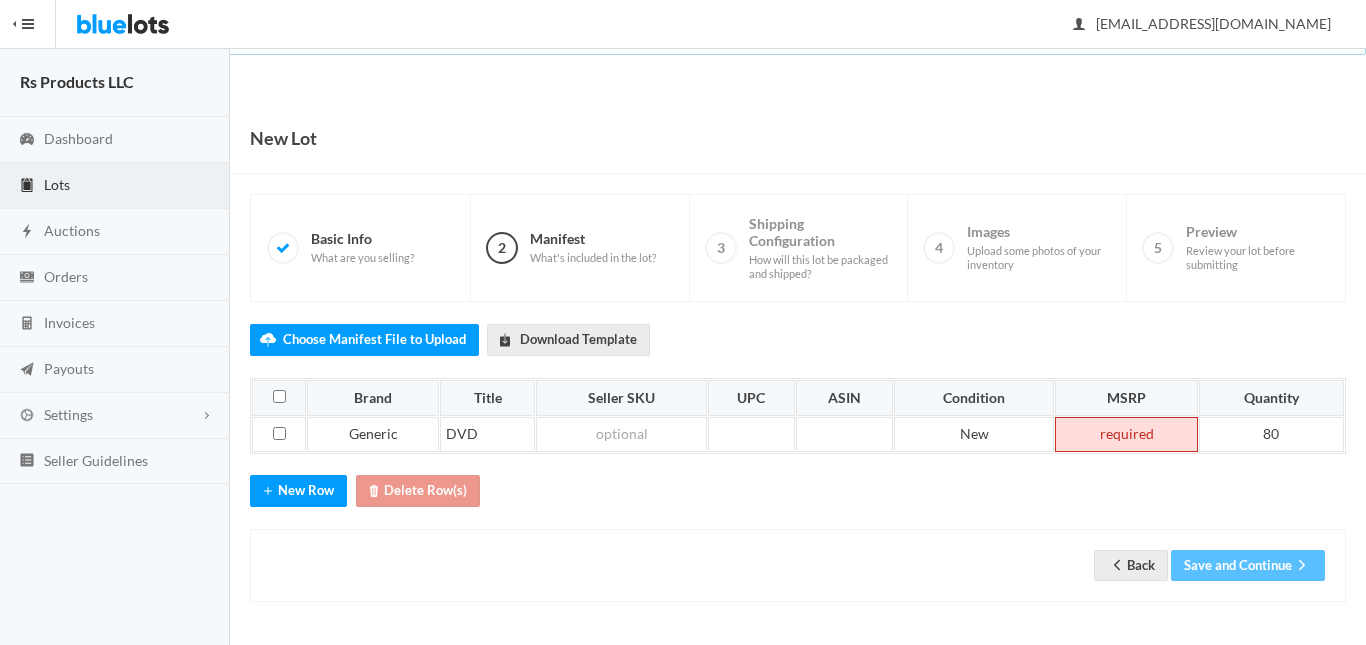 click at bounding box center (1126, 435) 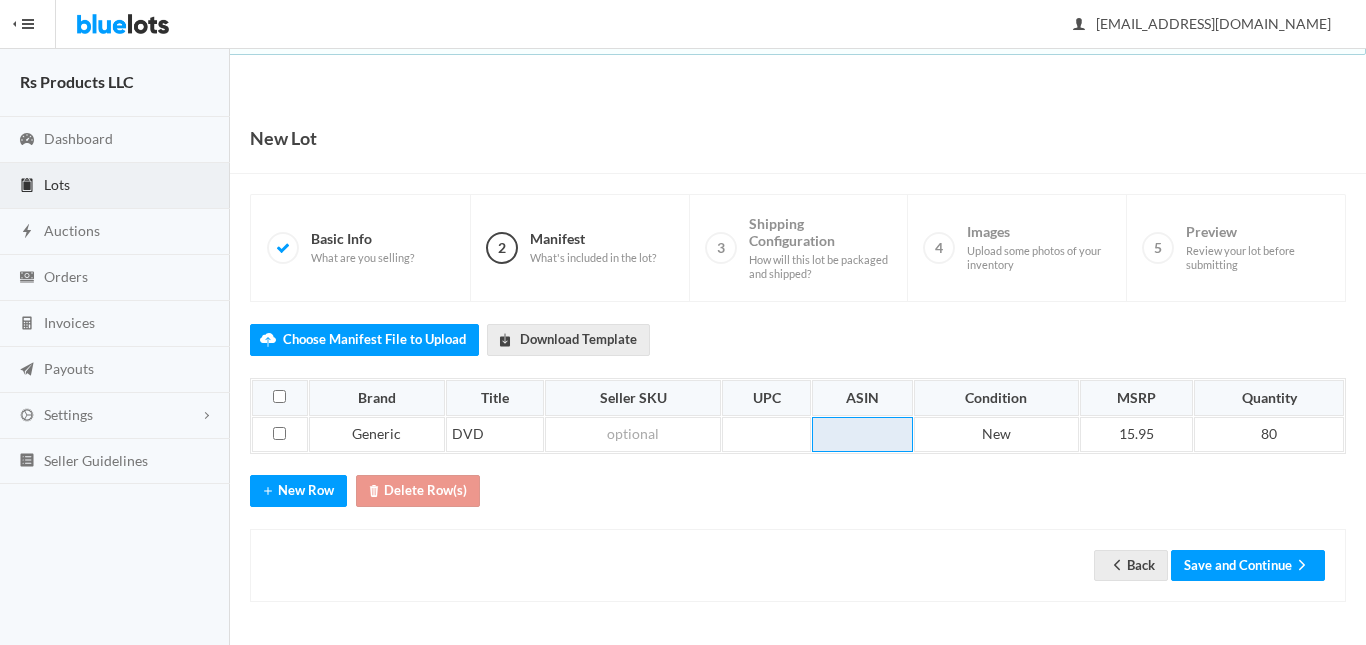 click at bounding box center (862, 435) 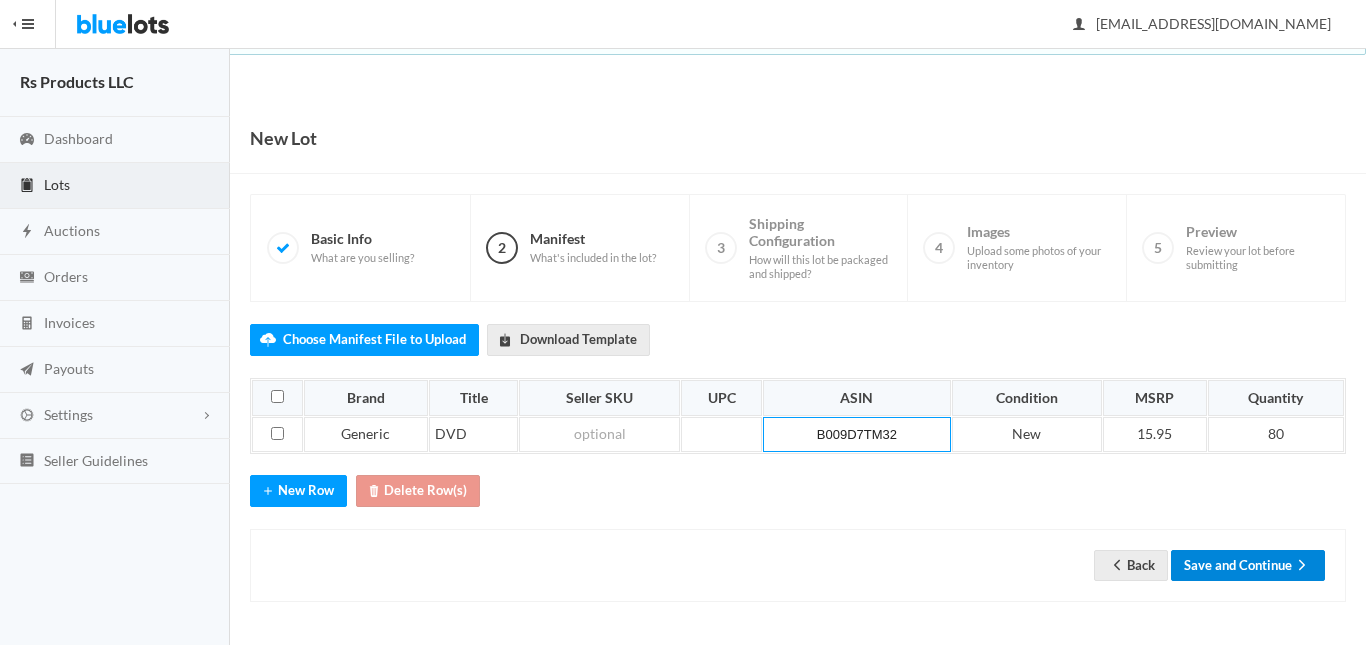 click on "Save and Continue" at bounding box center [1248, 565] 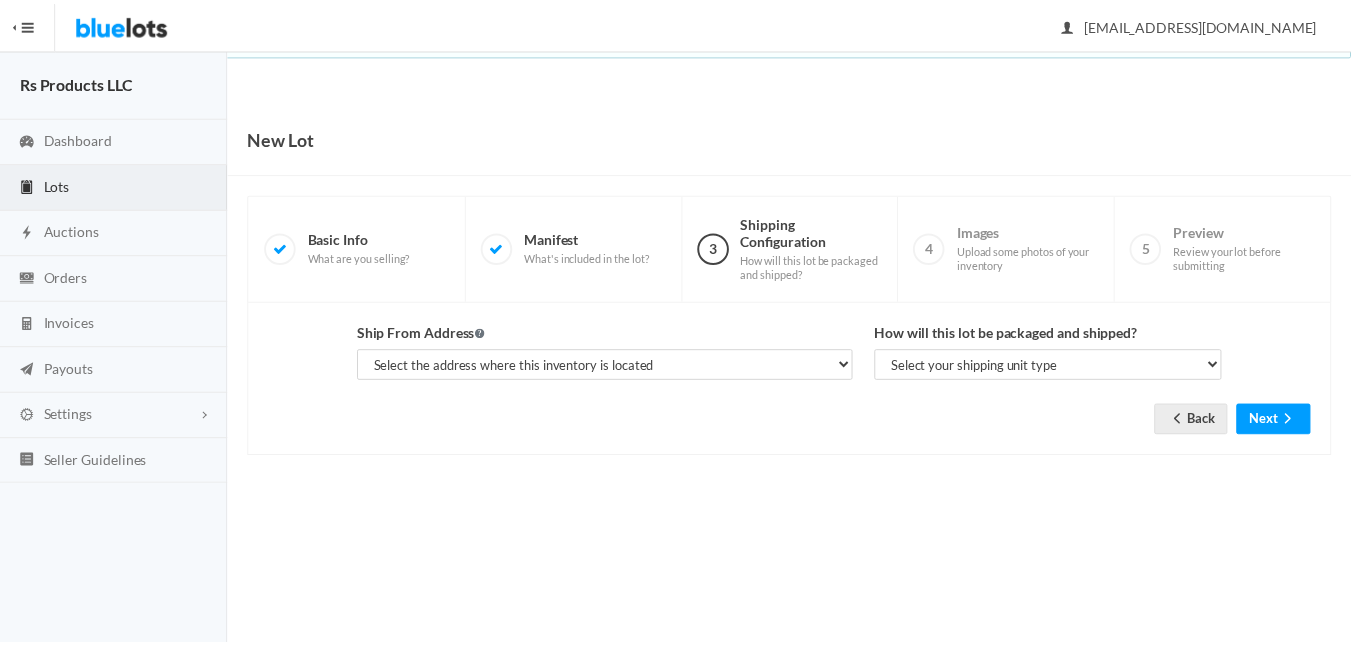 scroll, scrollTop: 0, scrollLeft: 0, axis: both 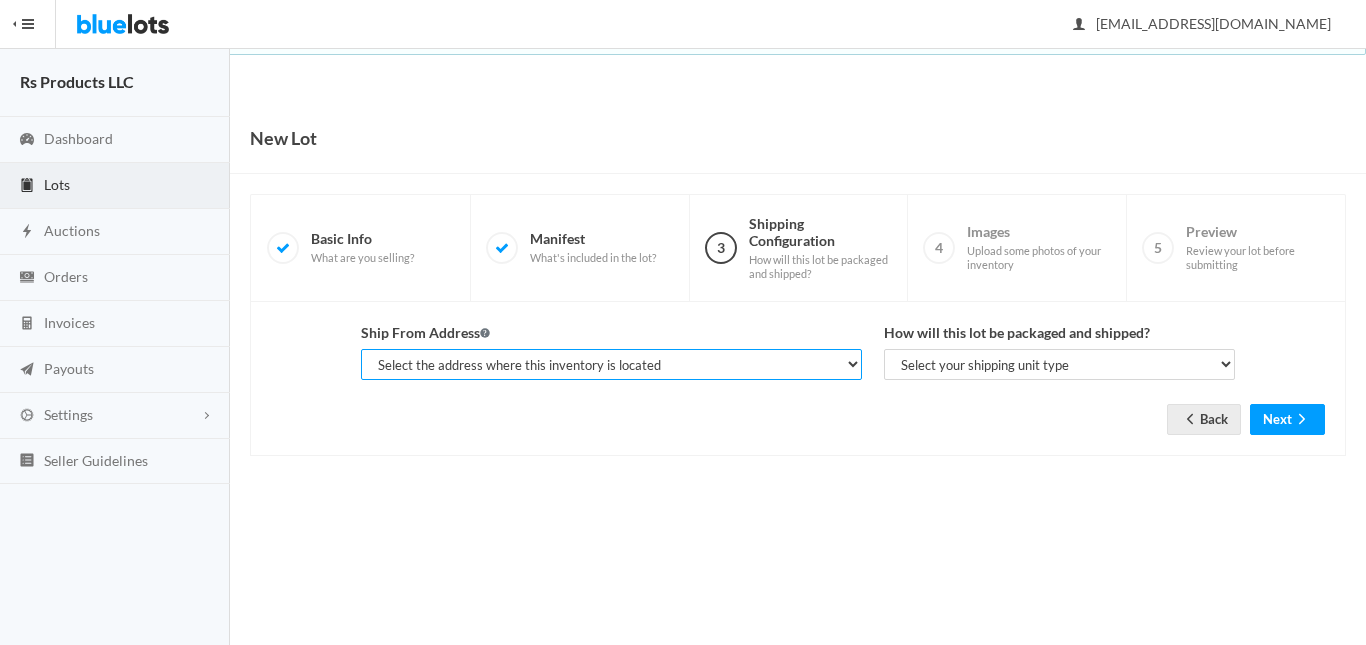 click on "Select the address where this inventory is located
[PERSON_NAME], [STREET_ADDRESS]" at bounding box center (611, 364) 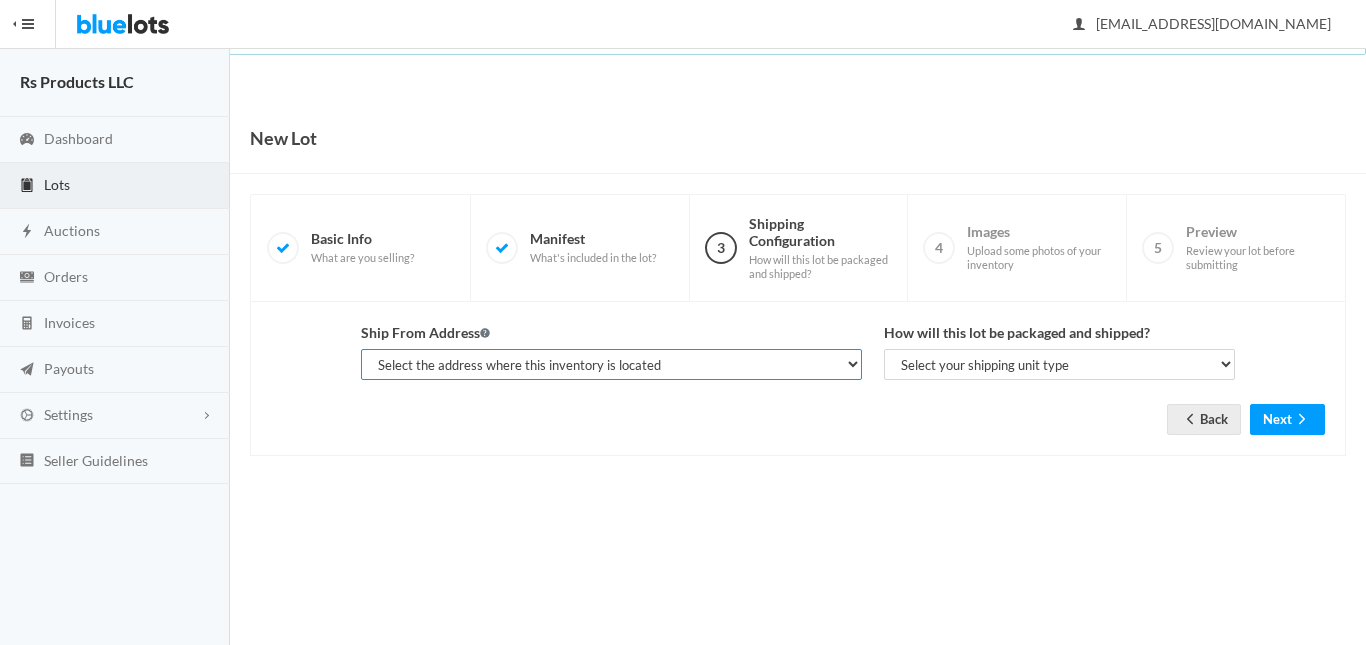 select on "25212" 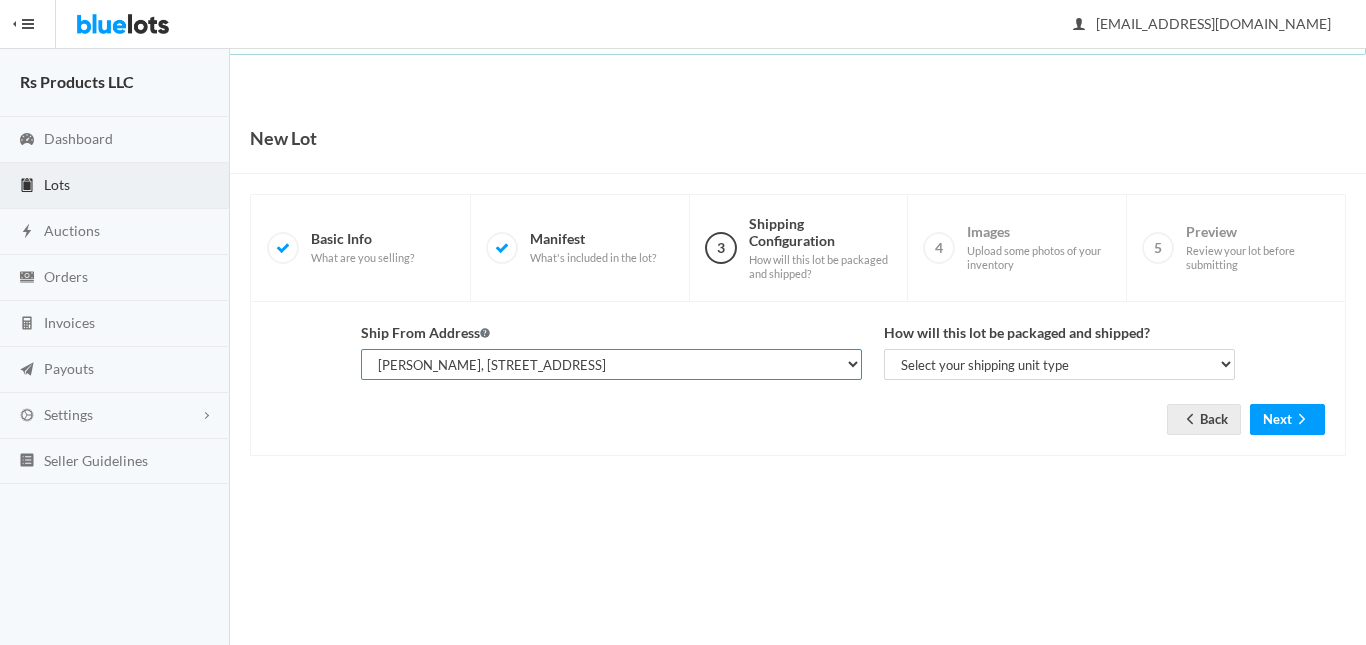 click on "Select the address where this inventory is located
[PERSON_NAME], [STREET_ADDRESS]" at bounding box center (611, 364) 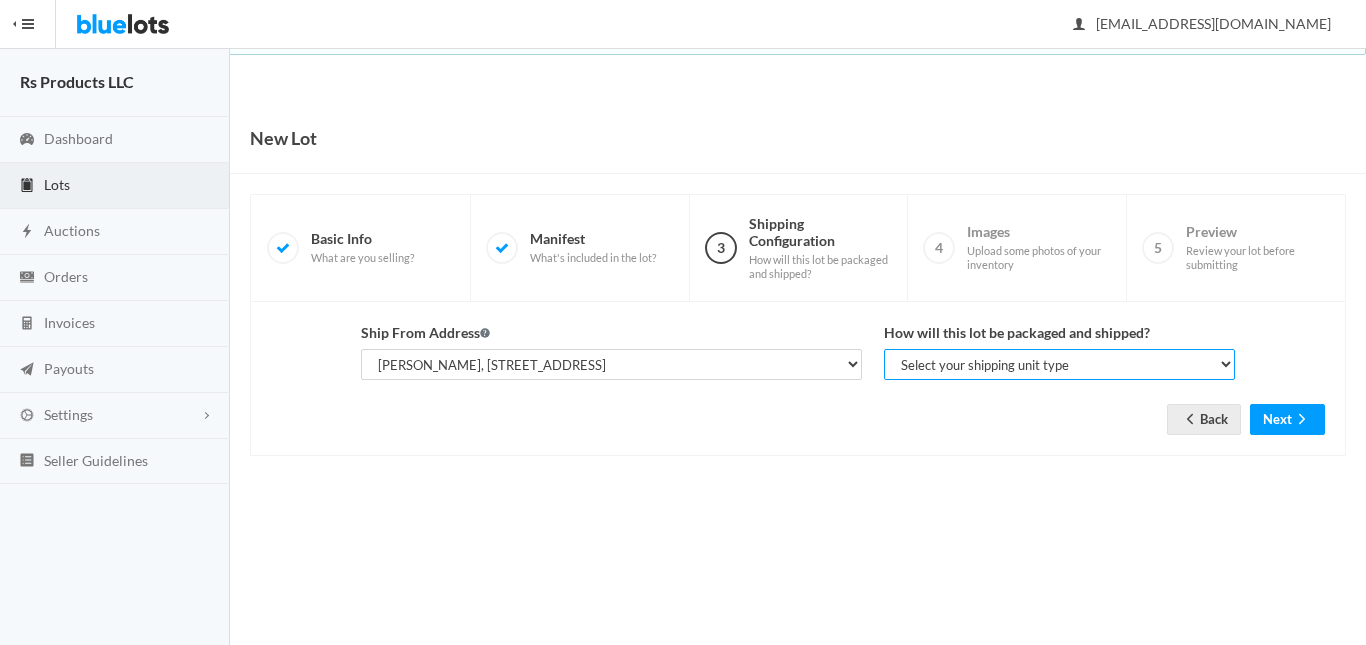 click on "Select your shipping unit type
Parcel
Pallet
Truckload" at bounding box center [1060, 364] 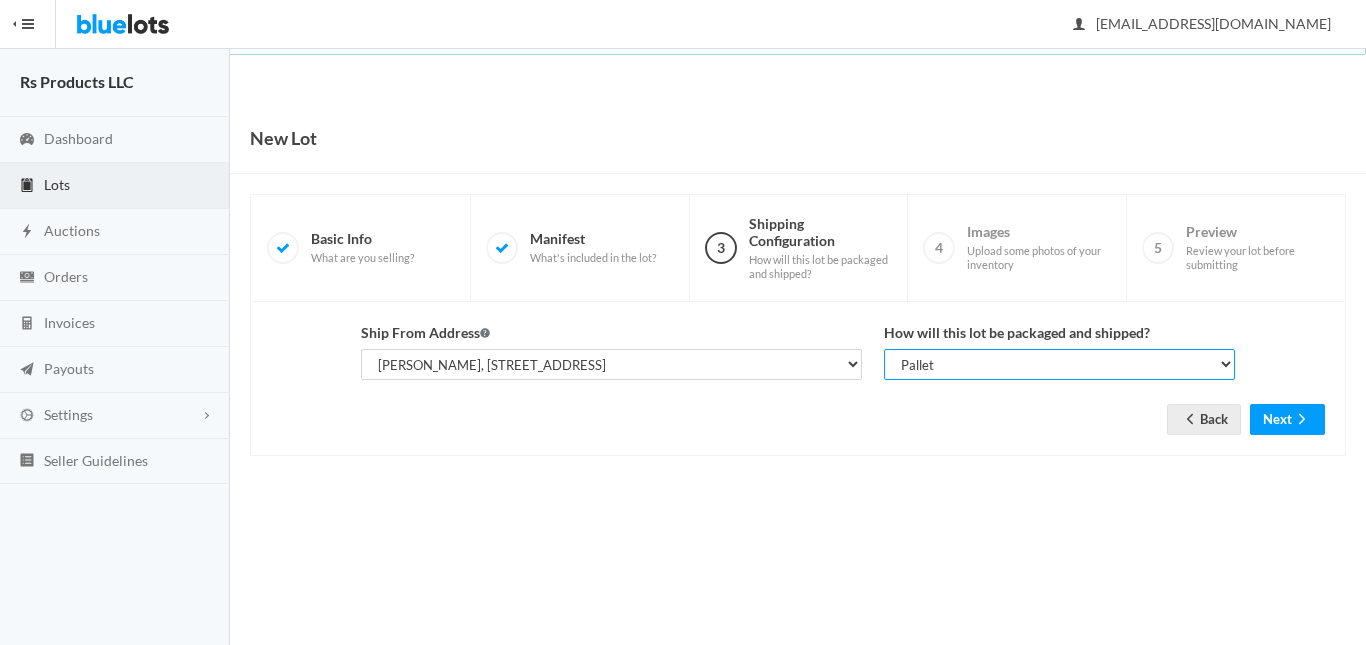 click on "Select your shipping unit type
Parcel
Pallet
Truckload" at bounding box center (1060, 364) 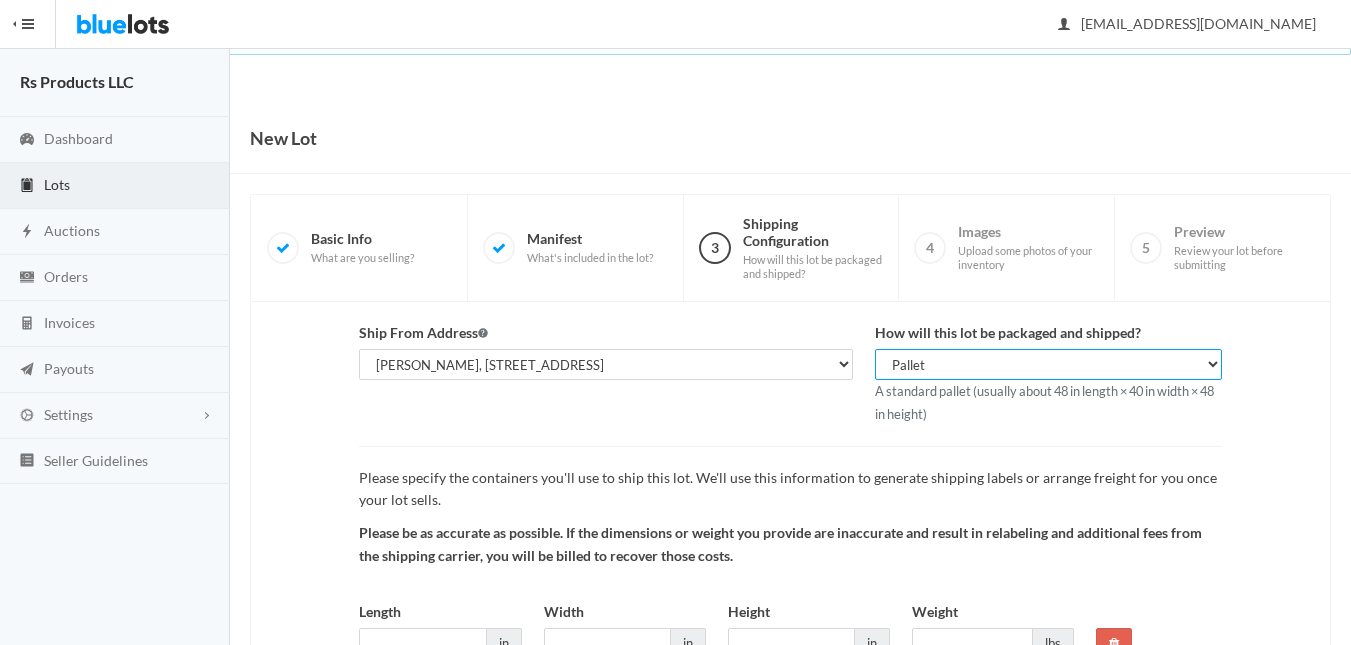 click on "Select your shipping unit type
Parcel
Pallet
Truckload" at bounding box center (1048, 364) 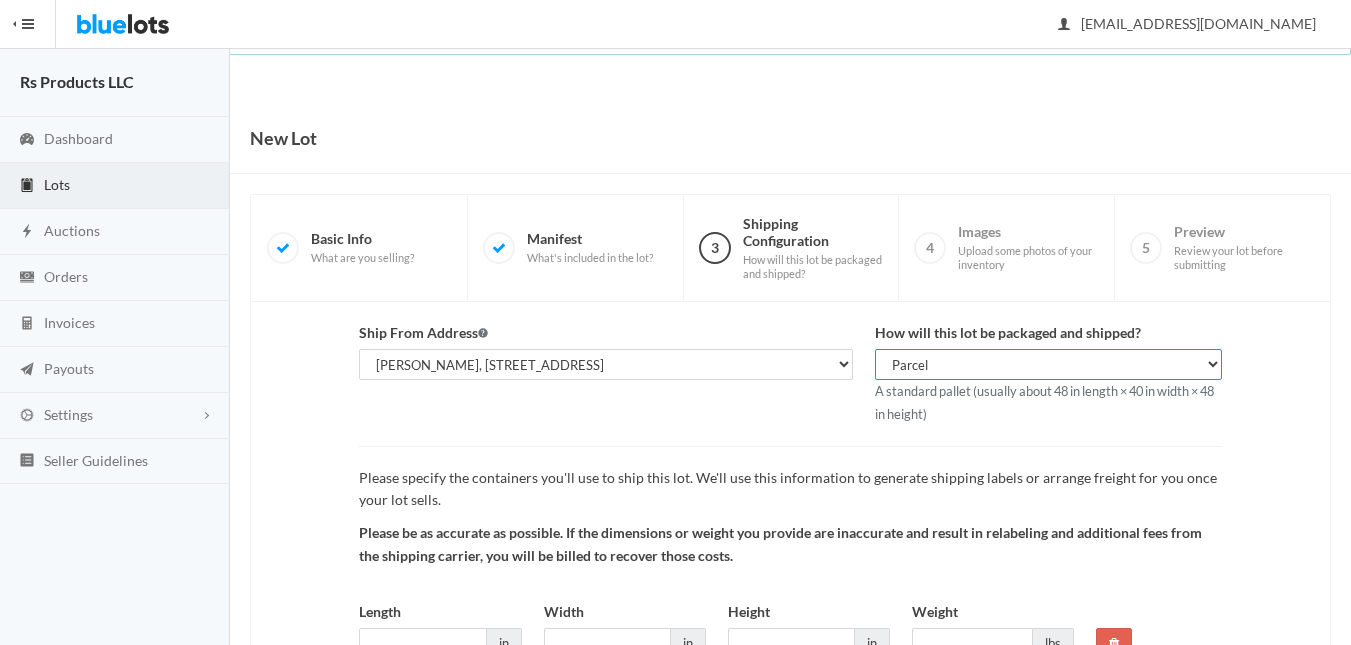 click on "Select your shipping unit type
Parcel
Pallet
Truckload" at bounding box center [1048, 364] 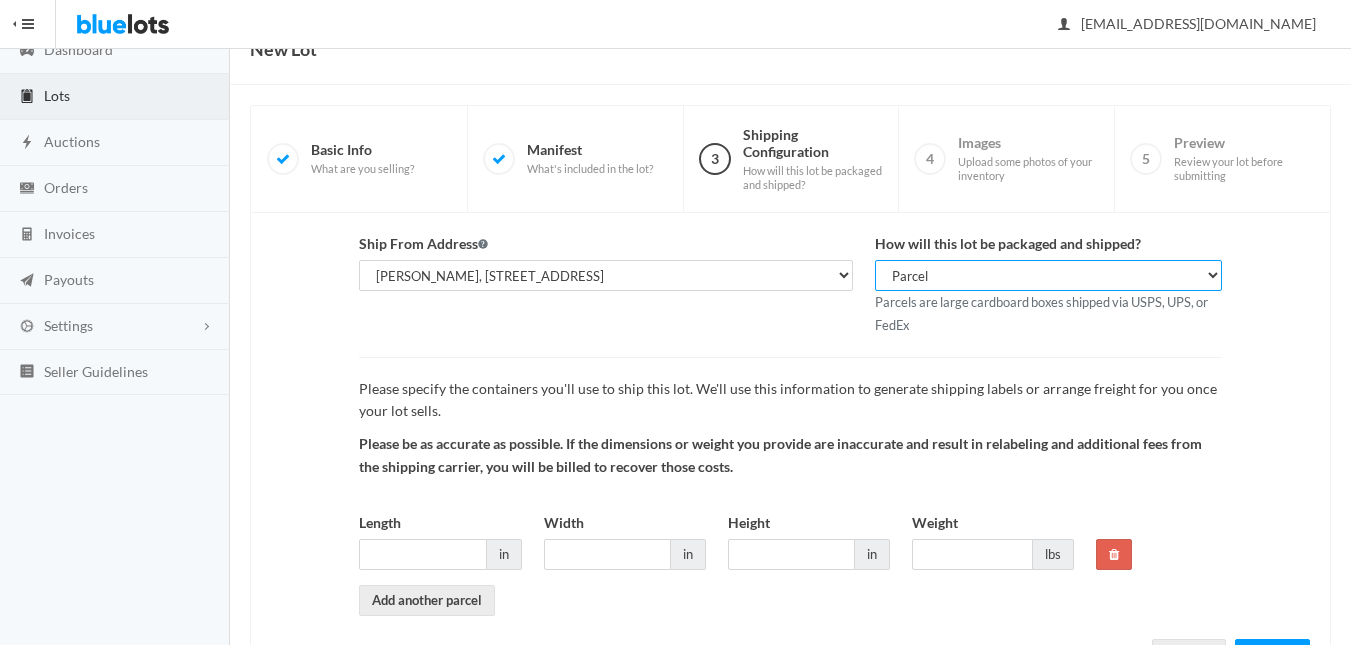 scroll, scrollTop: 176, scrollLeft: 0, axis: vertical 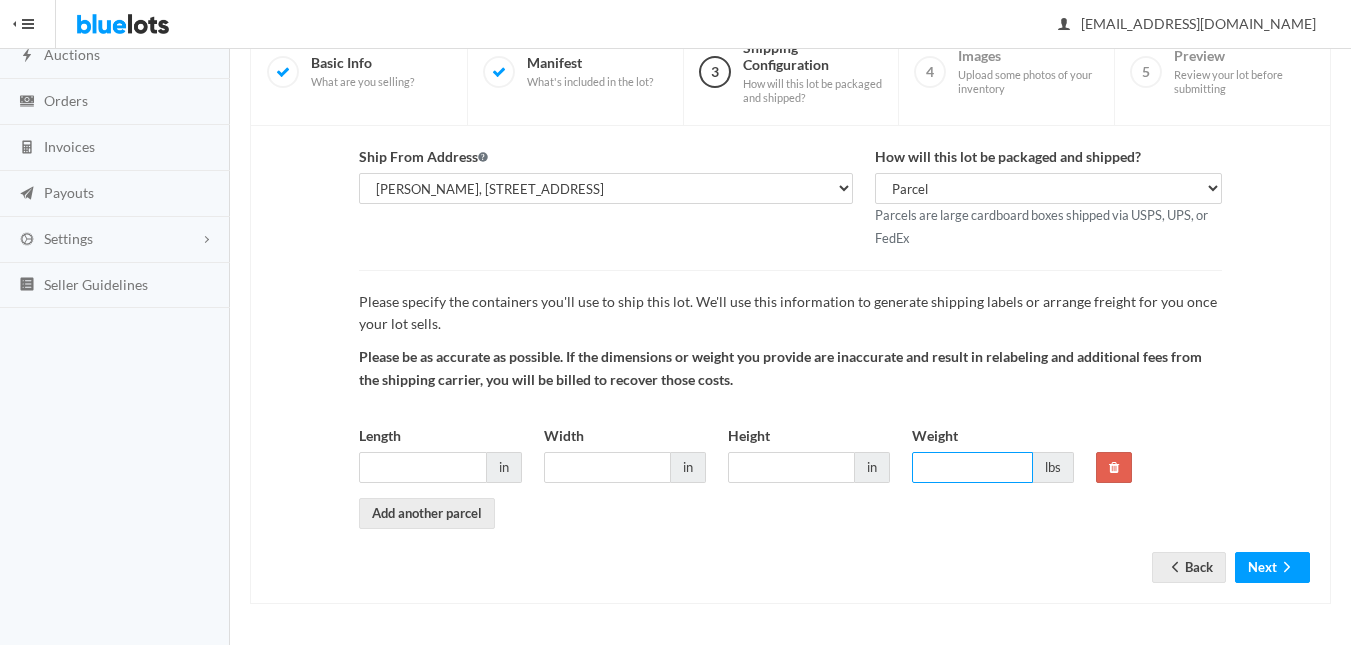 click on "Weight" at bounding box center [972, 467] 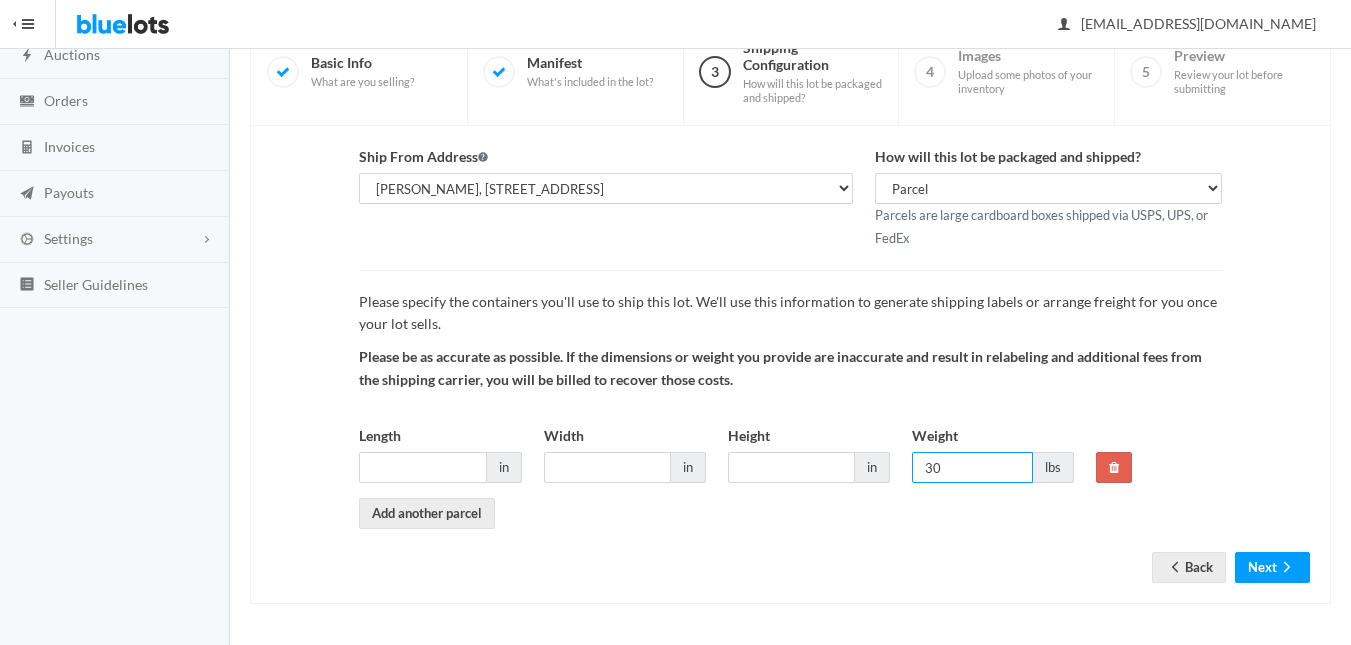 type on "30" 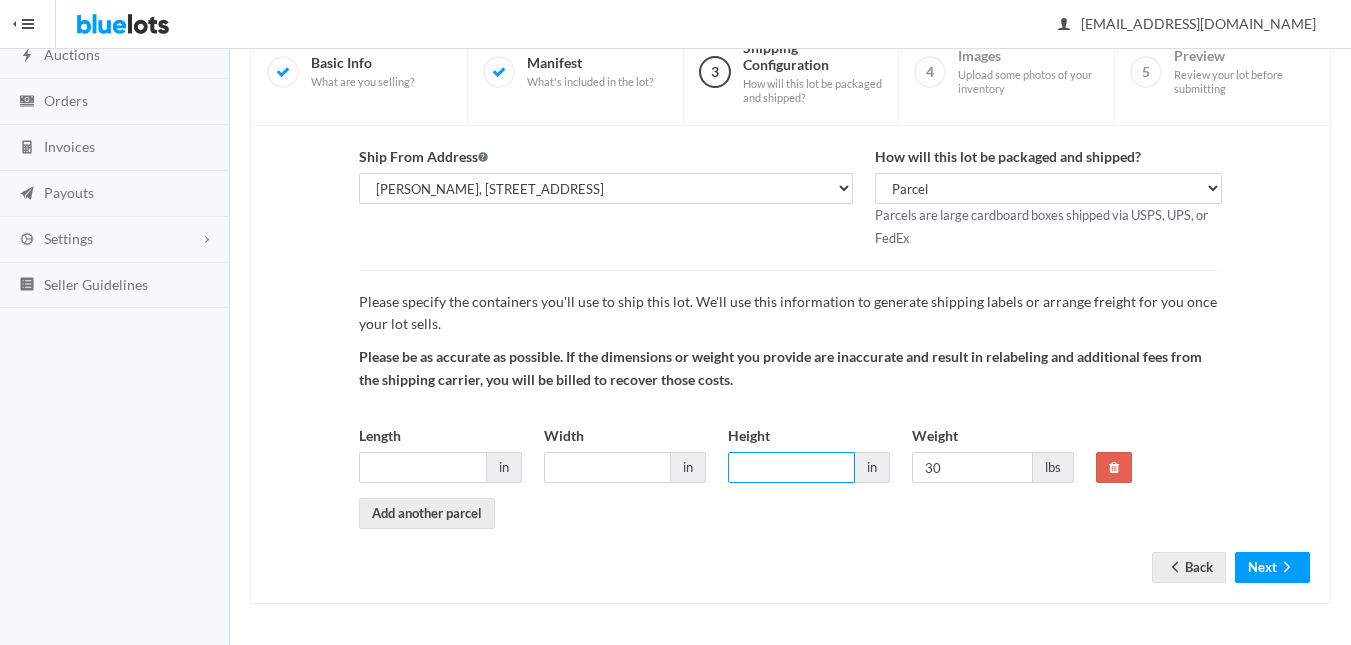 click on "Height" at bounding box center [791, 467] 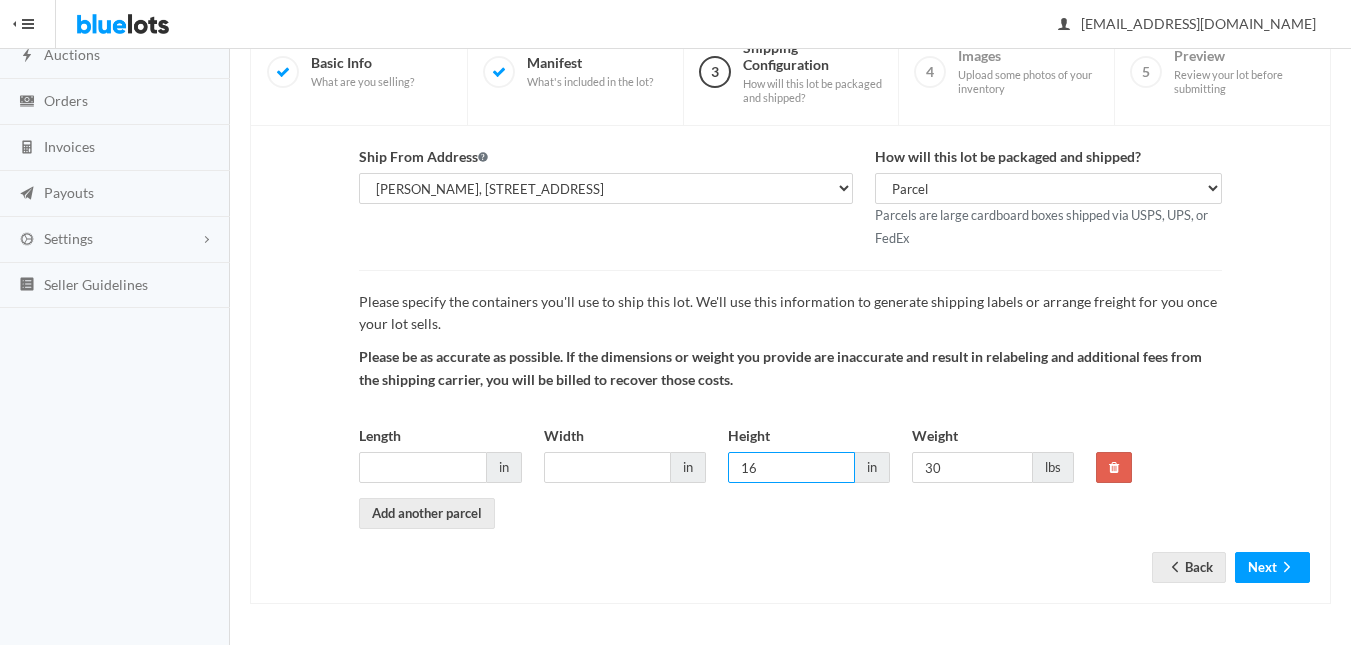 type on "16" 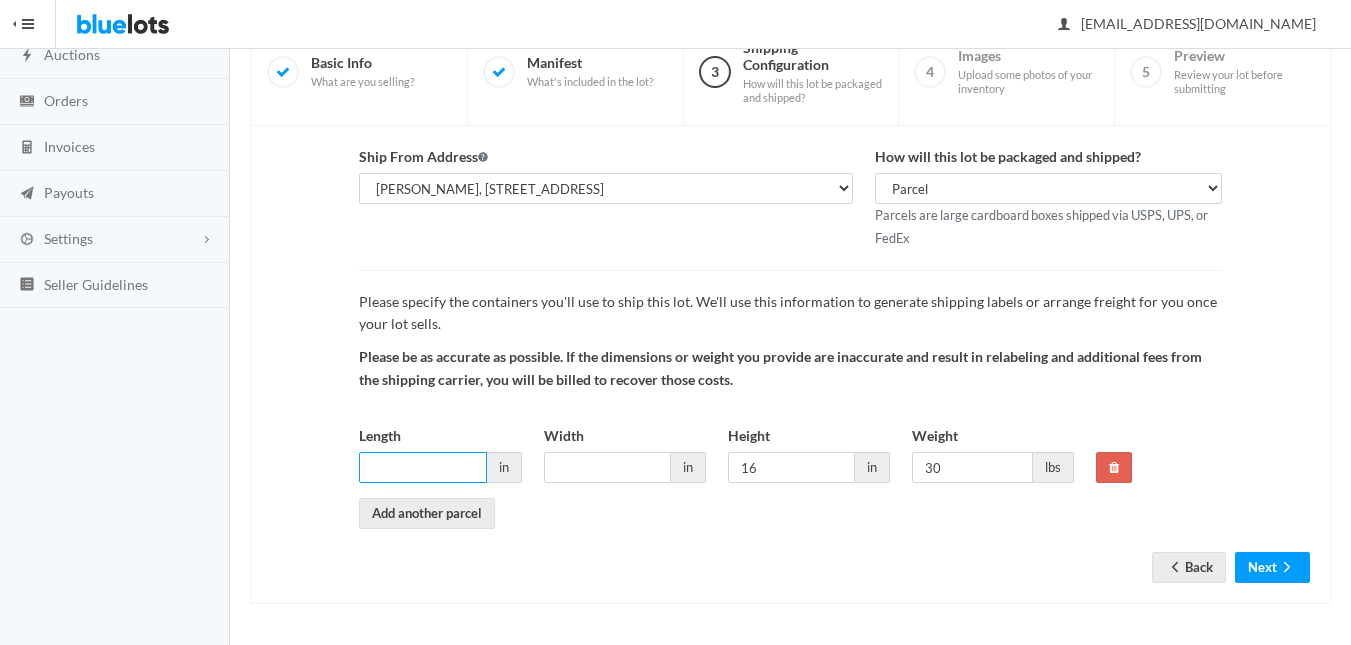 click on "Length" at bounding box center [422, 467] 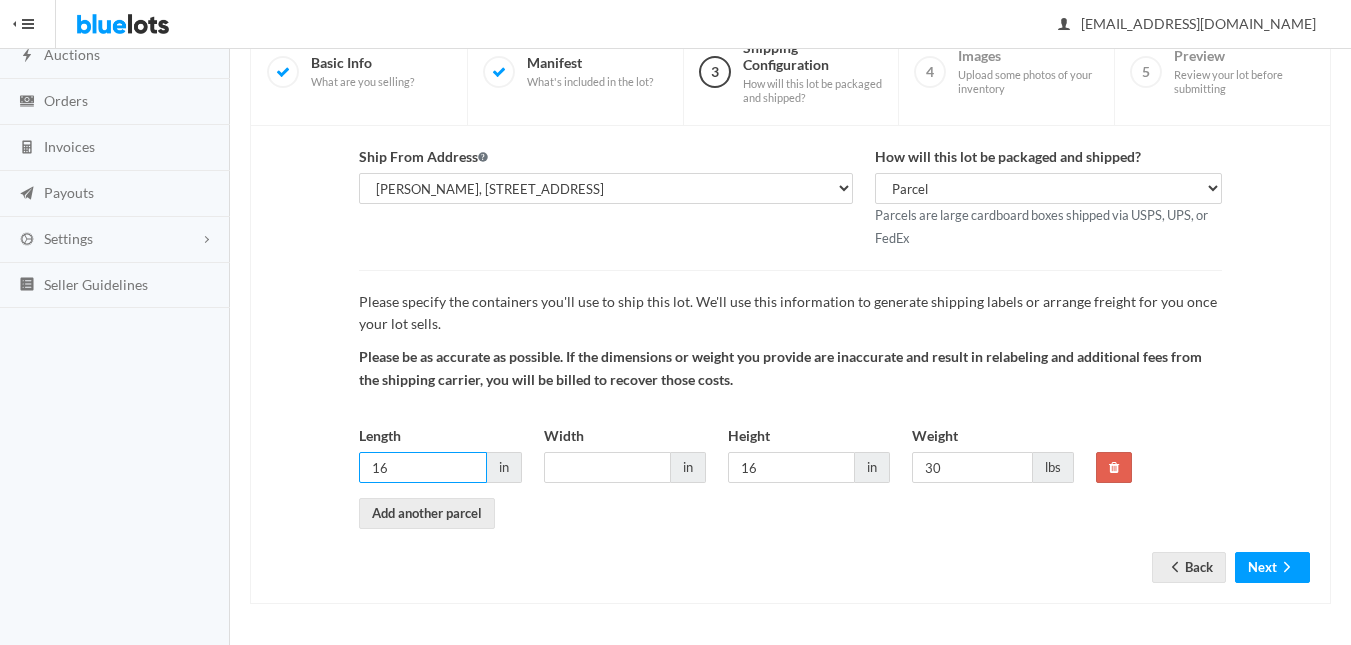 type on "16" 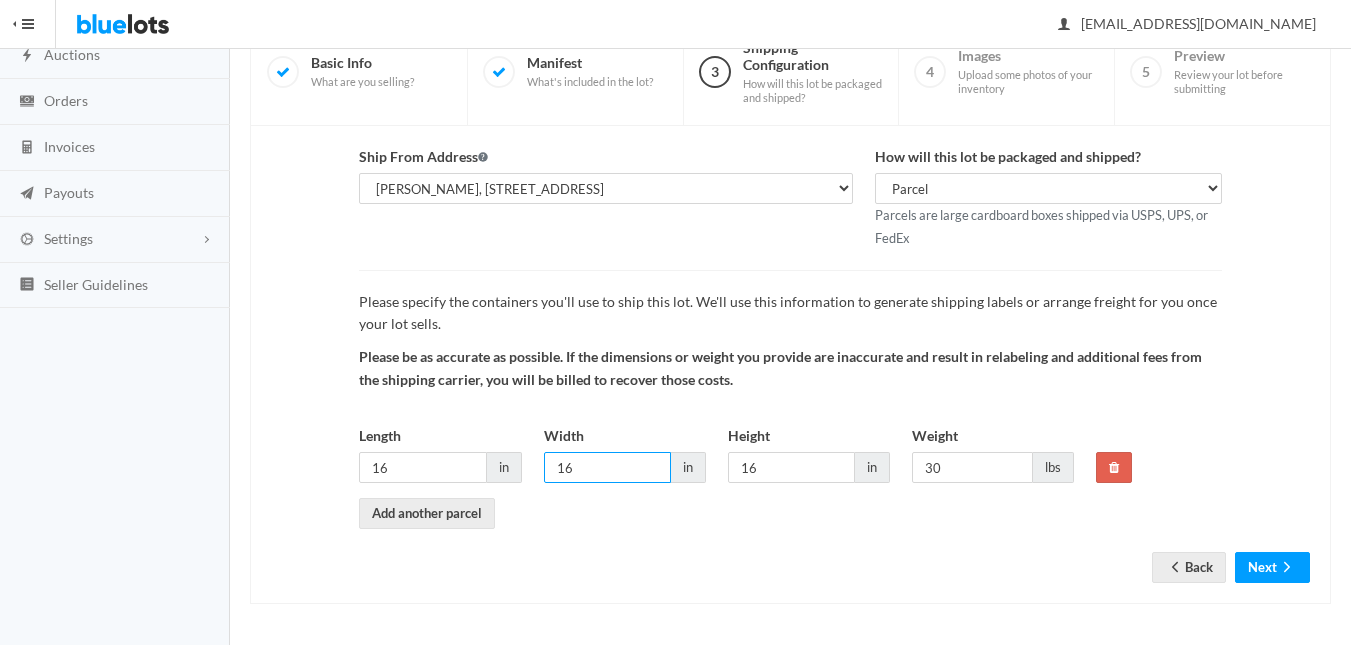 type on "16" 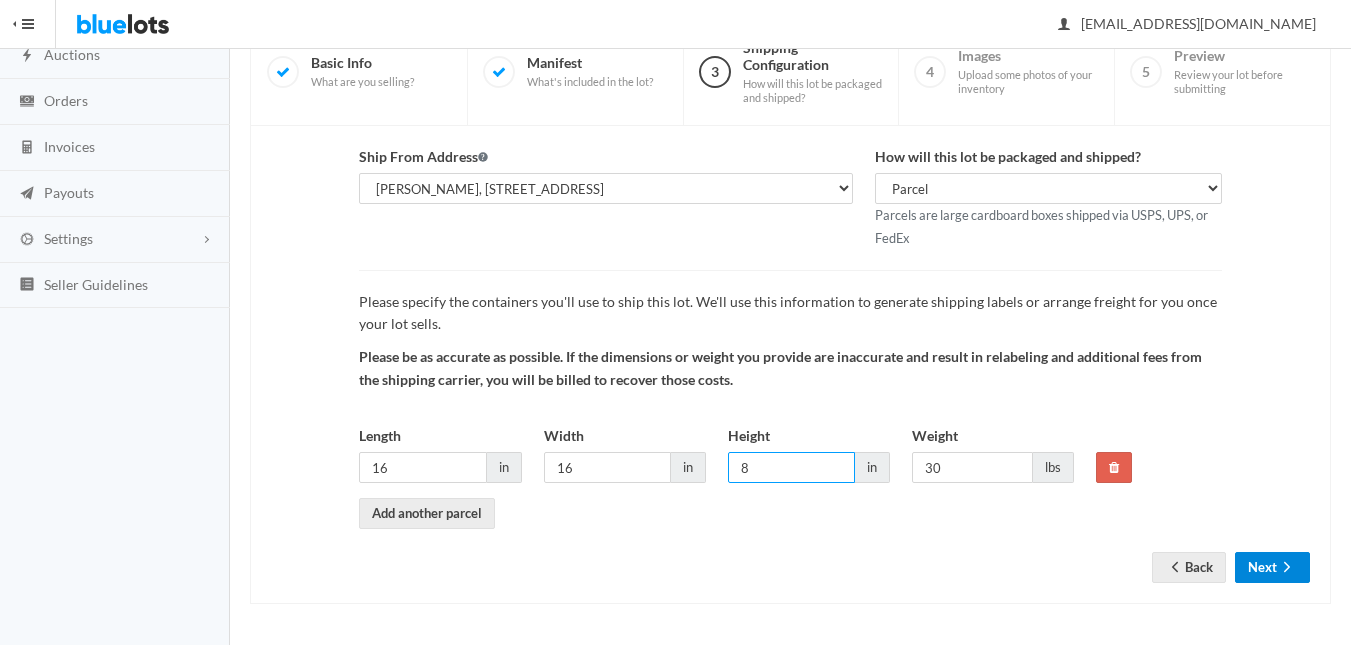 type on "8" 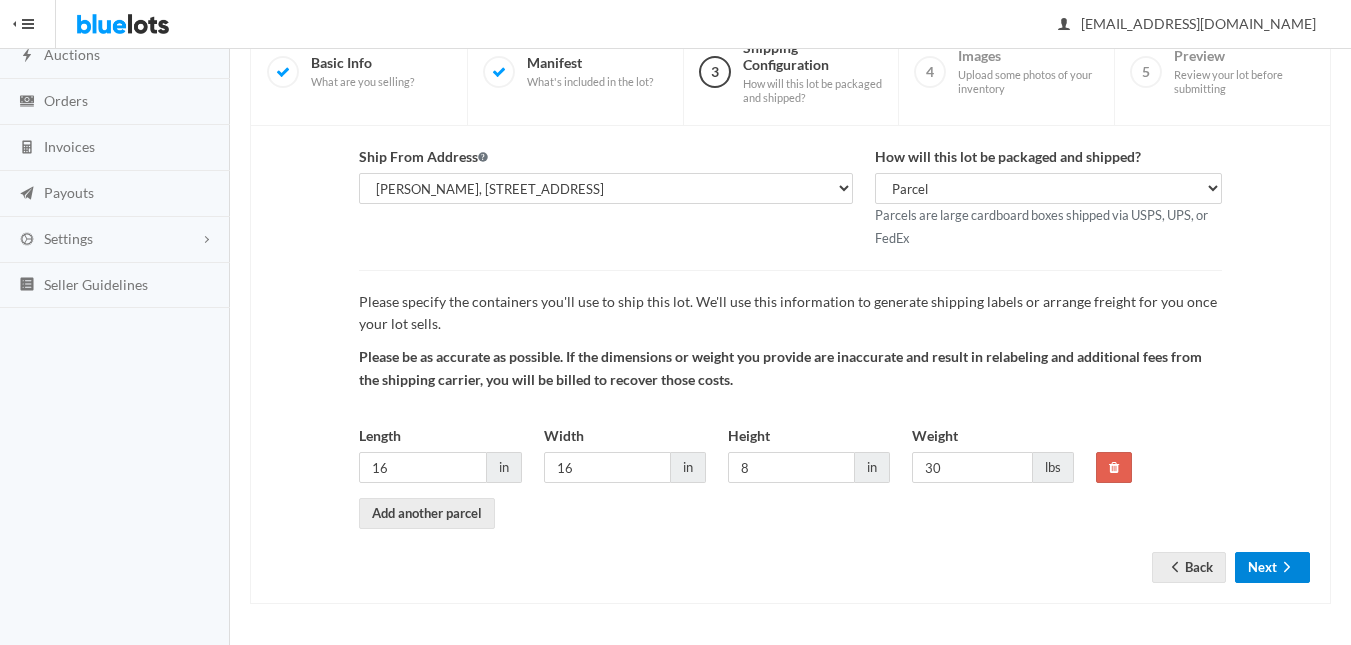 click on "Next" at bounding box center (1272, 567) 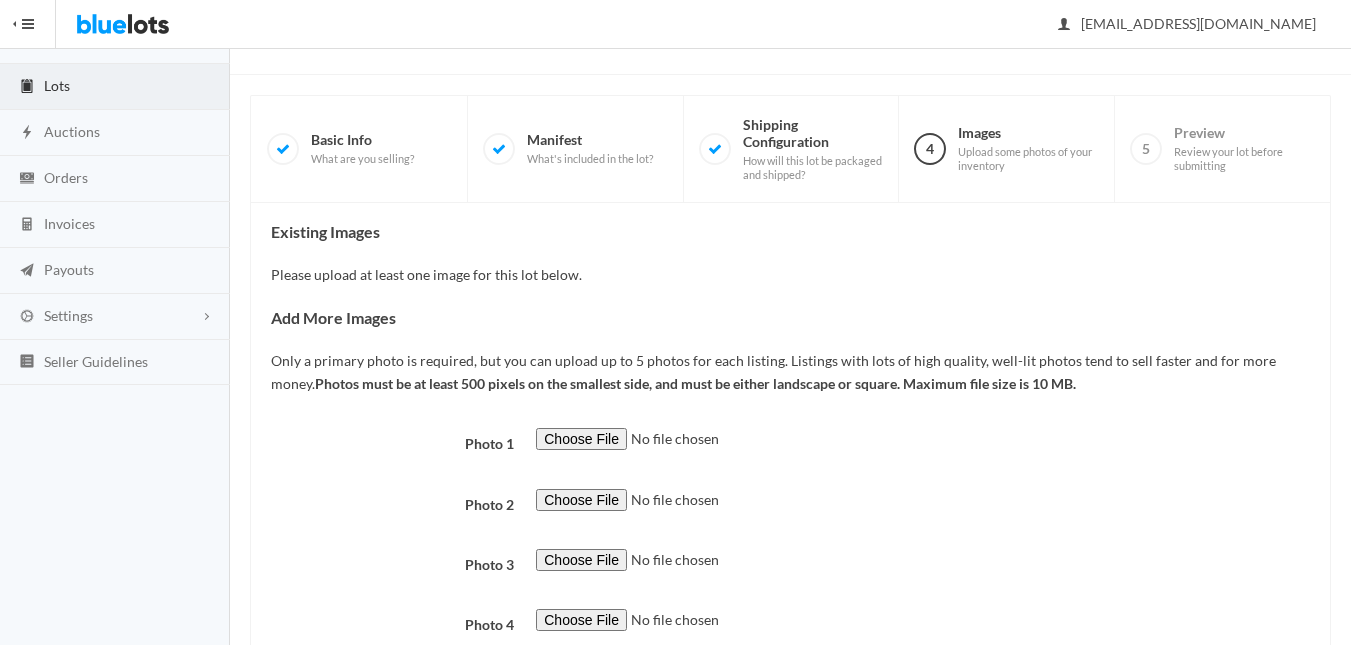 scroll, scrollTop: 100, scrollLeft: 0, axis: vertical 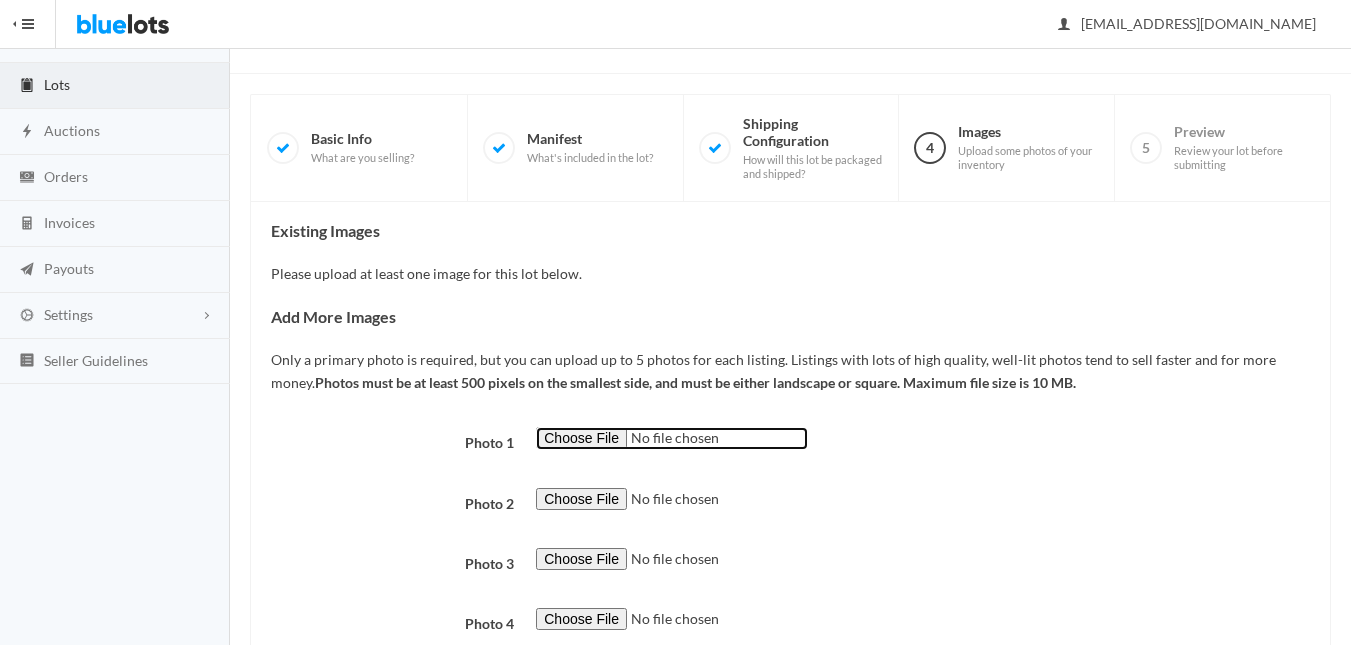 click at bounding box center [672, 438] 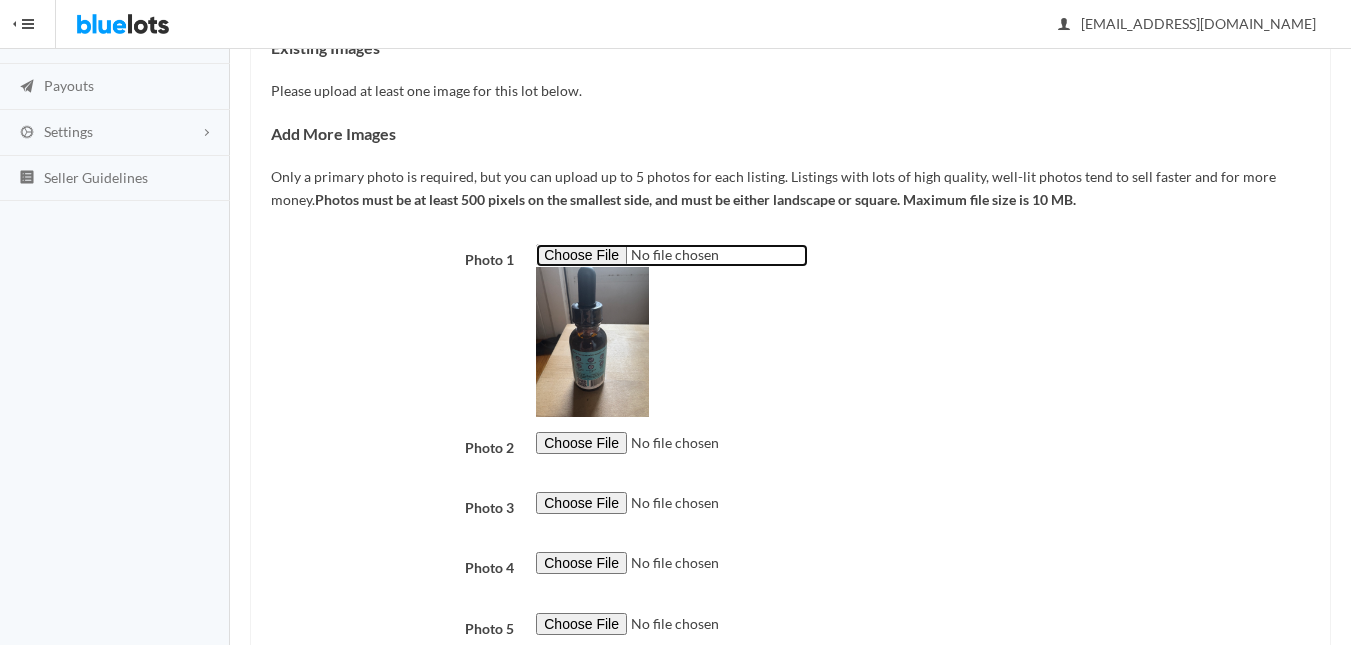 scroll, scrollTop: 300, scrollLeft: 0, axis: vertical 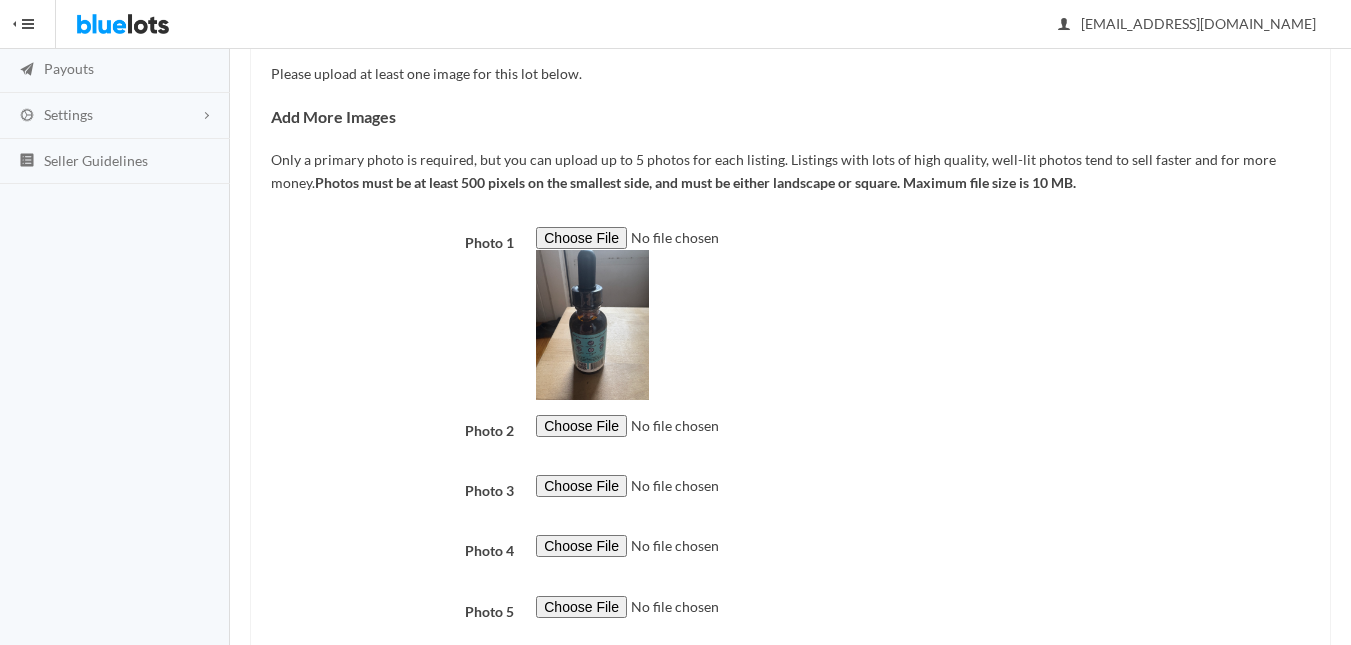 drag, startPoint x: 627, startPoint y: 301, endPoint x: 554, endPoint y: 328, distance: 77.83315 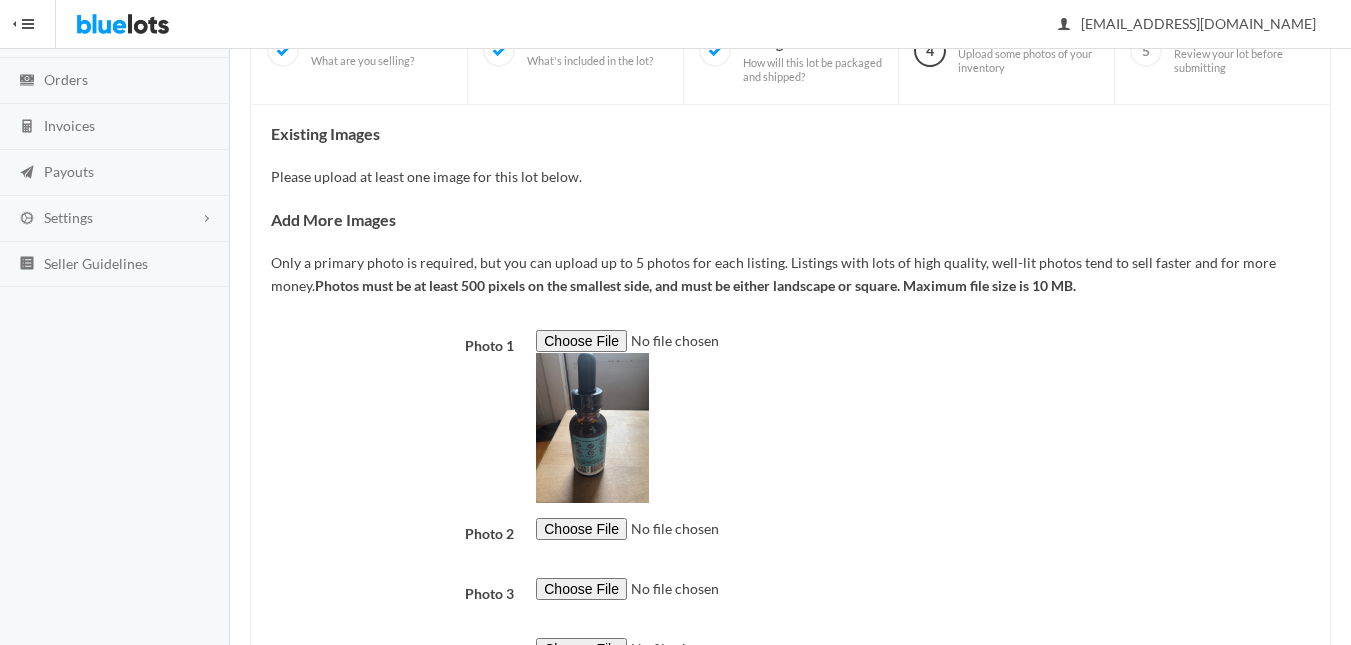 scroll, scrollTop: 0, scrollLeft: 0, axis: both 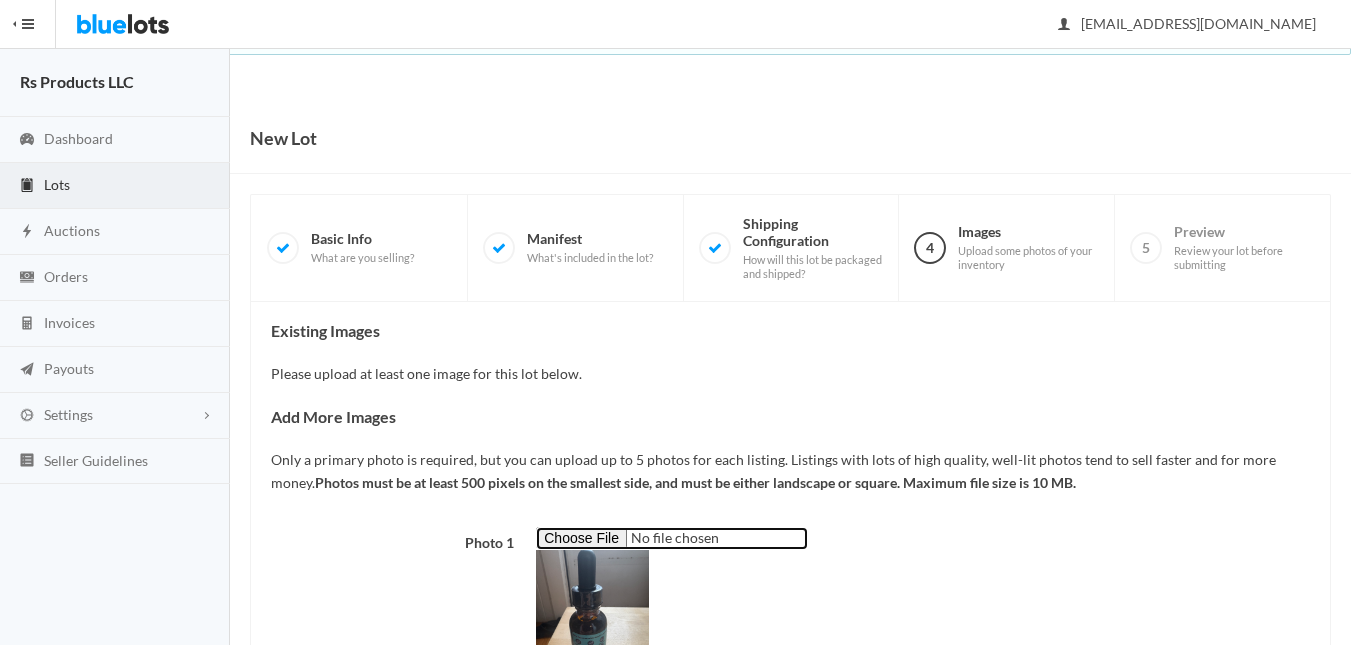click at bounding box center (672, 538) 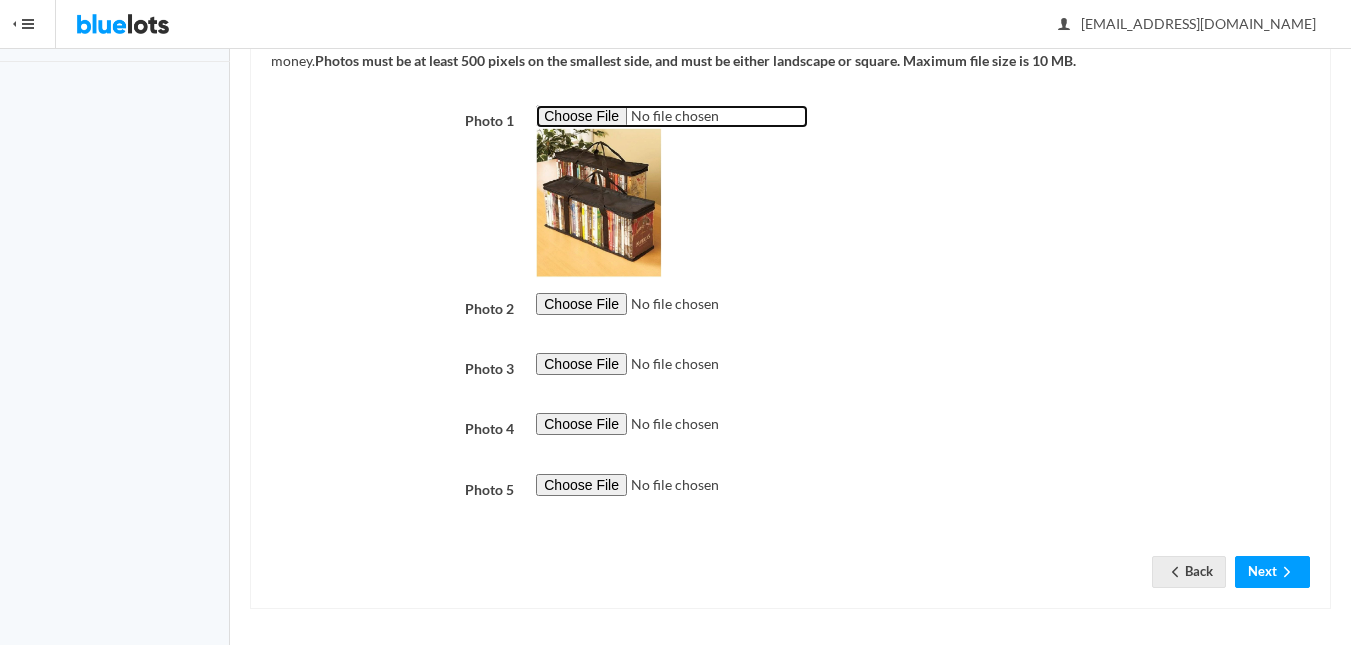 scroll, scrollTop: 427, scrollLeft: 0, axis: vertical 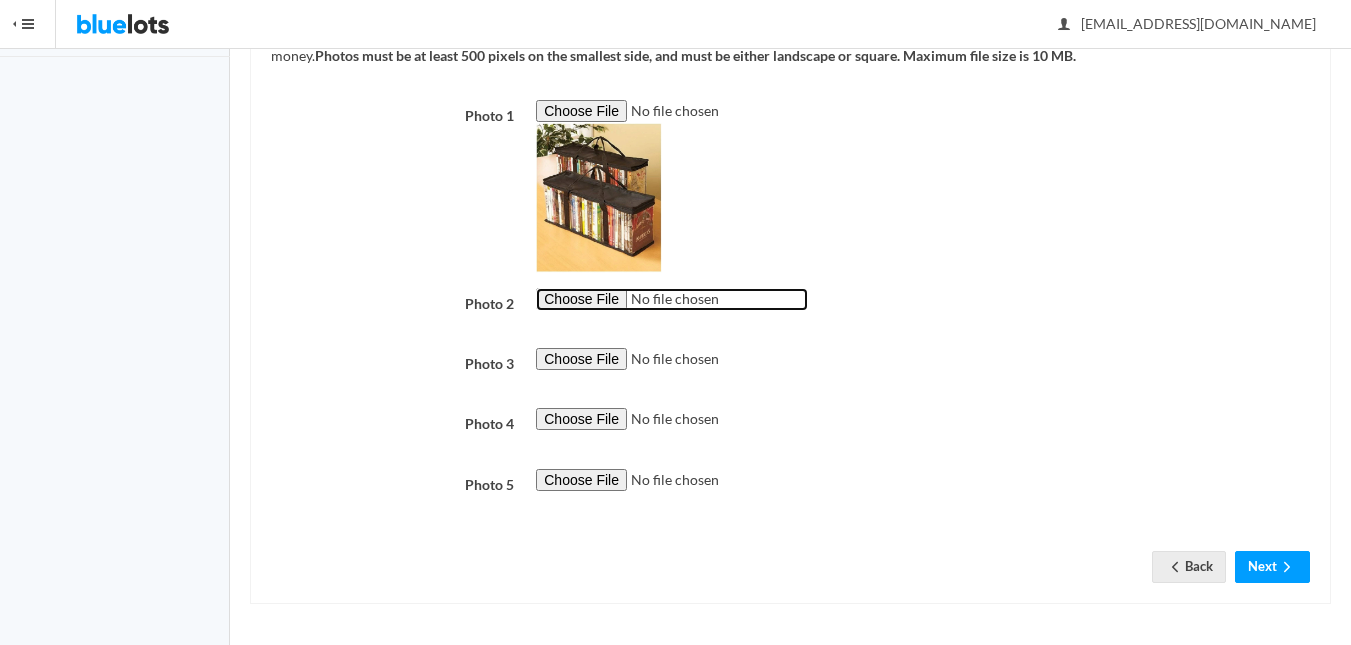 click at bounding box center (672, 299) 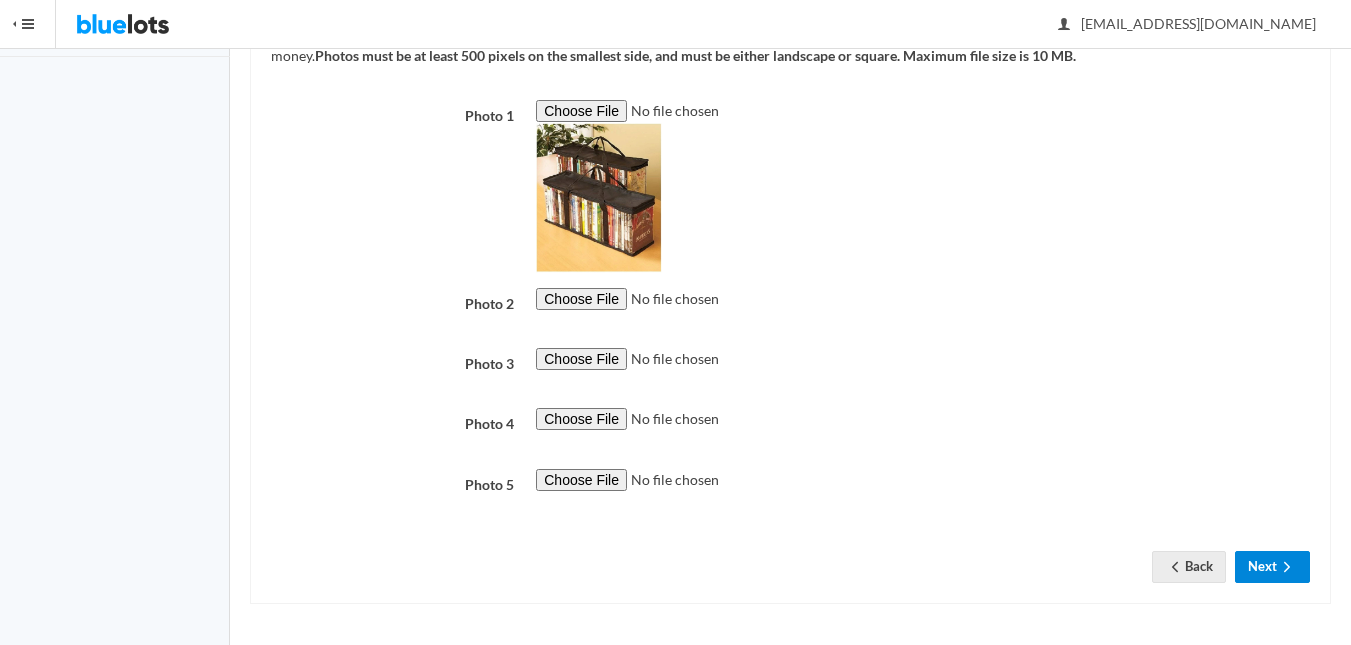 click 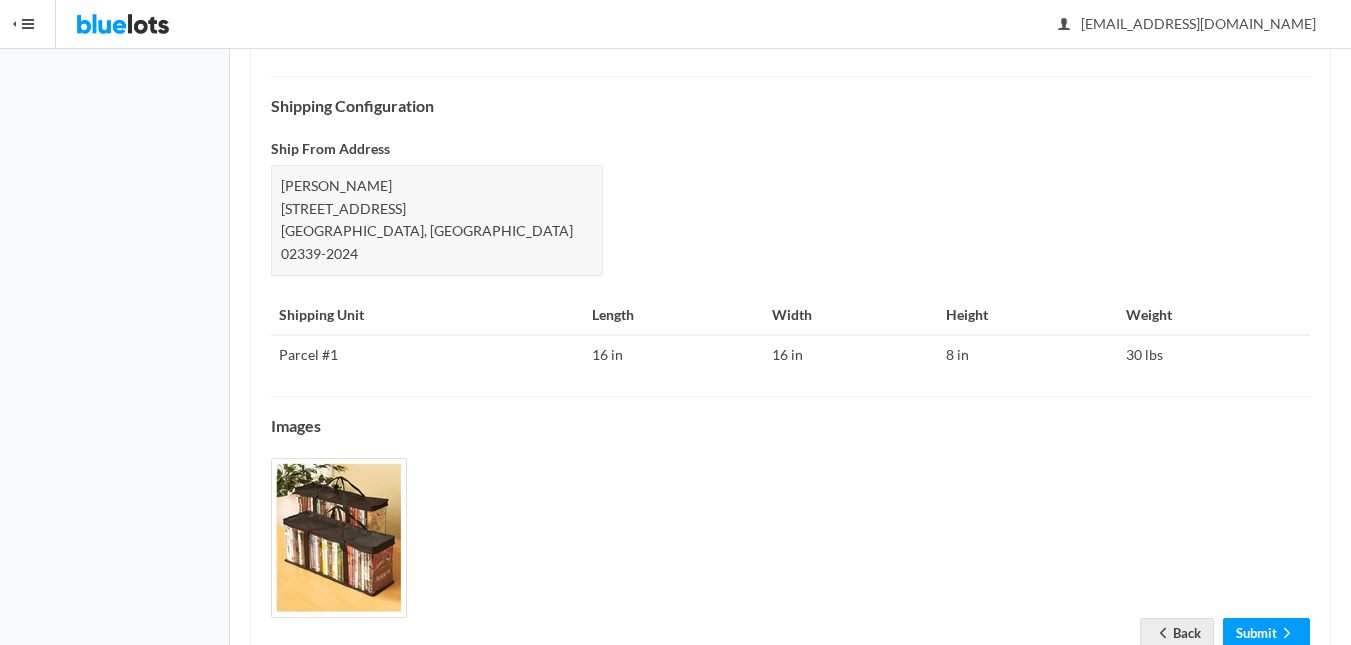 scroll, scrollTop: 894, scrollLeft: 0, axis: vertical 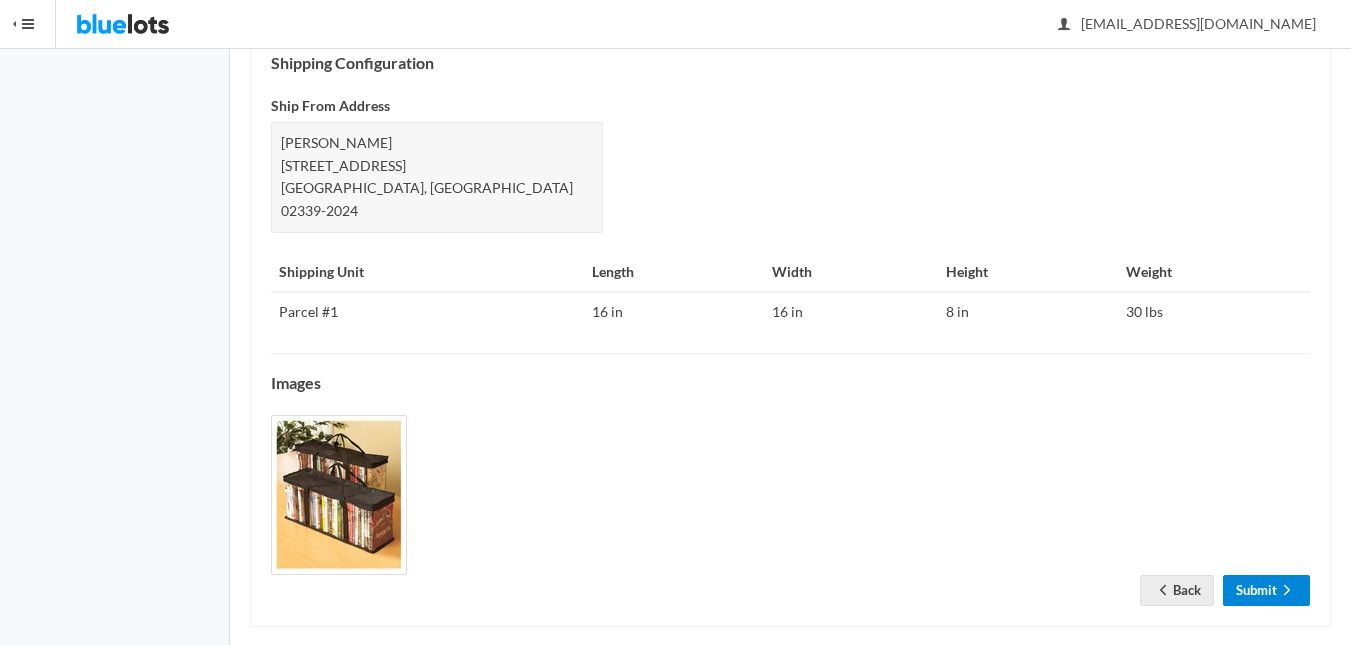 click 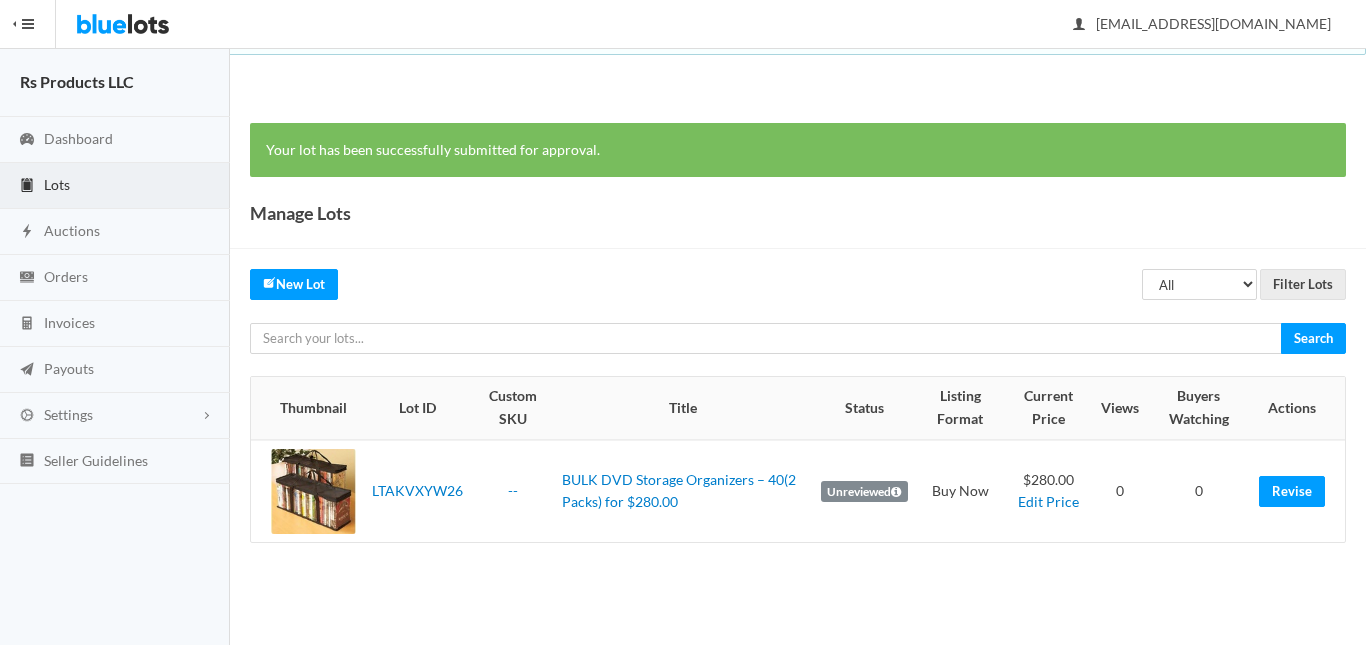 scroll, scrollTop: 0, scrollLeft: 0, axis: both 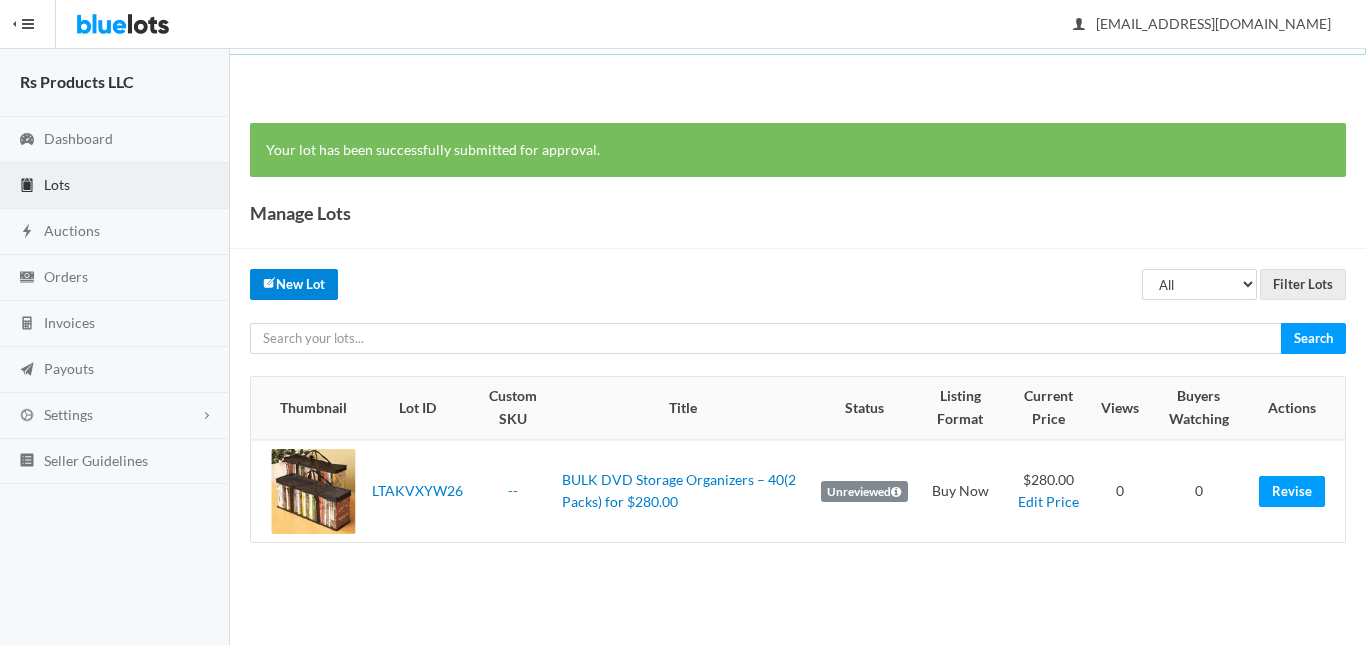 click on "New Lot" at bounding box center [294, 284] 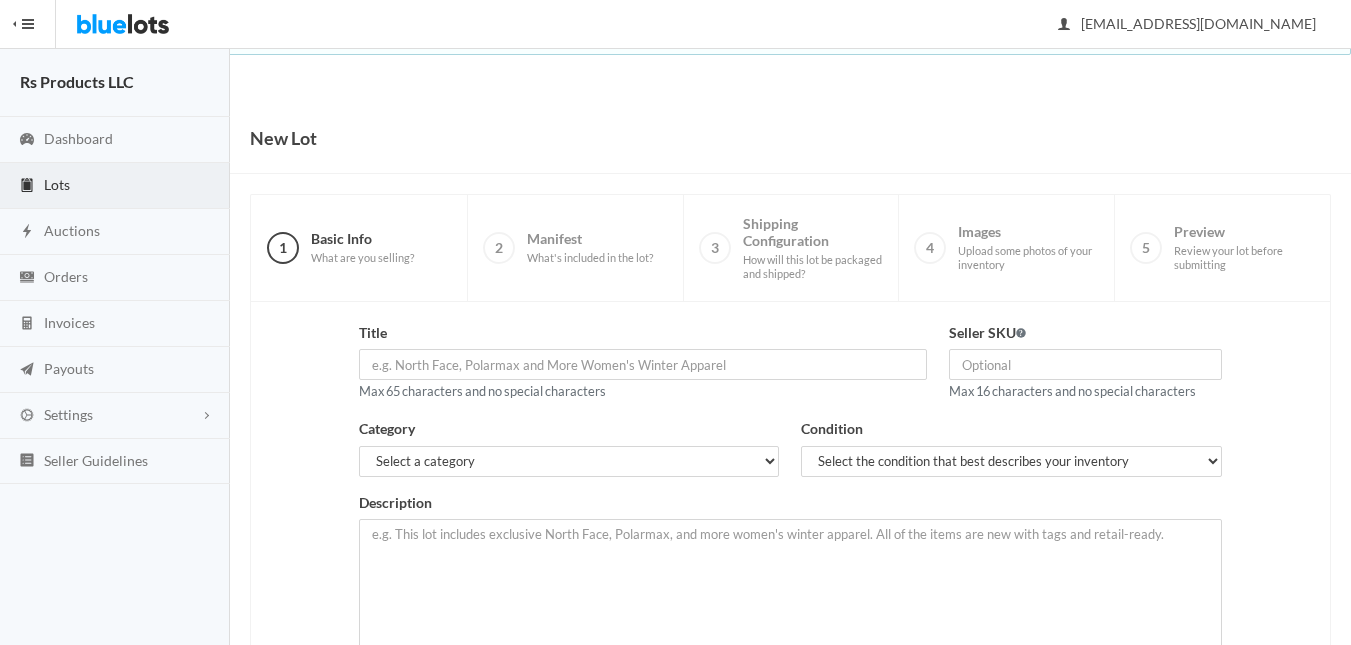 scroll, scrollTop: 0, scrollLeft: 0, axis: both 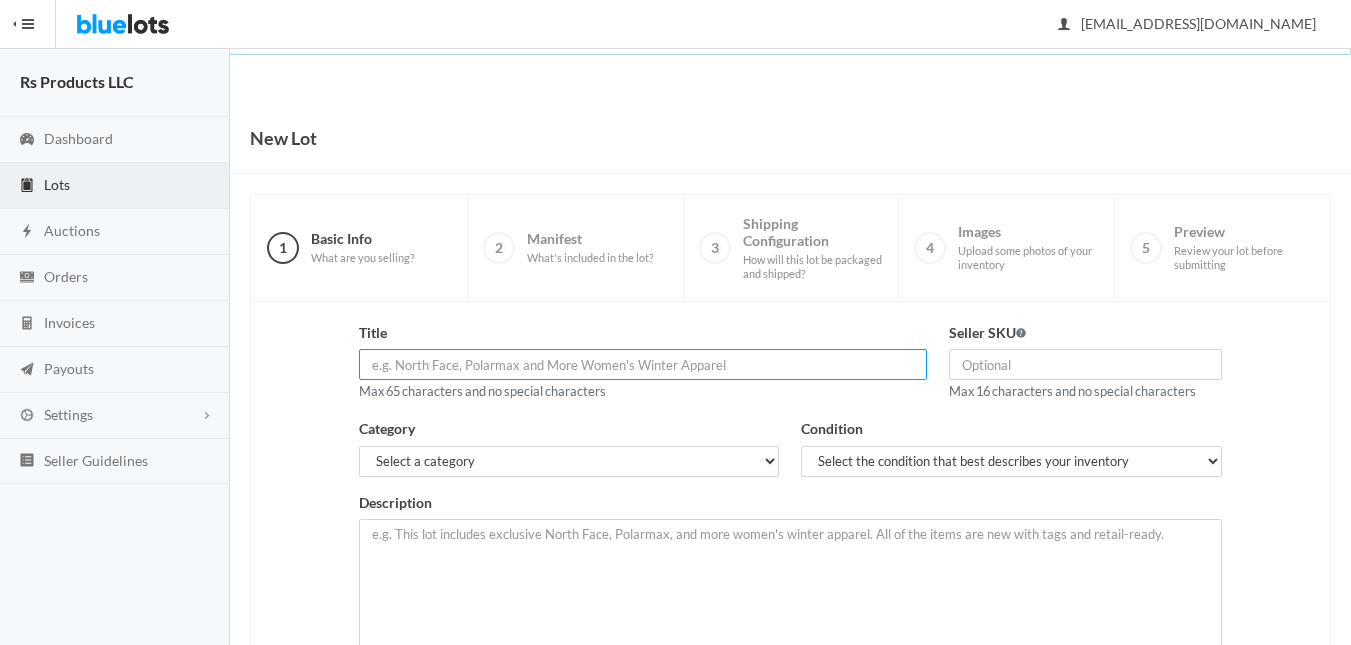 click at bounding box center (642, 364) 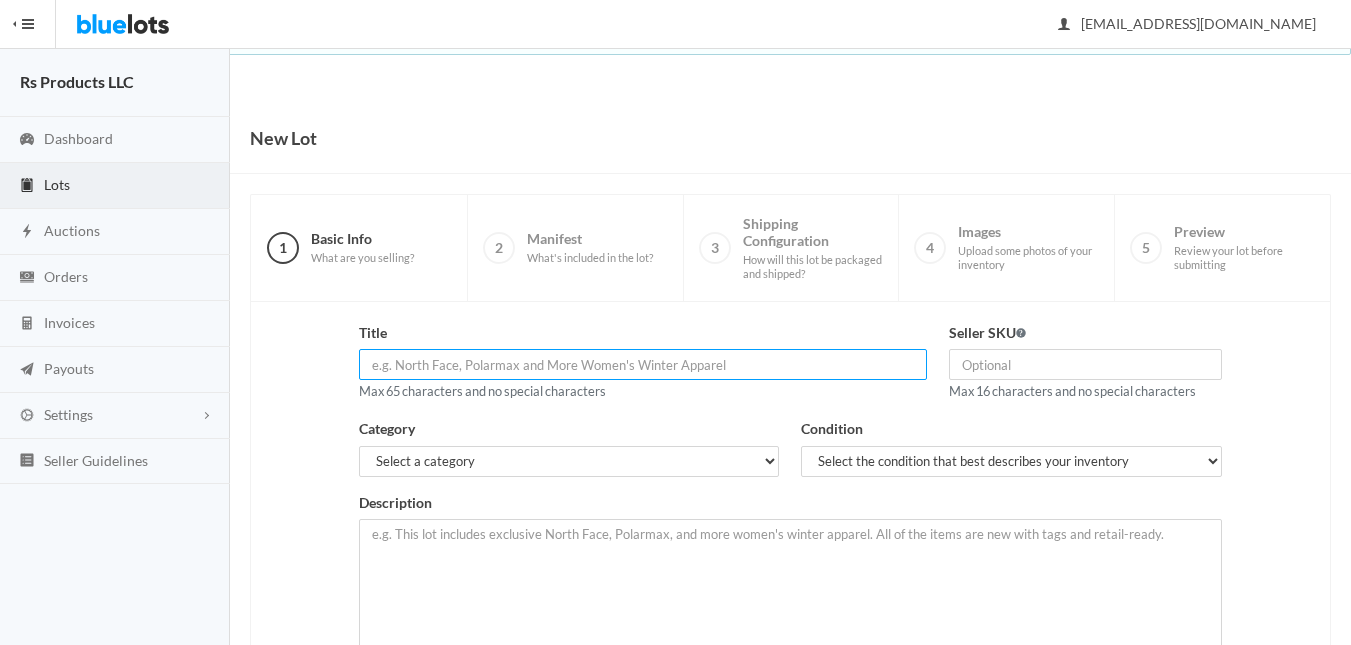 paste on "BULK Portable Ironing Mats – 50 Units for $200" 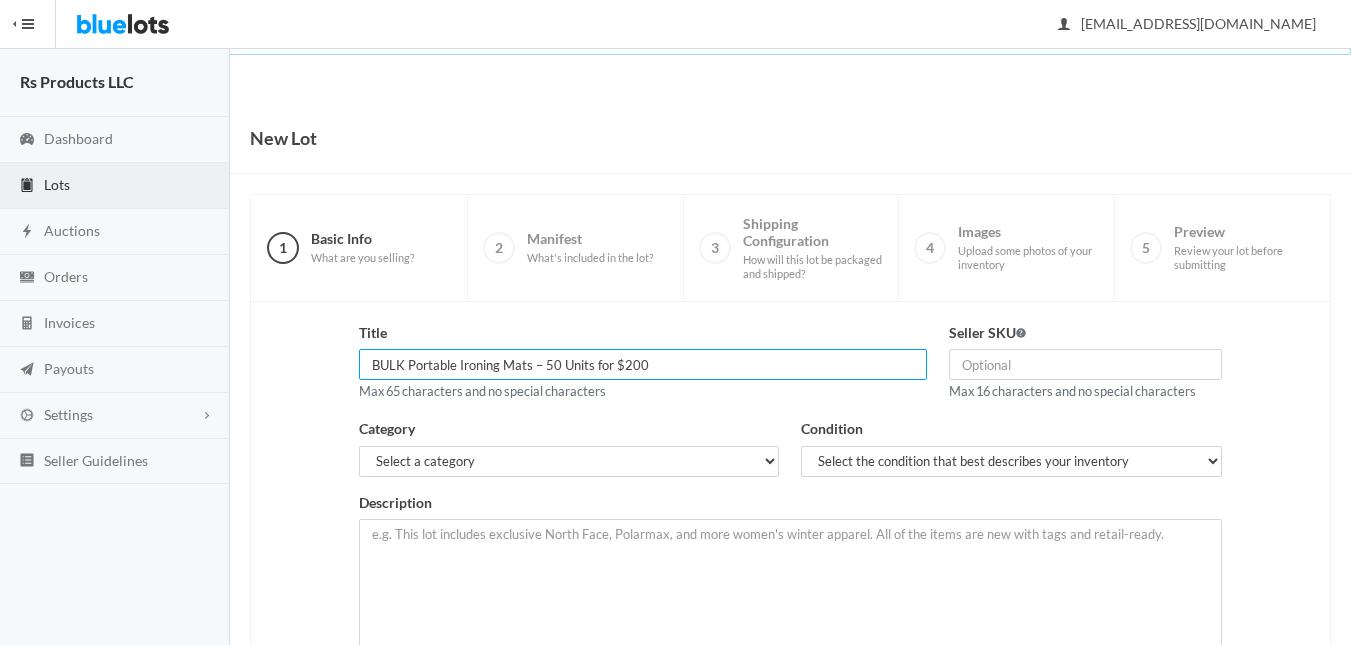 scroll, scrollTop: 100, scrollLeft: 0, axis: vertical 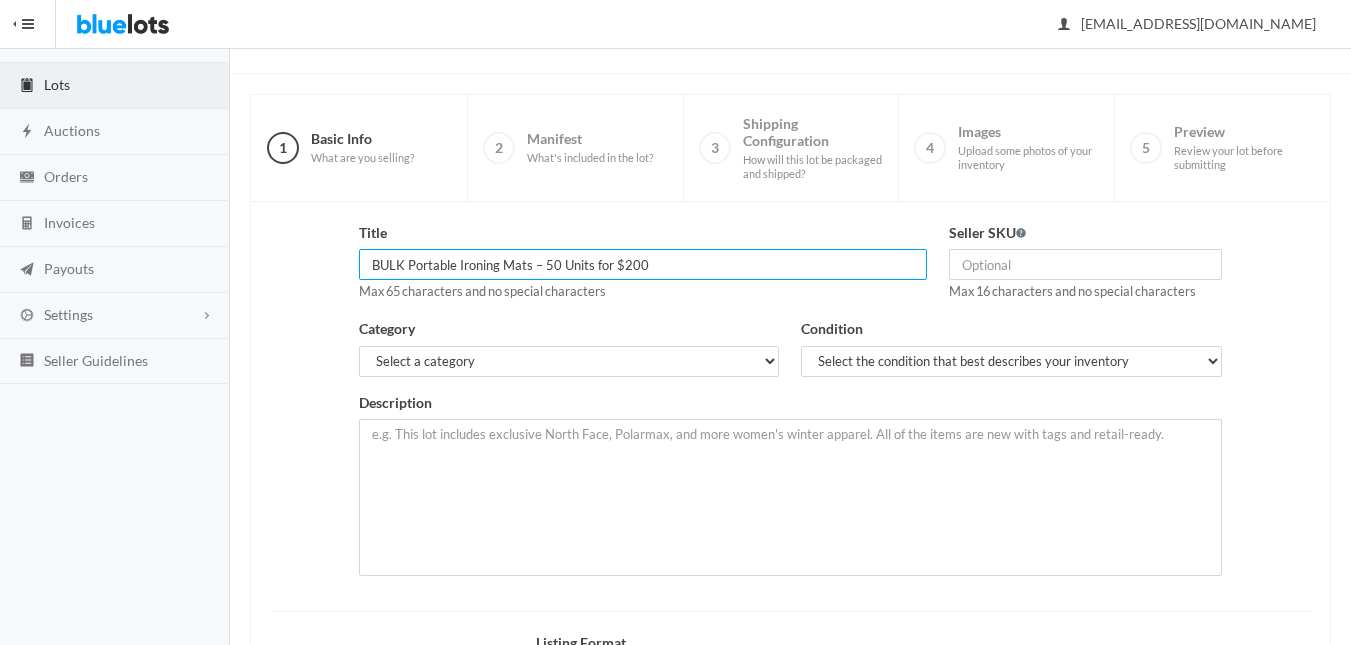 type on "BULK Portable Ironing Mats – 50 Units for $200" 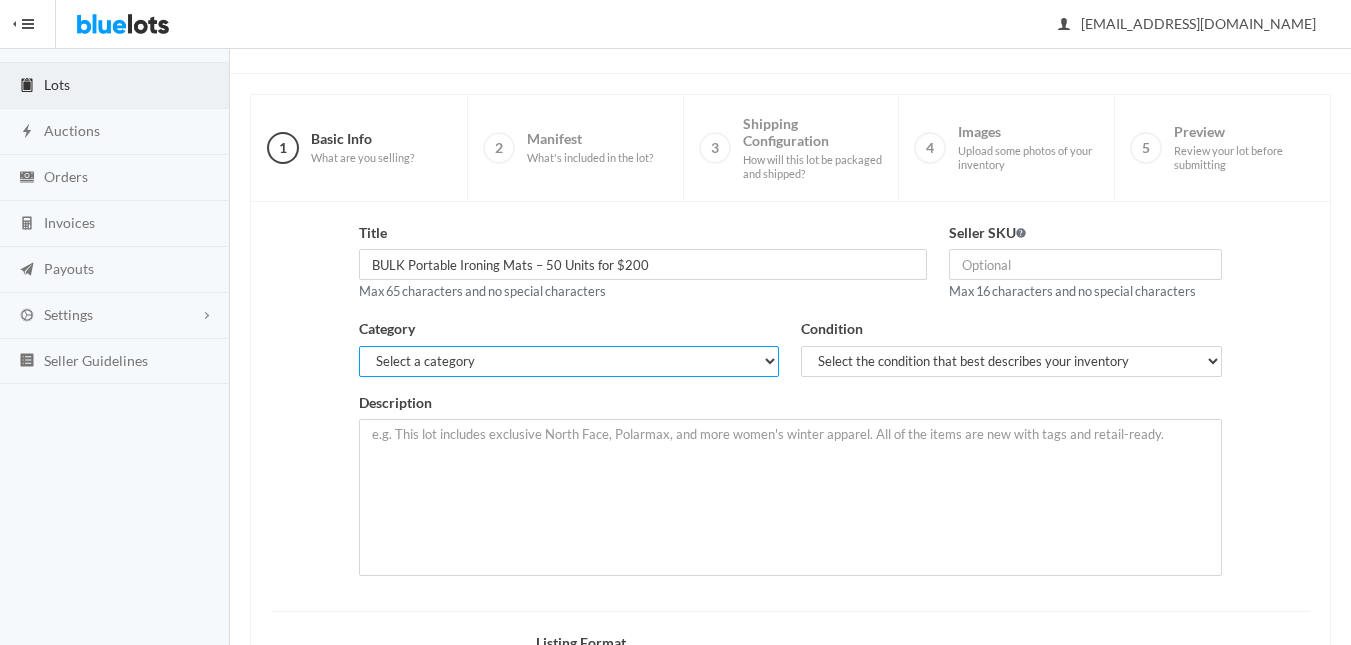 click on "Select a category
Electronics
Clothing, Shoes & Accessories
Appliances
Home & Garden
Sporting Goods
Toys & Baby
Health & Beauty
Business & Industrial
General Merchandise" at bounding box center (569, 361) 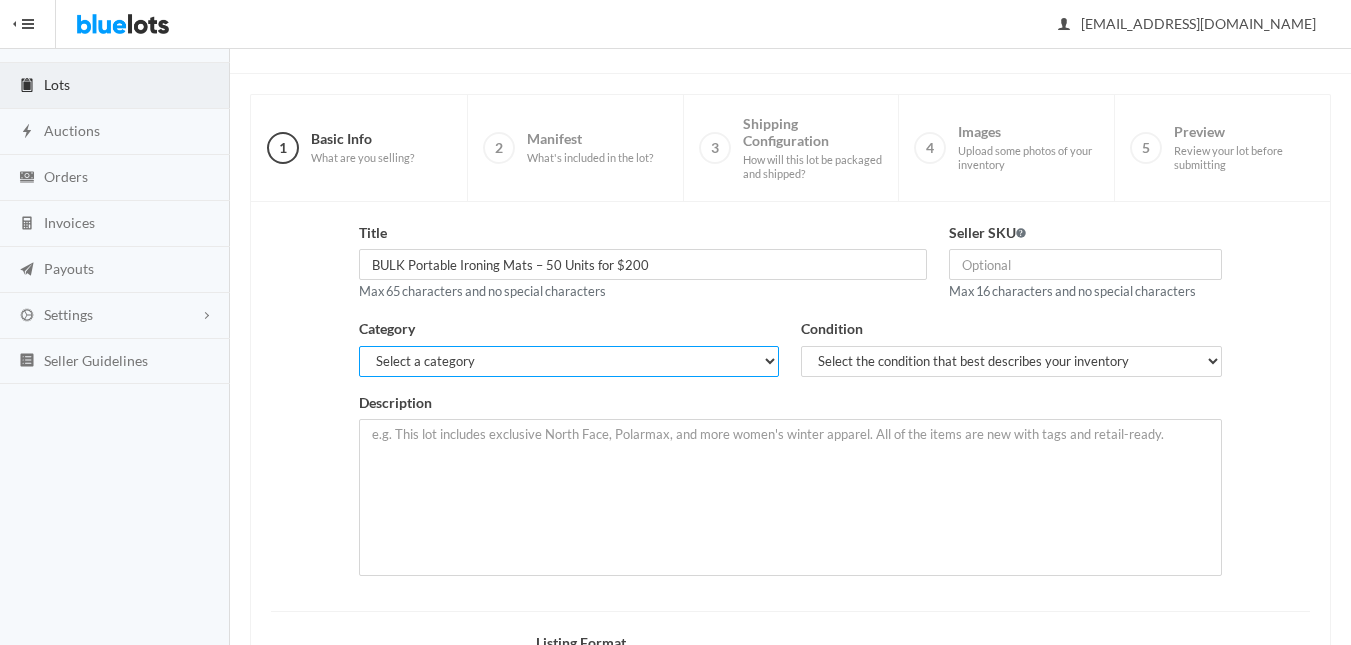 select on "9" 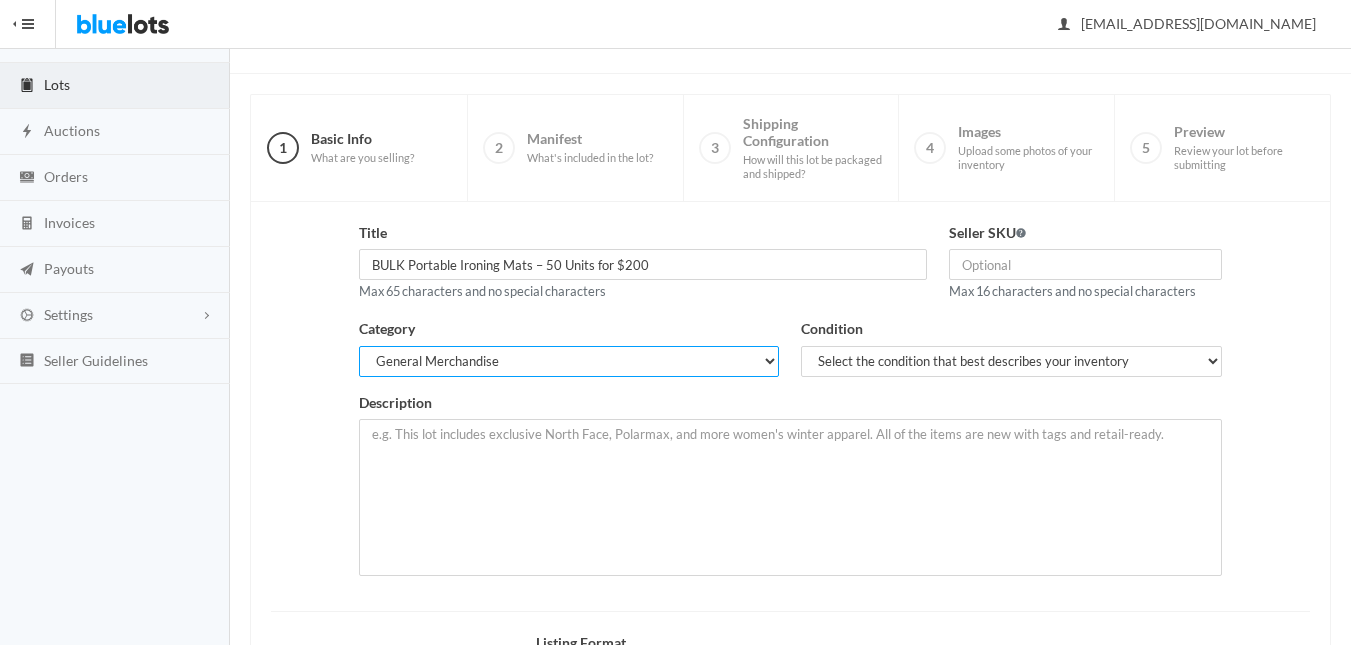 click on "Select a category
Electronics
Clothing, Shoes & Accessories
Appliances
Home & Garden
Sporting Goods
Toys & Baby
Health & Beauty
Business & Industrial
General Merchandise" at bounding box center [569, 361] 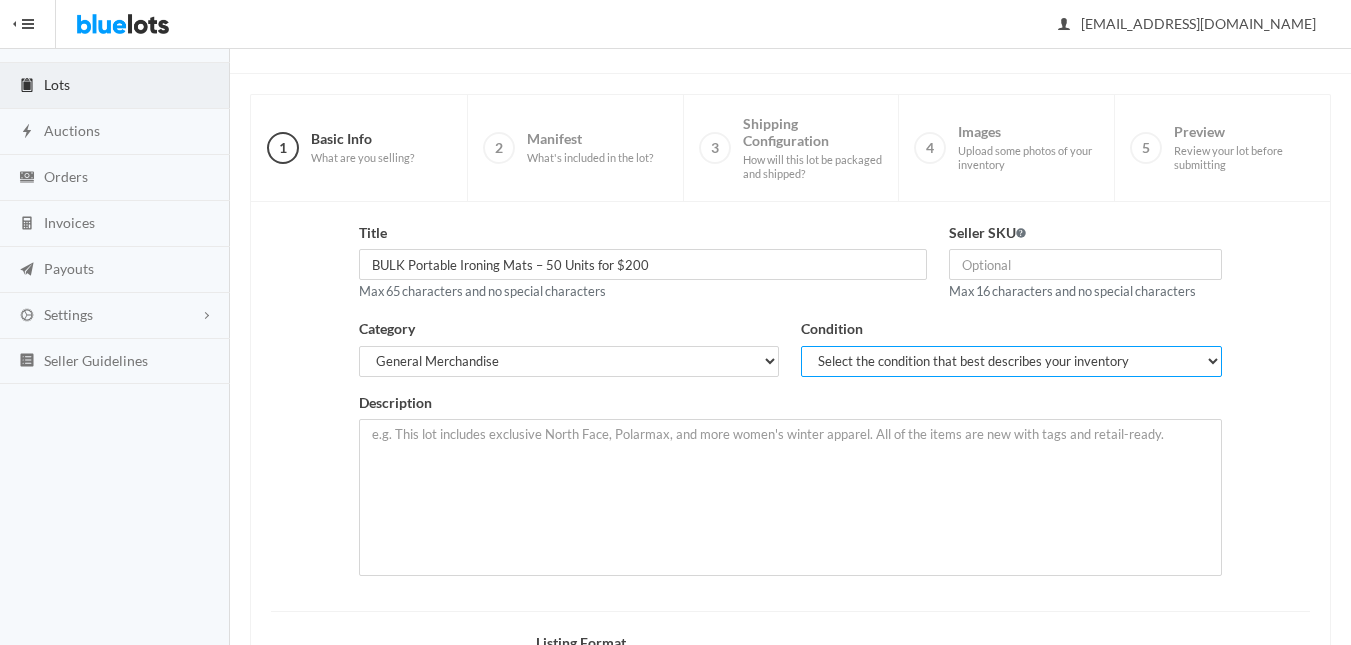 click on "Select the condition that best describes your inventory
Brand New
Shelf Pulls
Customer Returns
Used
Mixed" at bounding box center (1011, 361) 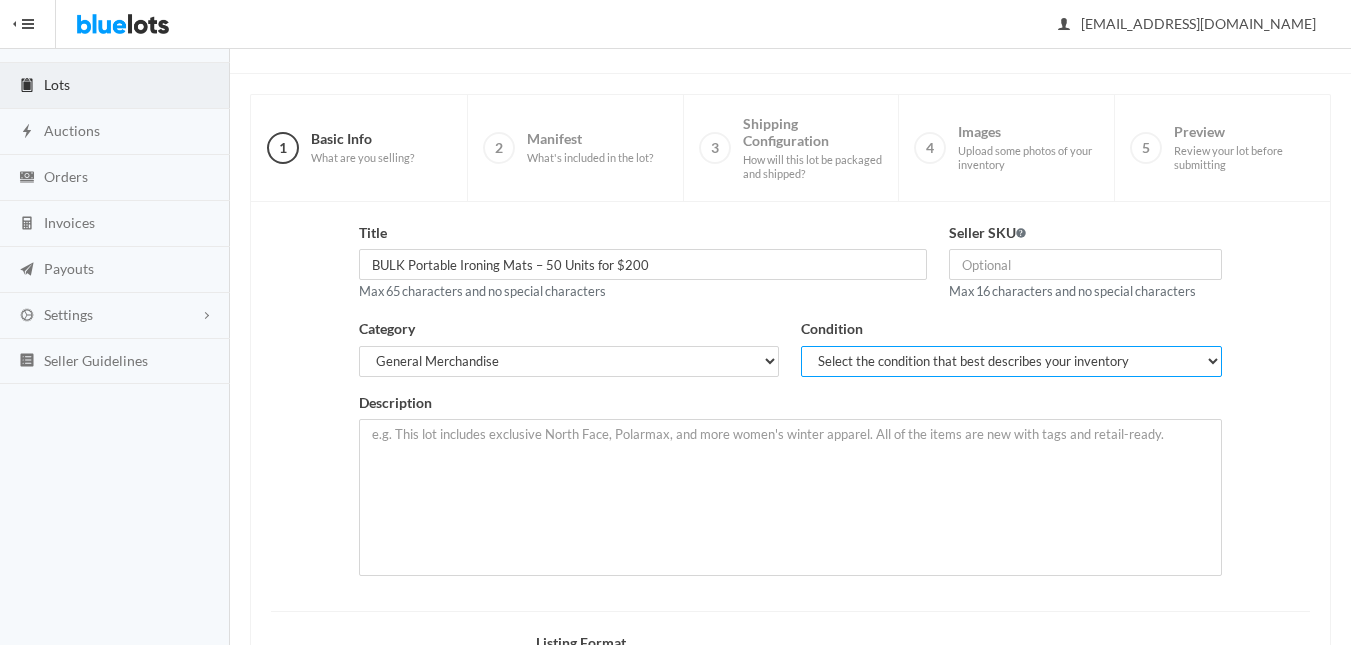 select on "1" 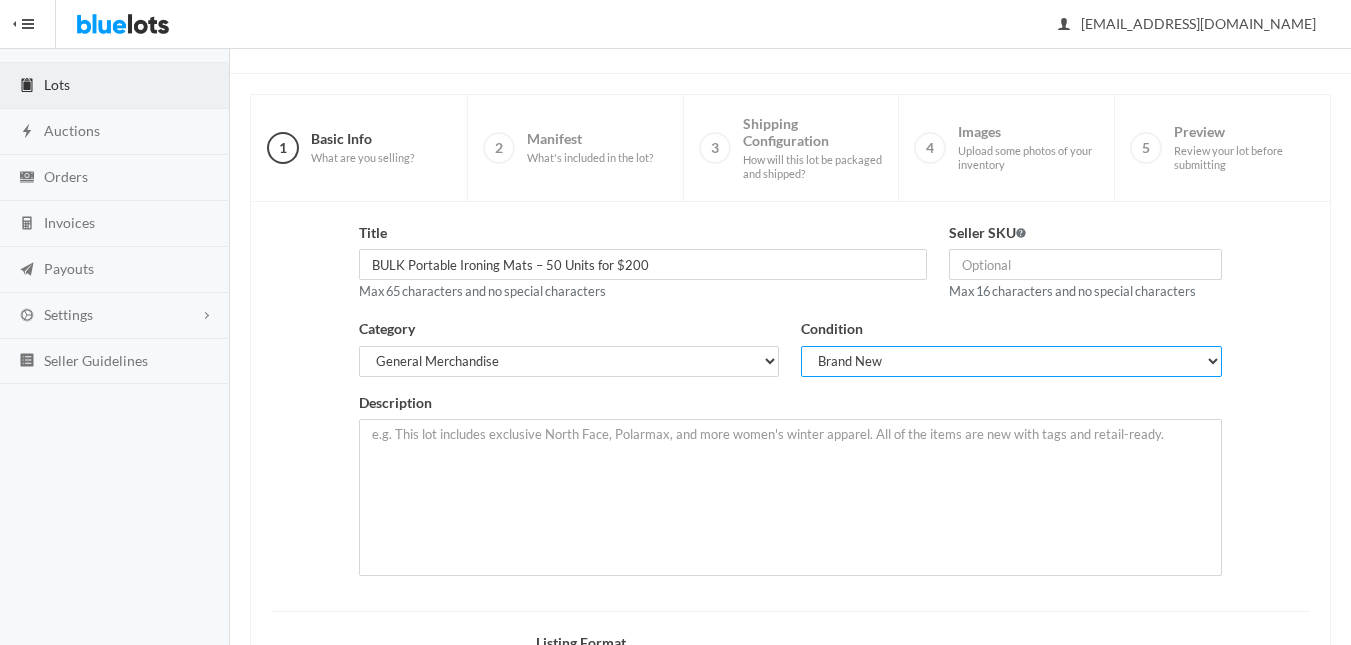click on "Select the condition that best describes your inventory
Brand New
Shelf Pulls
Customer Returns
Used
Mixed" at bounding box center [1011, 361] 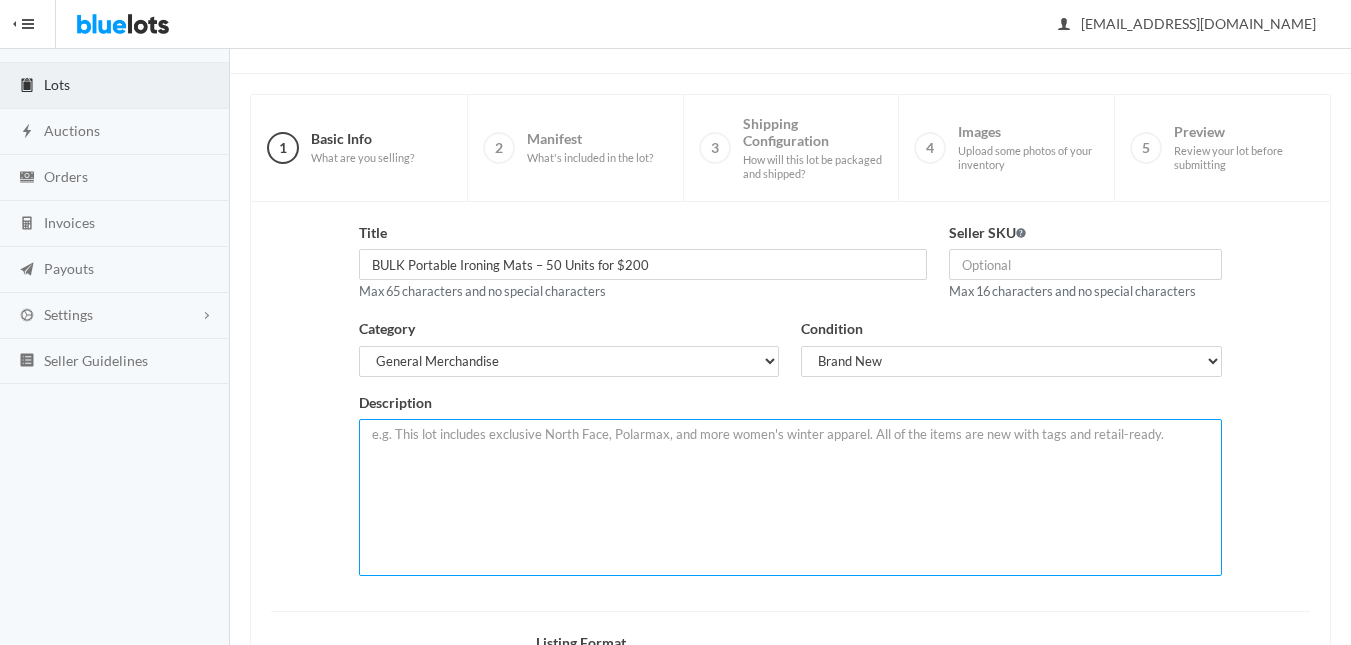 click at bounding box center [790, 497] 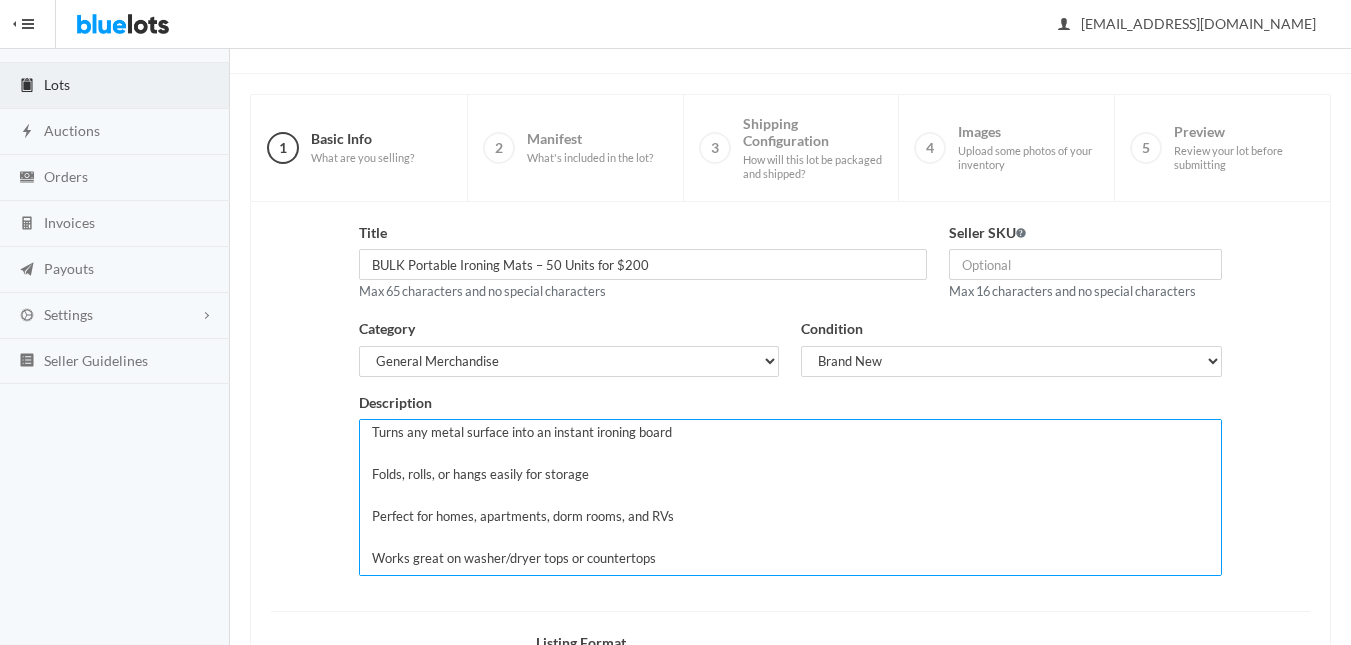 scroll, scrollTop: 0, scrollLeft: 0, axis: both 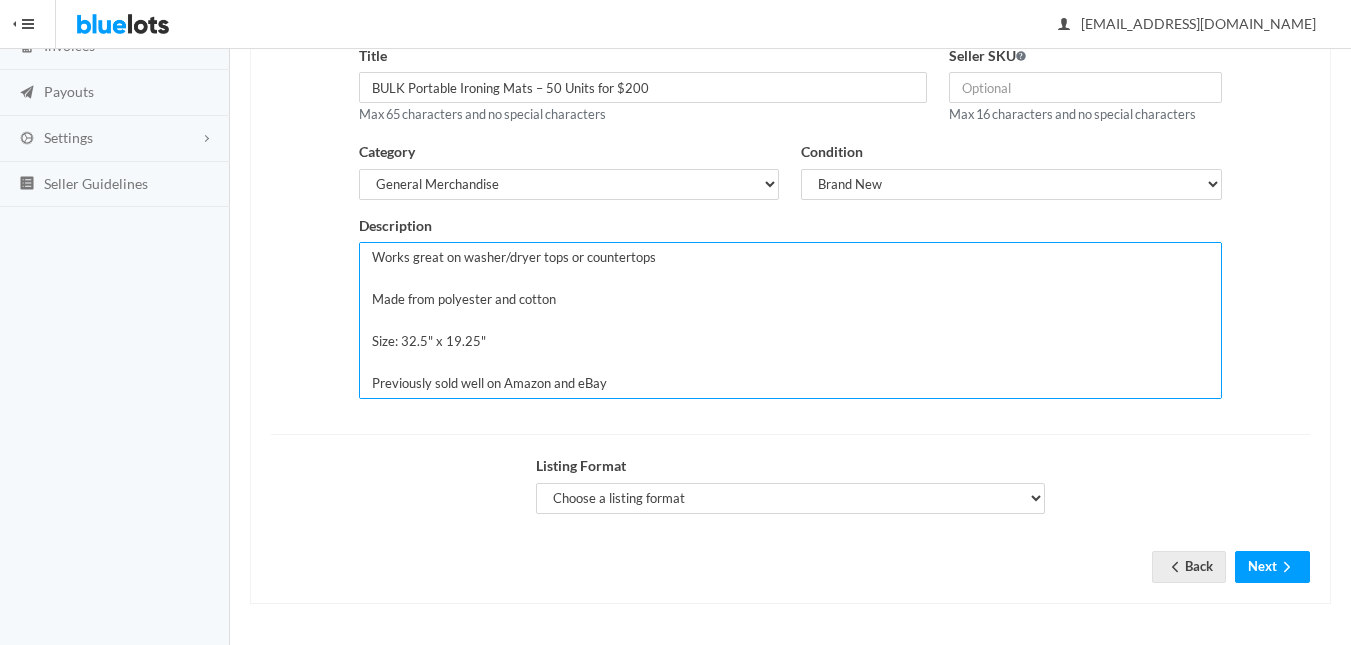 type on "✅ Product Highlights:
Turns any metal surface into an instant ironing board
Folds, rolls, or hangs easily for storage
Perfect for homes, apartments, dorm rooms, and RVs
Works great on washer/dryer tops or countertops
Made from polyester and cotton
Size: 32.5" x 19.25"
Previously sold well on Amazon and eBay" 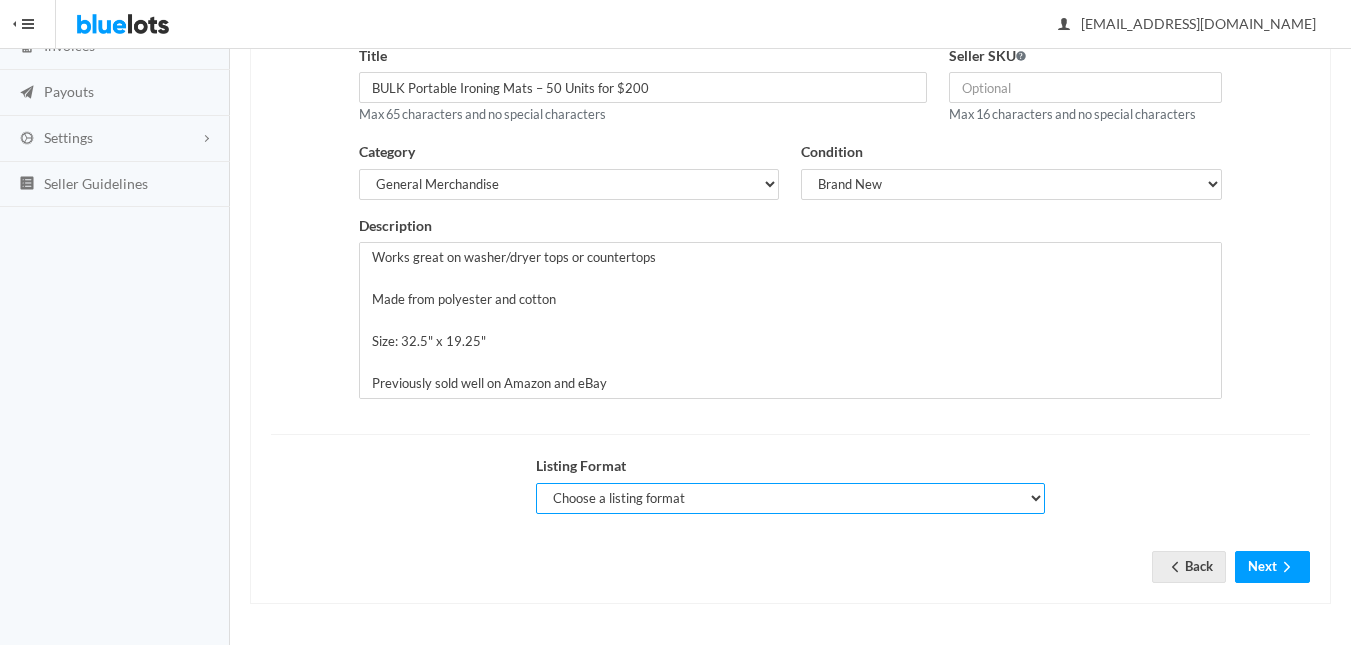 click on "Choose a listing format
Auction
Buy Now" at bounding box center (790, 498) 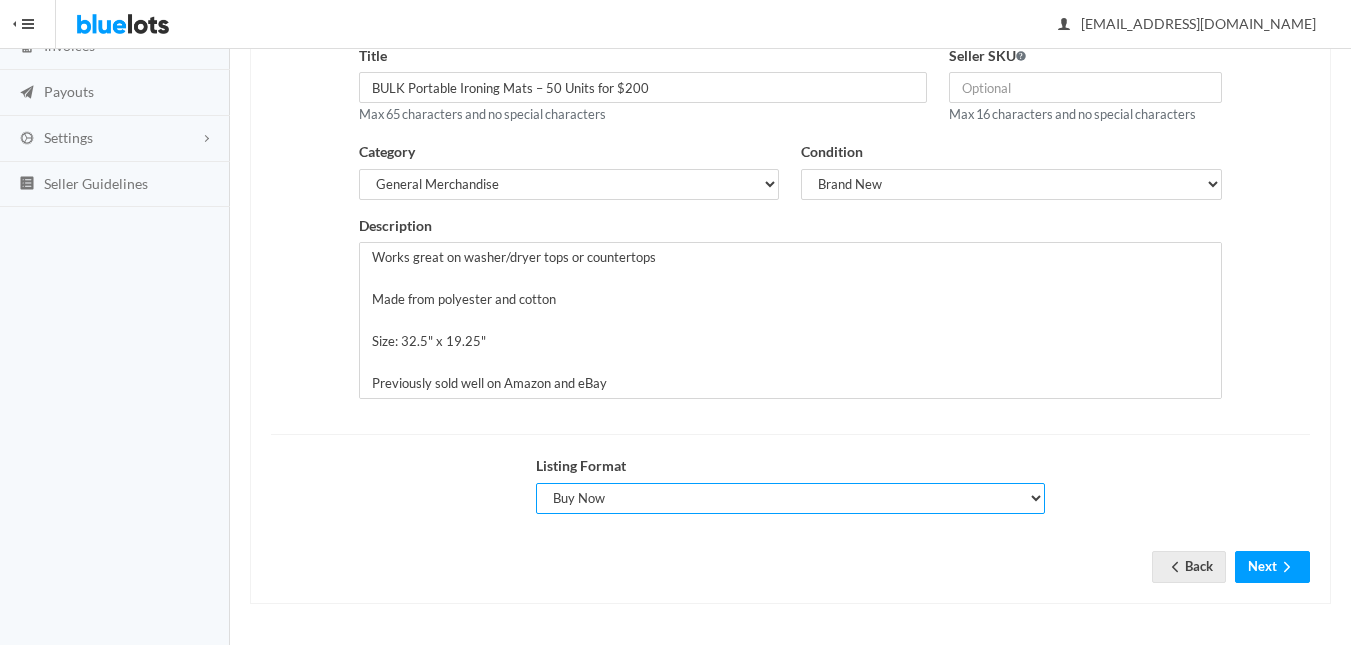 click on "Choose a listing format
Auction
Buy Now" at bounding box center (790, 498) 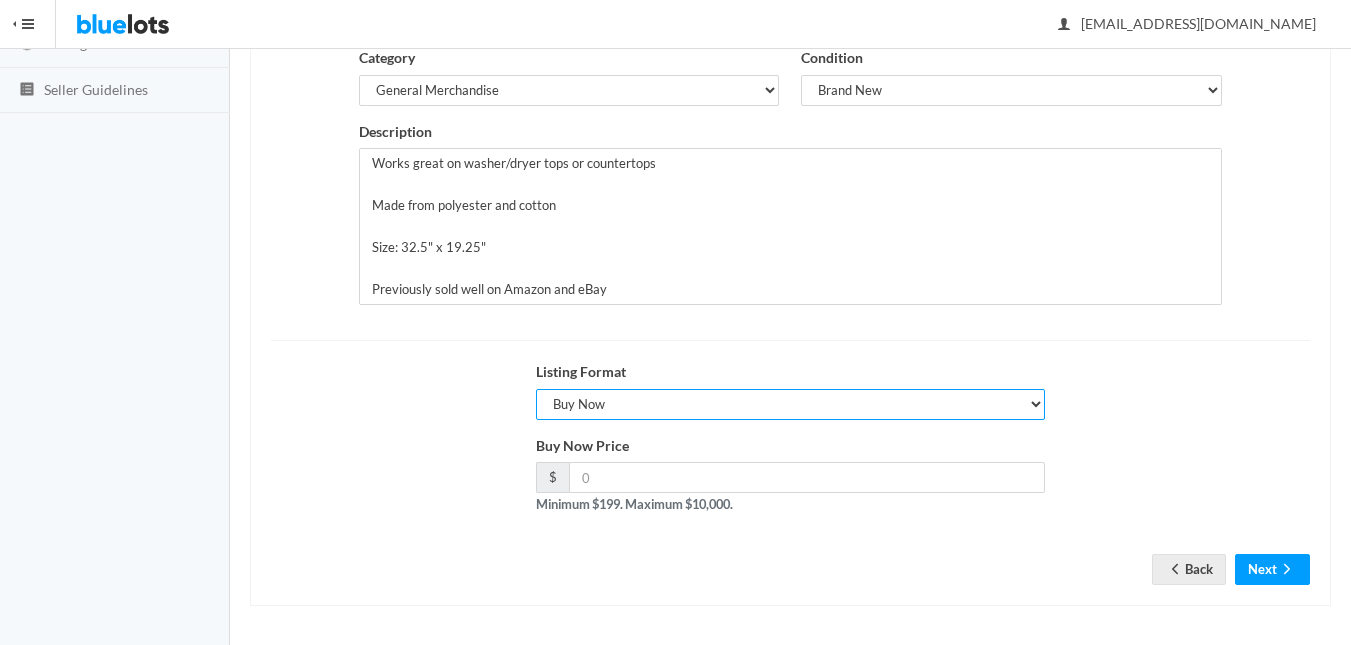 scroll, scrollTop: 373, scrollLeft: 0, axis: vertical 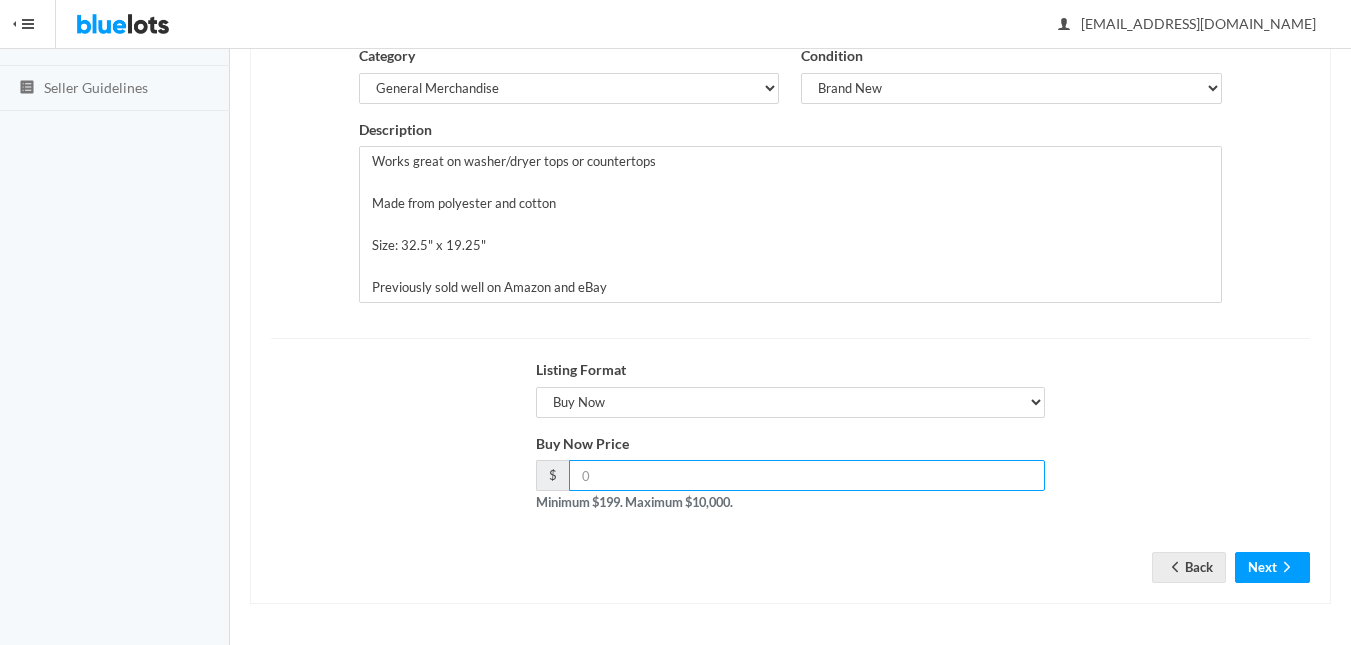 click at bounding box center [807, 475] 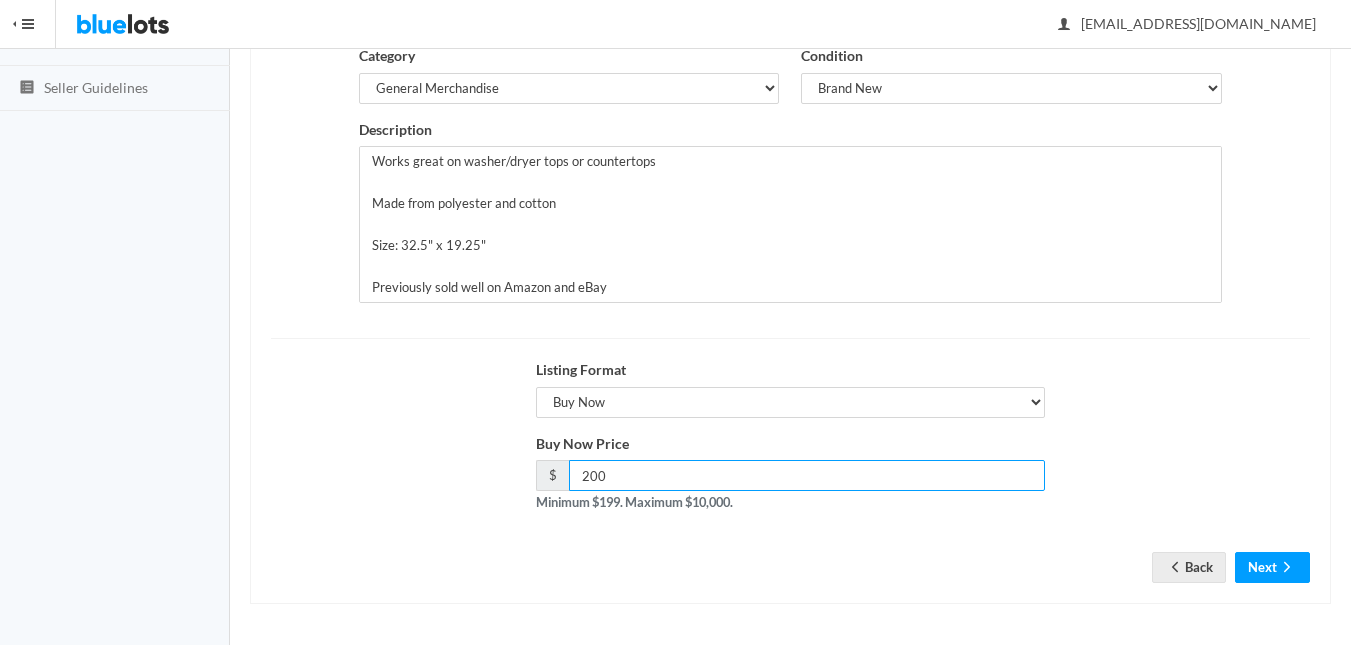 type on "200" 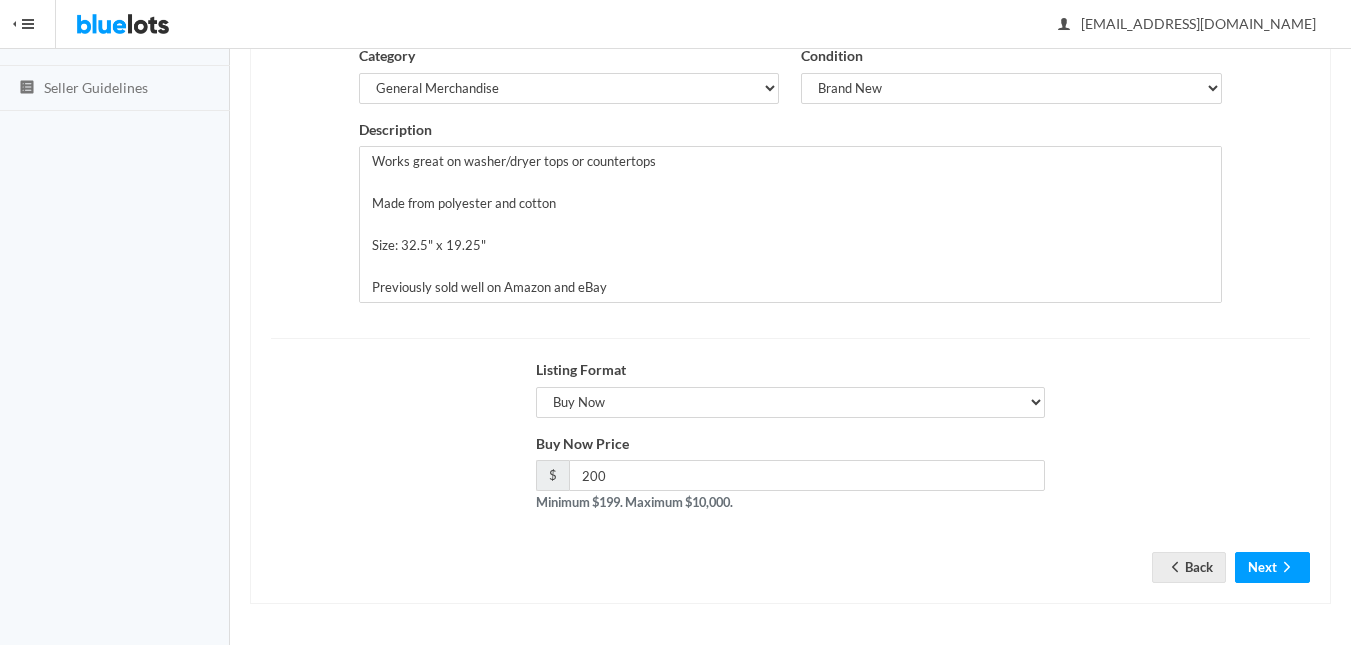 click on "Buy Now Price
$
200
Minimum $199. Maximum $10,000." at bounding box center [790, 481] 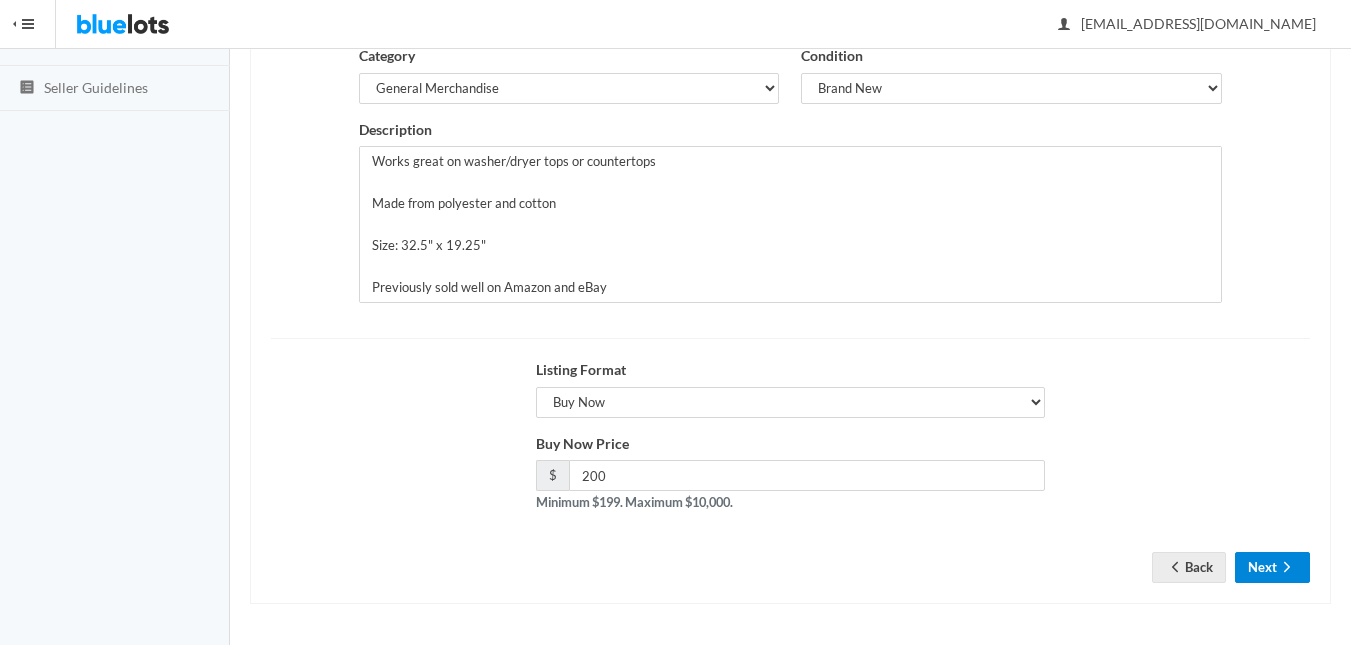 click on "Next" at bounding box center (1272, 567) 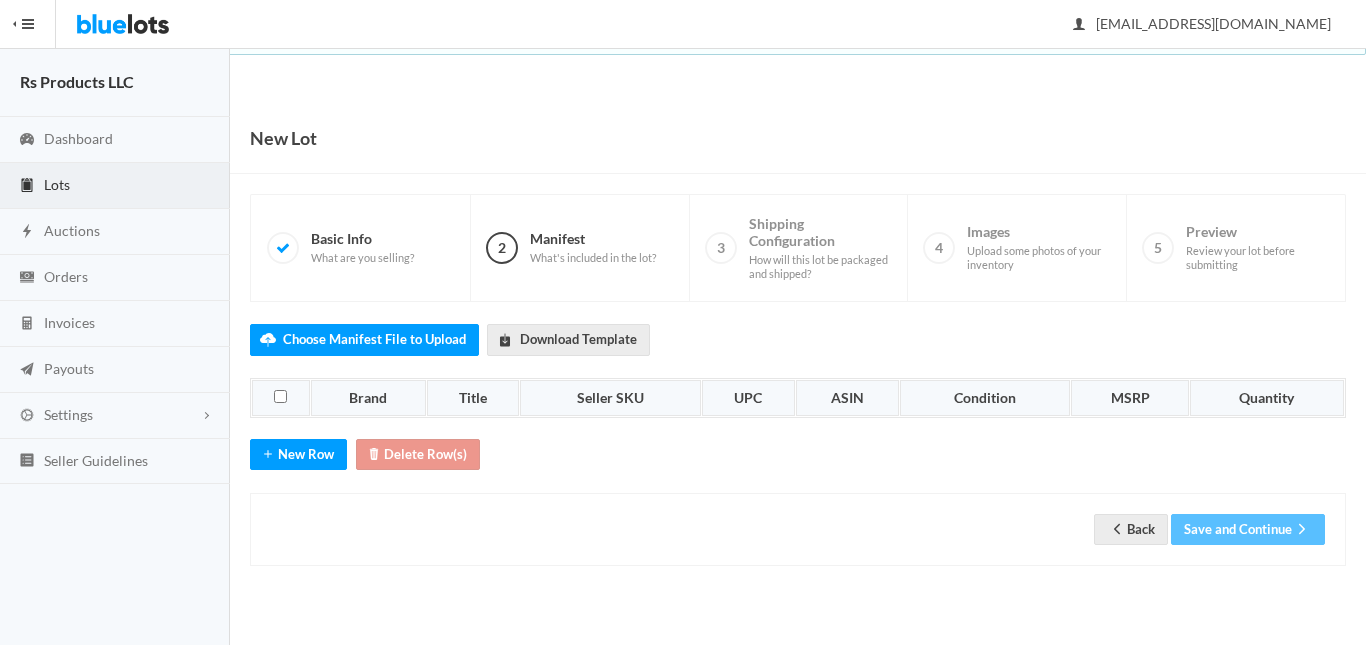 scroll, scrollTop: 0, scrollLeft: 0, axis: both 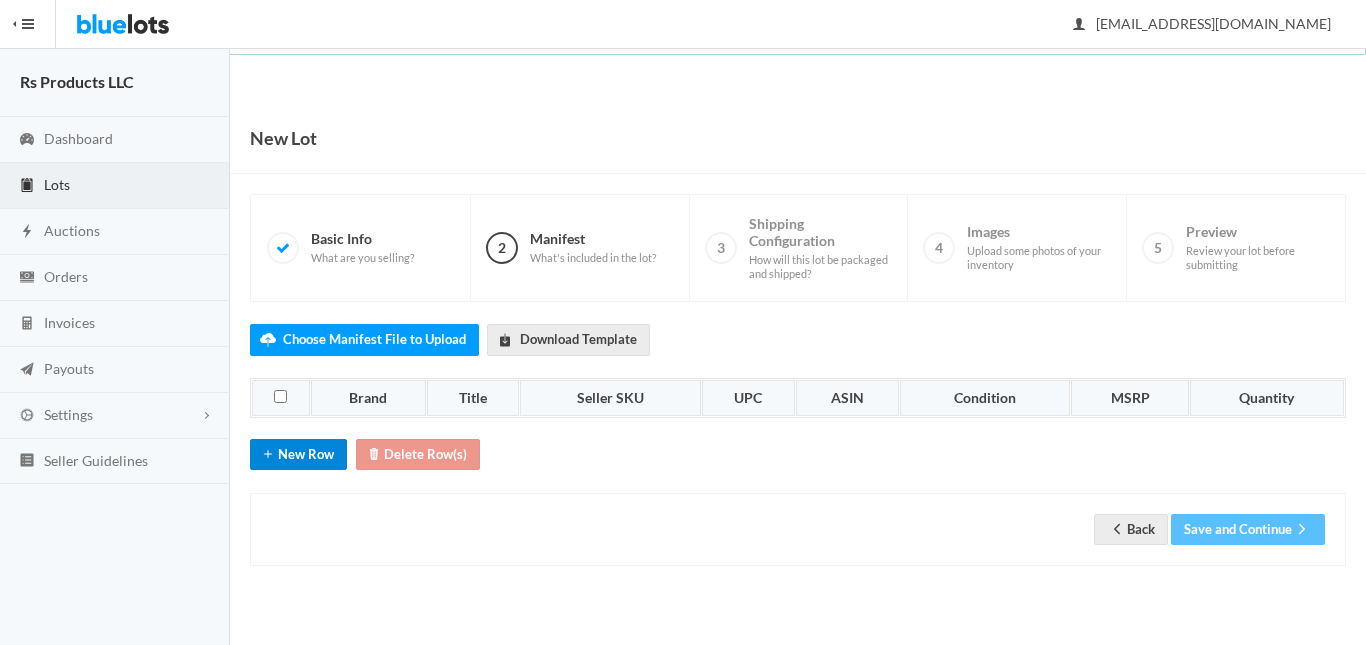 click on "New Row" at bounding box center (298, 454) 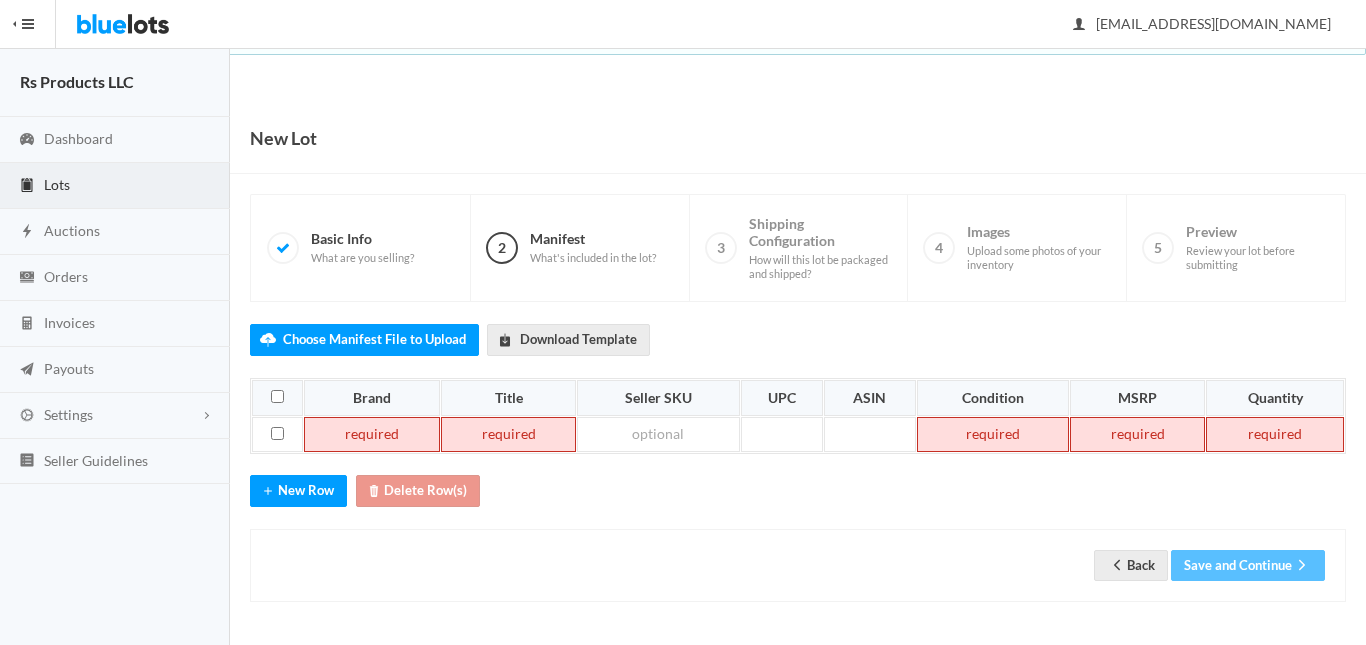 click at bounding box center (372, 435) 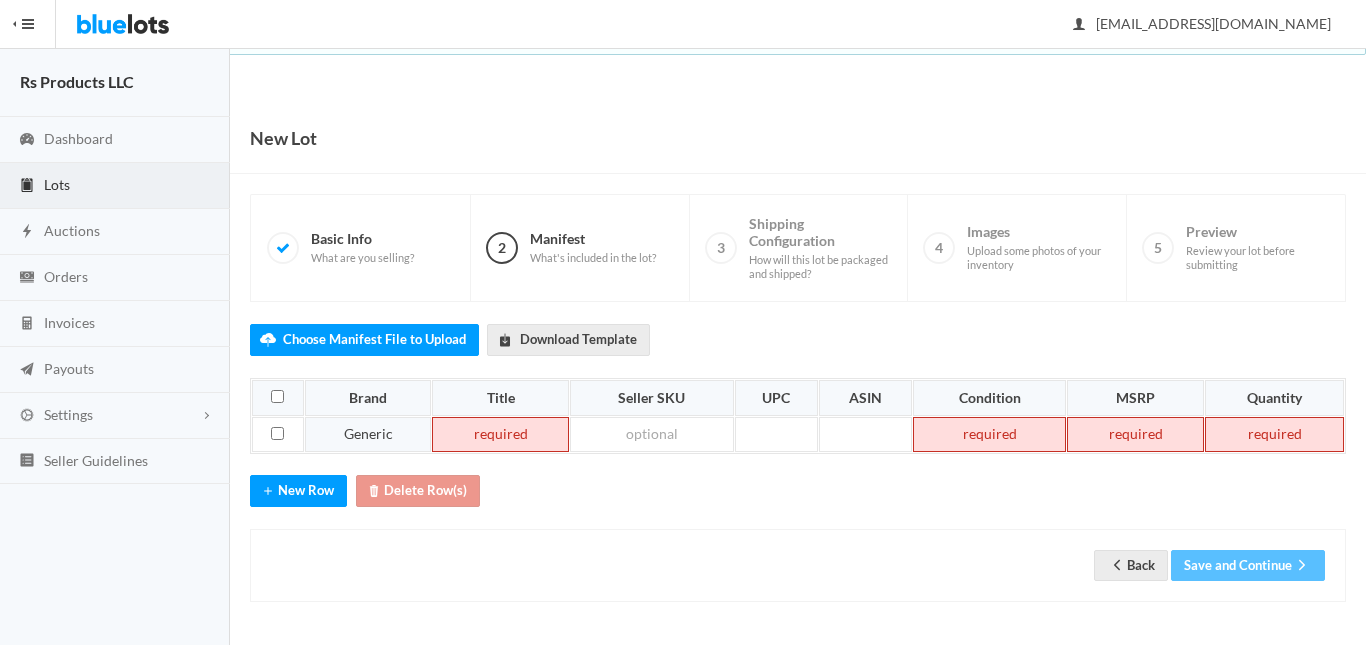 type 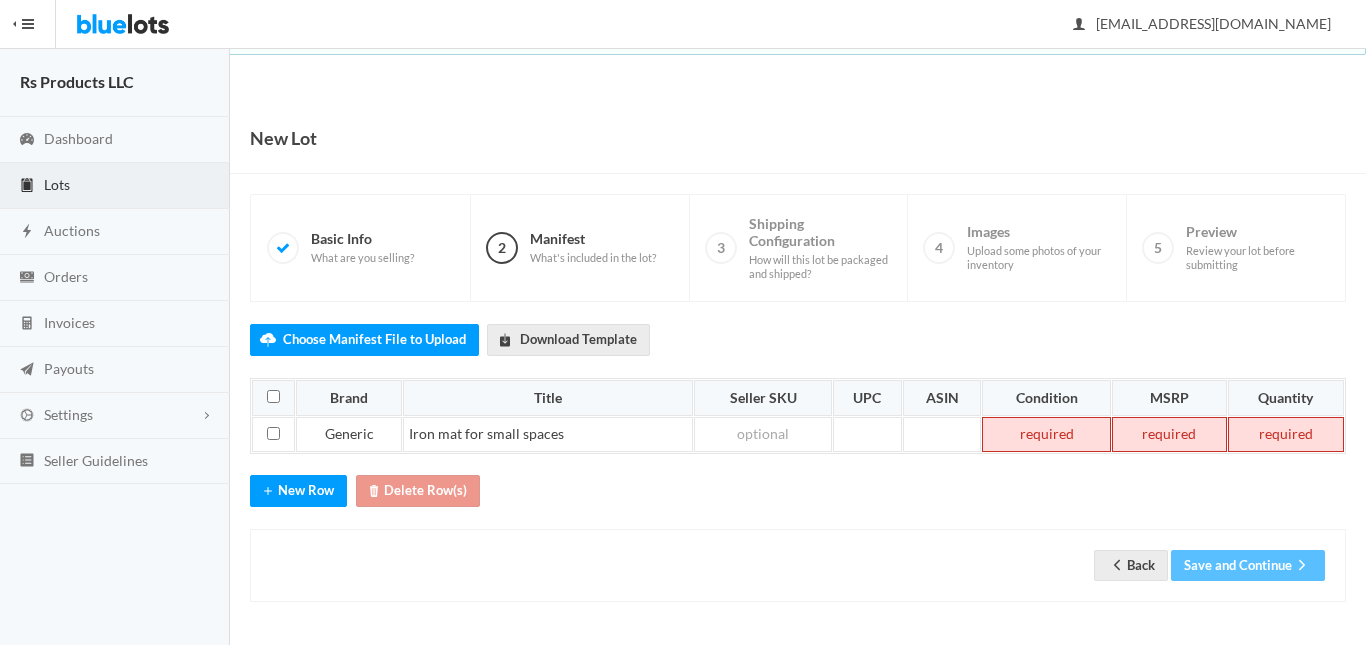 click on "Choose Manifest File to Upload
Download Template
Brand
Title
Seller SKU
UPC
ASIN
Condition
MSRP
Quantity
Generic
Iron mat for small spaces
Start by uploading a manifest file or manually adding some manifest line items.
Click here to download our manifest template
New Row
Delete Row(s)
Back
Save and Continue" at bounding box center (798, 452) 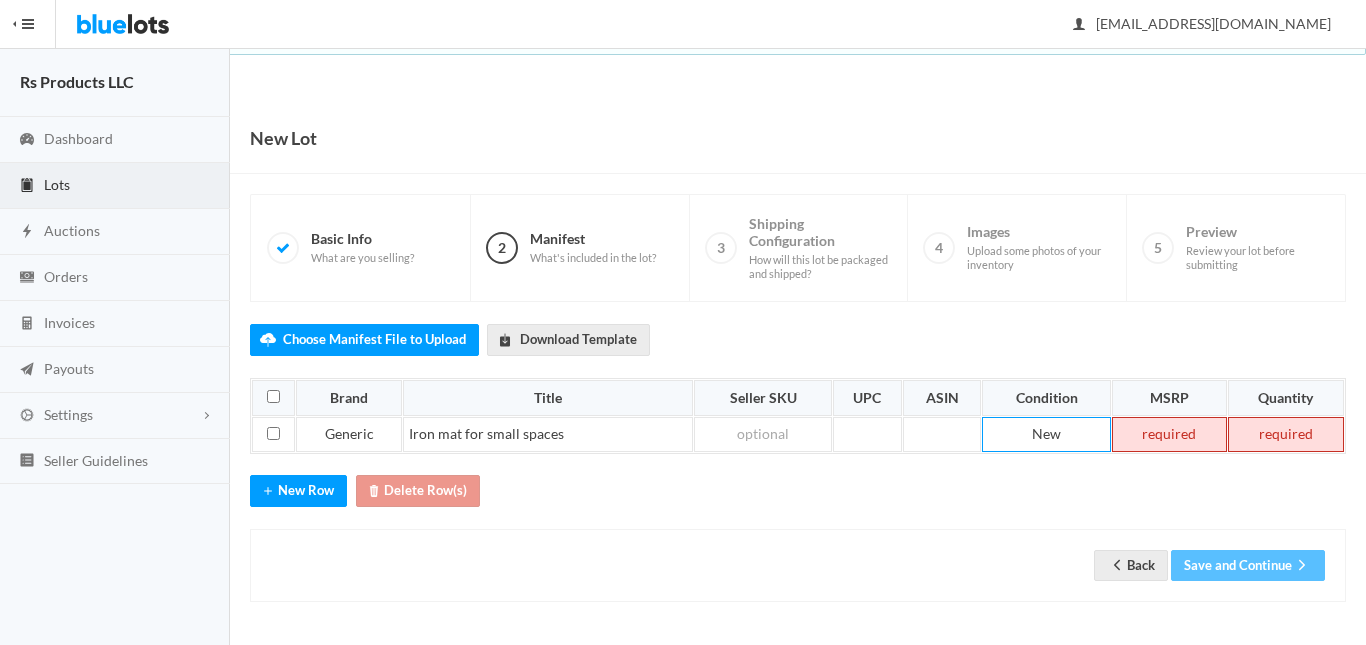 click on "Choose Manifest File to Upload
Download Template
Brand
Title
Seller SKU
UPC
ASIN
Condition
MSRP
Quantity
Generic
Iron mat for small spaces
New
Start by uploading a manifest file or manually adding some manifest line items.
Click here to download our manifest template
New Row
Delete Row(s)
Back
Save and Continue" at bounding box center (798, 452) 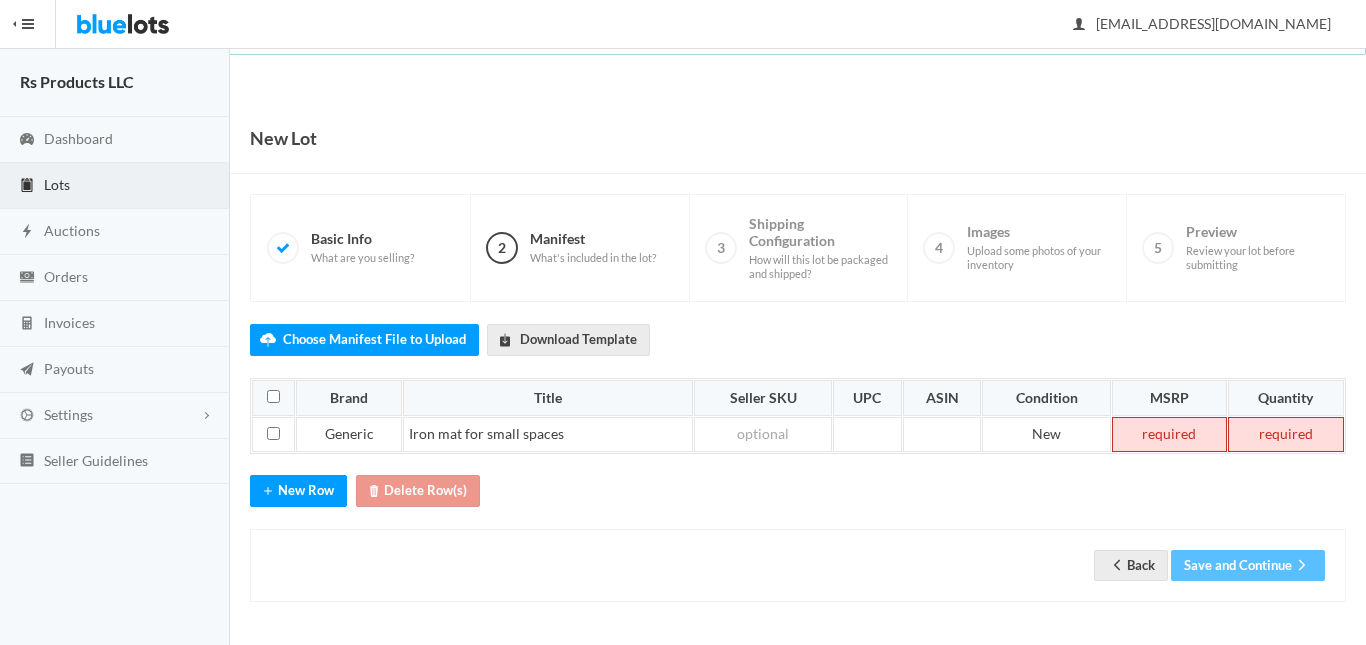 click at bounding box center (1169, 435) 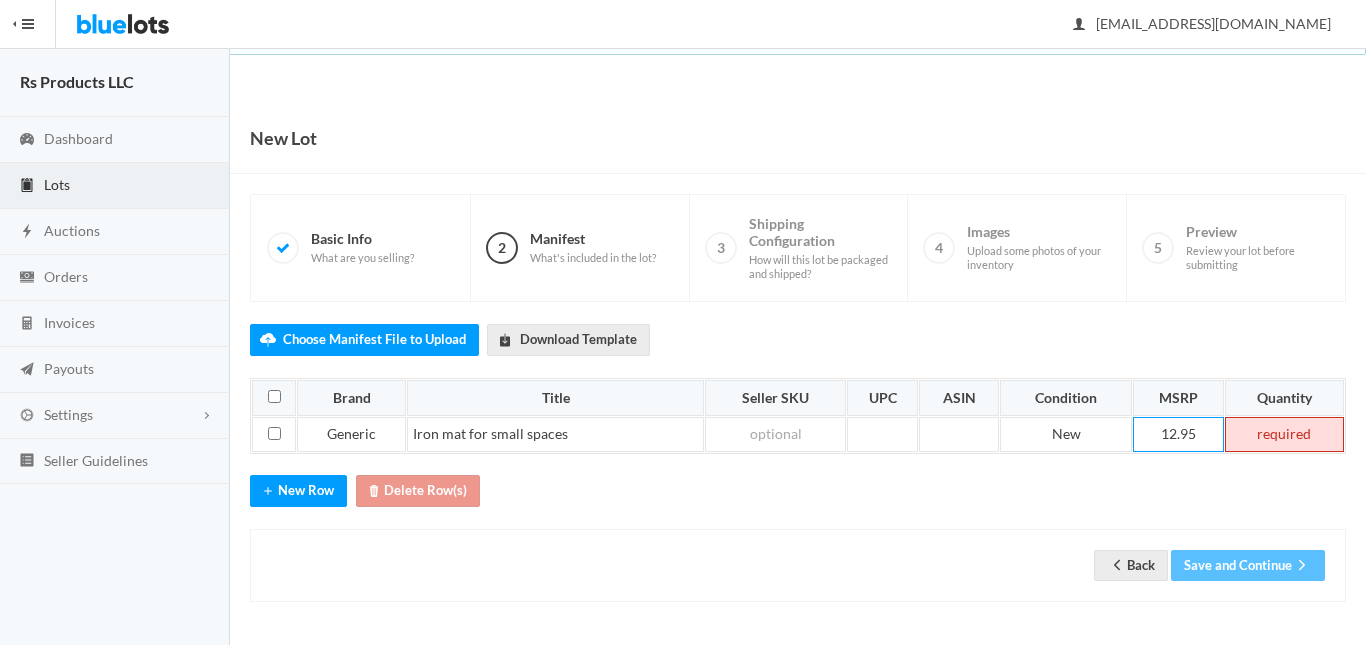 click at bounding box center (1284, 435) 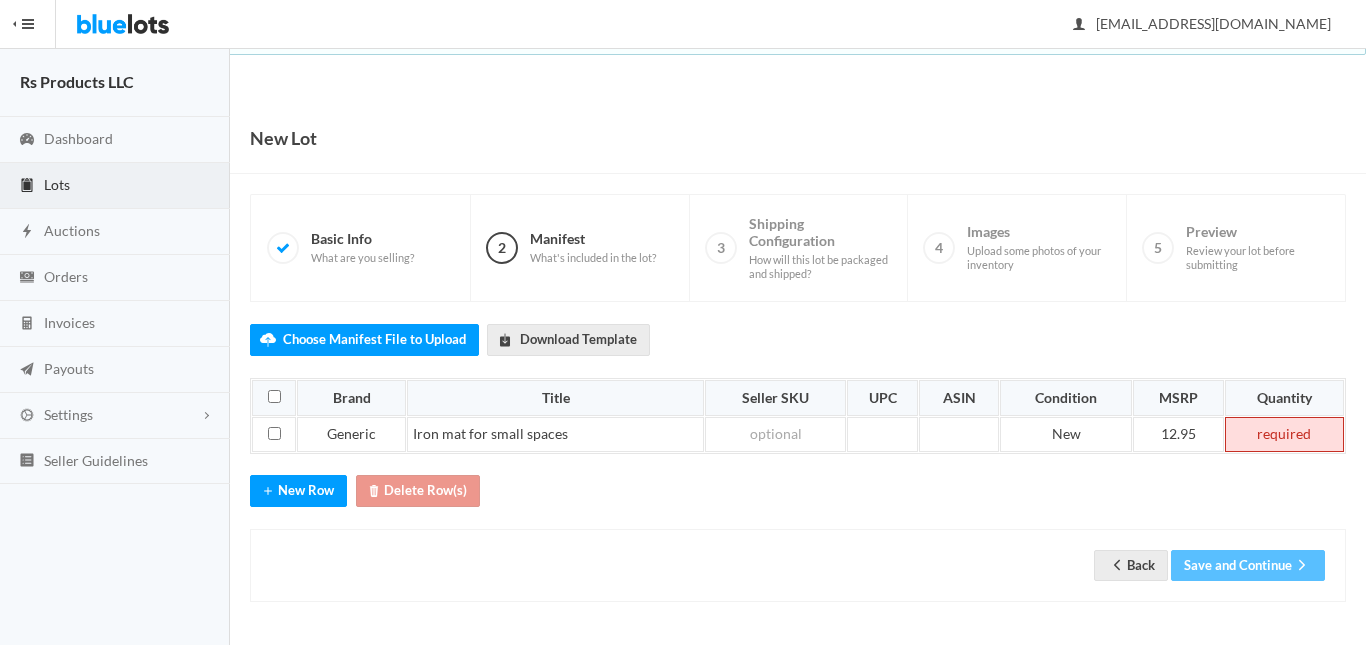 type 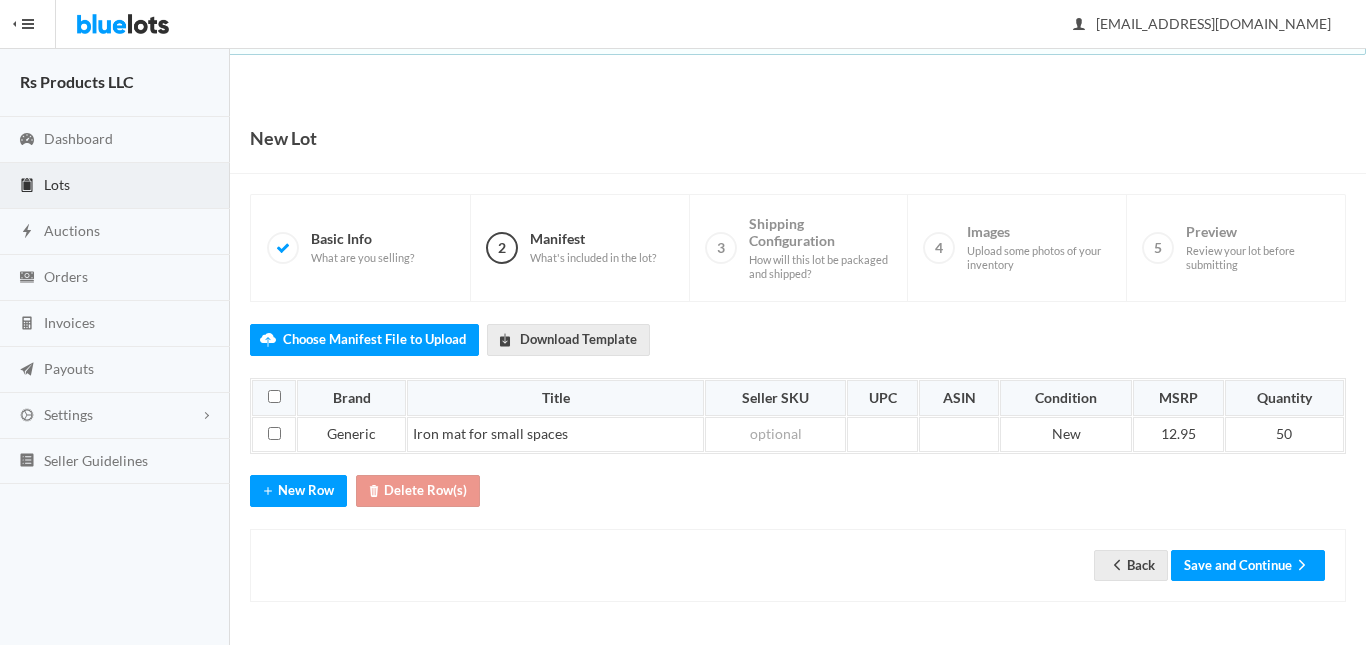 click on "Choose Manifest File to Upload
Download Template
Brand
Title
Seller SKU
UPC
ASIN
Condition
MSRP
Quantity
Generic
Iron mat for small spaces
New
12.95
50
Start by uploading a manifest file or manually adding some manifest line items.
Click here to download our manifest template
New Row
Delete Row(s)
Back
Save and Continue" at bounding box center (798, 452) 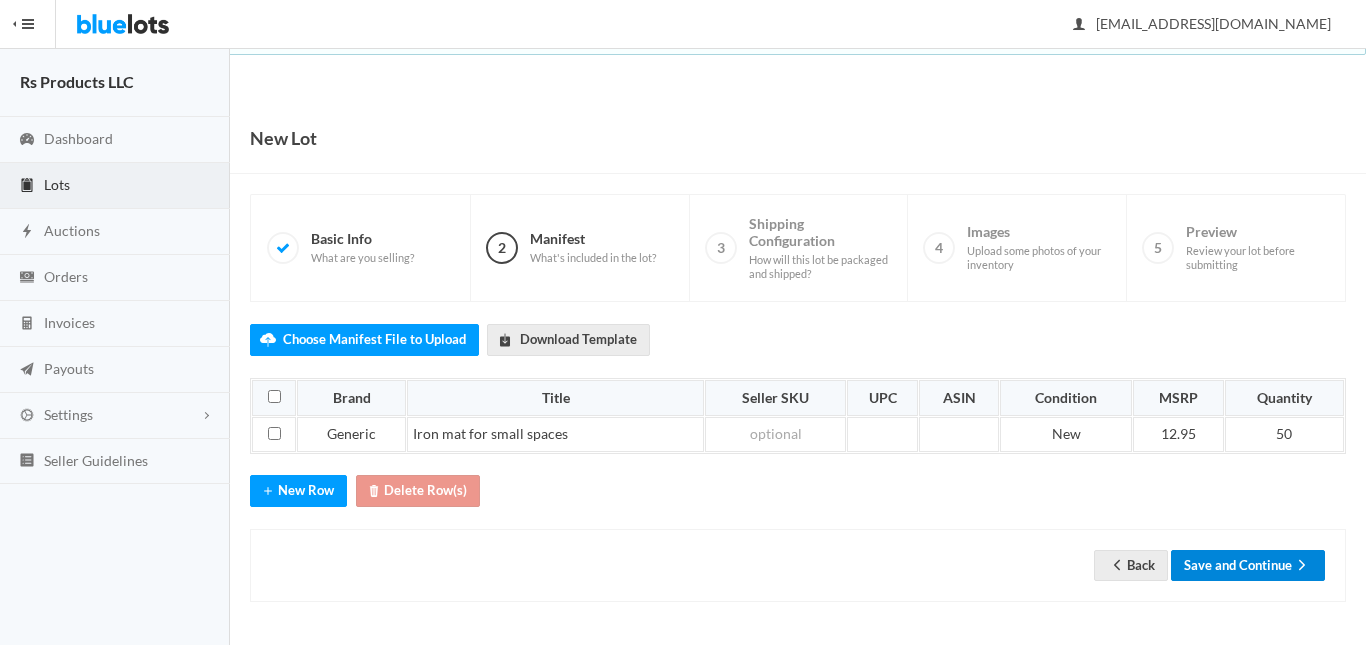 click on "Save and Continue" at bounding box center (1248, 565) 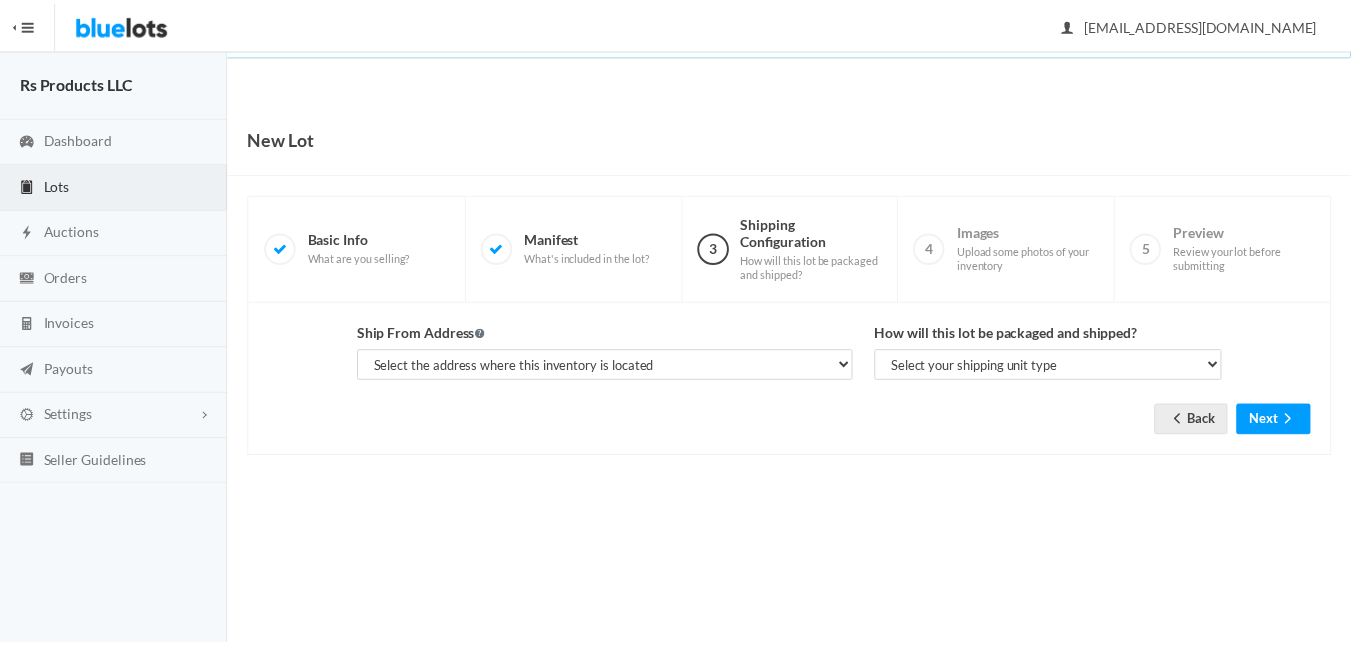 scroll, scrollTop: 0, scrollLeft: 0, axis: both 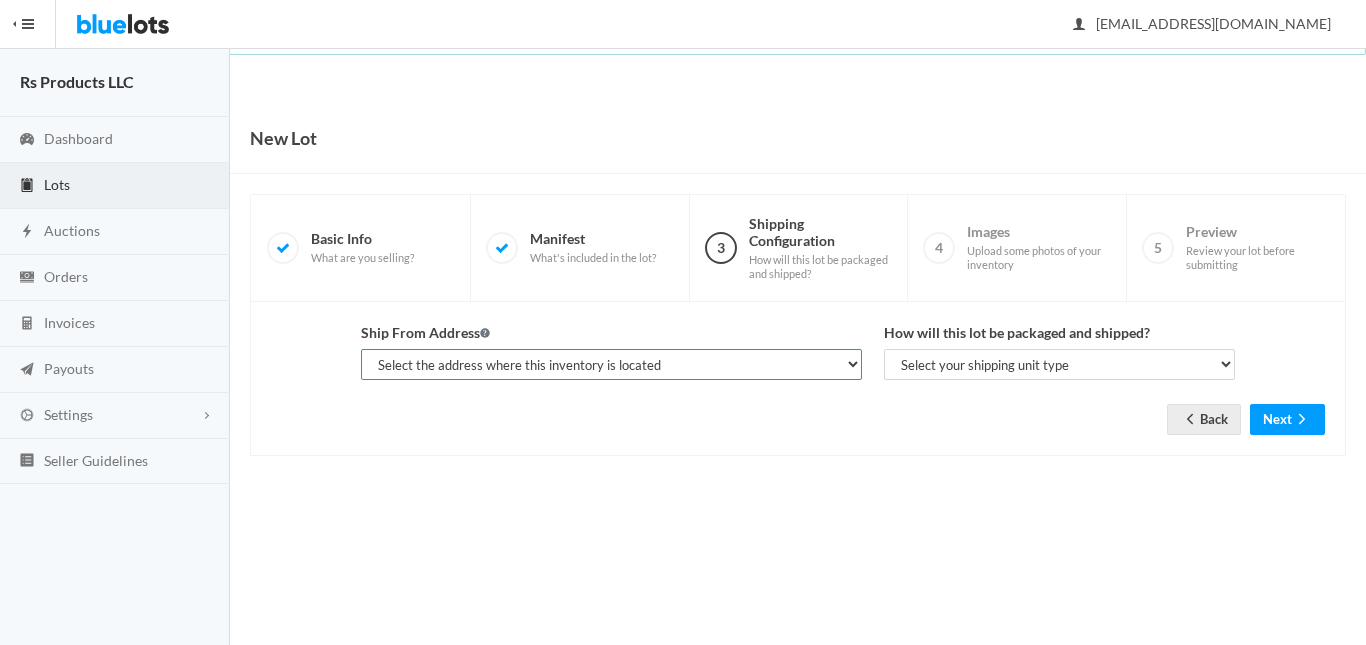 click on "Select the address where this inventory is located
[PERSON_NAME], [STREET_ADDRESS]" at bounding box center [611, 364] 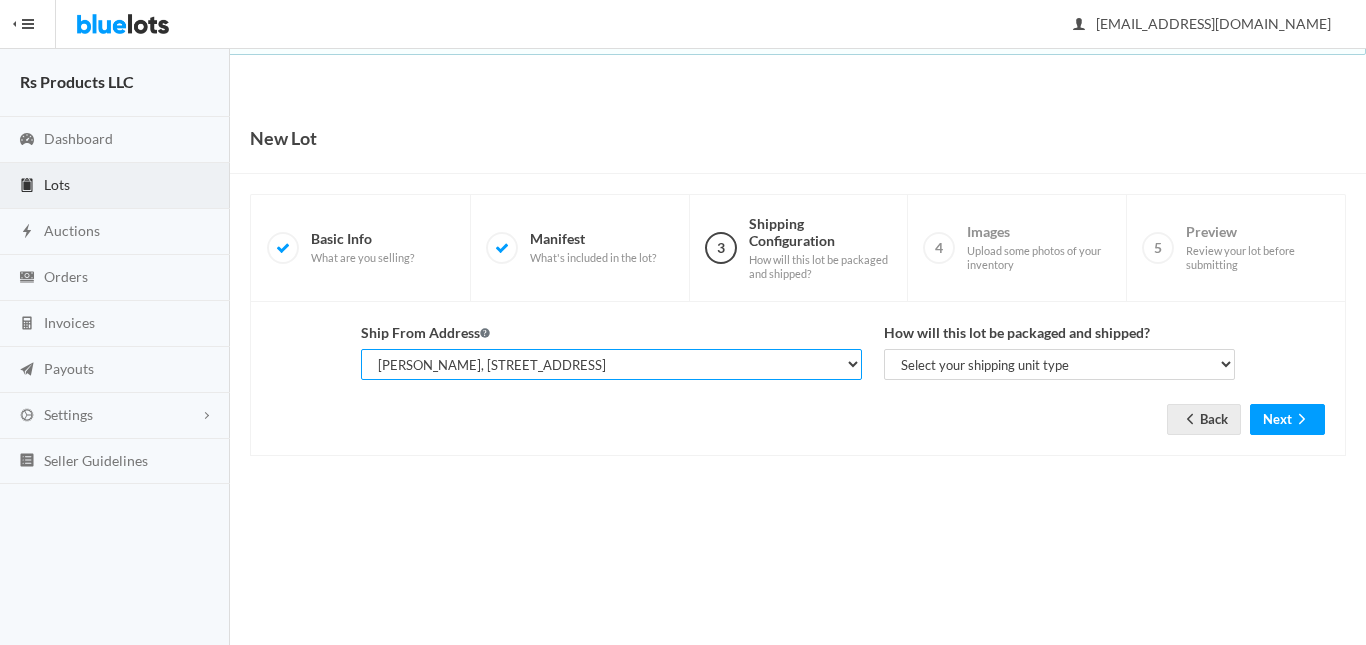 click on "Select the address where this inventory is located
[PERSON_NAME], [STREET_ADDRESS]" at bounding box center [611, 364] 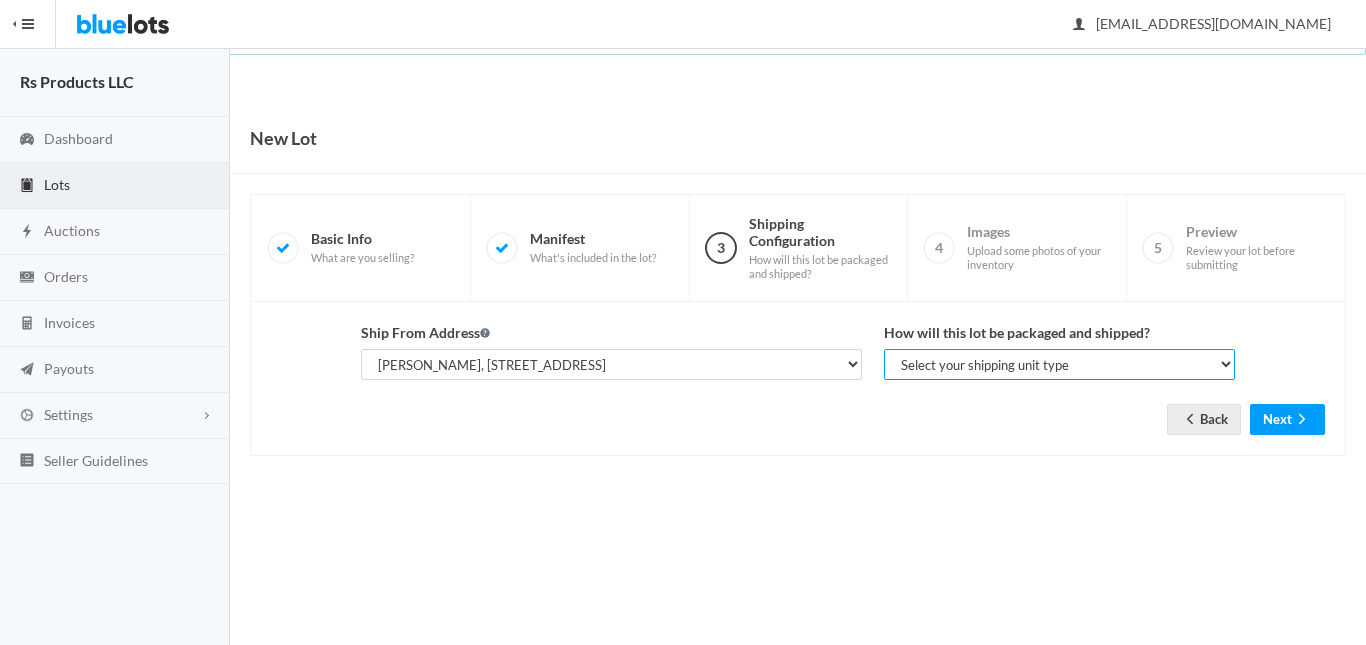 click on "Select your shipping unit type
Parcel
Pallet
Truckload" at bounding box center [1060, 364] 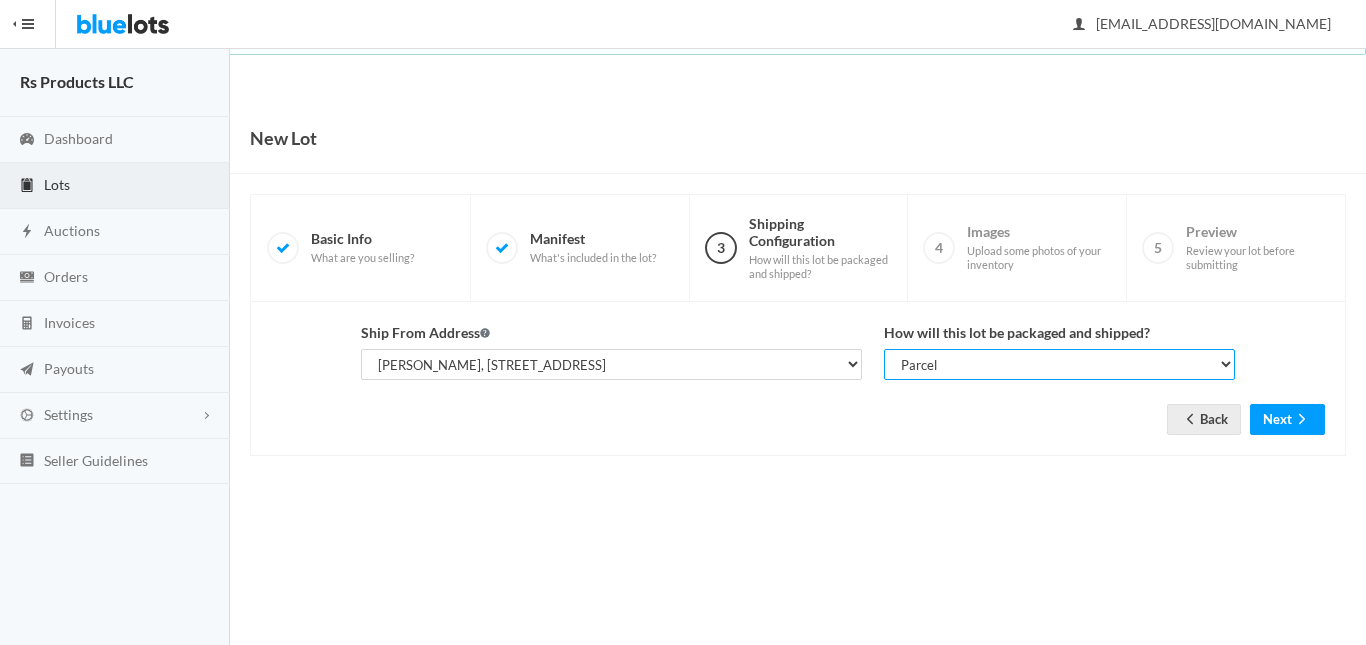 click on "Select your shipping unit type
Parcel
Pallet
Truckload" at bounding box center [1060, 364] 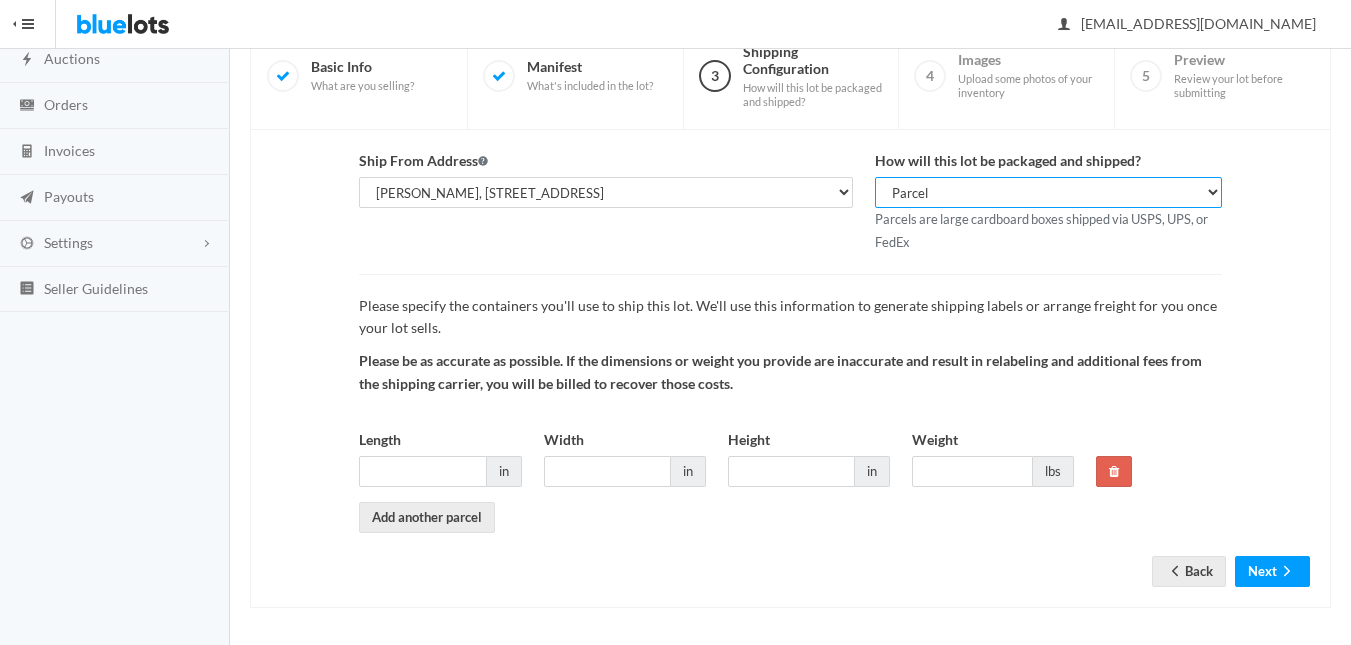 scroll, scrollTop: 176, scrollLeft: 0, axis: vertical 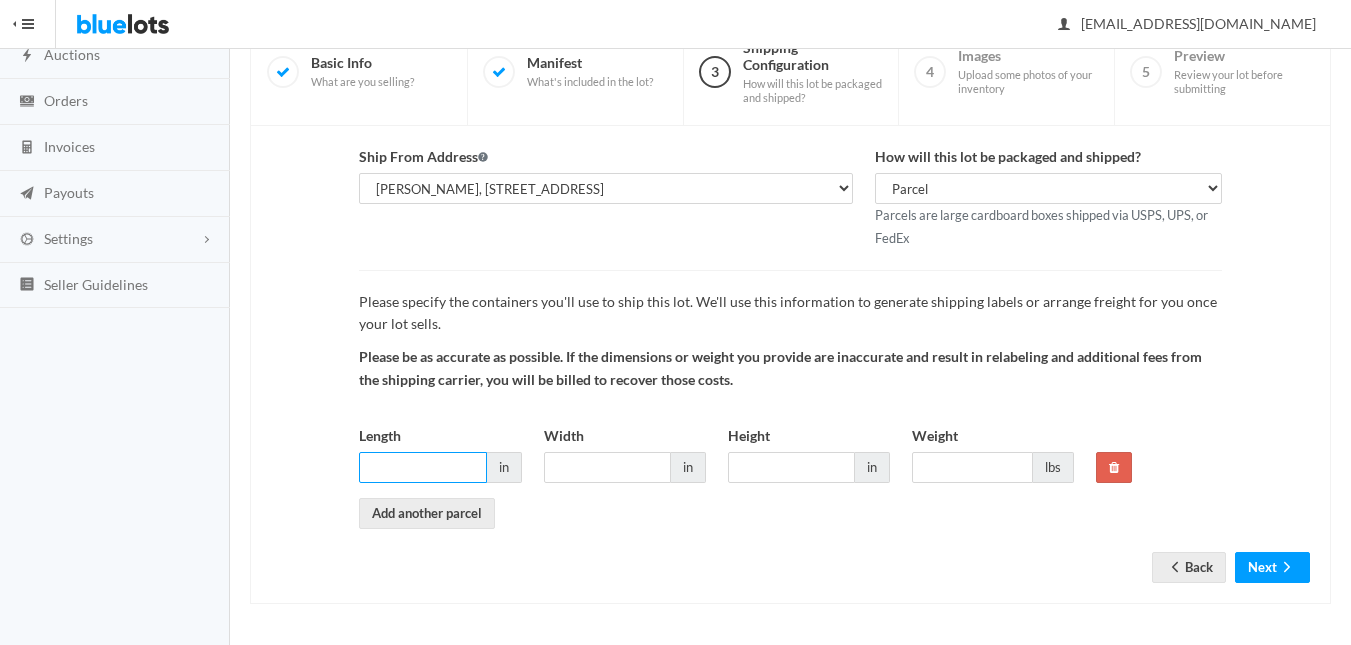 click on "Length" at bounding box center [422, 467] 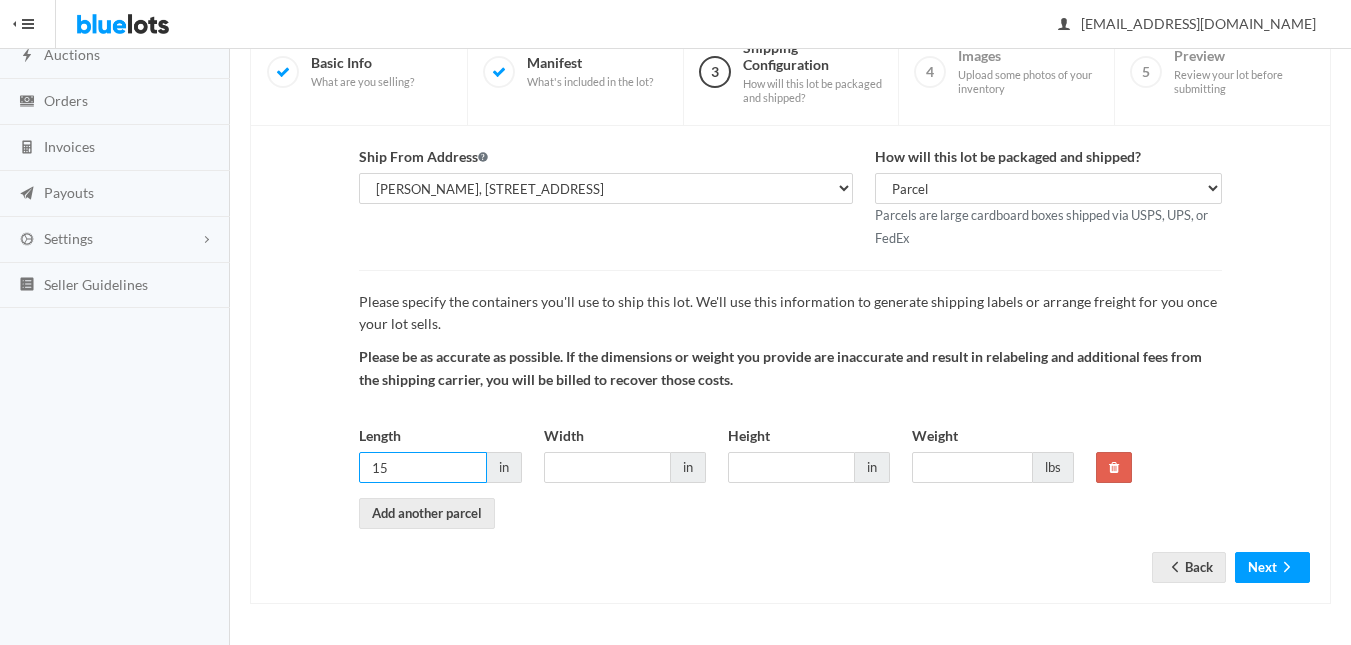 type on "15" 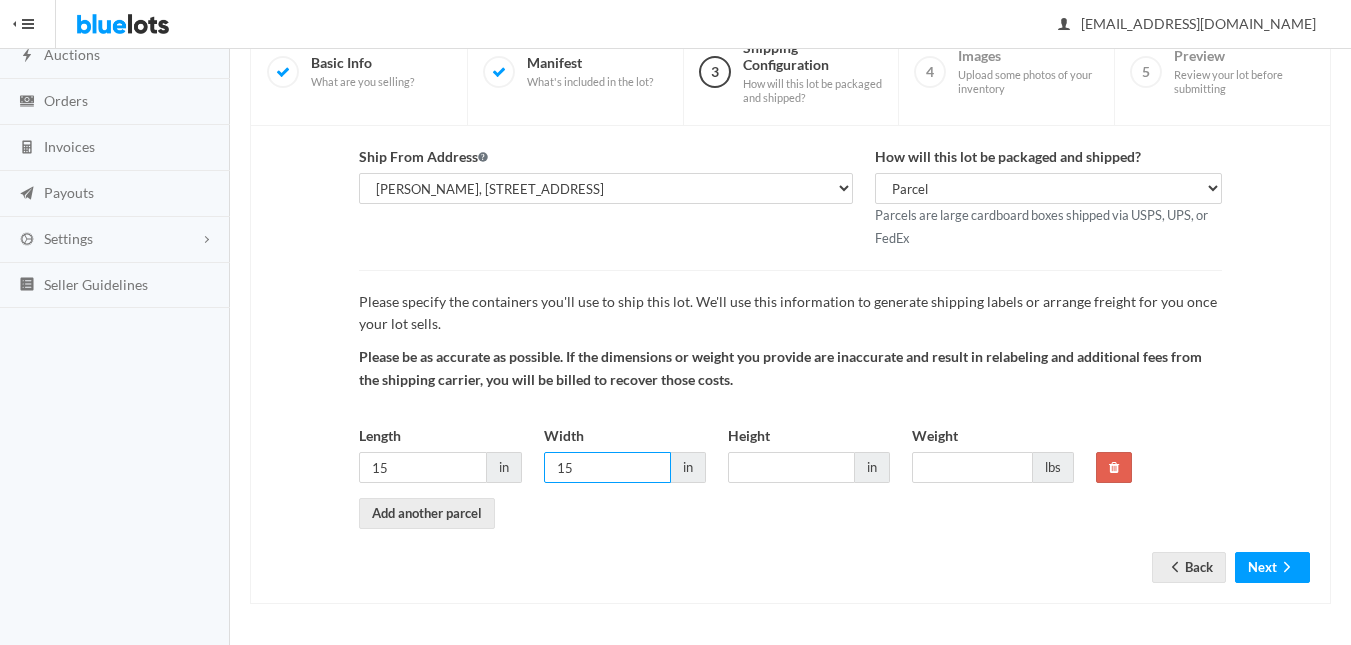 type on "15" 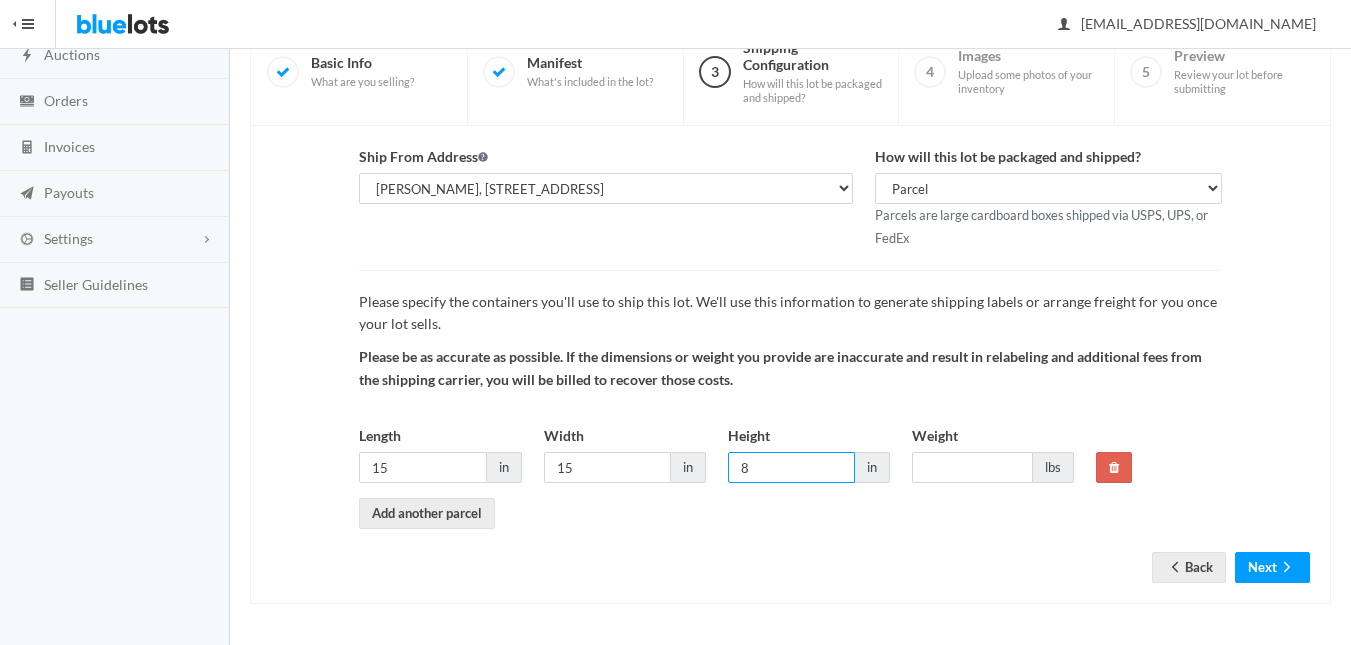 type on "8" 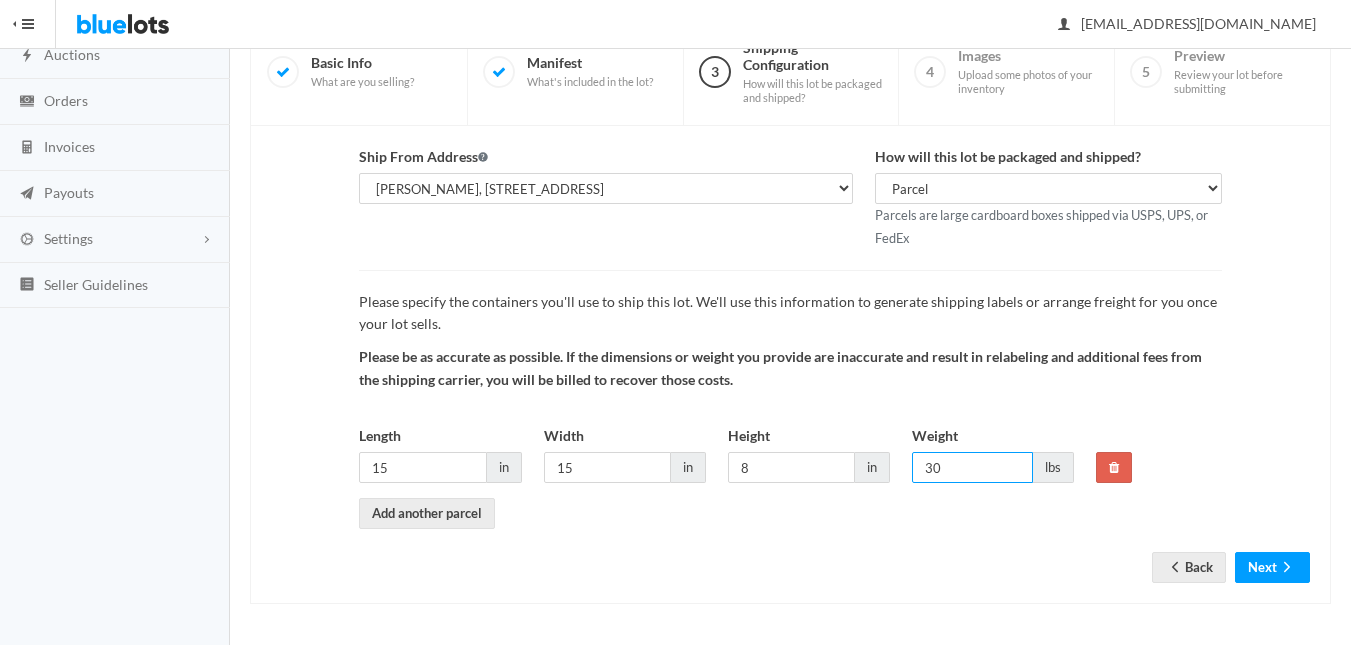 type on "3" 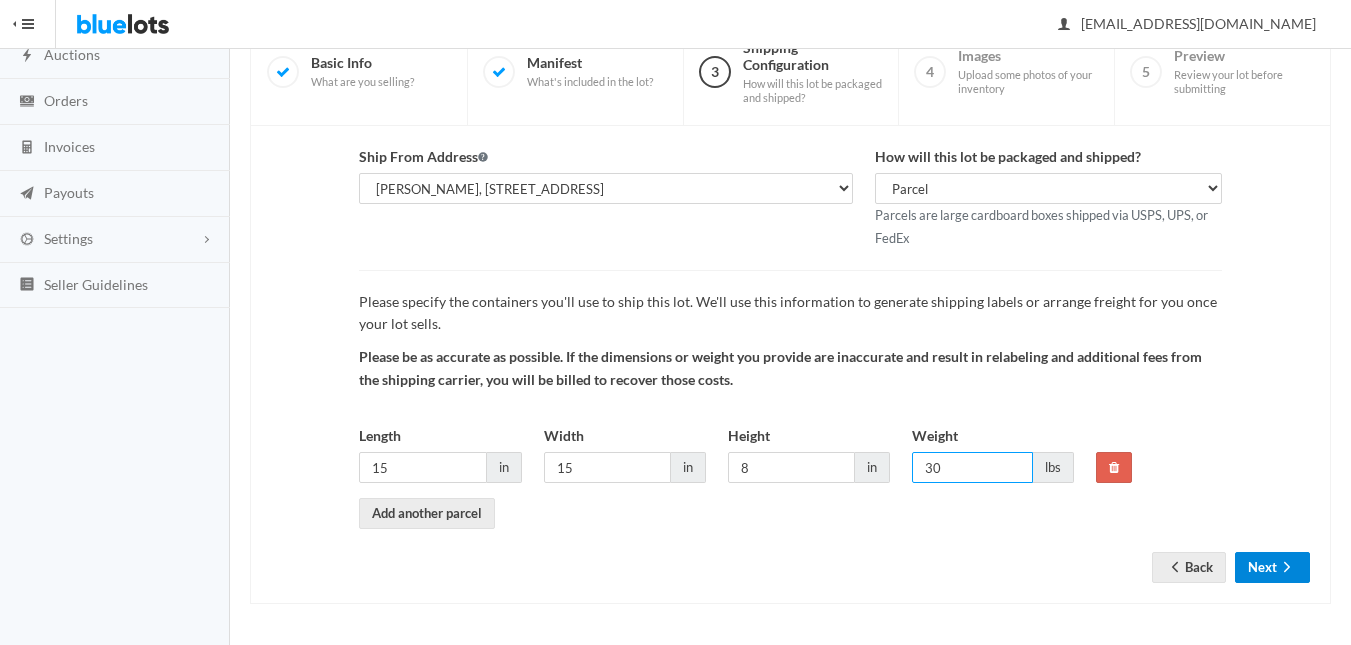 type on "30" 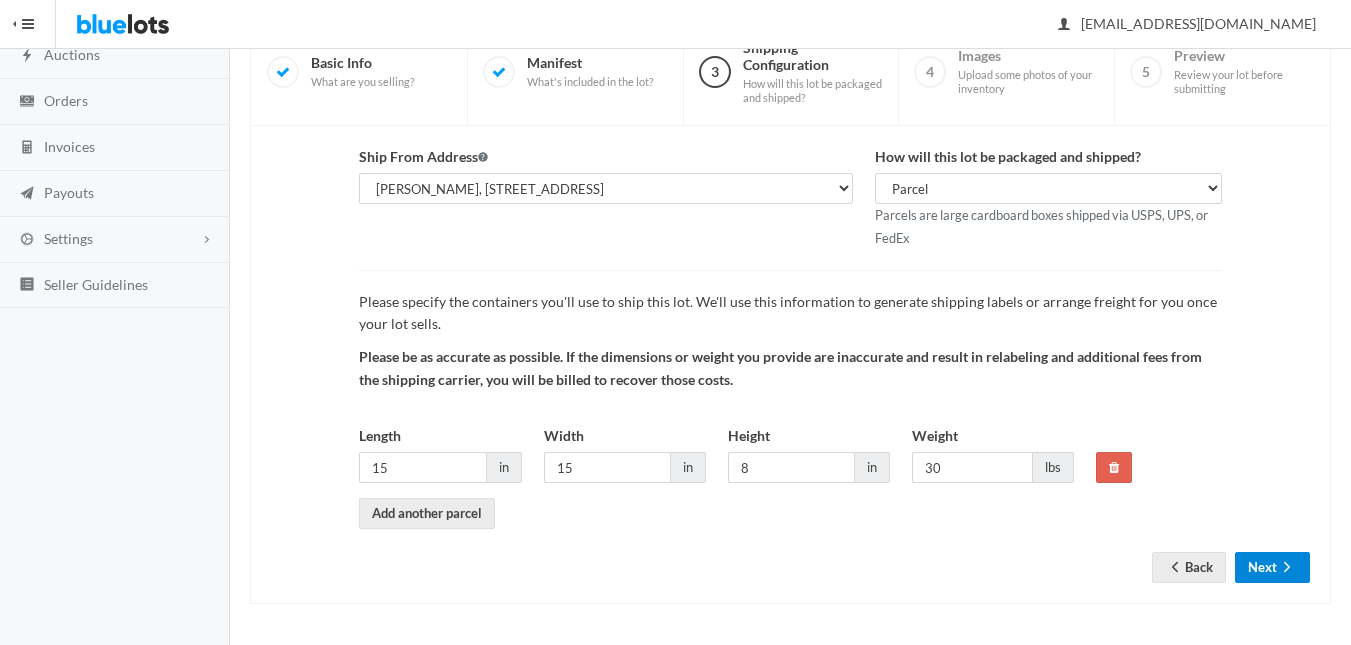 click on "Next" at bounding box center (1272, 567) 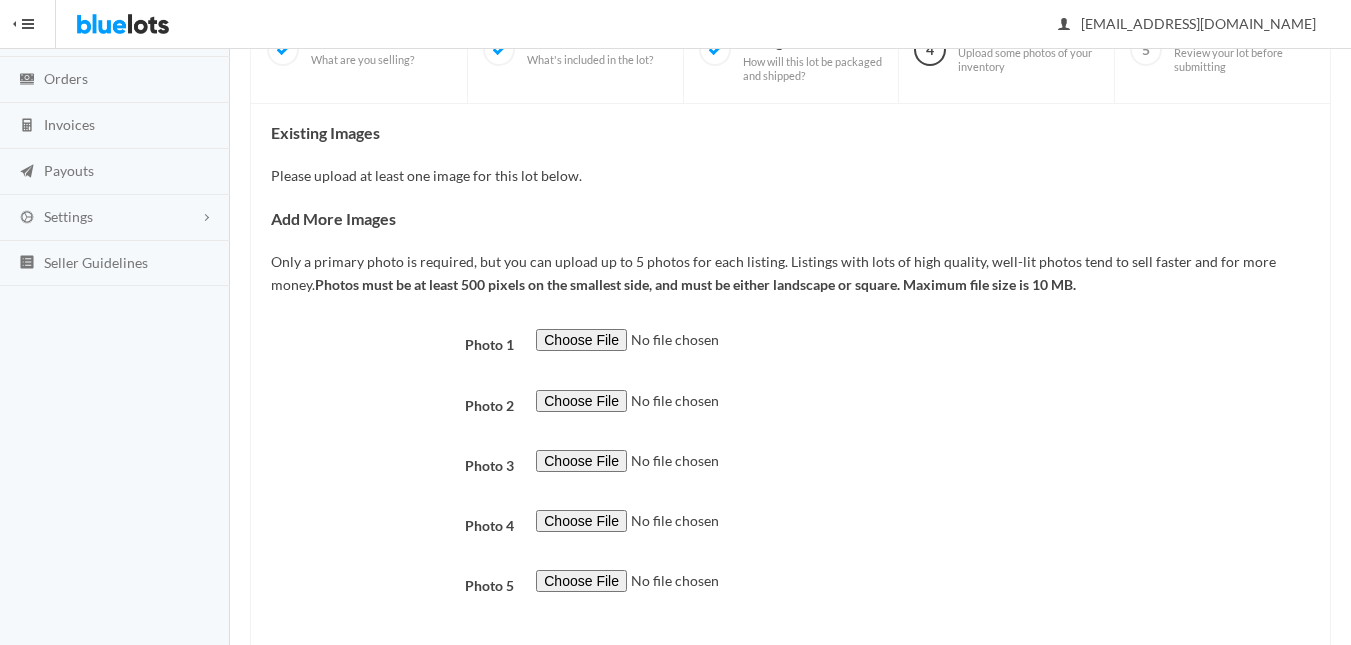 scroll, scrollTop: 200, scrollLeft: 0, axis: vertical 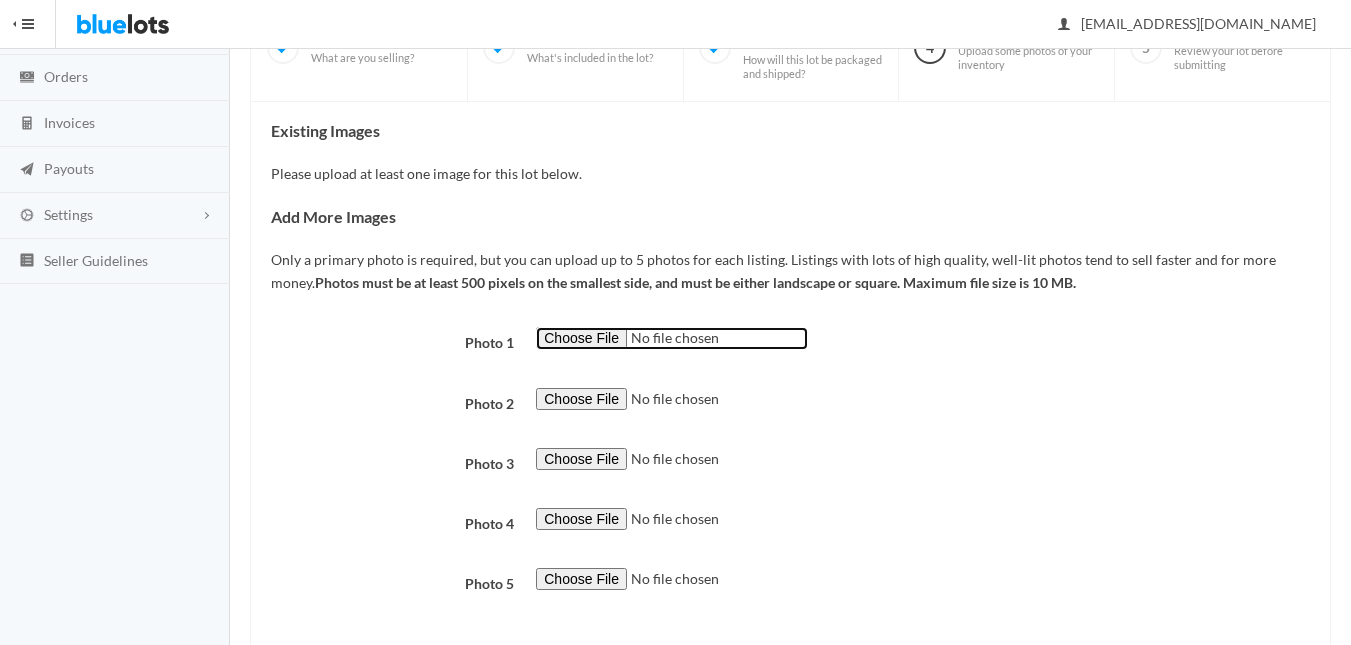 click at bounding box center [672, 338] 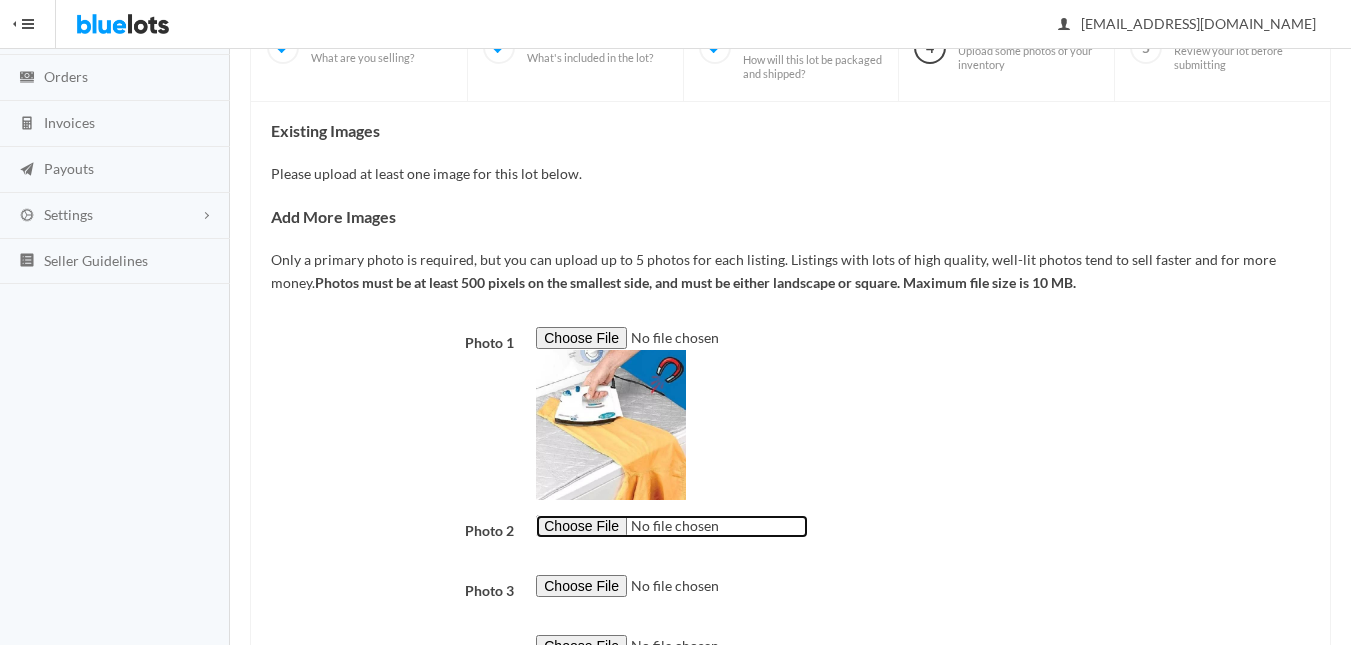 click at bounding box center (672, 526) 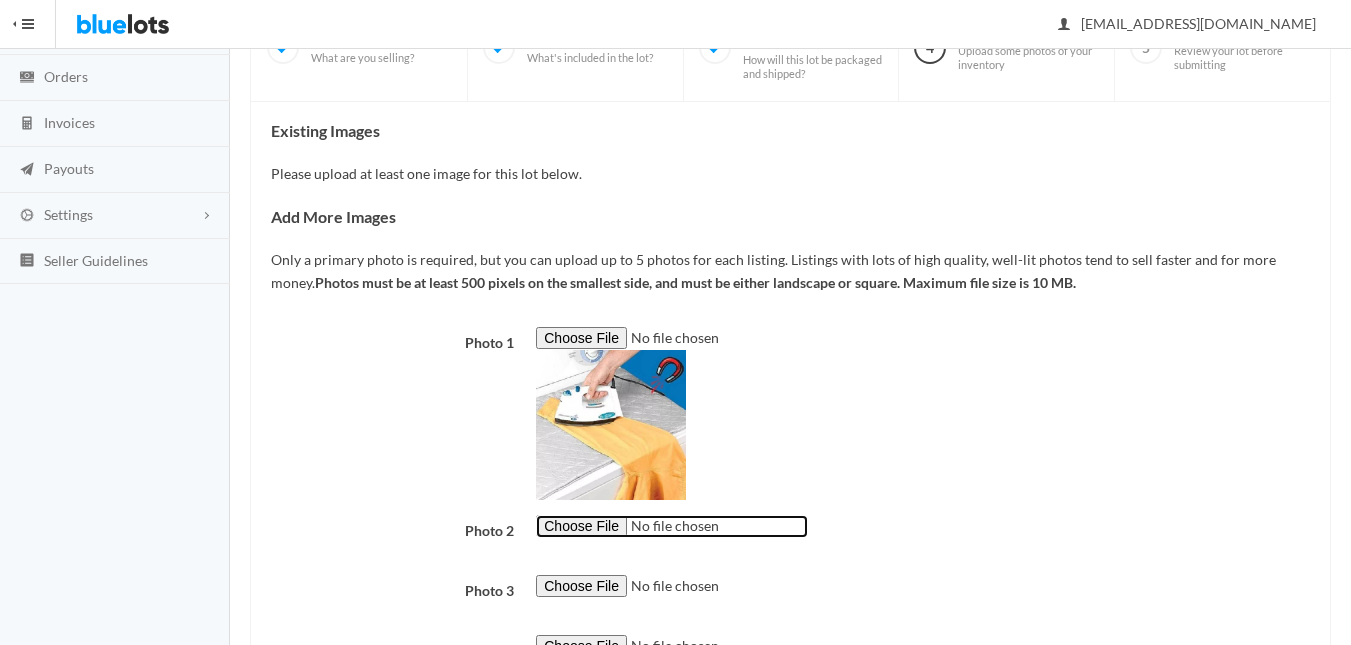 type on "C:\fakepath\iron2.jpg" 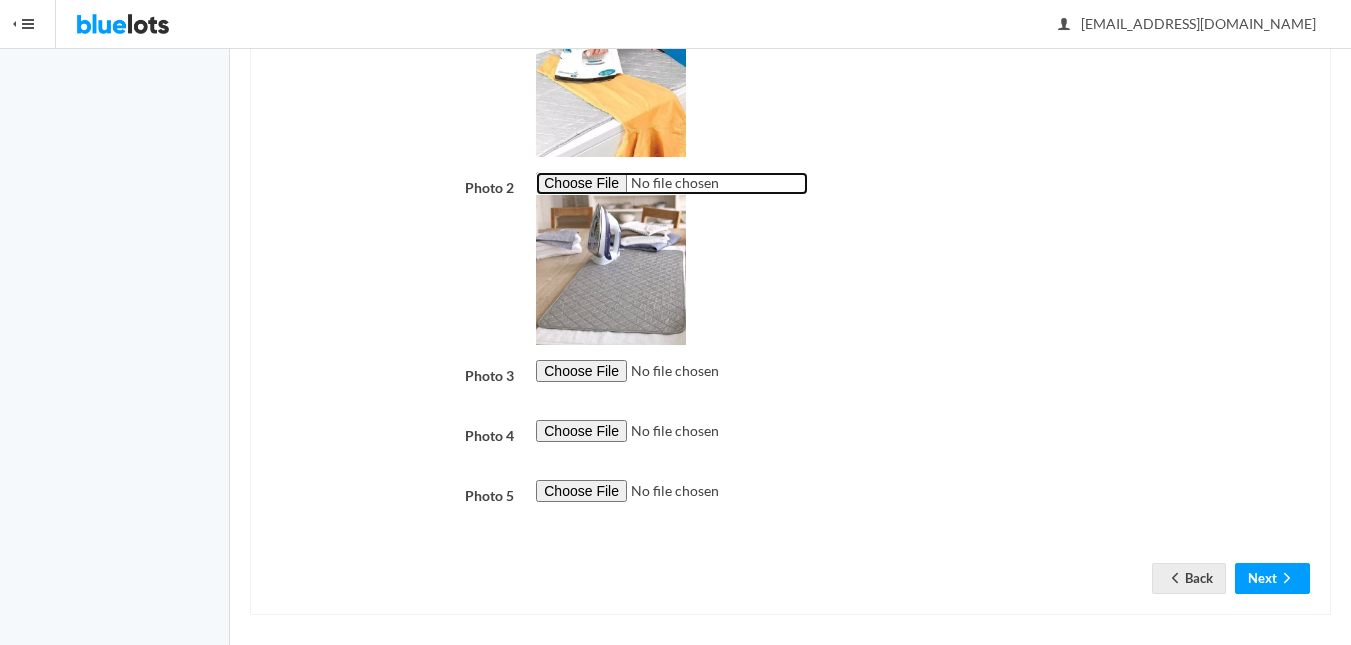 scroll, scrollTop: 554, scrollLeft: 0, axis: vertical 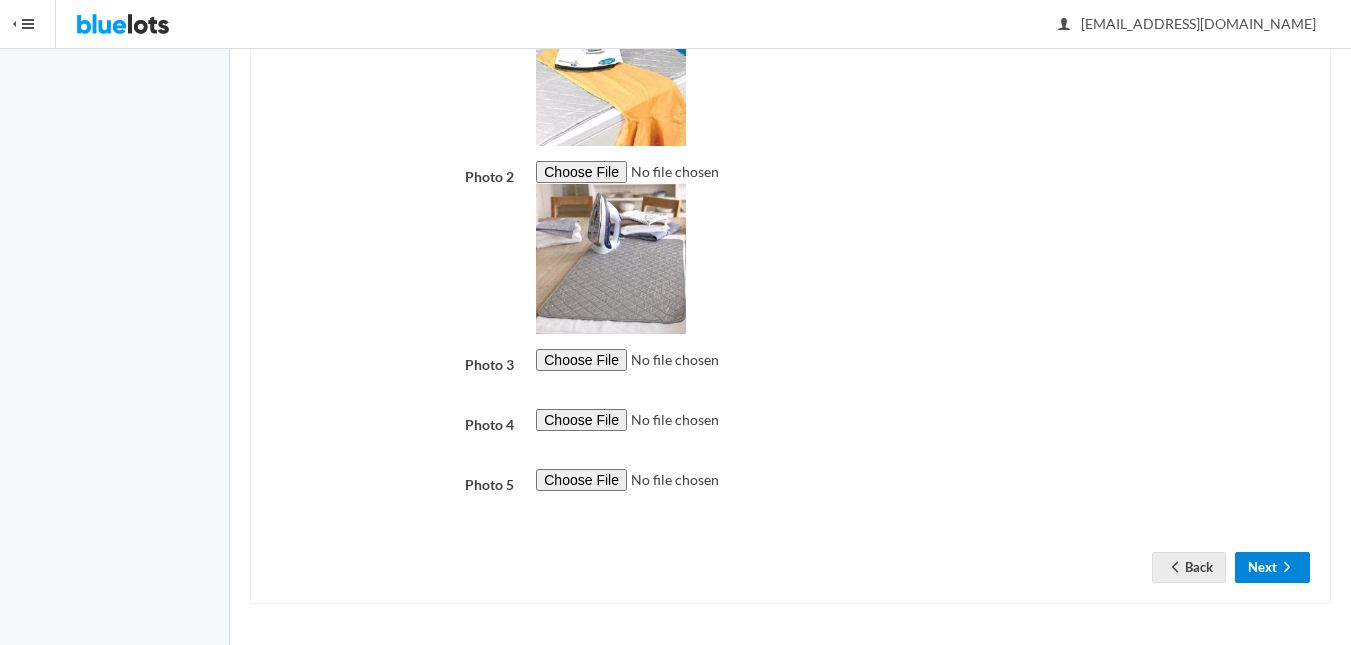 click 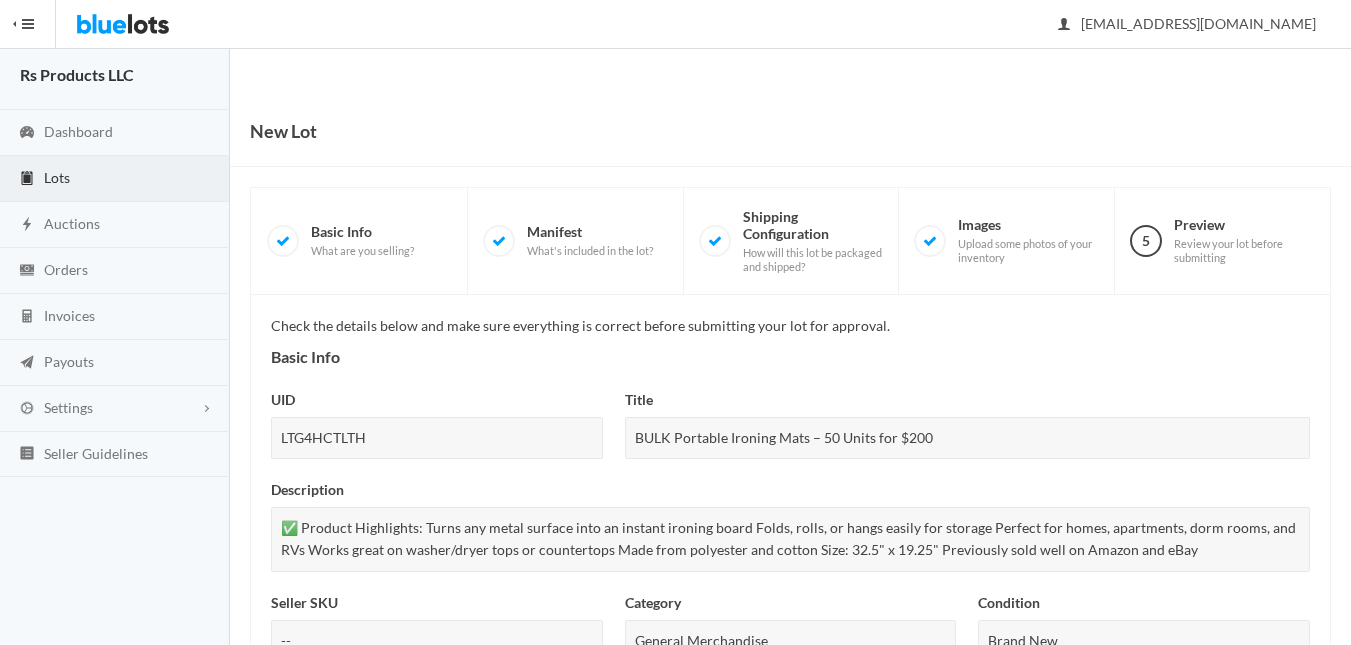 scroll, scrollTop: 0, scrollLeft: 0, axis: both 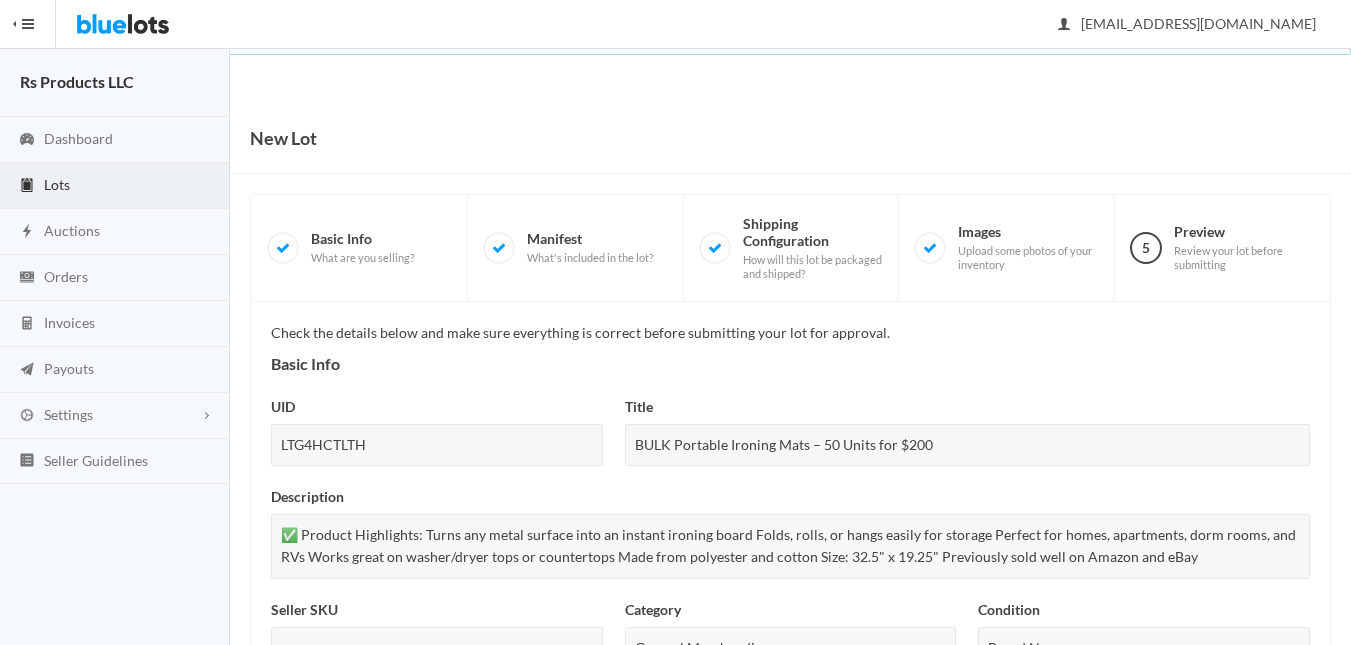 click on "Basic Info
What are you selling?" at bounding box center [362, 247] 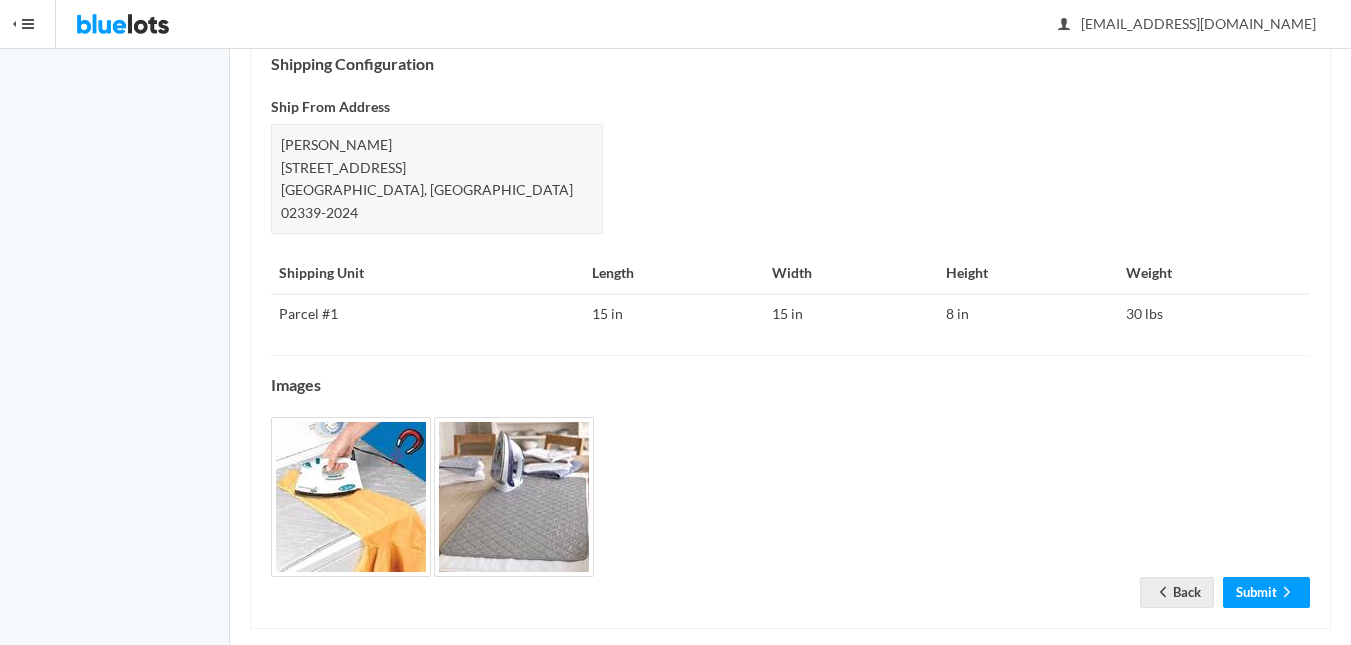 scroll, scrollTop: 849, scrollLeft: 0, axis: vertical 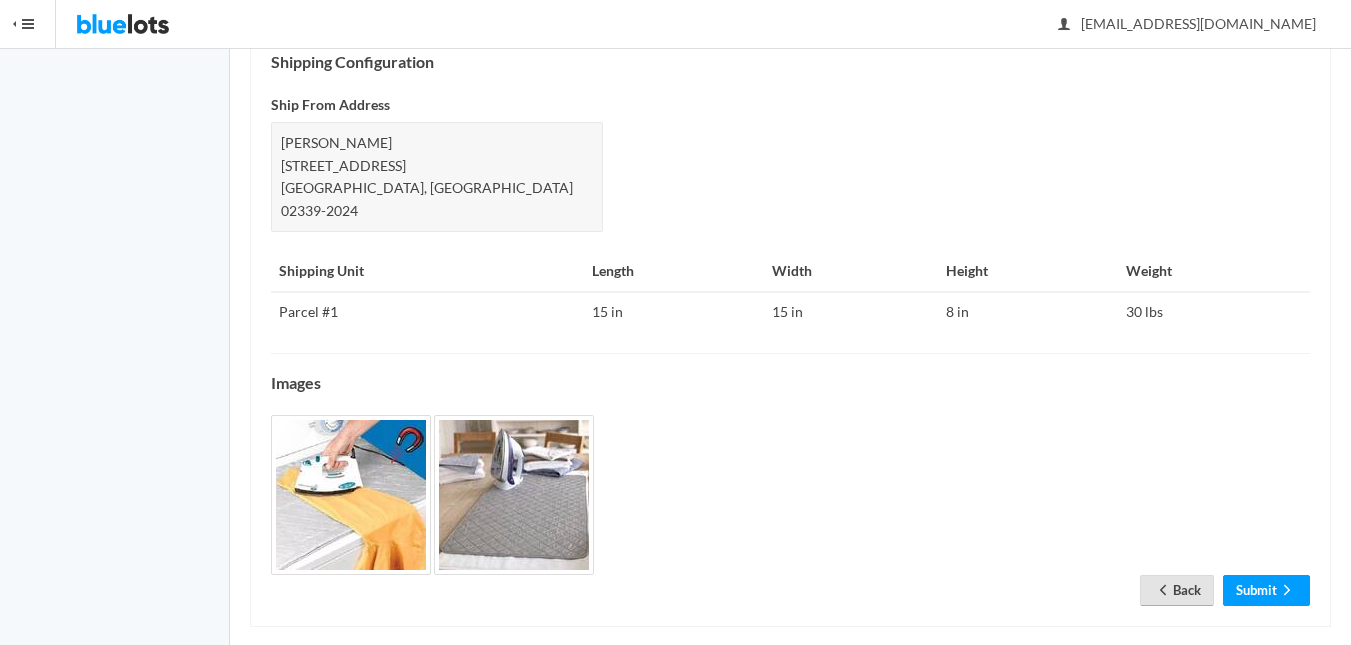 click on "Back" at bounding box center [1177, 590] 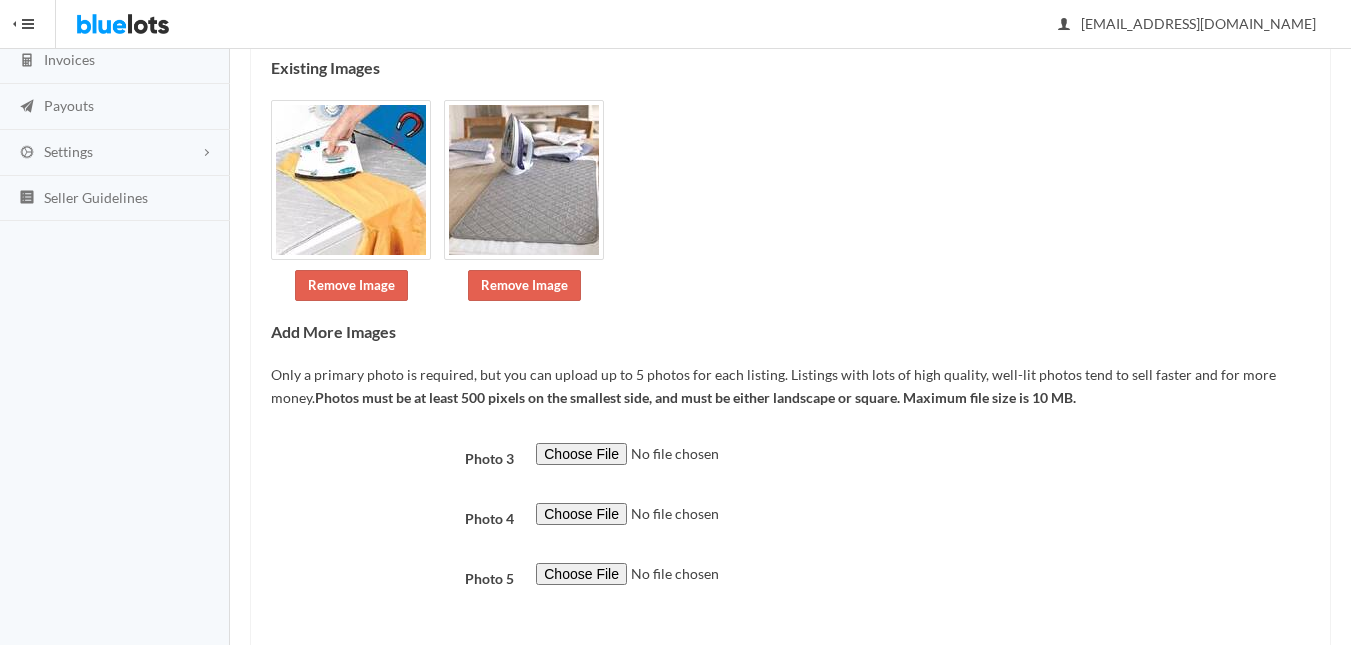 scroll, scrollTop: 357, scrollLeft: 0, axis: vertical 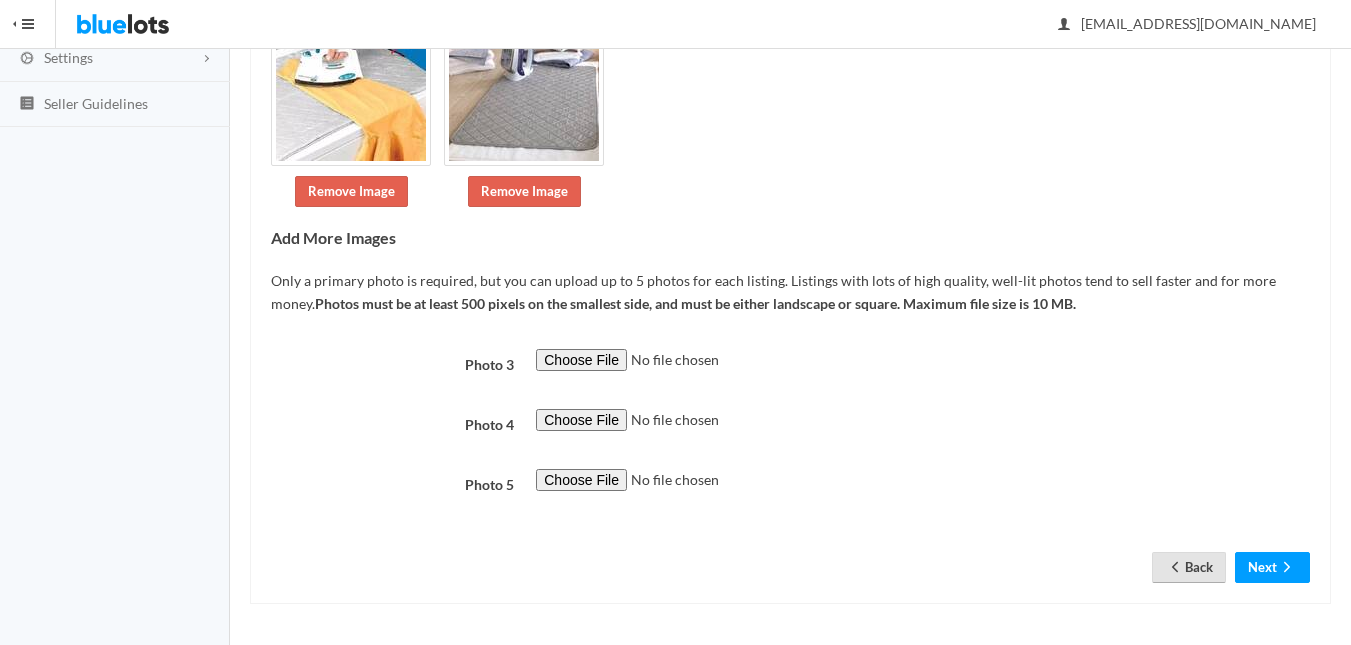 click on "Back" at bounding box center (1189, 567) 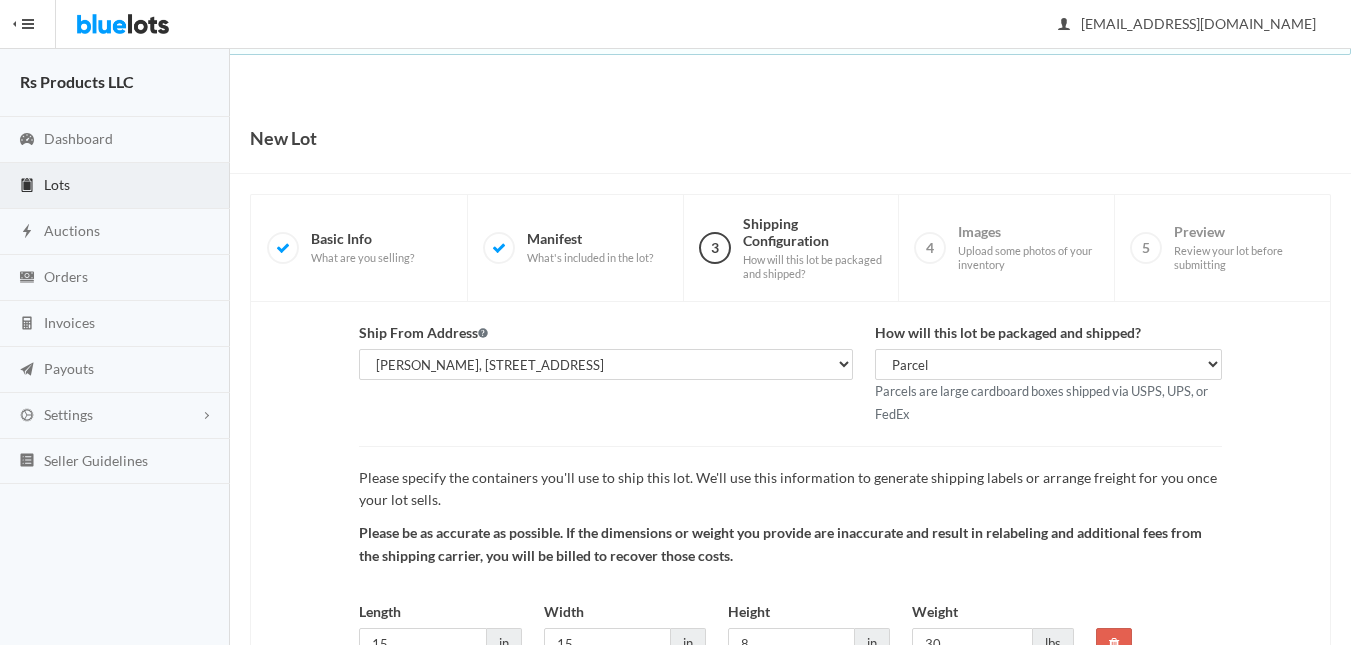 scroll, scrollTop: 0, scrollLeft: 0, axis: both 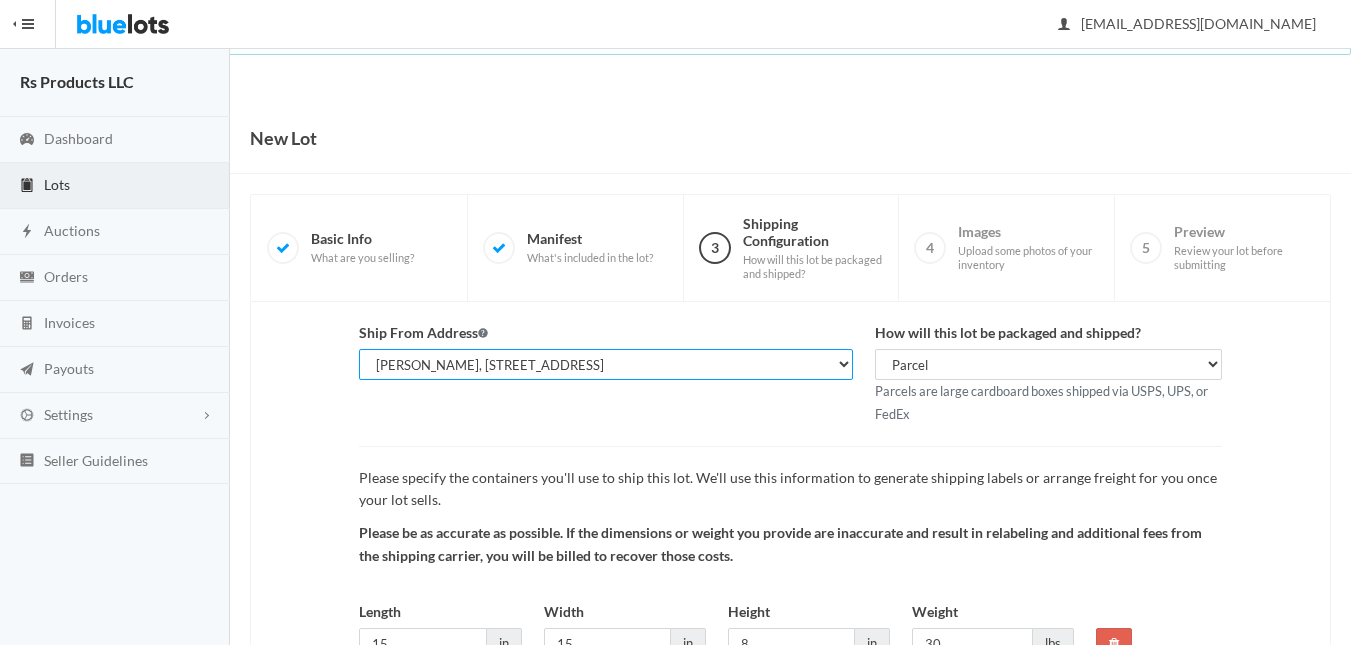 click on "[PERSON_NAME], [STREET_ADDRESS]" at bounding box center (606, 364) 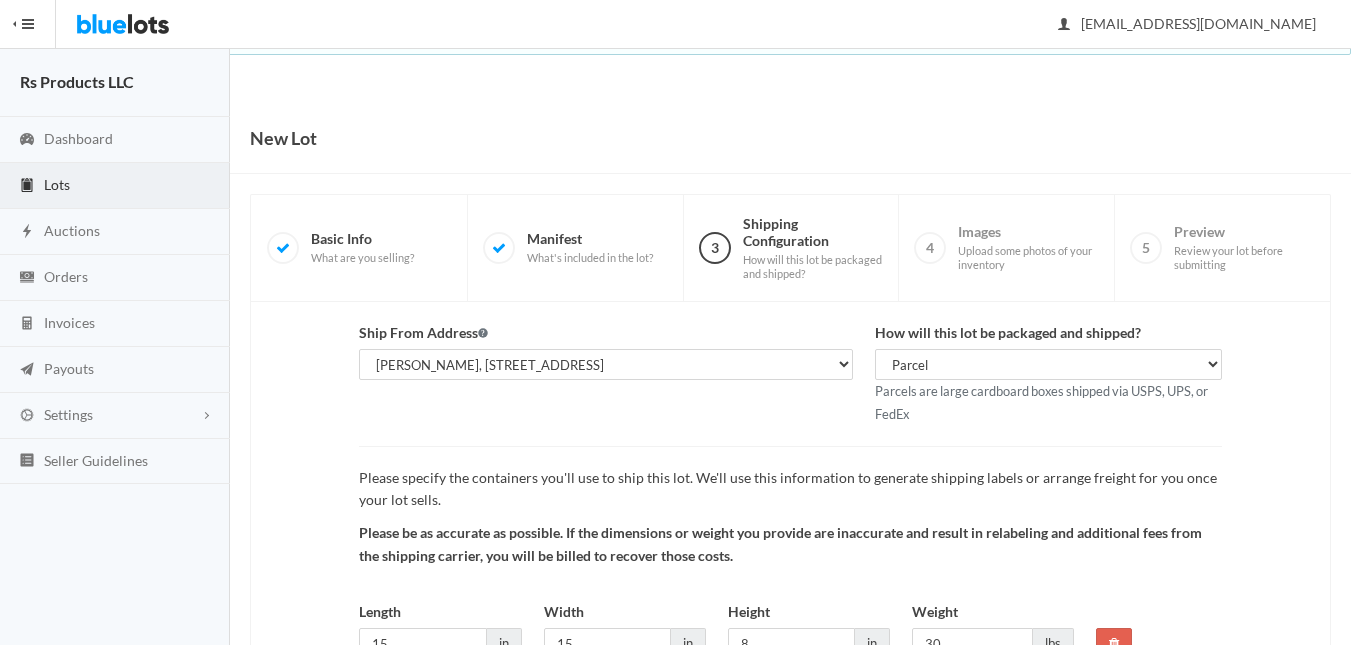 click on "Ship From Address
[PERSON_NAME], [STREET_ADDRESS]
How will this lot be packaged and shipped?
Parcel
Pallet
Truckload
Parcels are large cardboard boxes shipped via USPS, UPS, or FedEx
Please specify the containers you'll use to ship this lot. We'll use this information to generate shipping labels or arrange freight for you once your lot sells.
Please be as accurate as possible. If the dimensions or weight you provide are inaccurate and result in relabeling and additional fees from the shipping carrier, you will be billed to recover those costs.
Length 15 in" at bounding box center (790, 513) 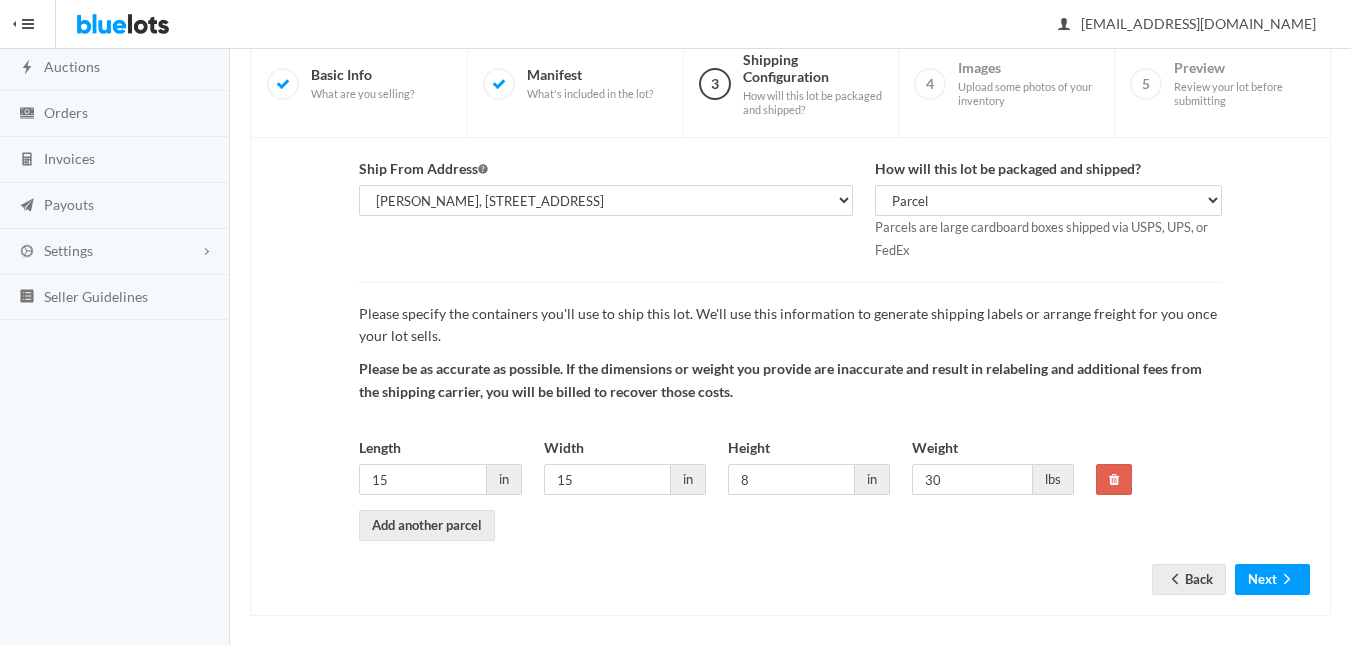 scroll, scrollTop: 176, scrollLeft: 0, axis: vertical 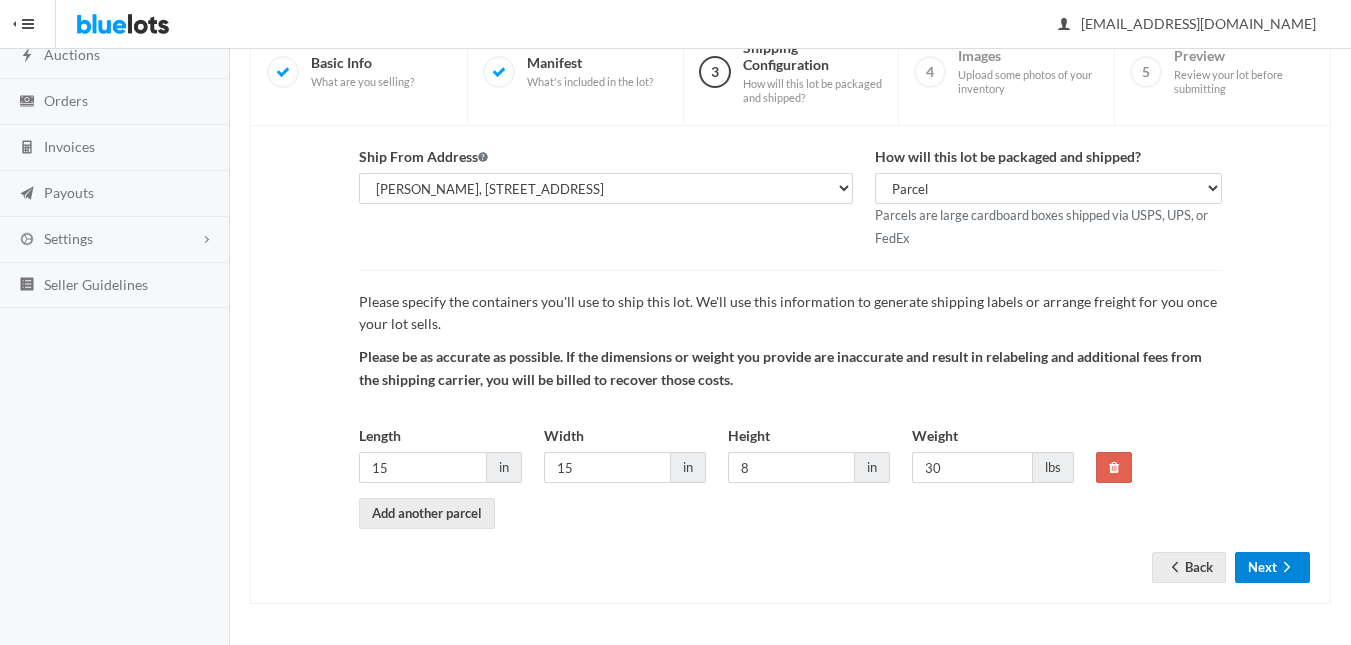 click on "Next" at bounding box center (1272, 567) 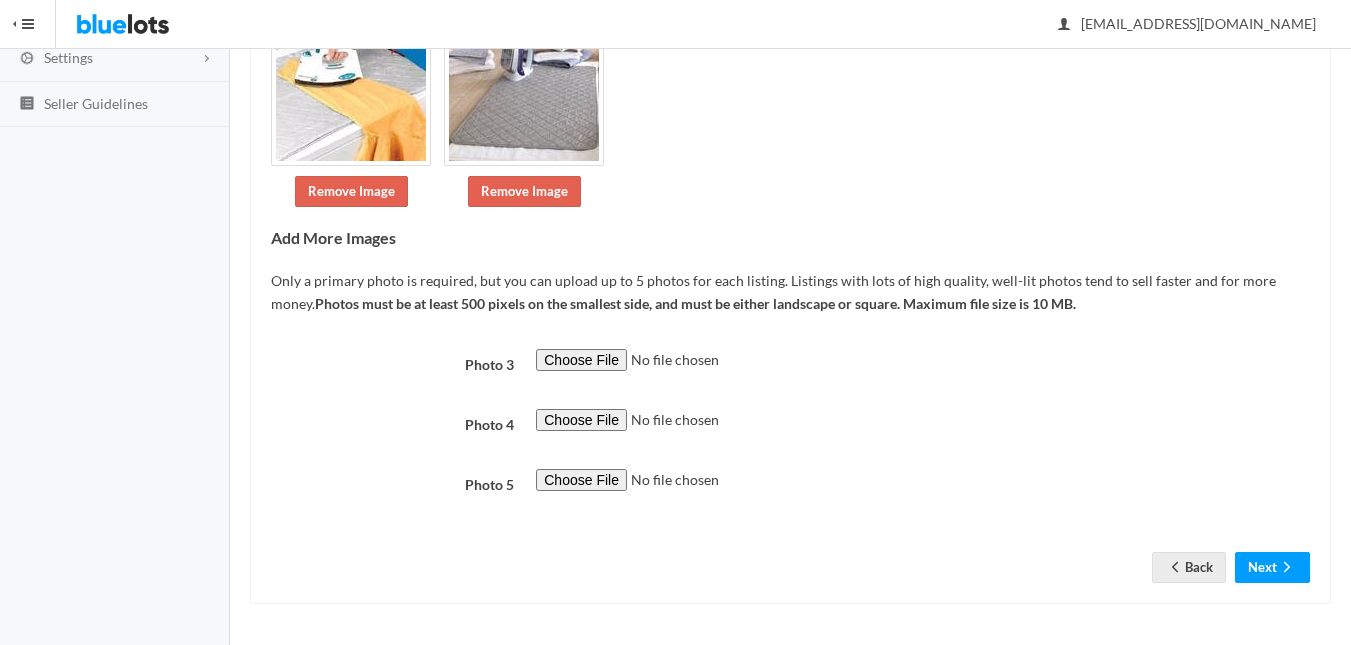 scroll, scrollTop: 357, scrollLeft: 0, axis: vertical 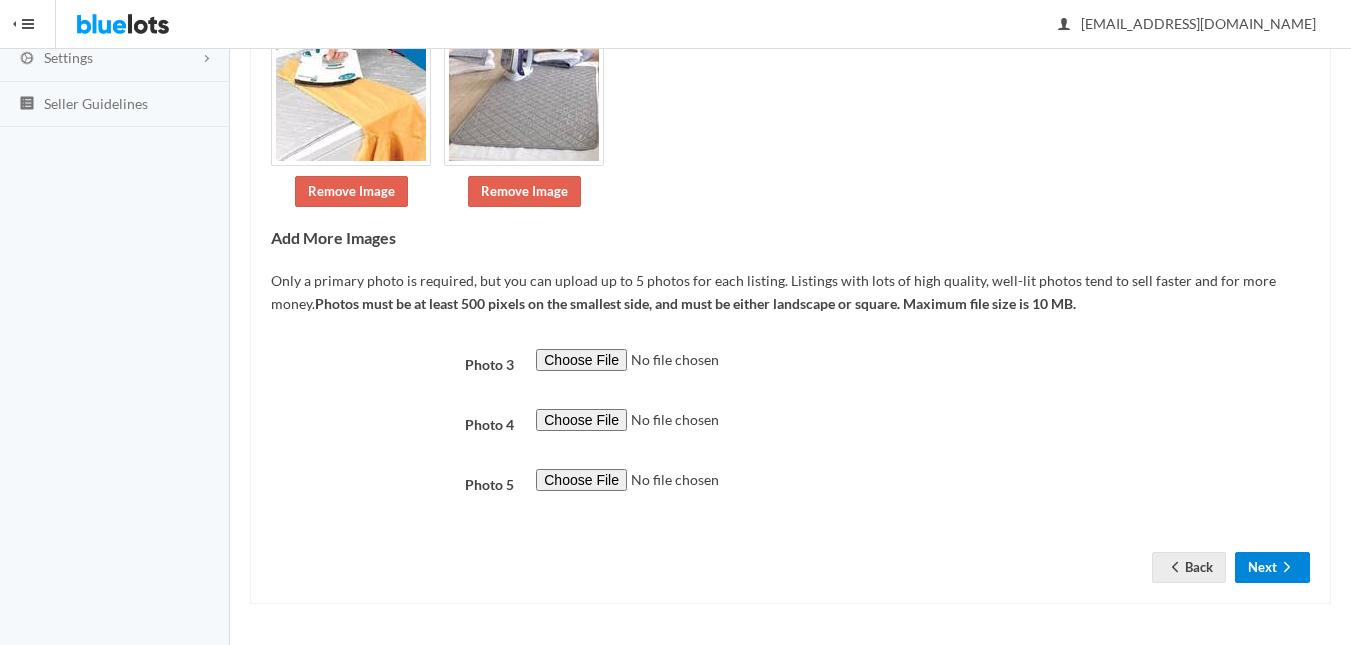 click on "Next" at bounding box center [1272, 567] 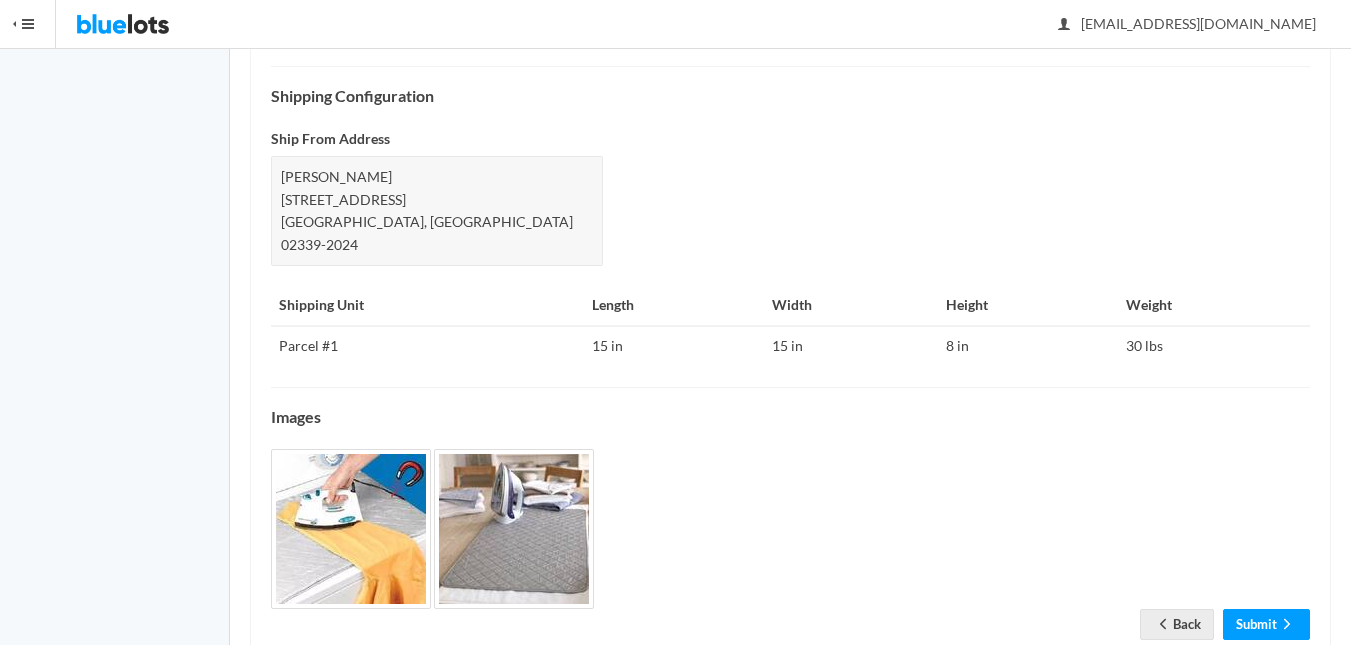 scroll, scrollTop: 849, scrollLeft: 0, axis: vertical 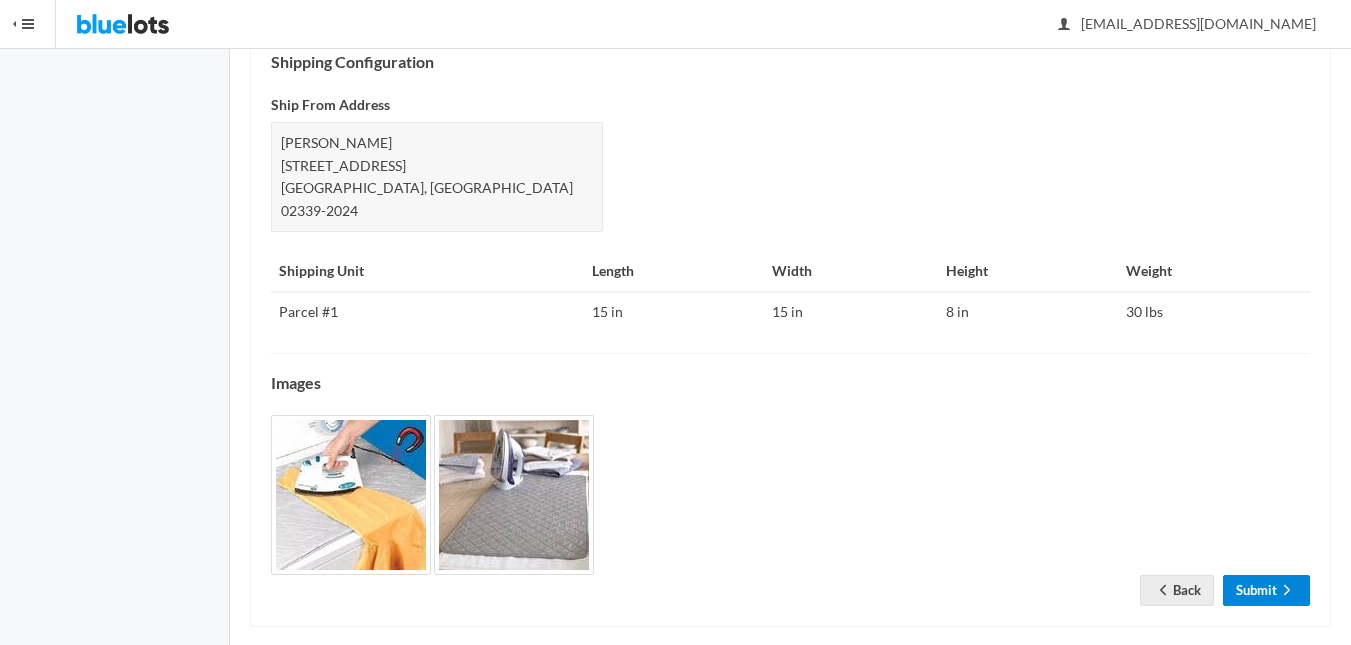 click on "Submit" at bounding box center [1266, 590] 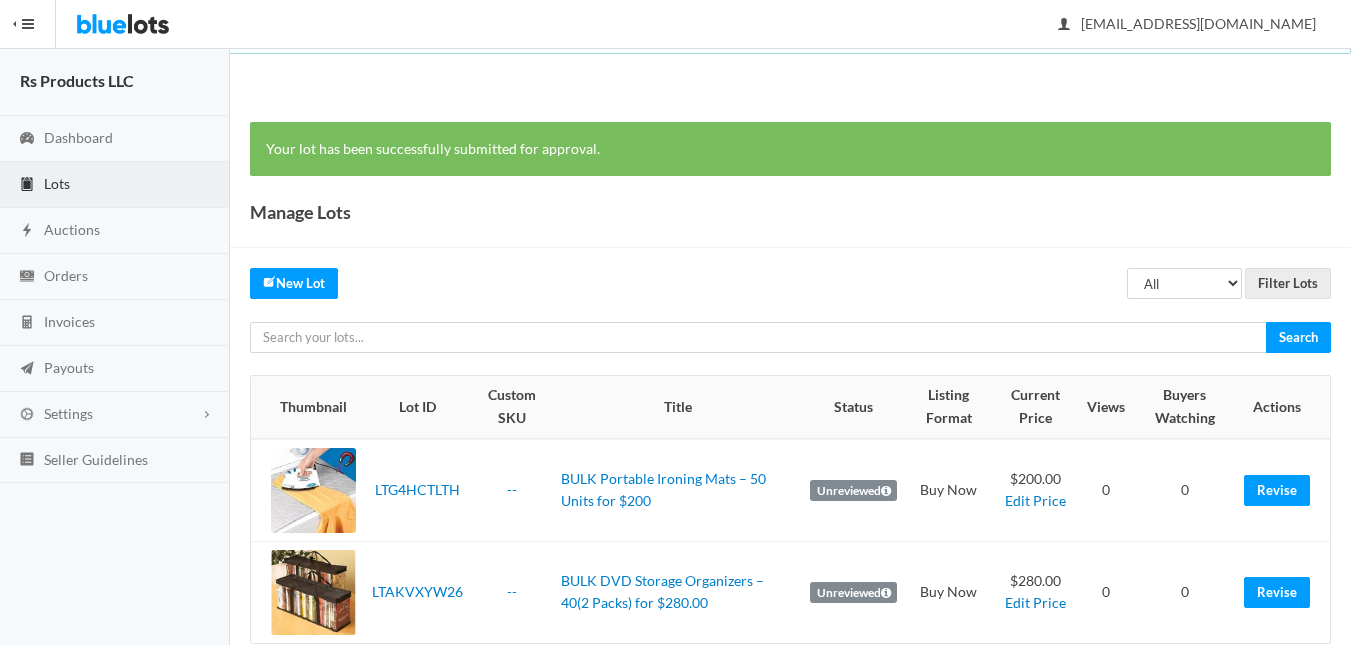 scroll, scrollTop: 0, scrollLeft: 0, axis: both 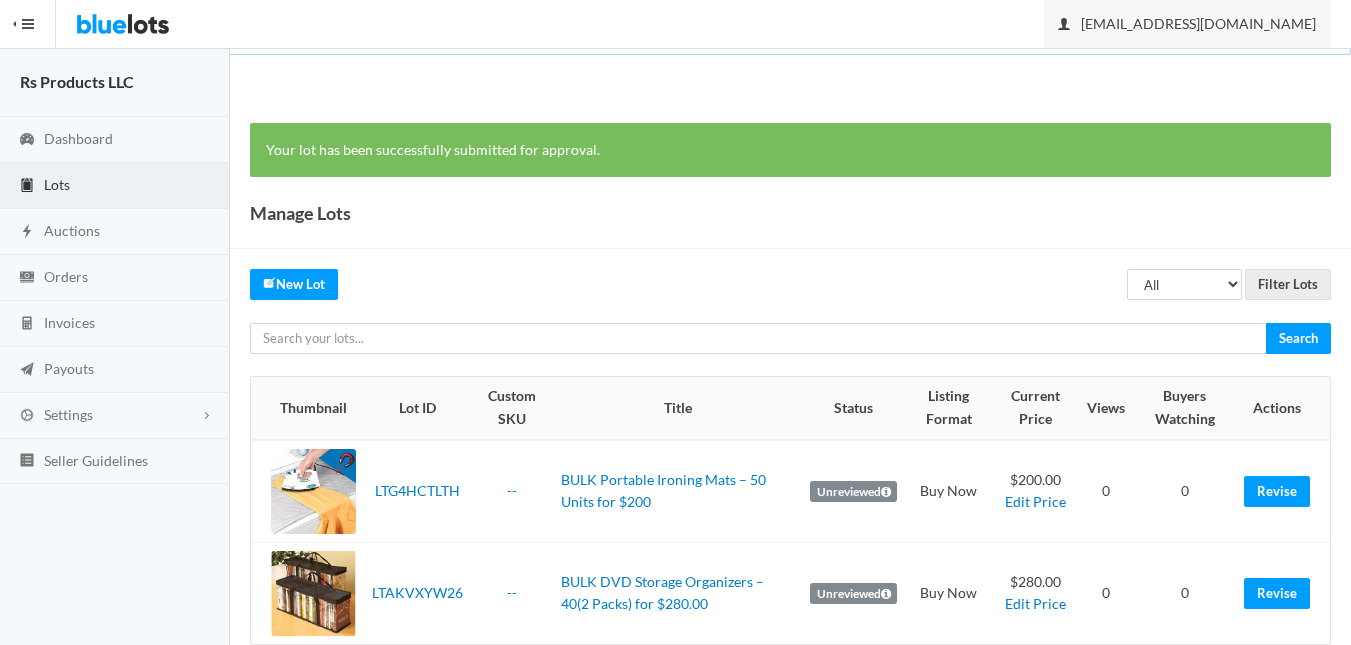 click on "[EMAIL_ADDRESS][DOMAIN_NAME]" at bounding box center [1187, 24] 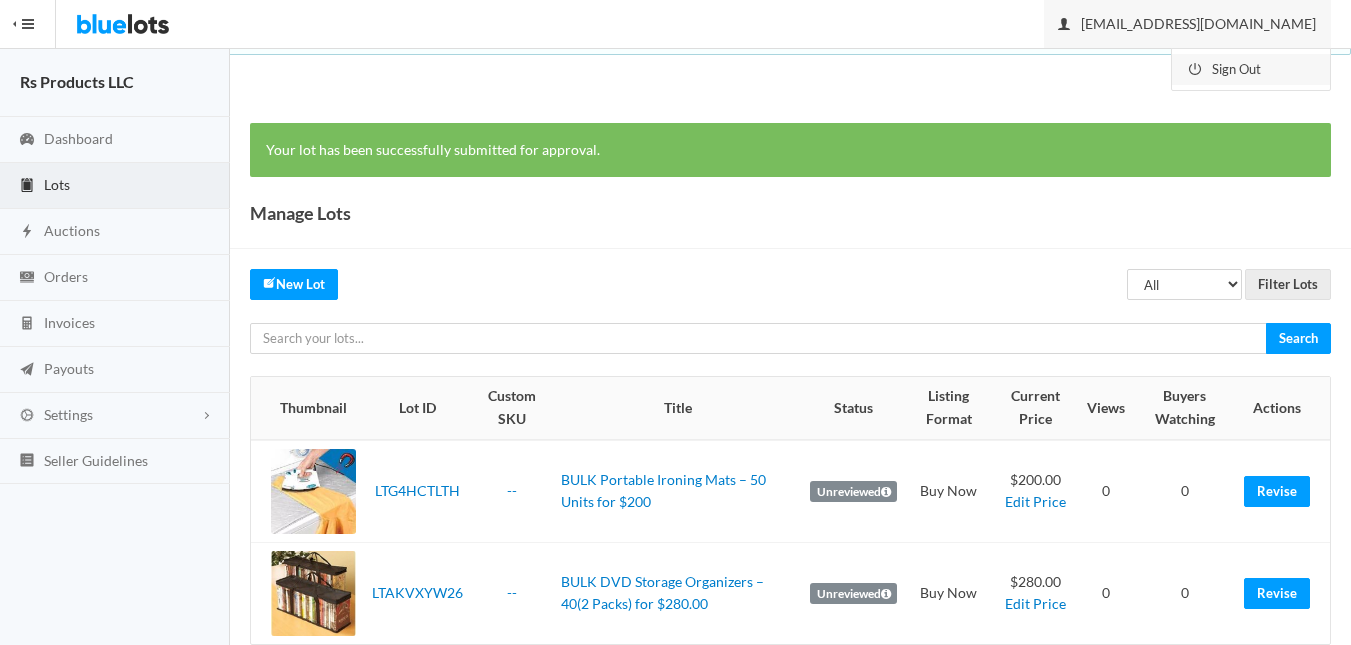 click on "Sign Out" at bounding box center (1251, 69) 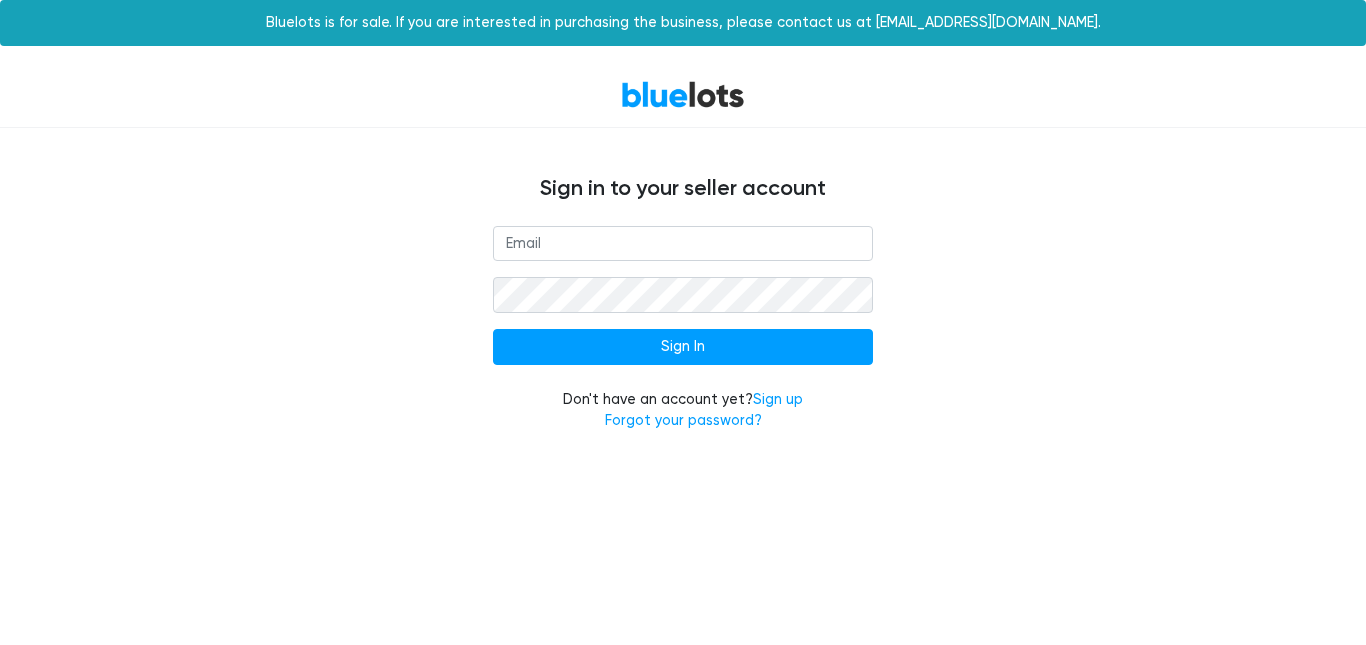 scroll, scrollTop: 0, scrollLeft: 0, axis: both 